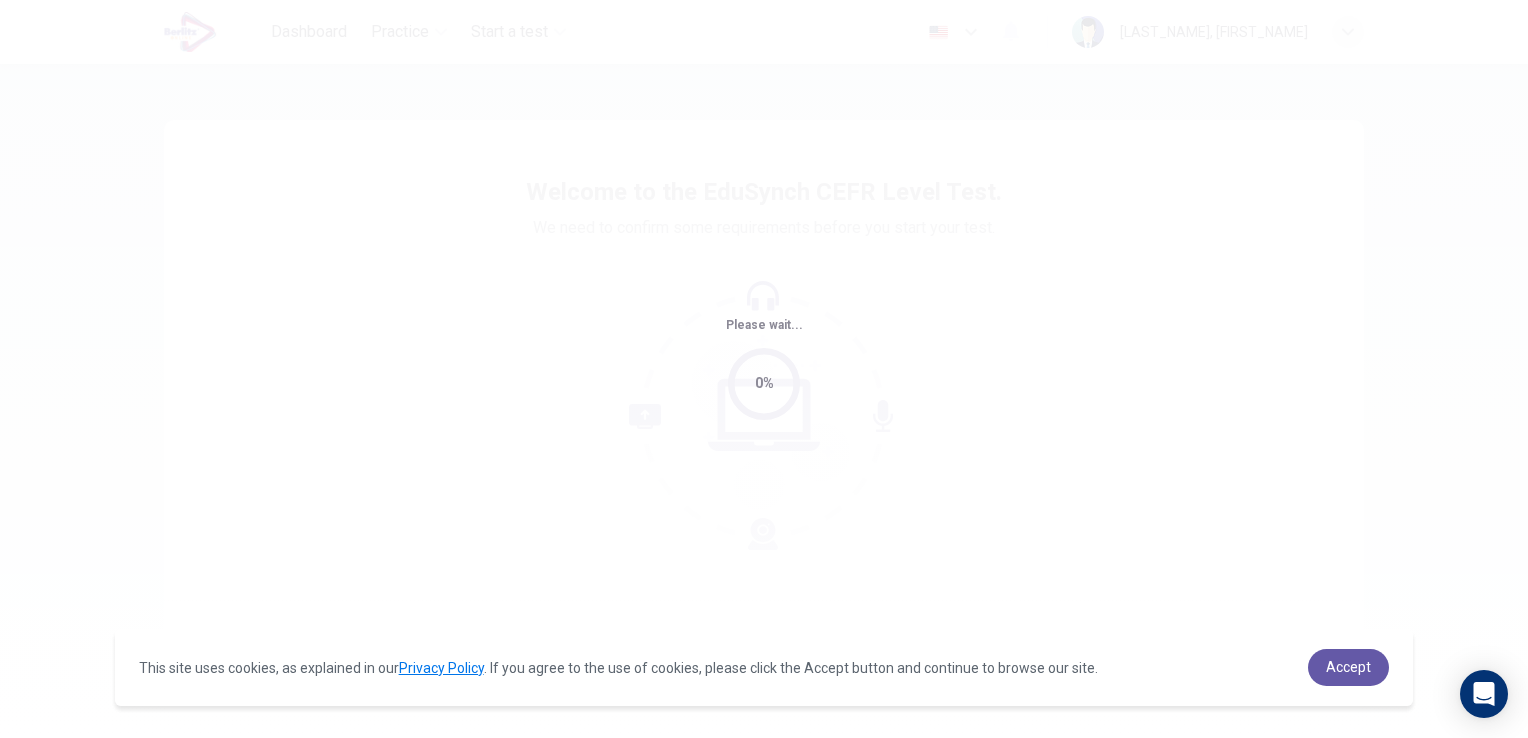 scroll, scrollTop: 0, scrollLeft: 0, axis: both 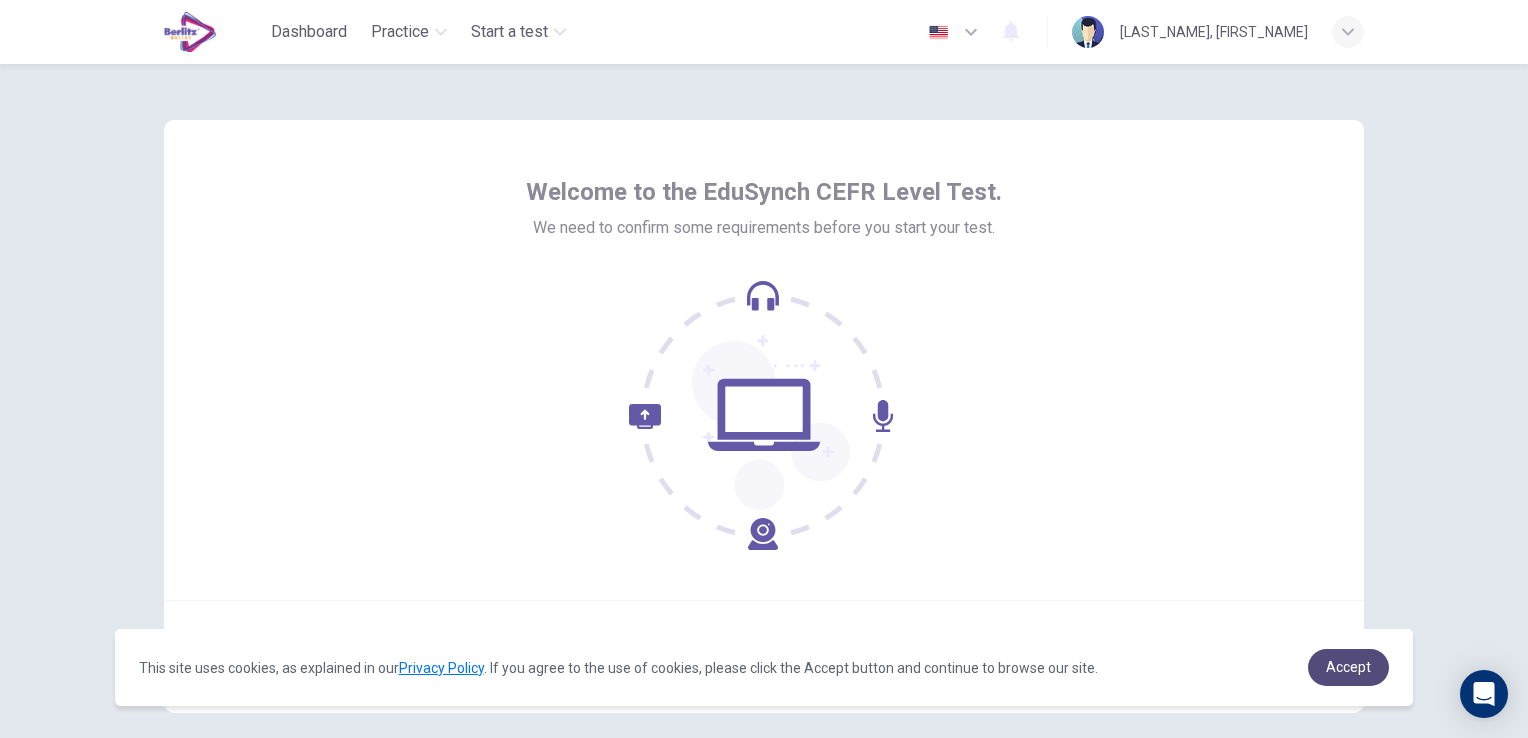 click on "Accept" at bounding box center [1348, 667] 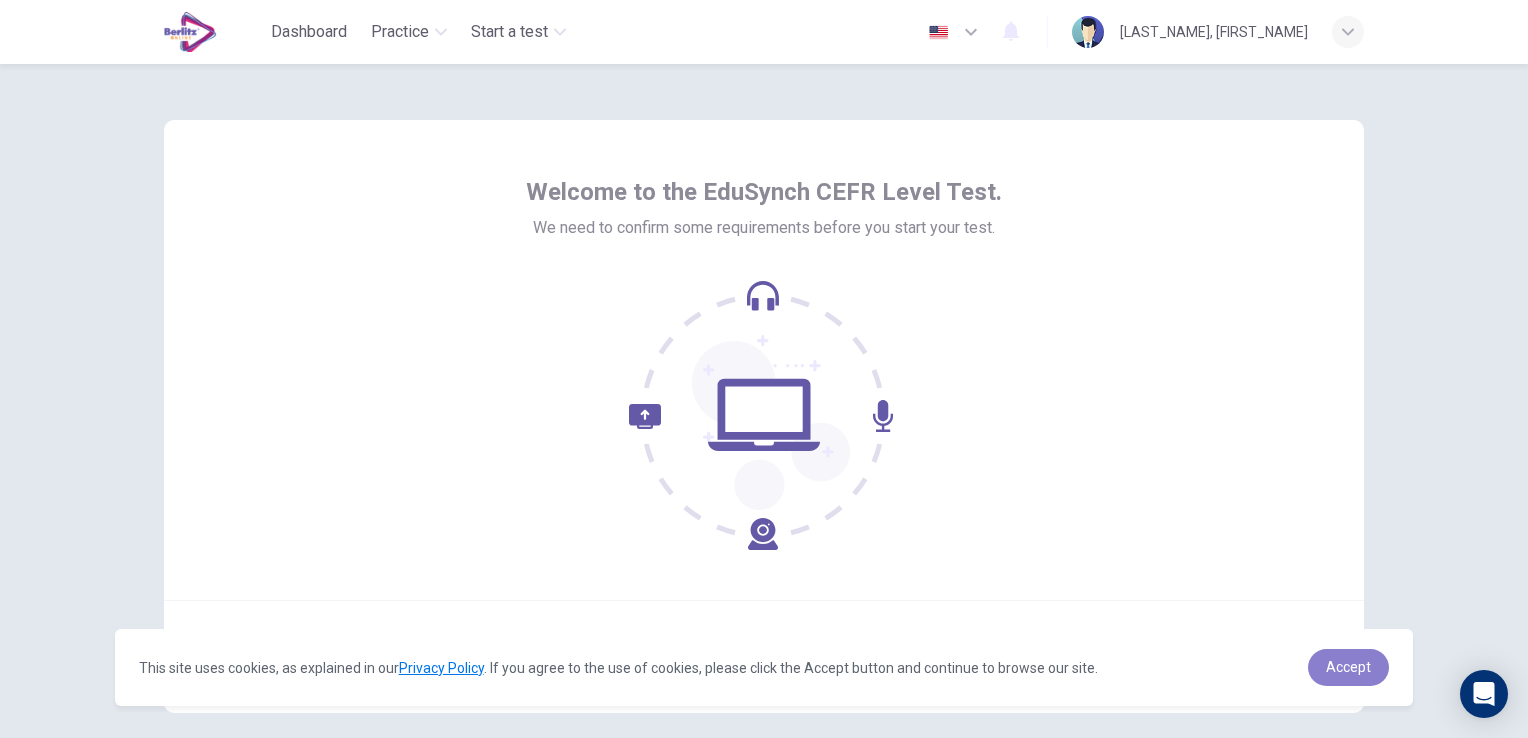 click on "Accept" at bounding box center [1348, 667] 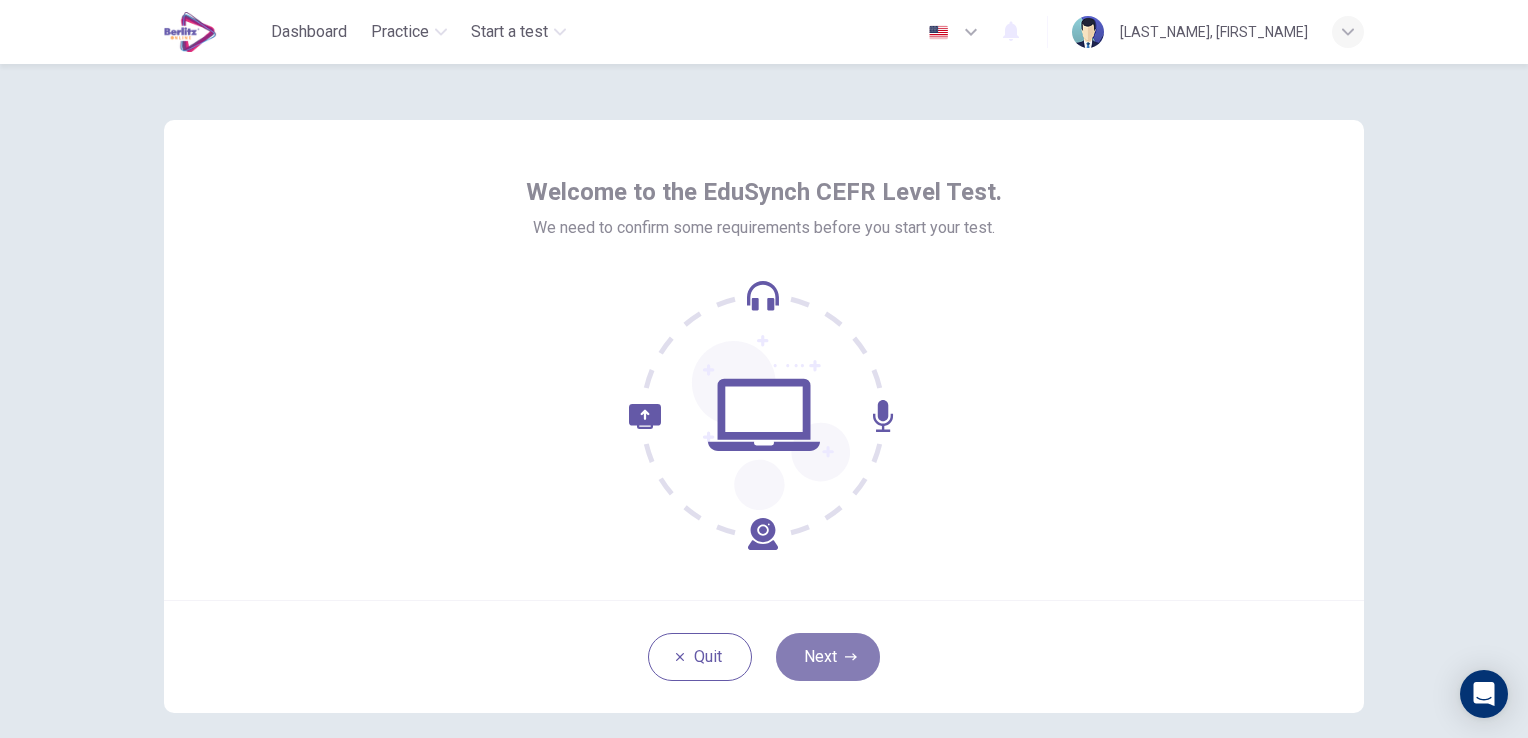 click on "Next" at bounding box center [828, 657] 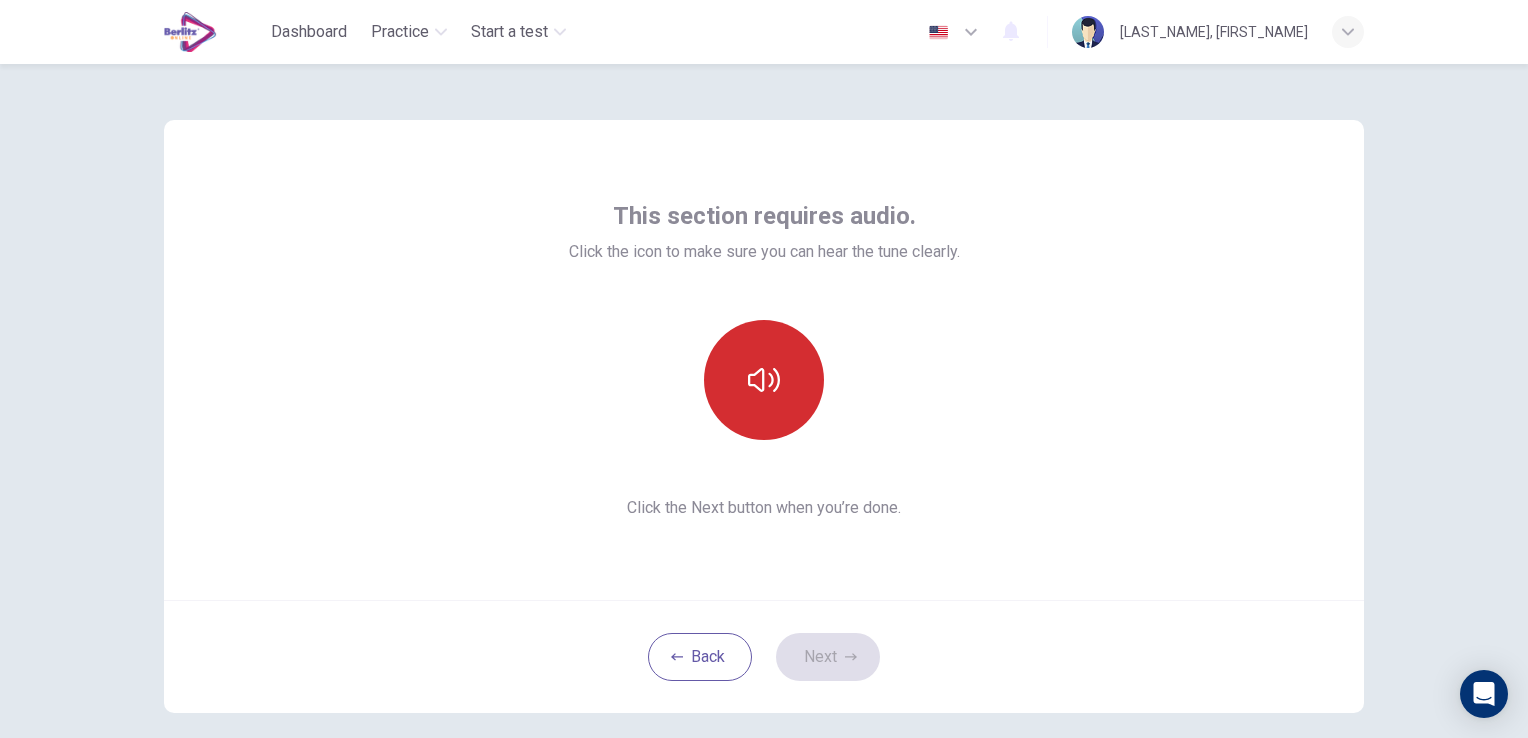 click 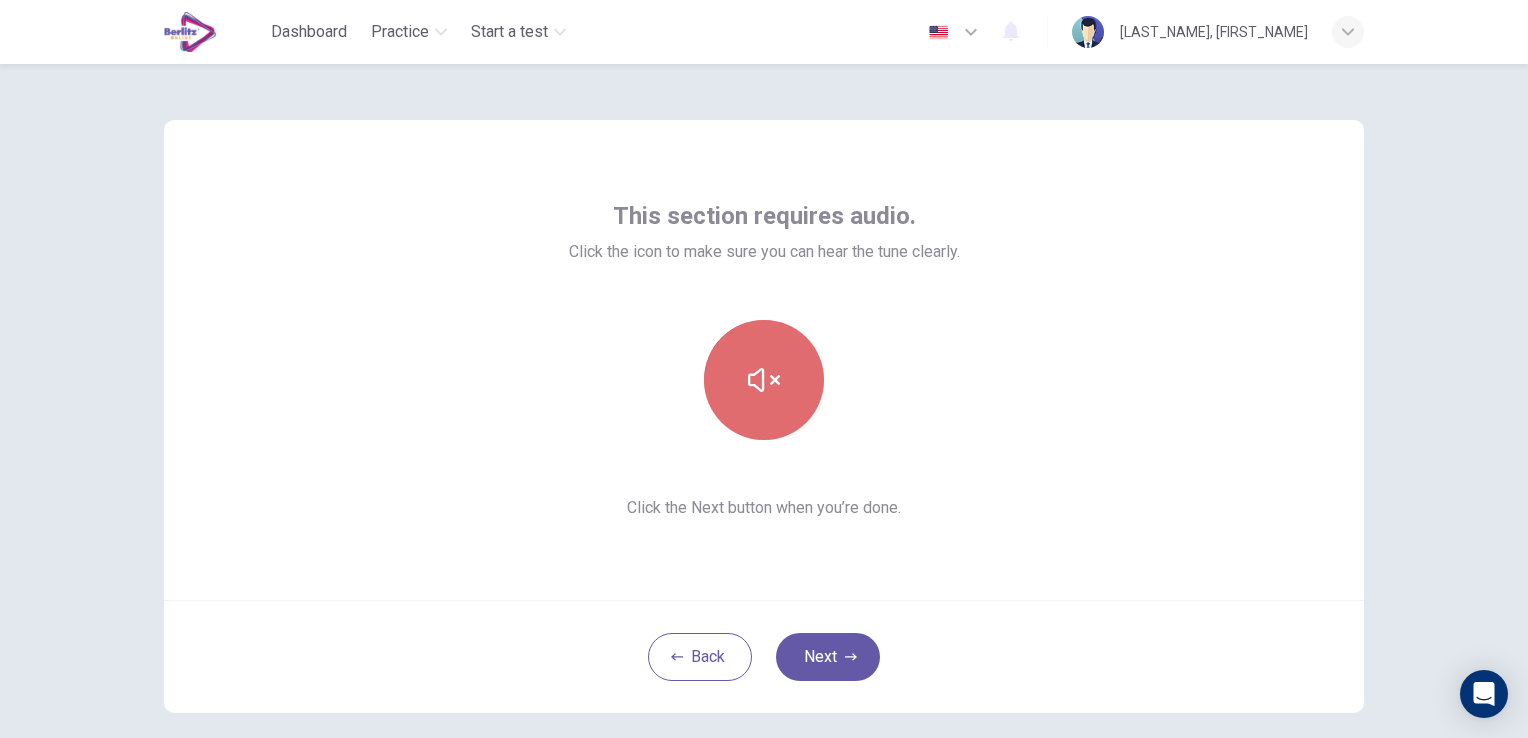 click 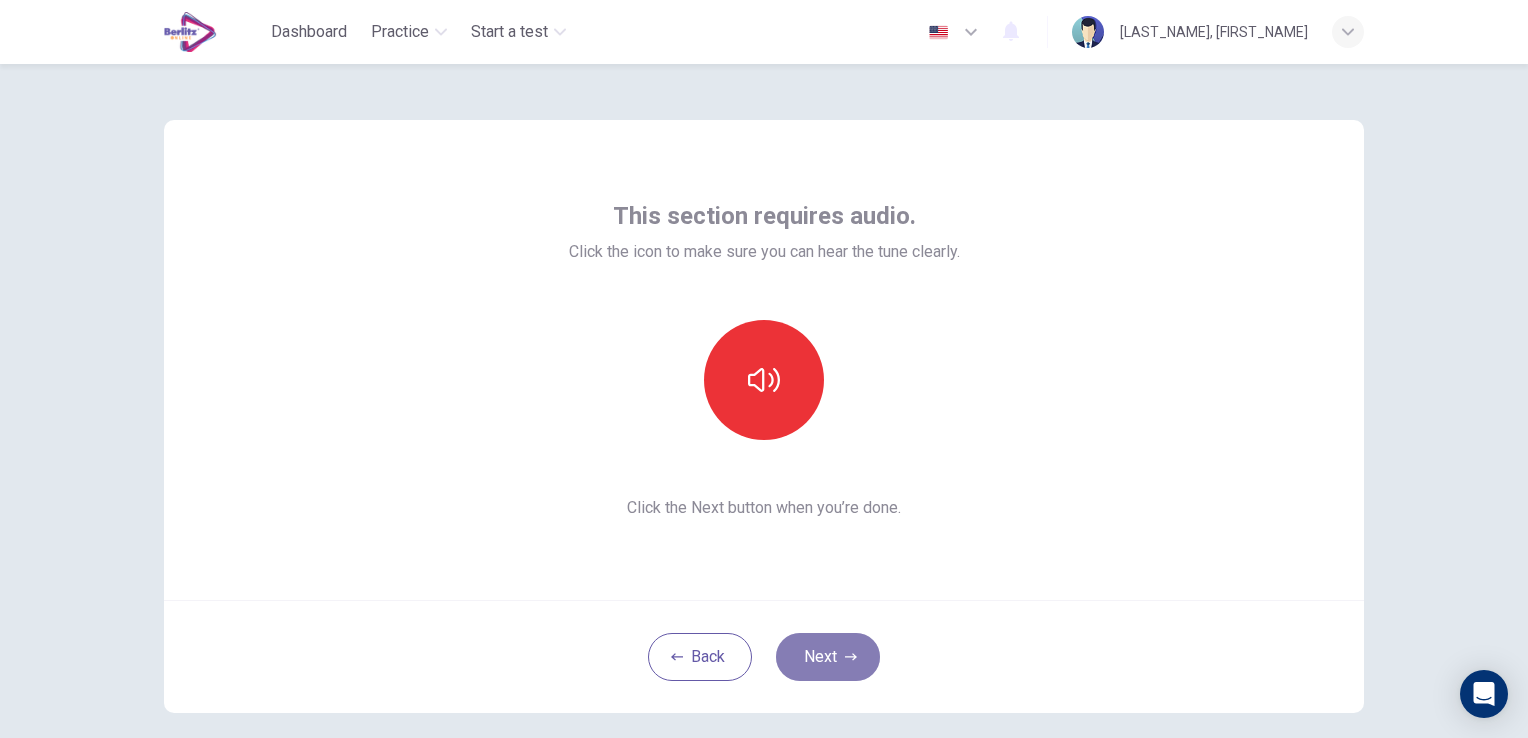 click on "Next" at bounding box center [828, 657] 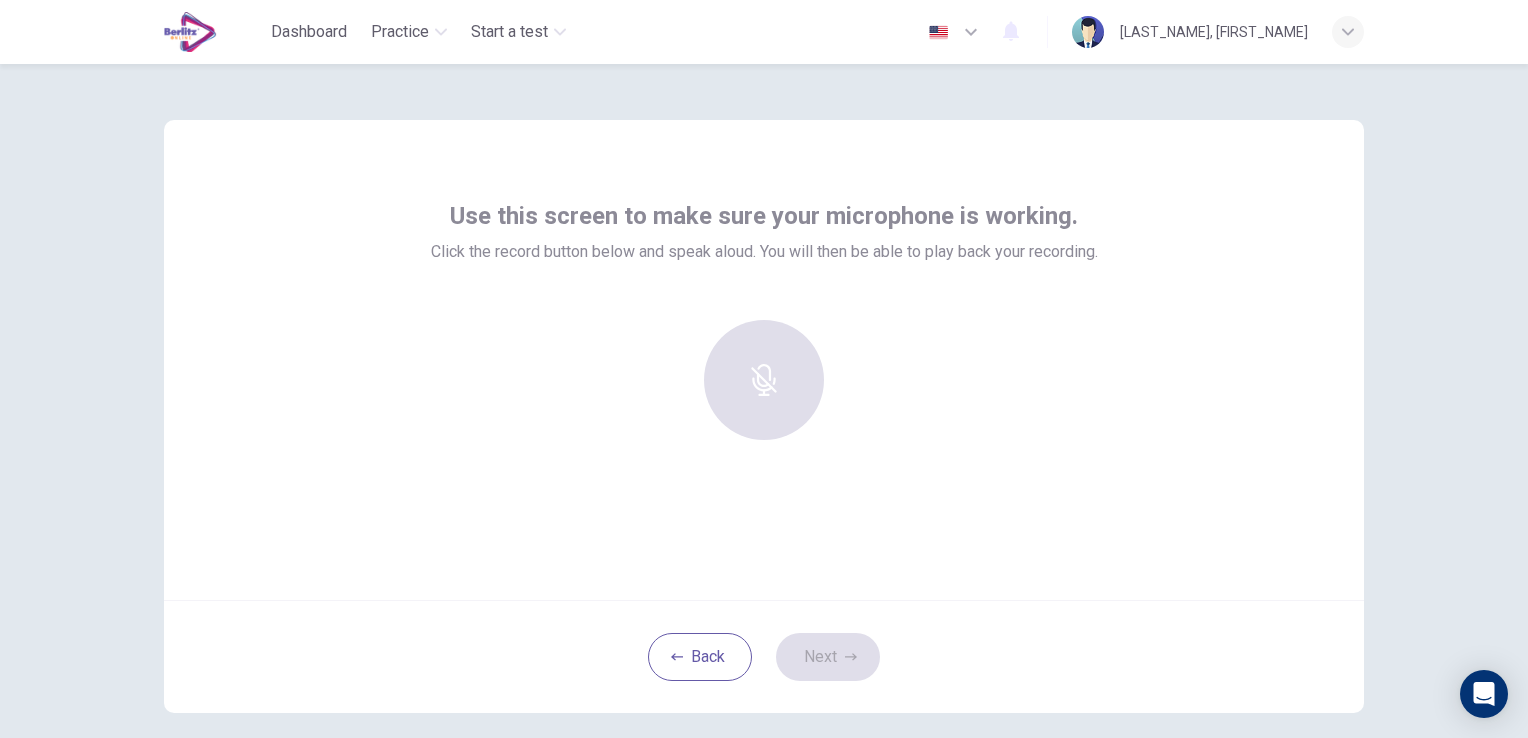 click at bounding box center [764, 380] 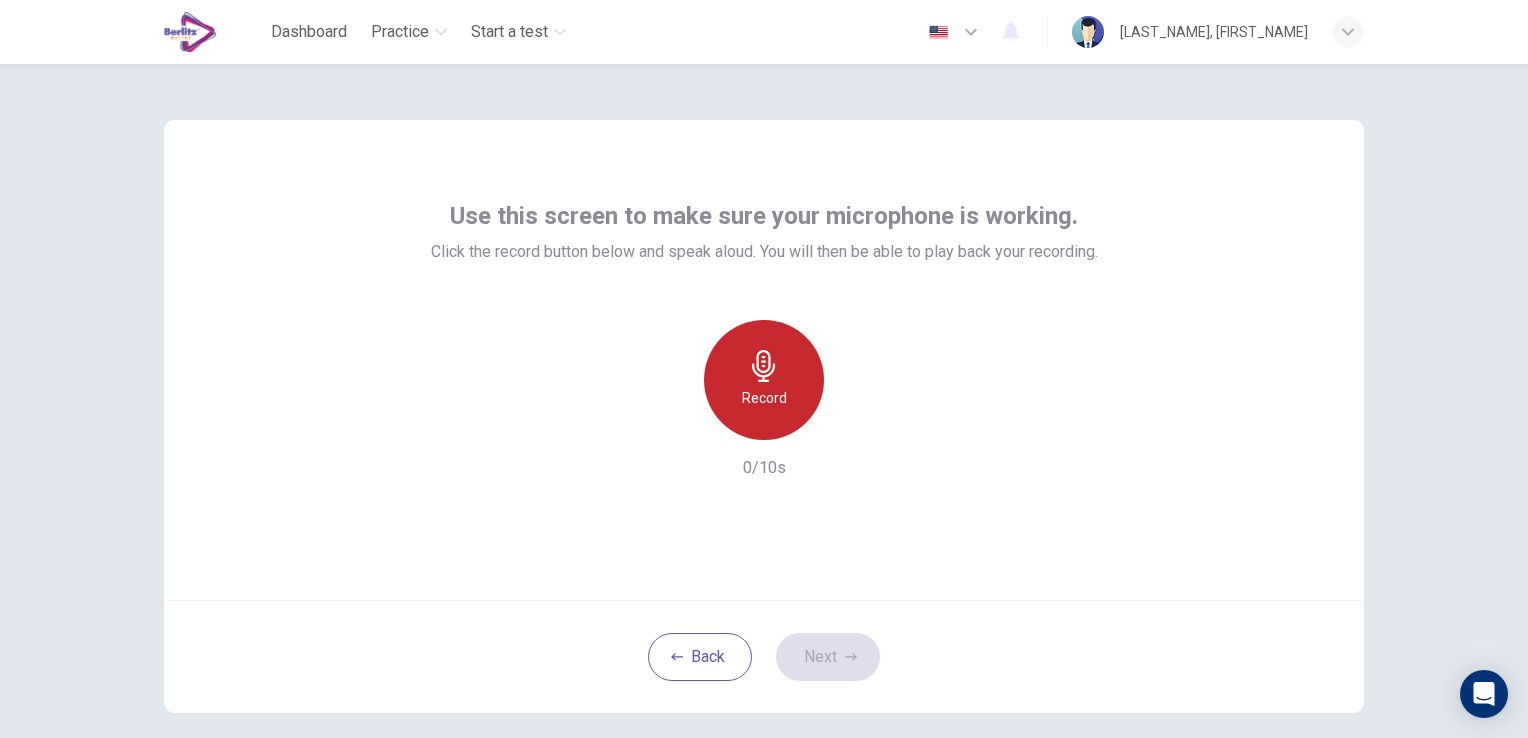 click 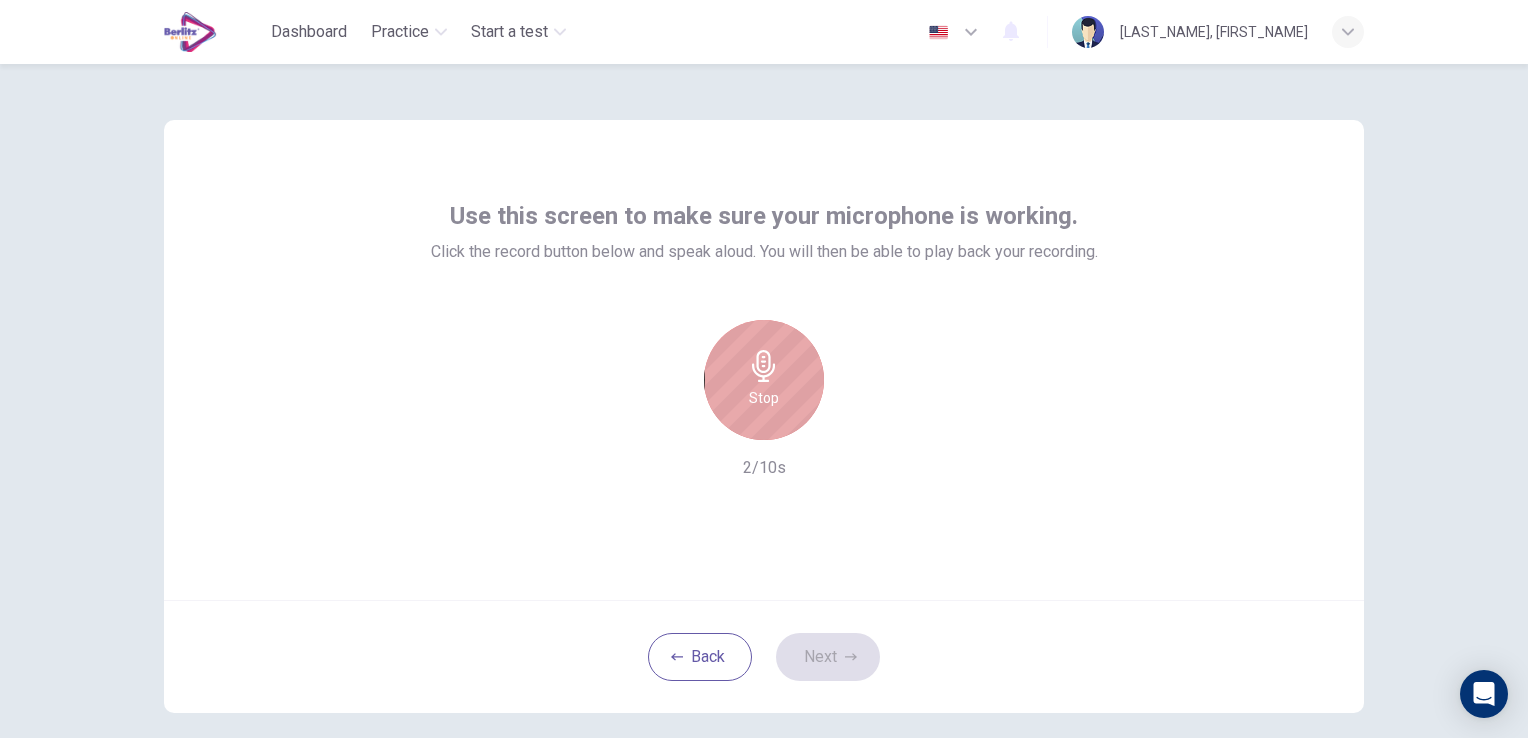 click 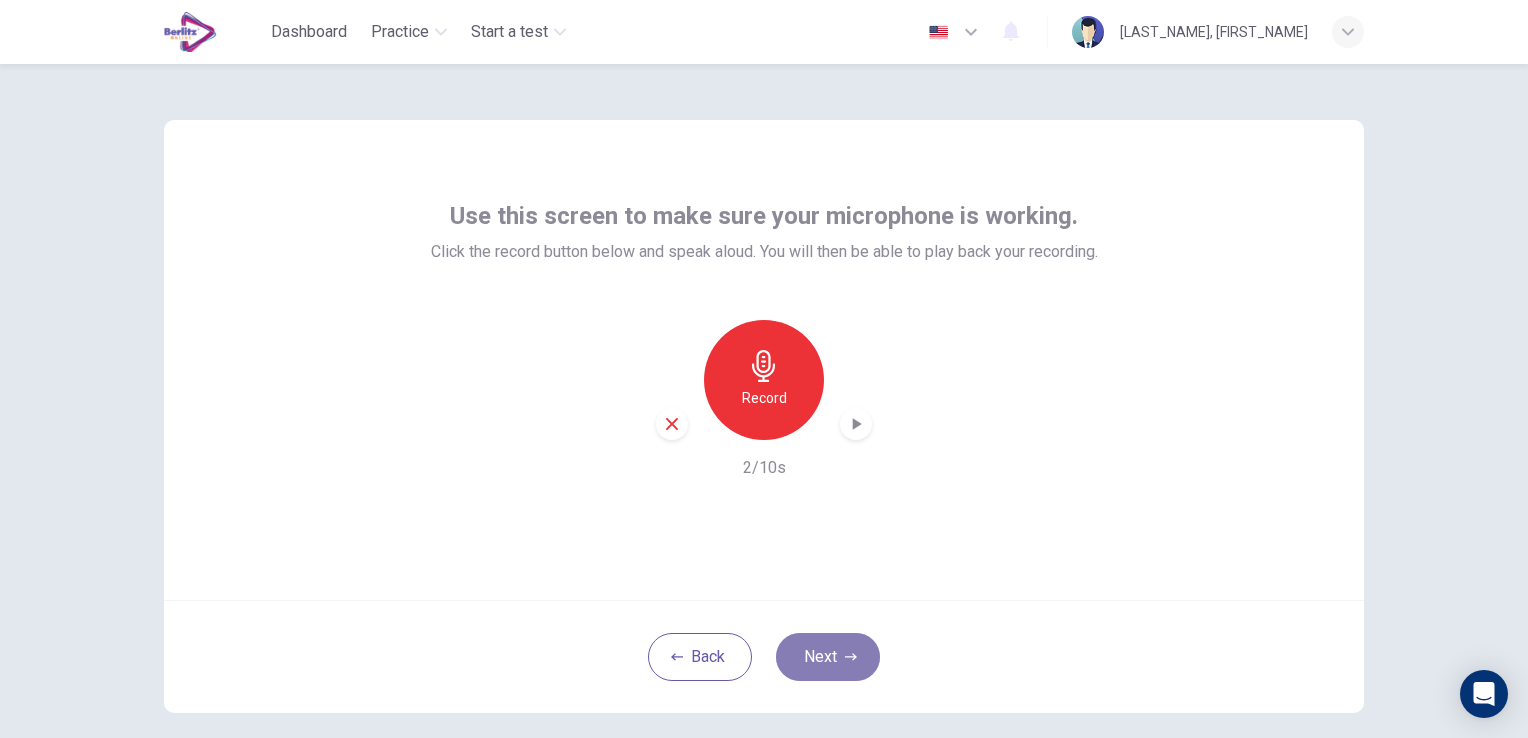 click on "Next" at bounding box center [828, 657] 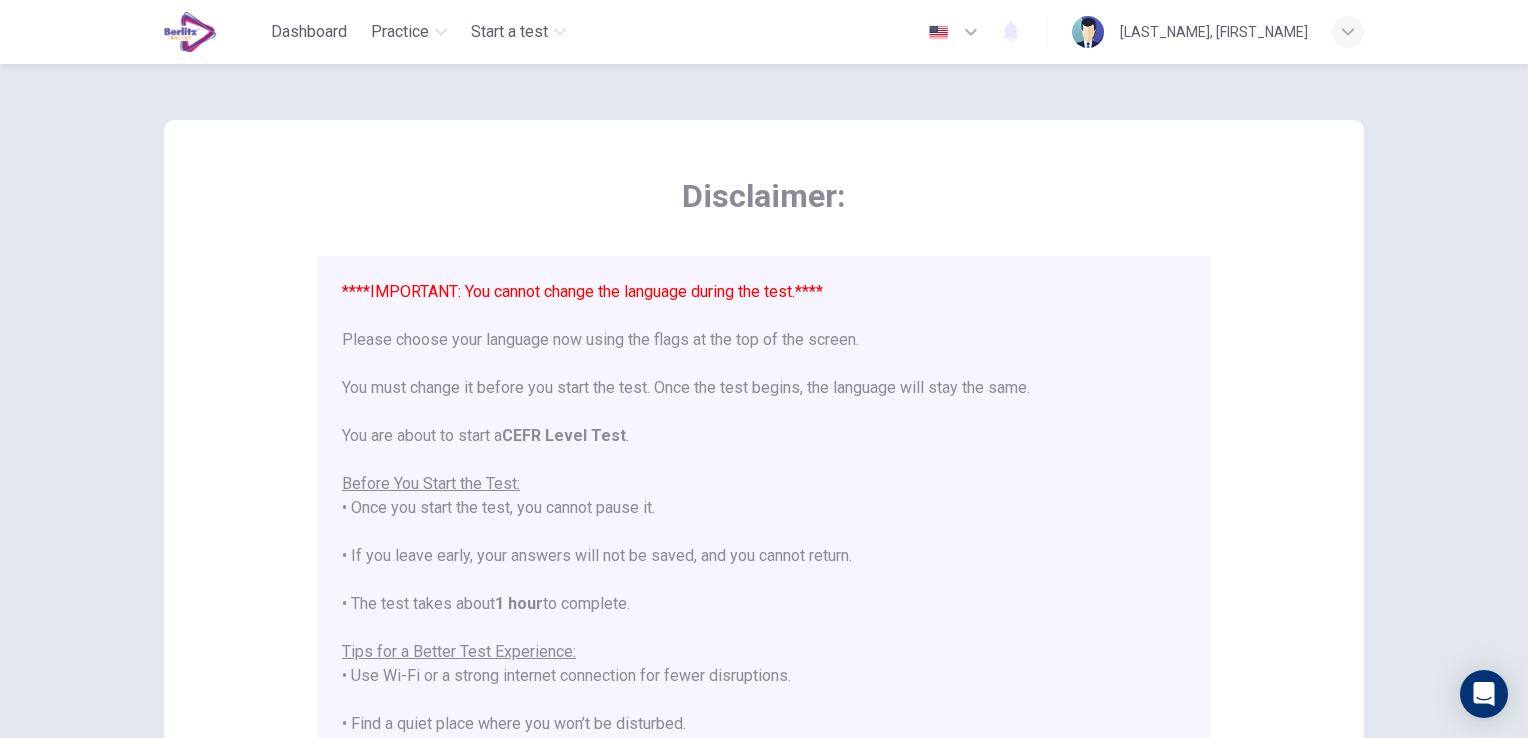 type 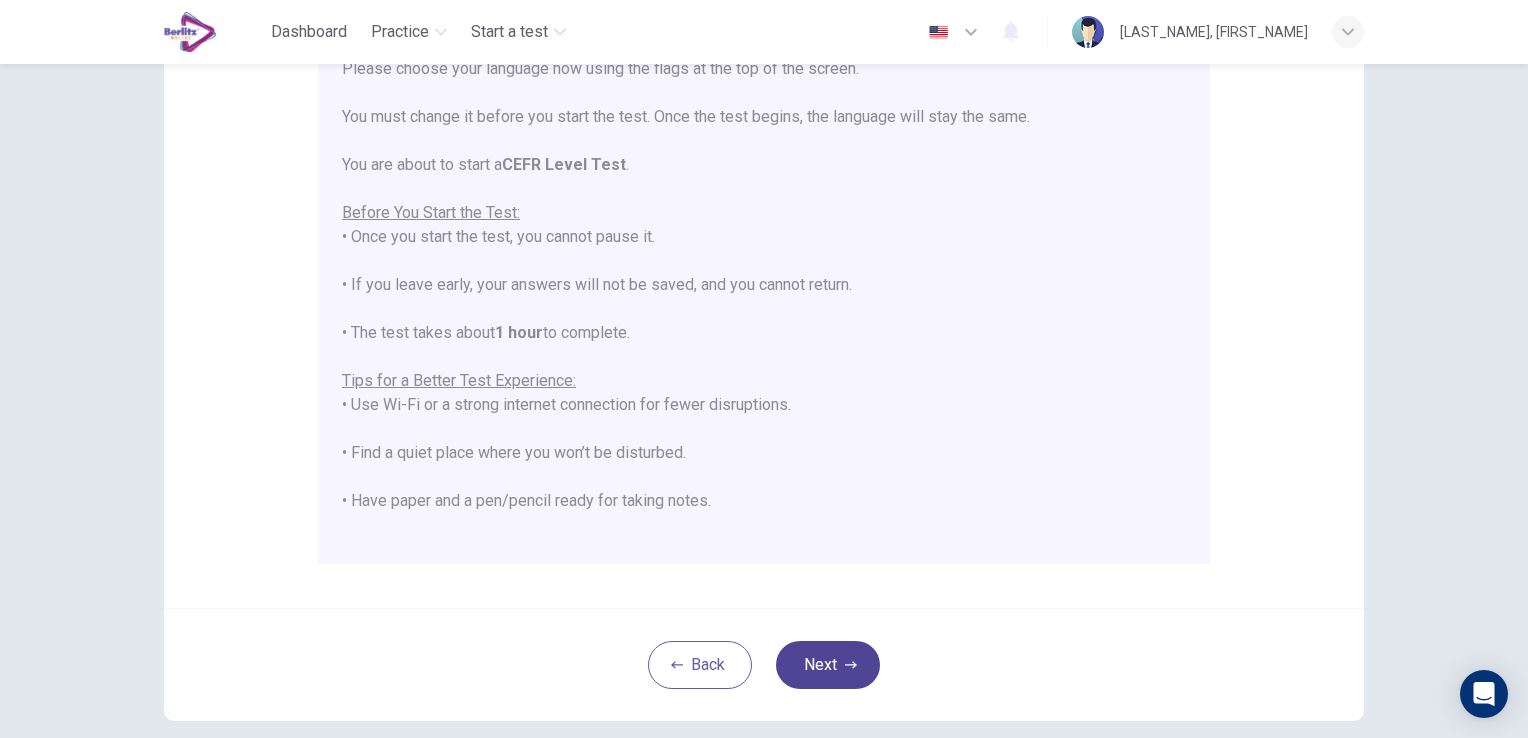 scroll, scrollTop: 373, scrollLeft: 0, axis: vertical 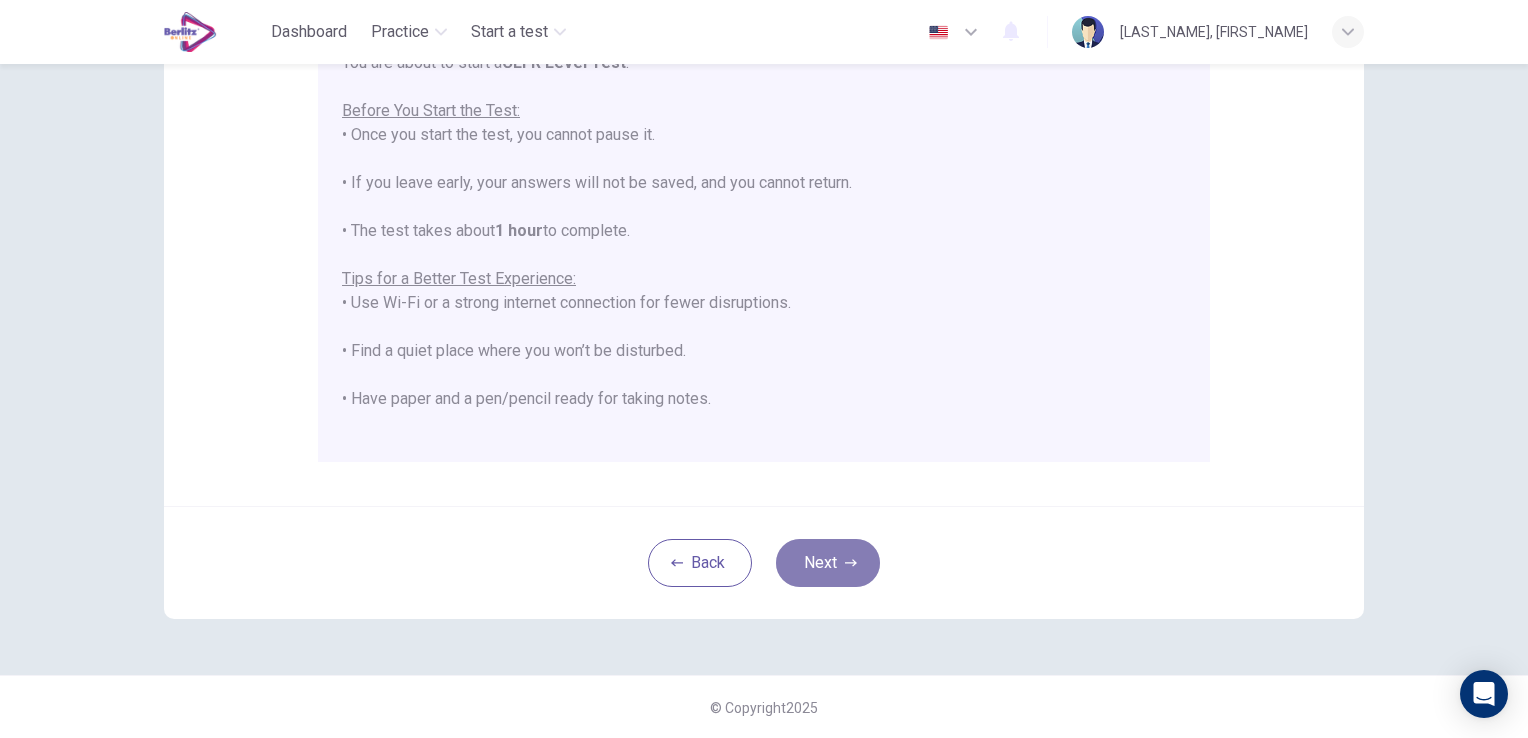 click on "Next" at bounding box center [828, 563] 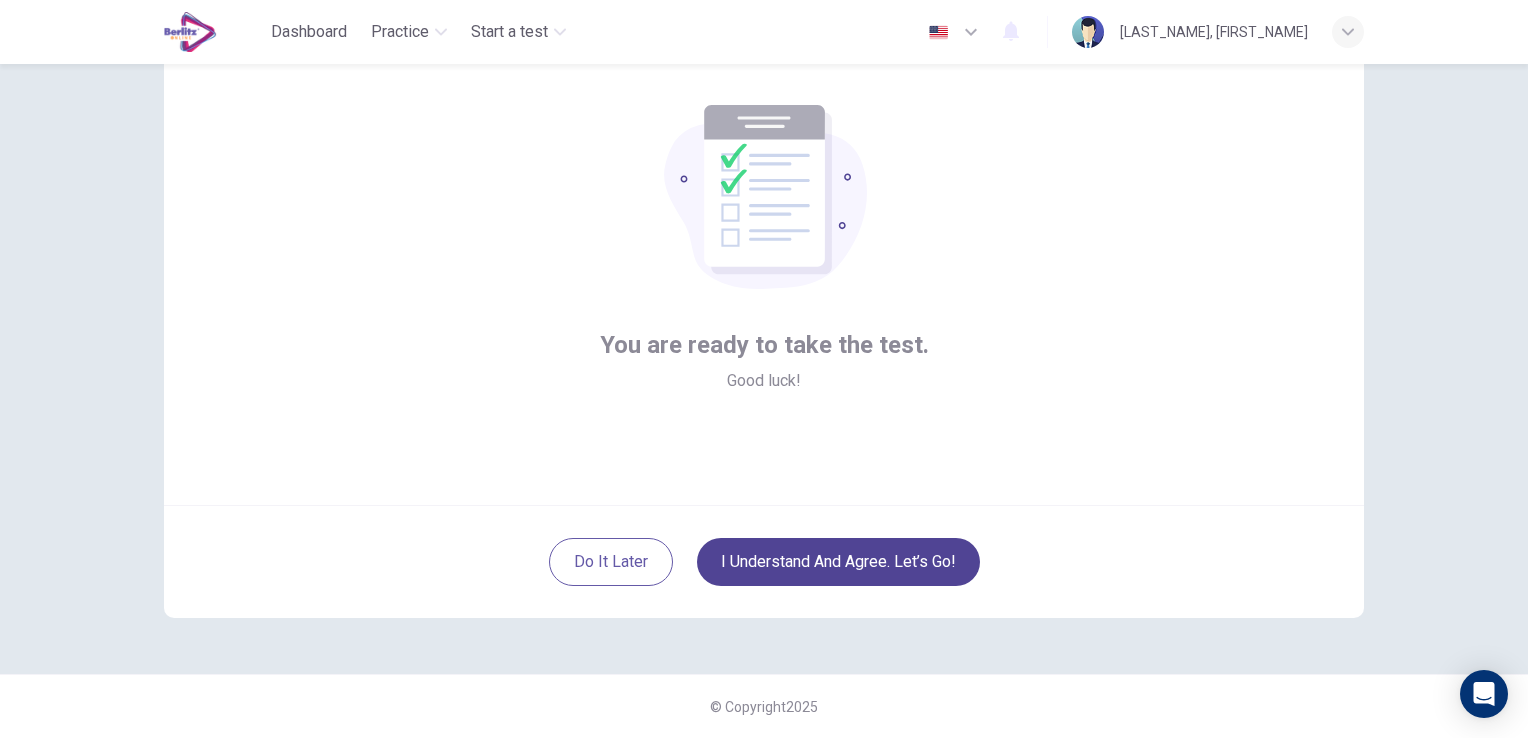scroll, scrollTop: 94, scrollLeft: 0, axis: vertical 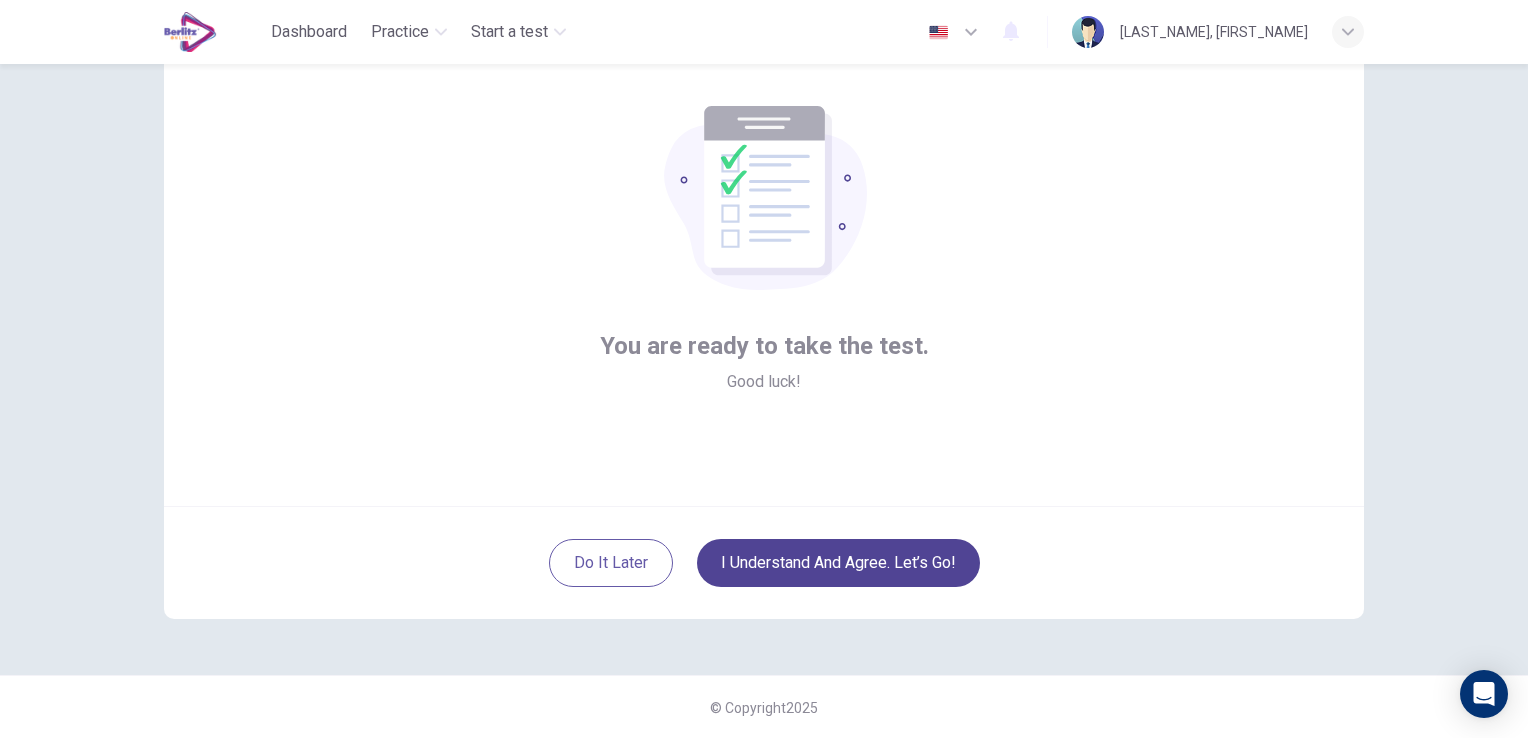 click on "I understand and agree. Let’s go!" at bounding box center (838, 563) 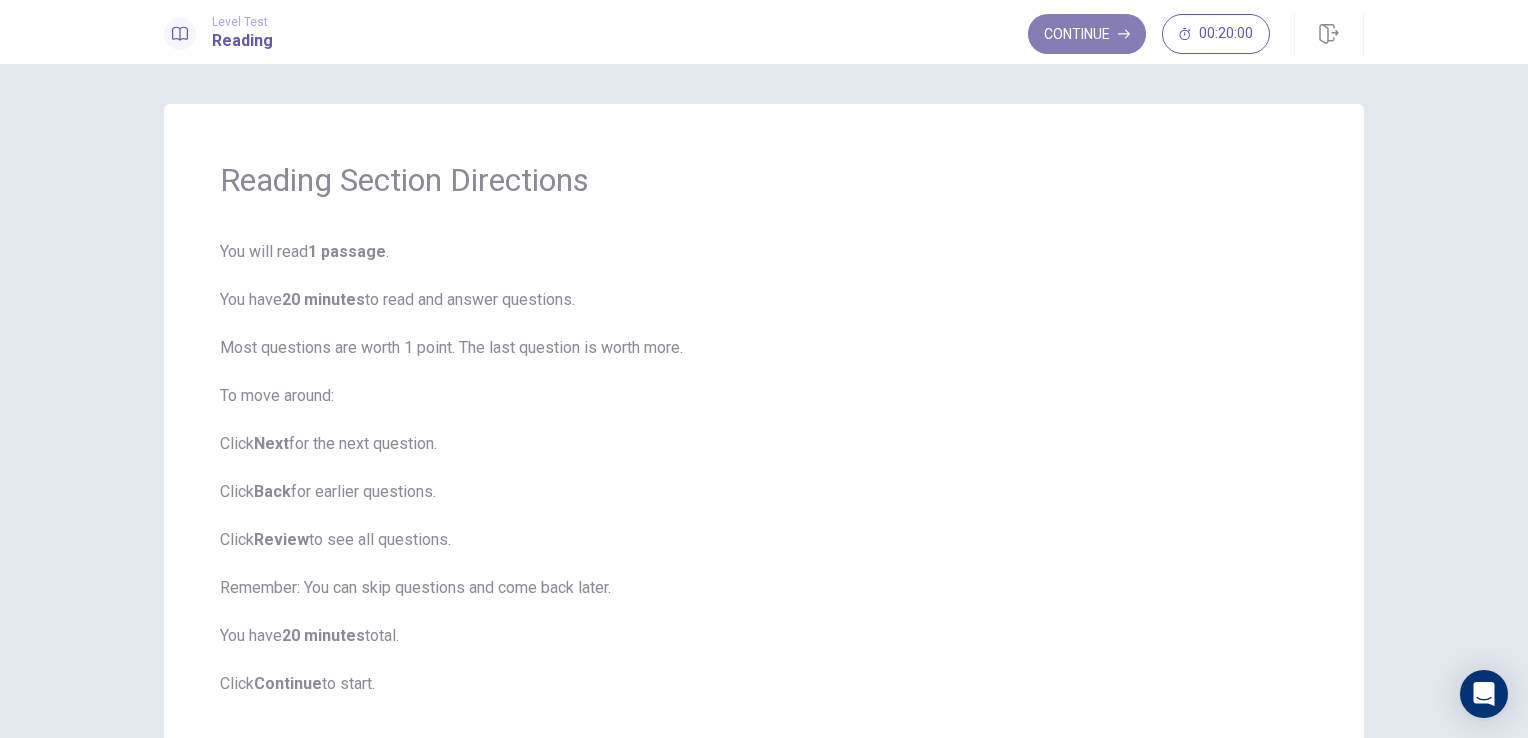 click on "Continue" at bounding box center (1087, 34) 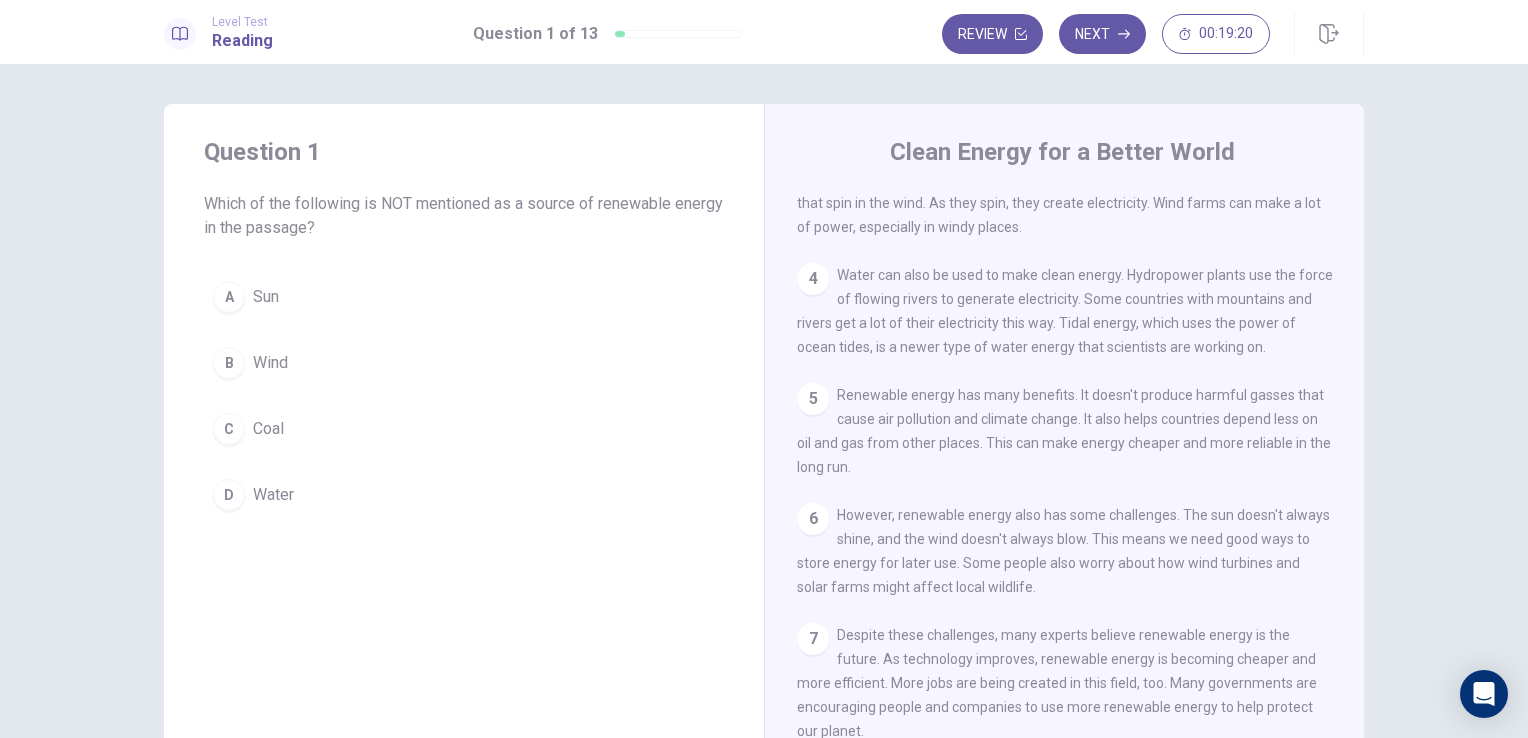 scroll, scrollTop: 312, scrollLeft: 0, axis: vertical 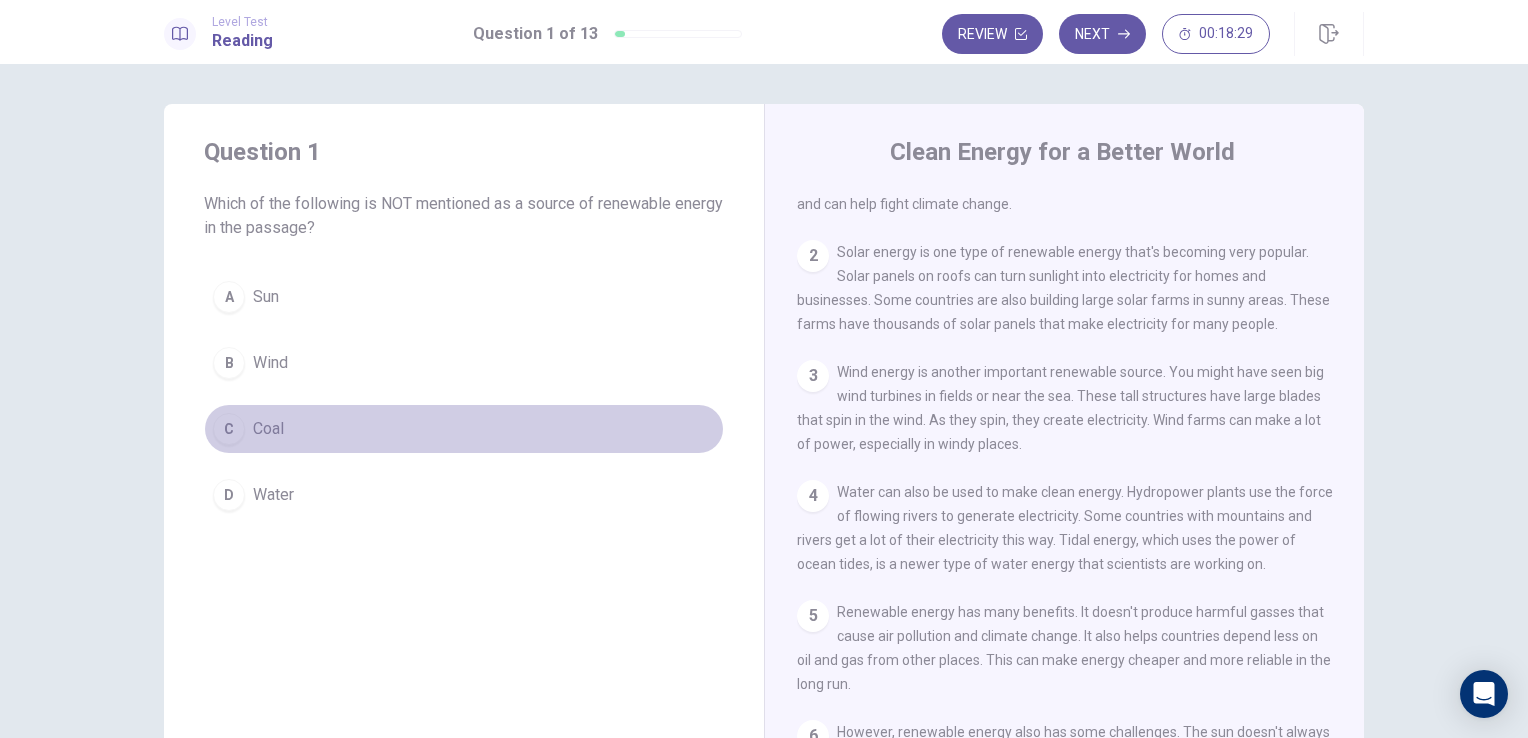 click on "C" at bounding box center [229, 429] 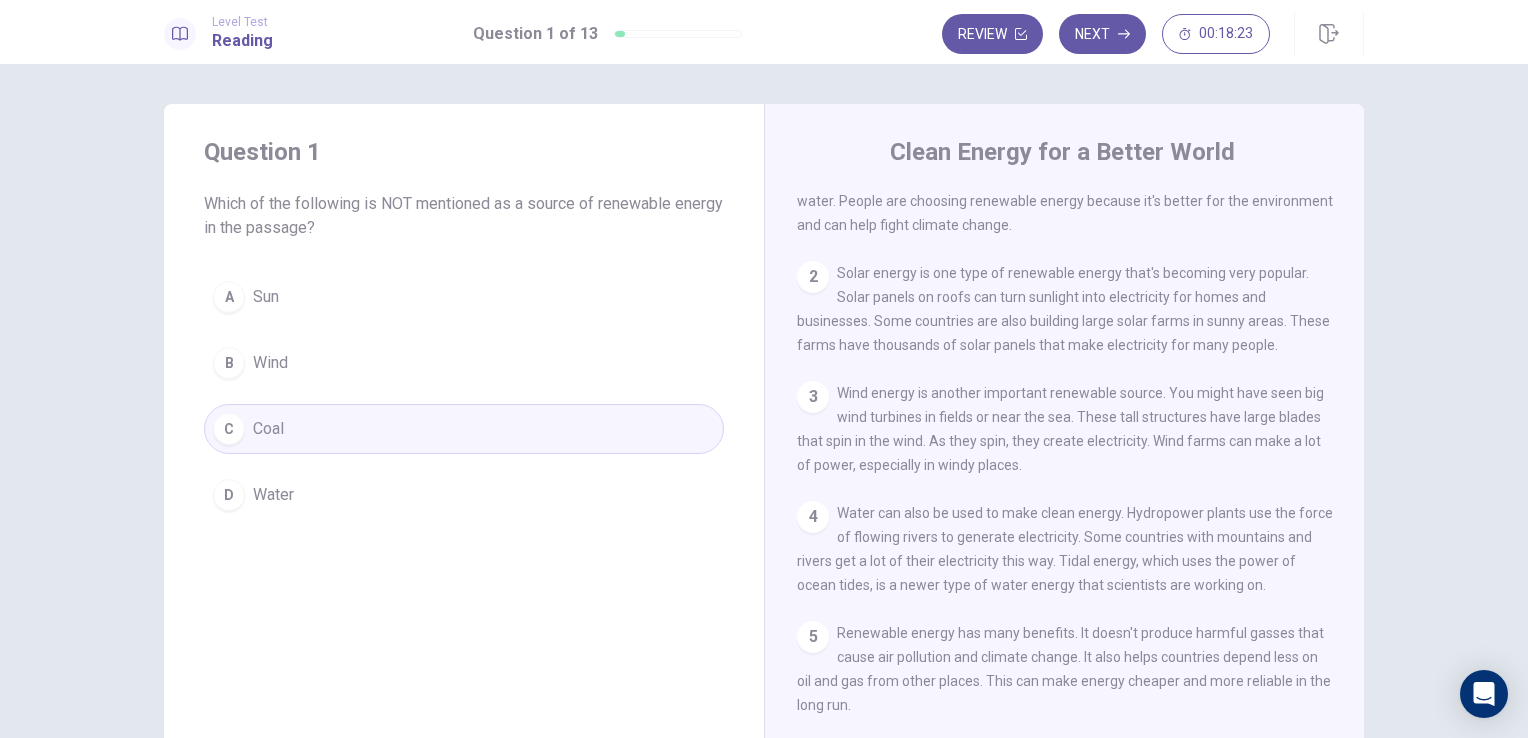scroll, scrollTop: 32, scrollLeft: 0, axis: vertical 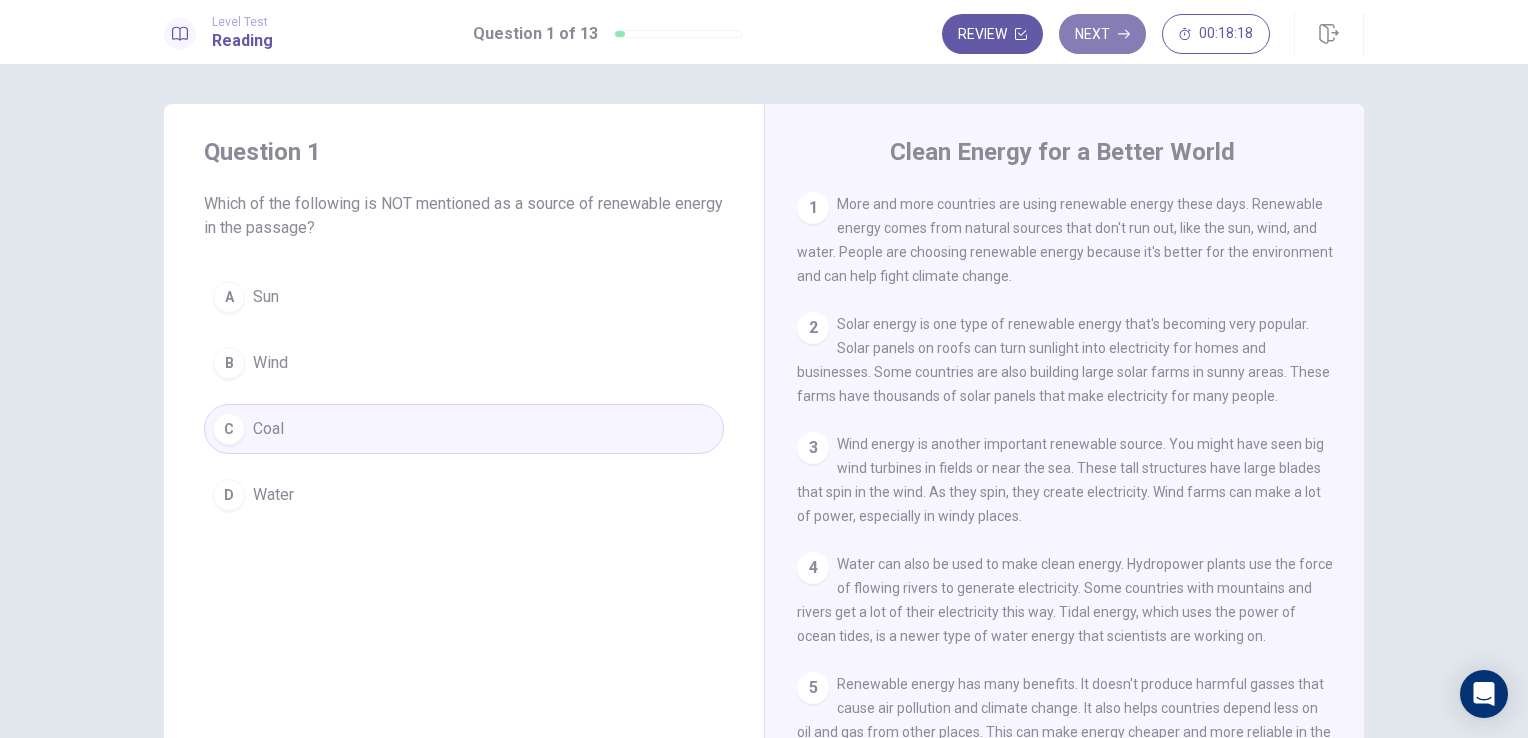 click on "Next" at bounding box center [1102, 34] 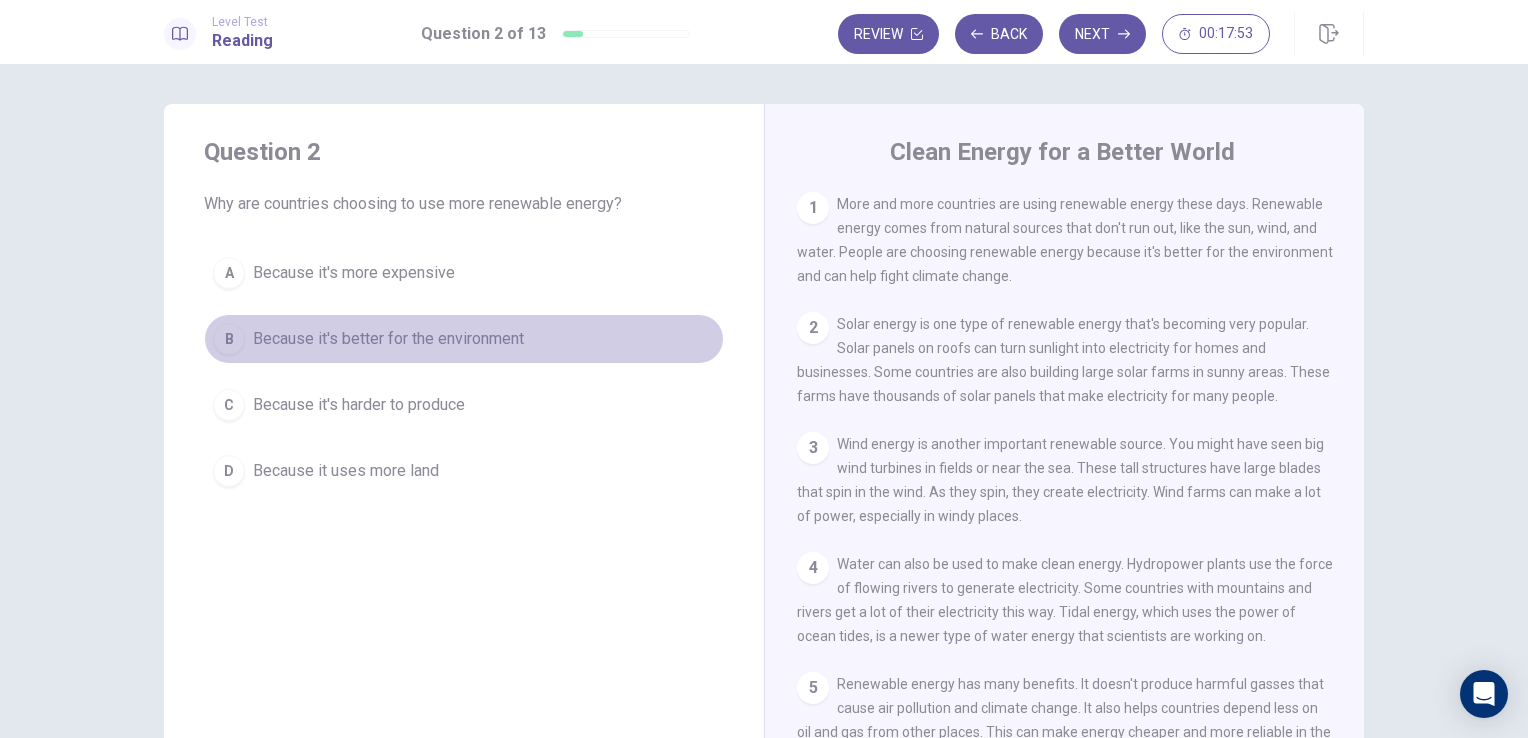 click on "Because it's better for the environment" at bounding box center [388, 339] 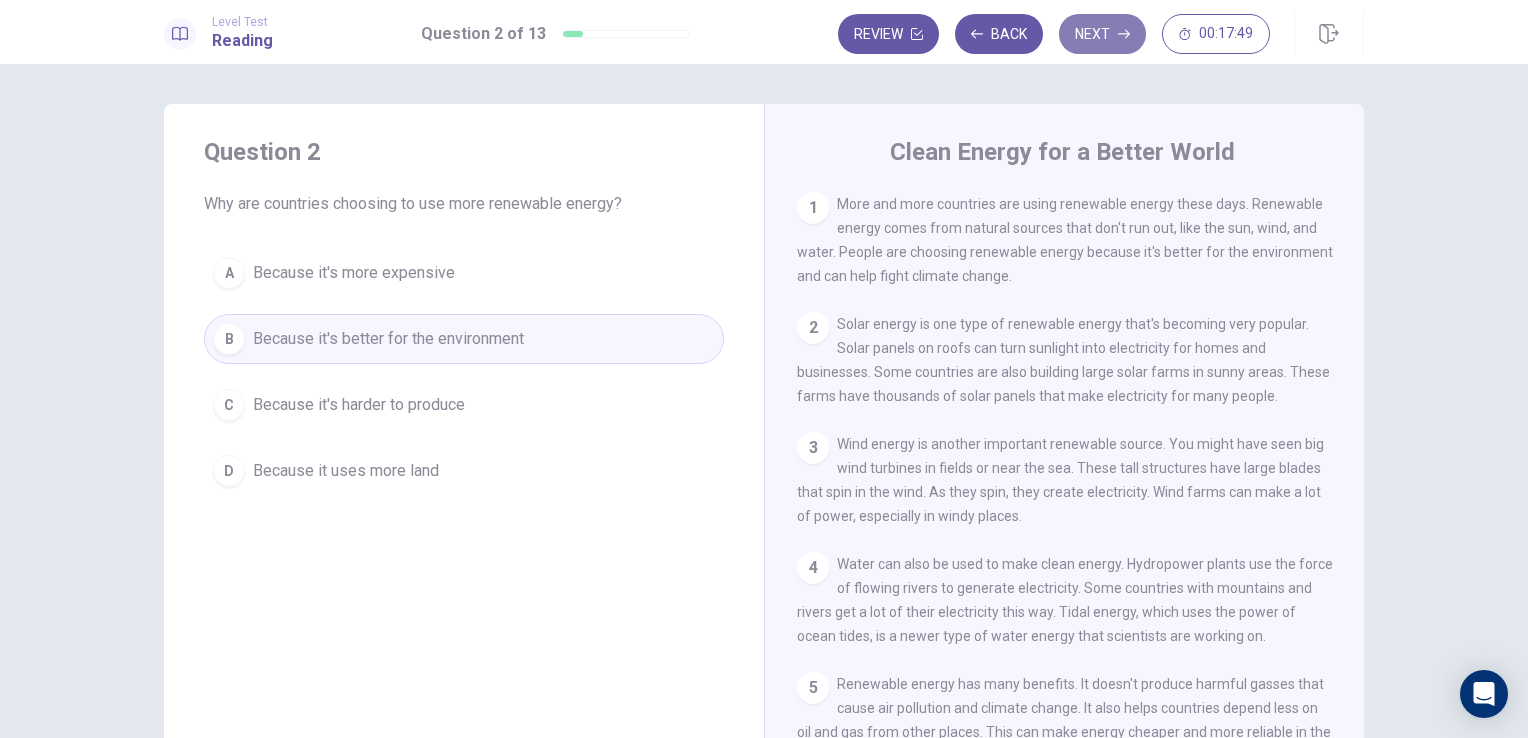 click on "Next" at bounding box center [1102, 34] 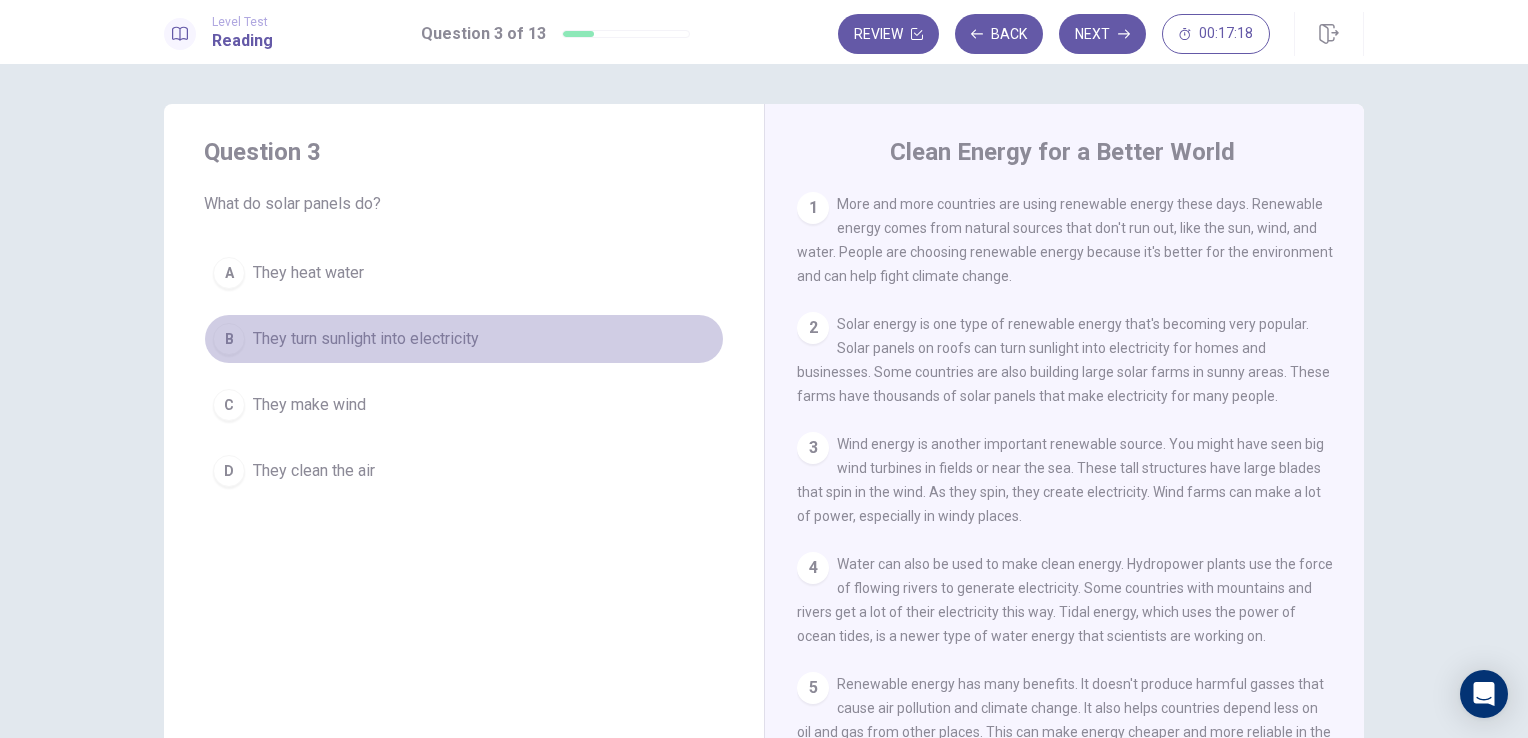 click on "They turn sunlight into electricity" at bounding box center (366, 339) 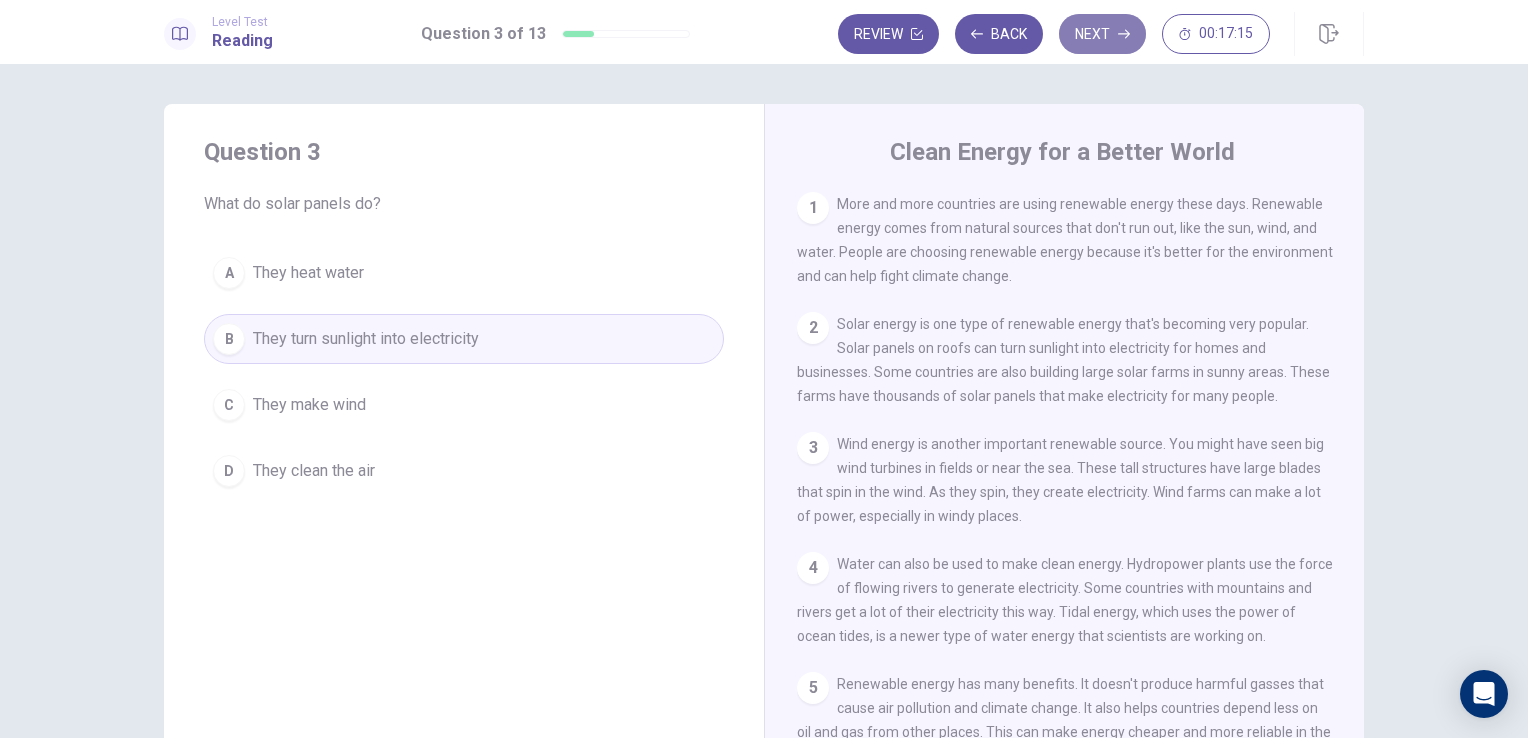 click on "Next" at bounding box center (1102, 34) 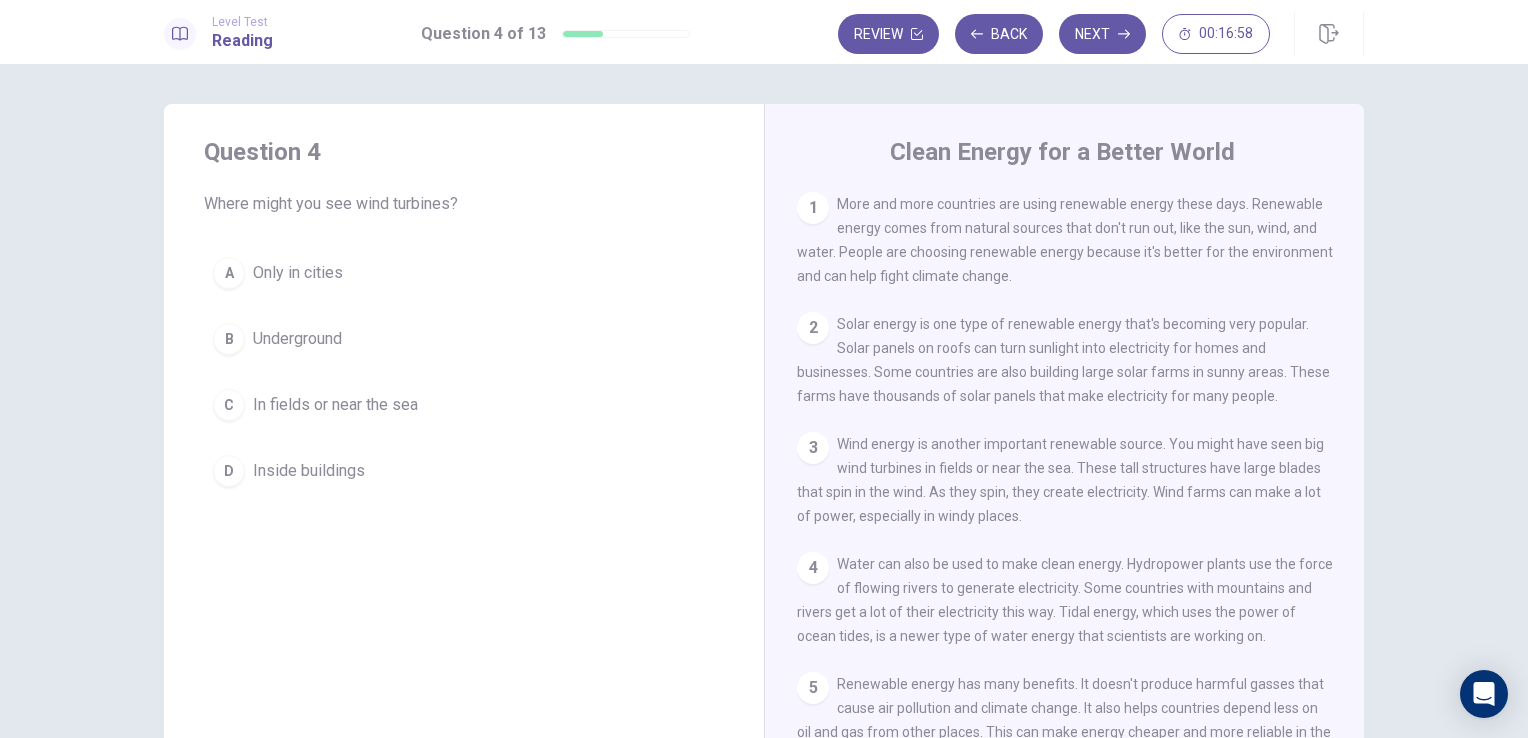 click on "Clean Energy for a Better World 1 More and more countries are using renewable energy these days. Renewable energy comes from natural sources that don't run out, like the sun, wind, and water. People are choosing renewable energy because it's better for the environment and can help fight climate change. 2 Solar energy is one type of renewable energy that's becoming very popular. Solar panels on roofs can turn sunlight into electricity for homes and businesses. Some countries are also building large solar farms in sunny areas. These farms have thousands of solar panels that make electricity for many people. 3 Wind energy is another important renewable source. You might have seen big wind turbines in fields or near the sea. These tall structures have large blades that spin in the wind. As they spin, they create electricity. Wind farms can make a lot of power, especially in windy places. 4 5 6 7" at bounding box center [1064, 451] 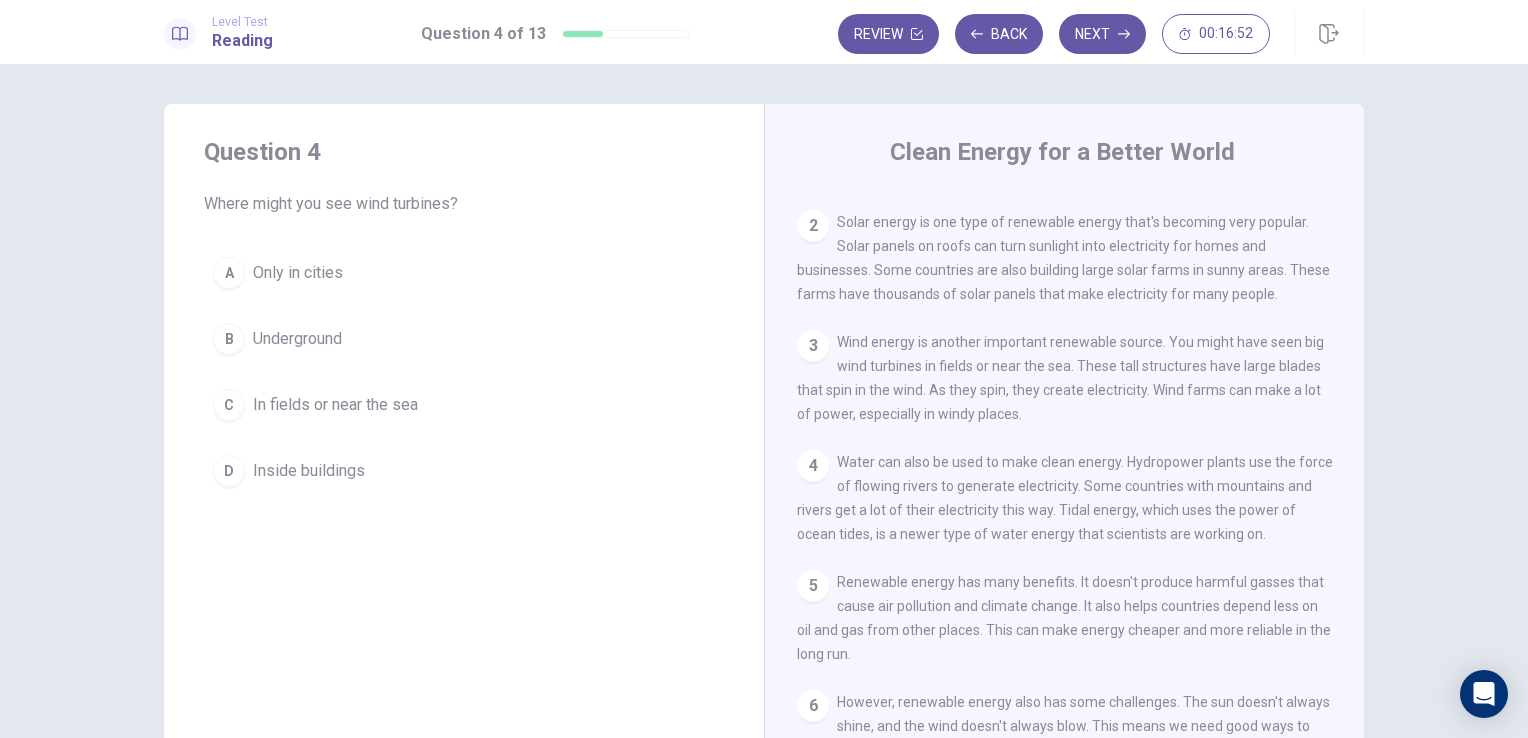 scroll, scrollTop: 104, scrollLeft: 0, axis: vertical 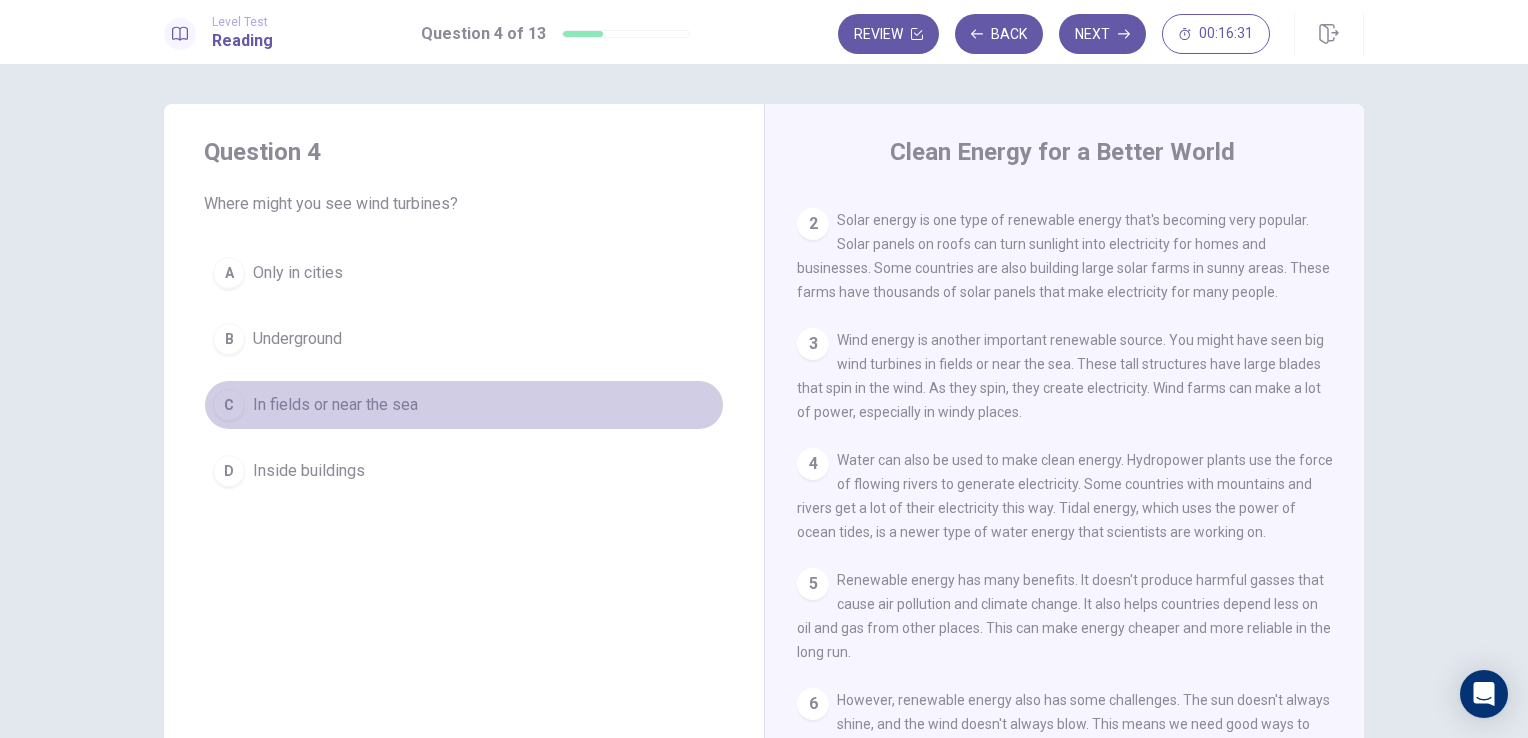 click on "In fields or near the sea" at bounding box center [335, 405] 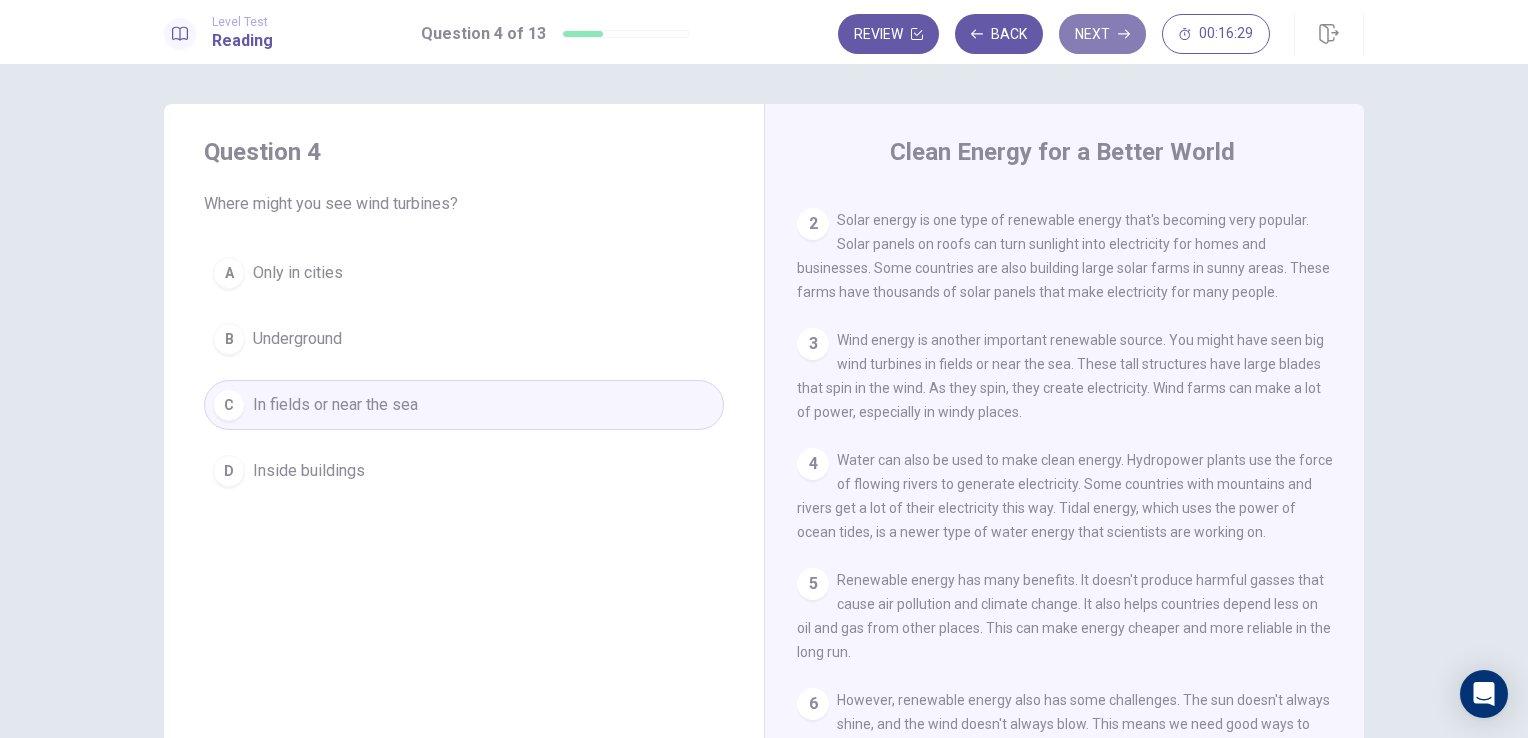 click on "Next" at bounding box center (1102, 34) 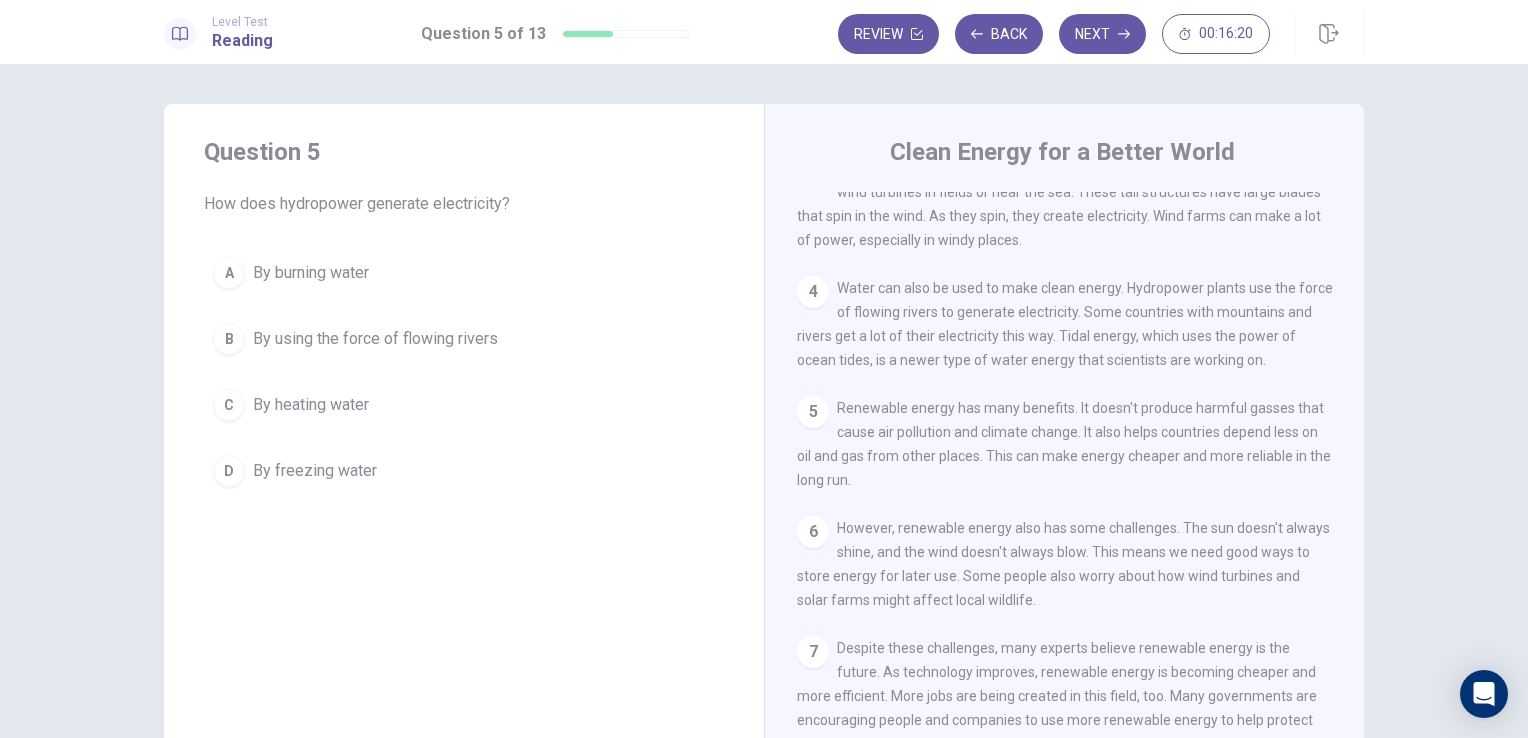 scroll, scrollTop: 283, scrollLeft: 0, axis: vertical 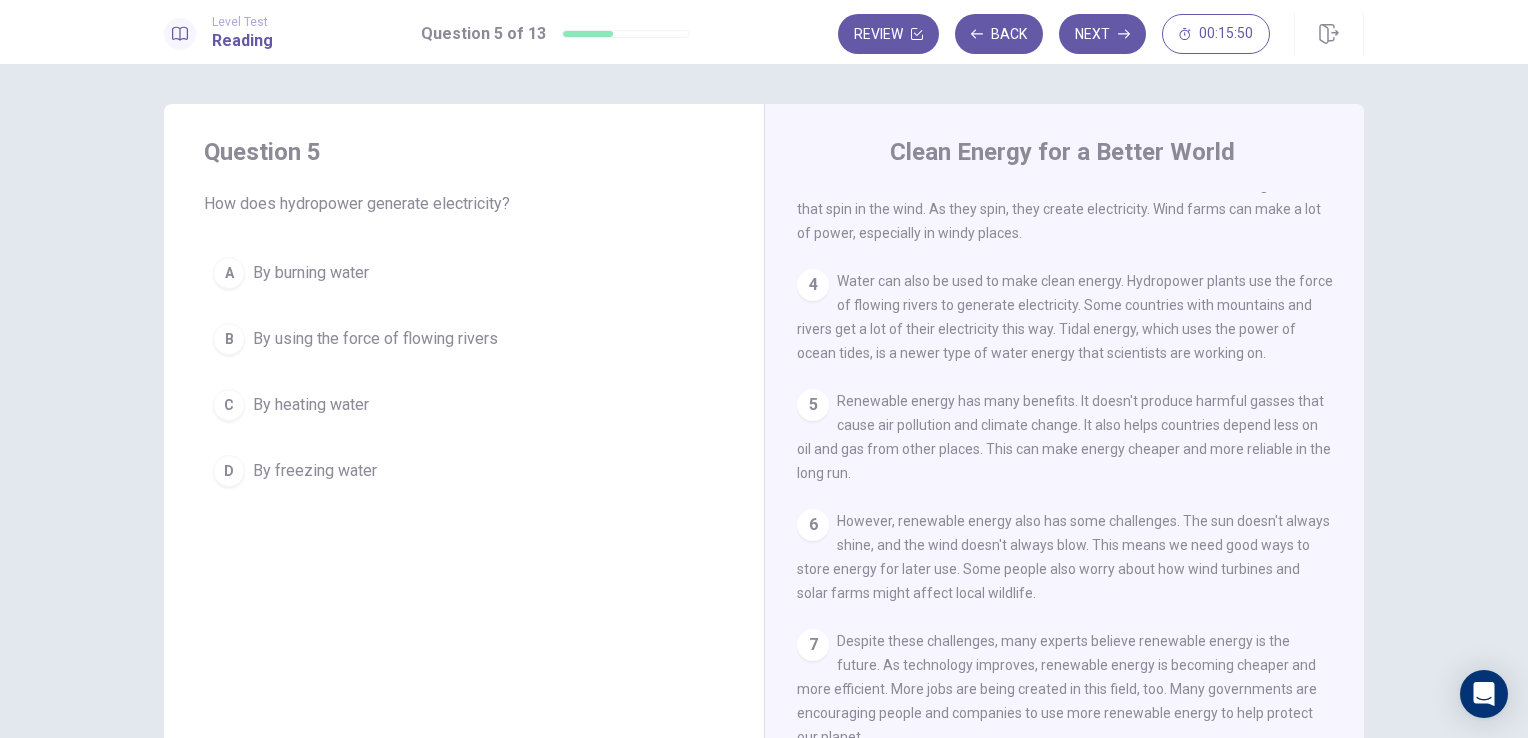 click on "By using the force of flowing rivers" at bounding box center (375, 339) 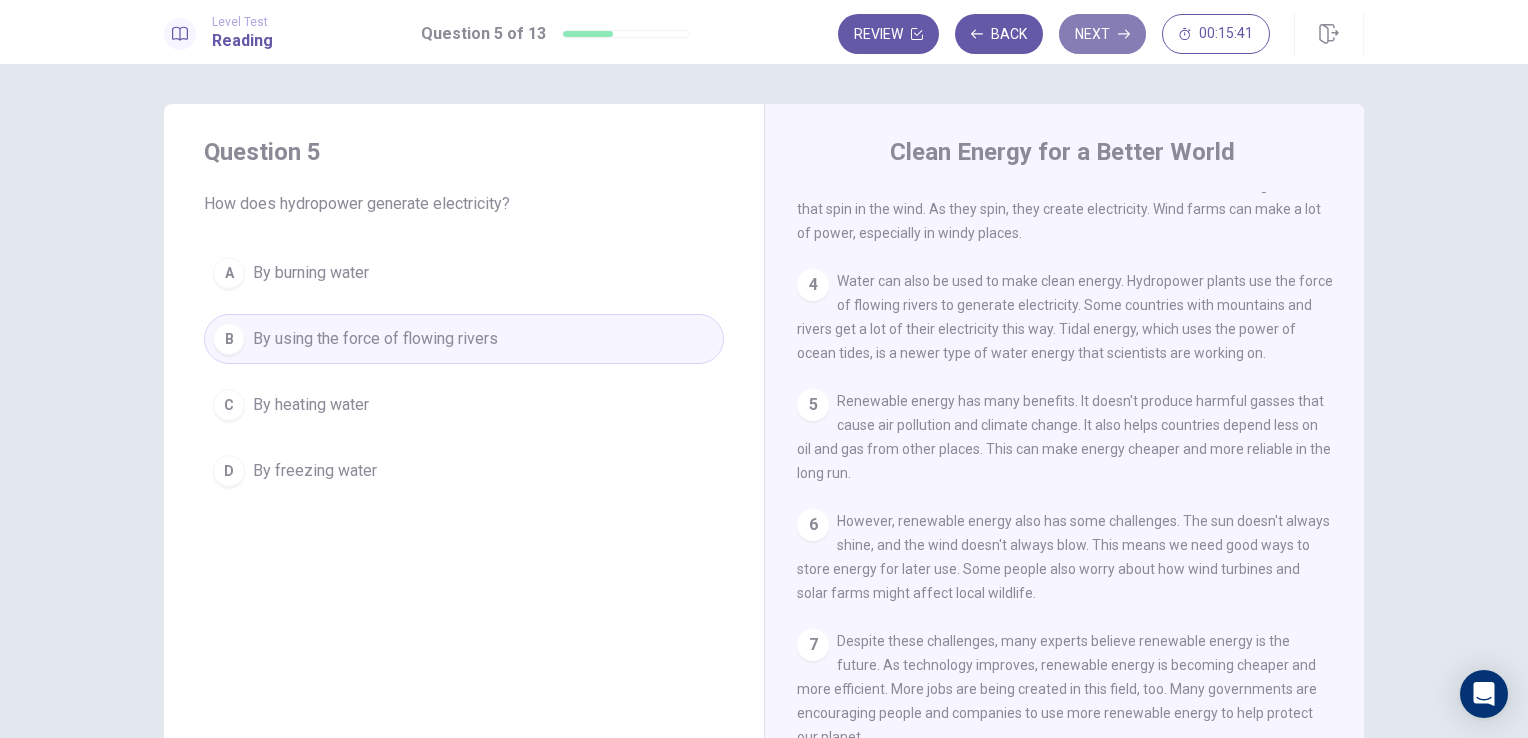 click on "Next" at bounding box center (1102, 34) 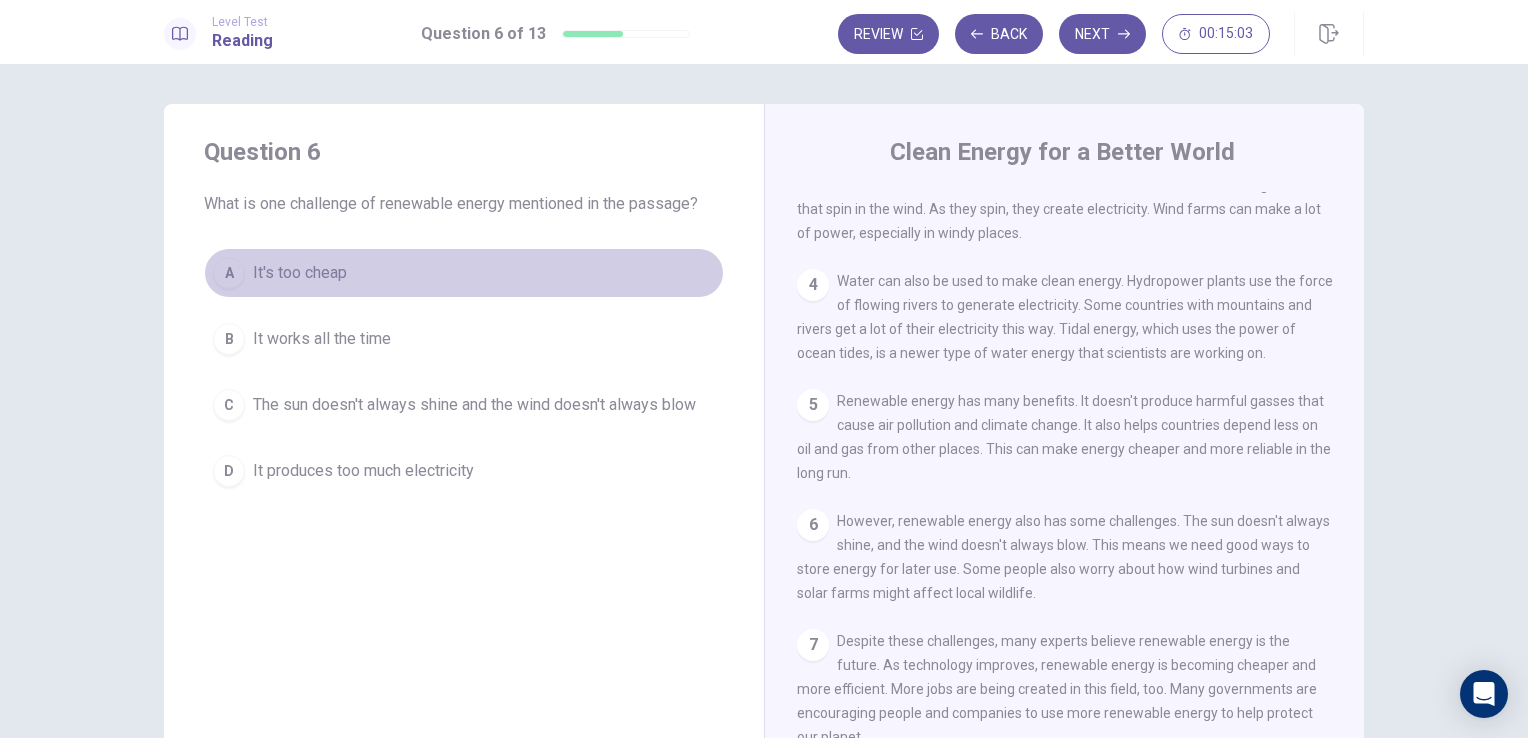 click on "A It's too cheap" at bounding box center [464, 273] 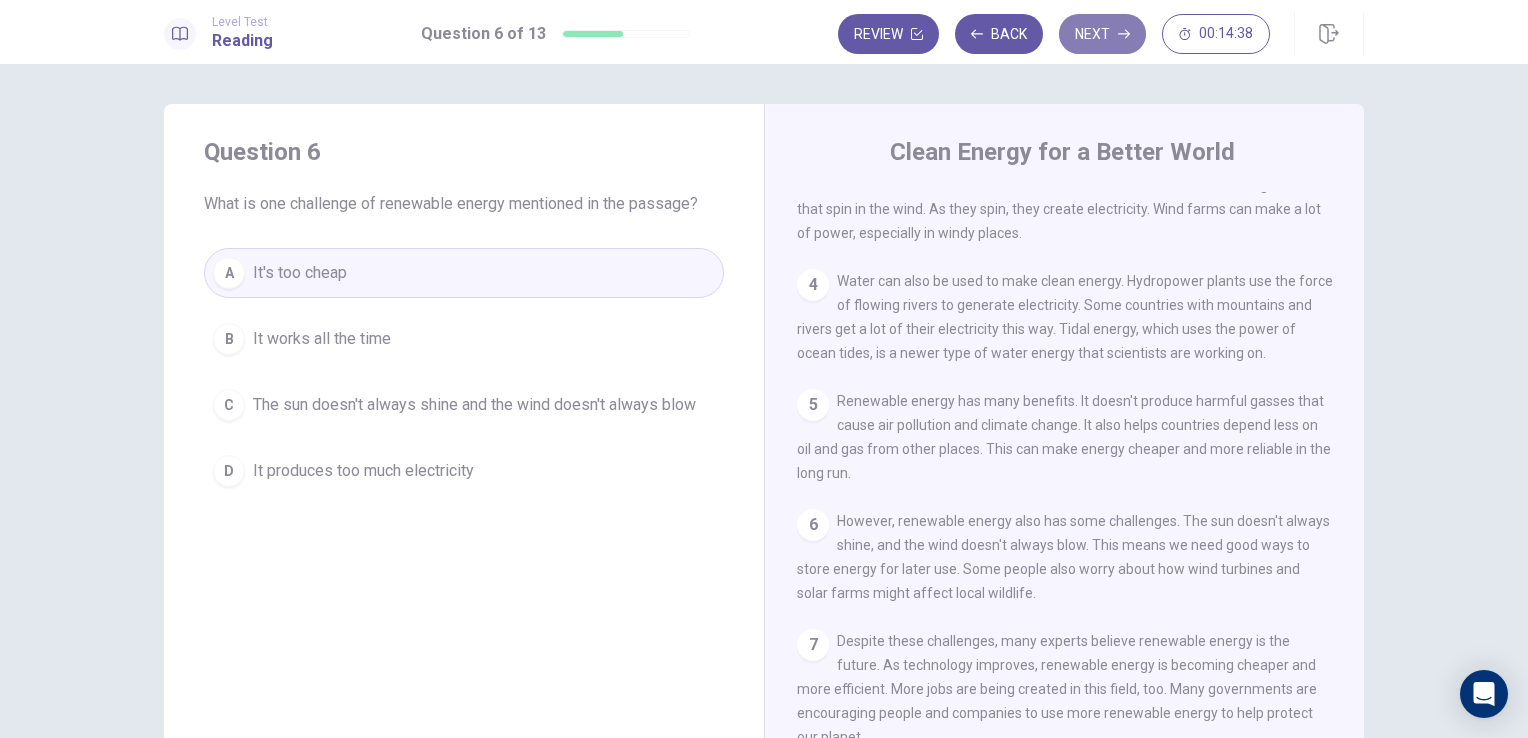 click on "Next" at bounding box center (1102, 34) 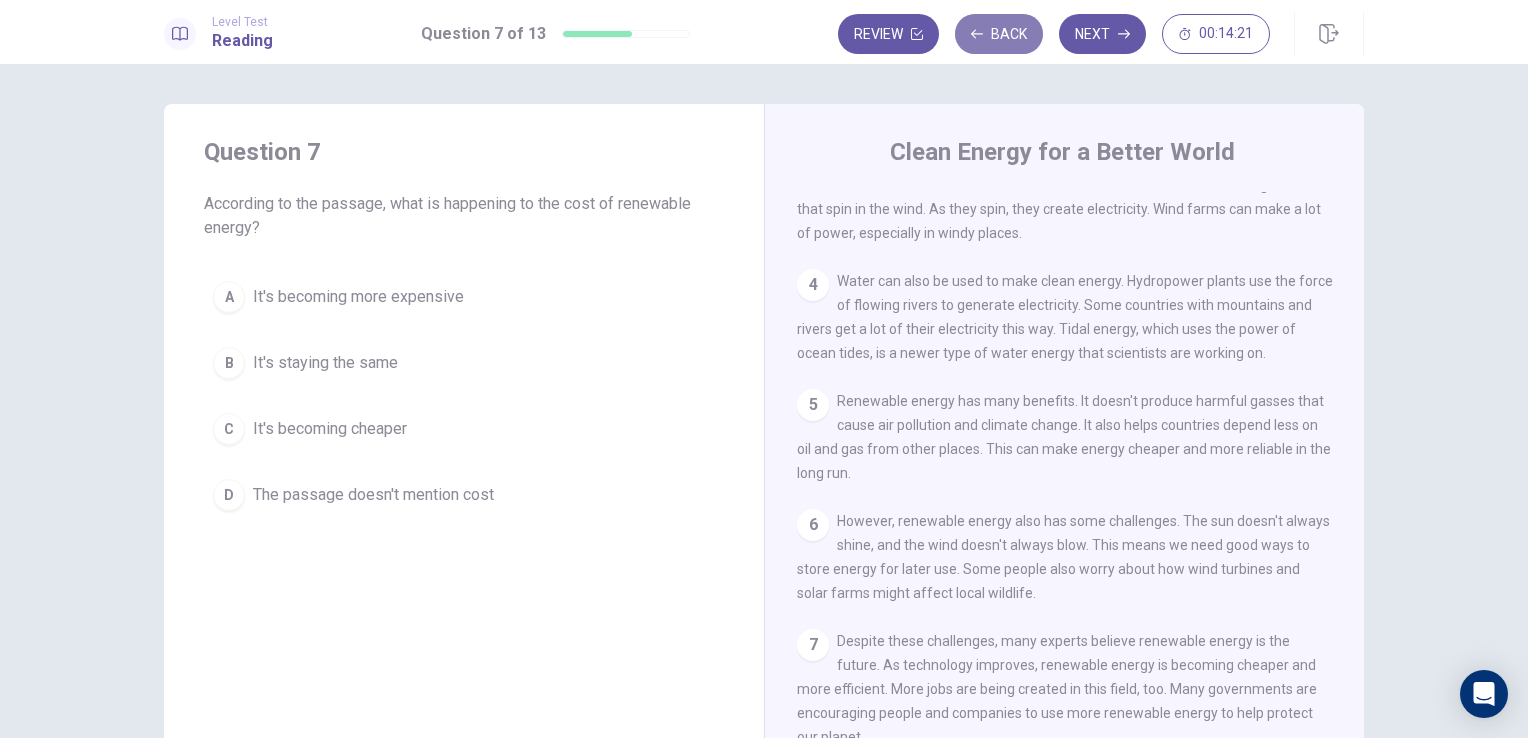 click on "Back" at bounding box center [999, 34] 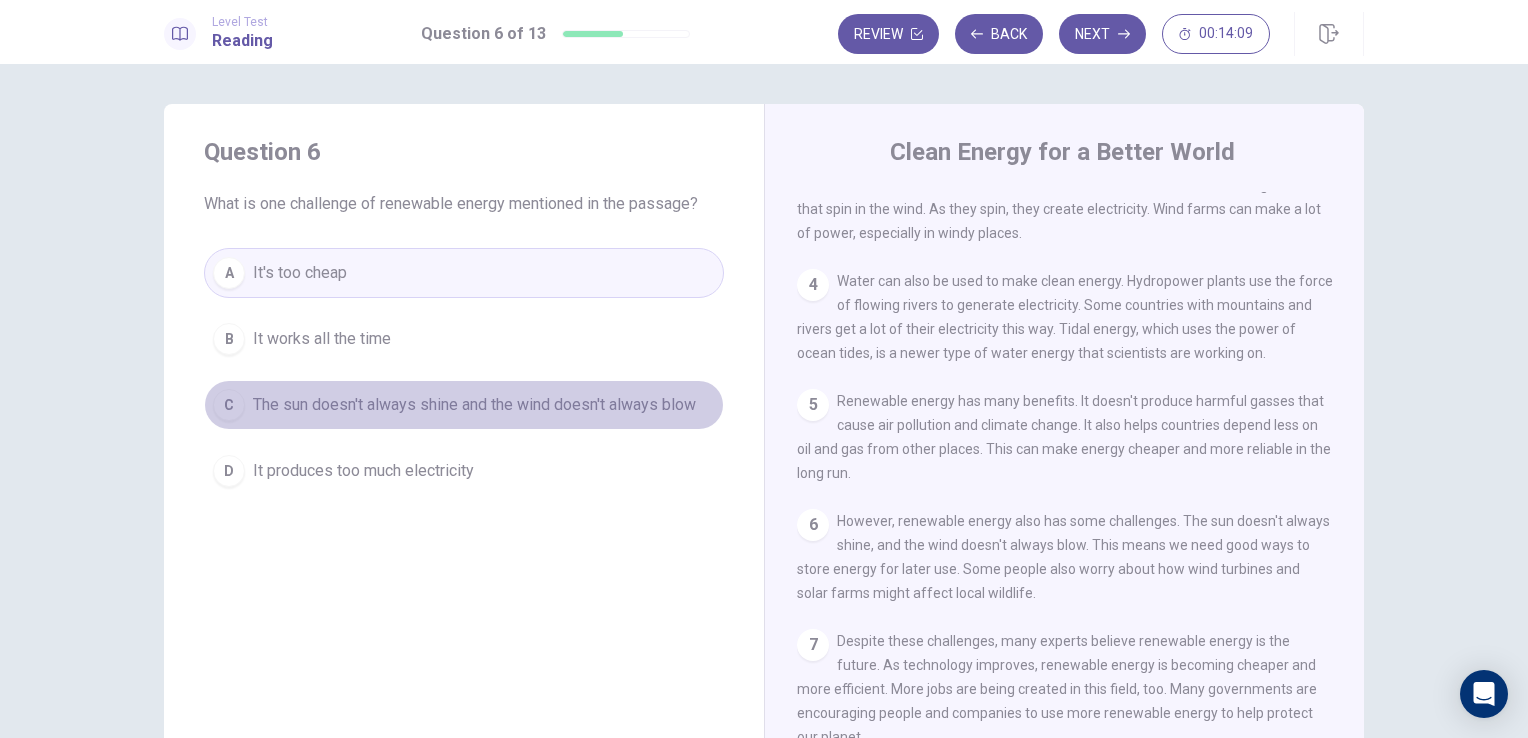 click on "The sun doesn't always shine and the wind doesn't always blow" at bounding box center [474, 405] 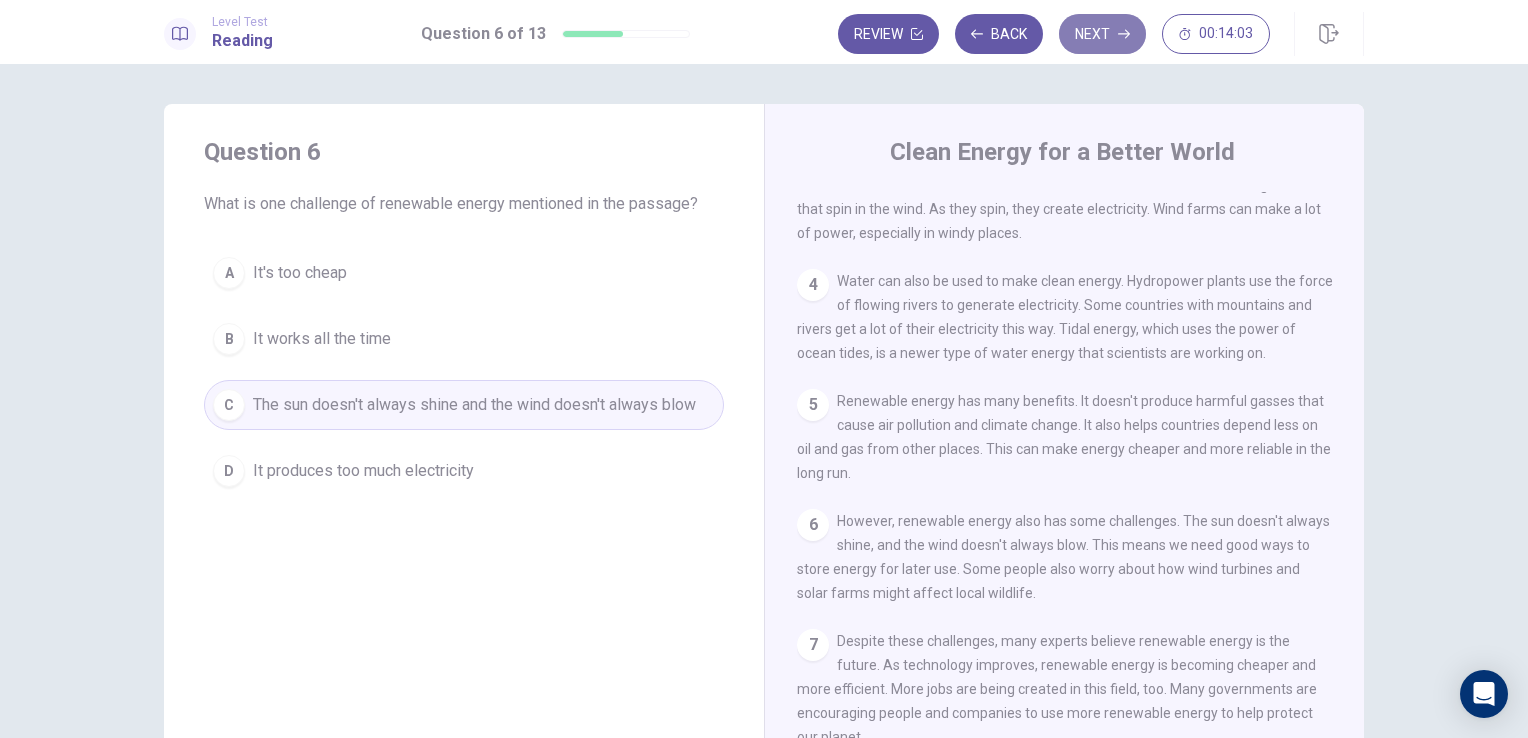 click on "Next" at bounding box center [1102, 34] 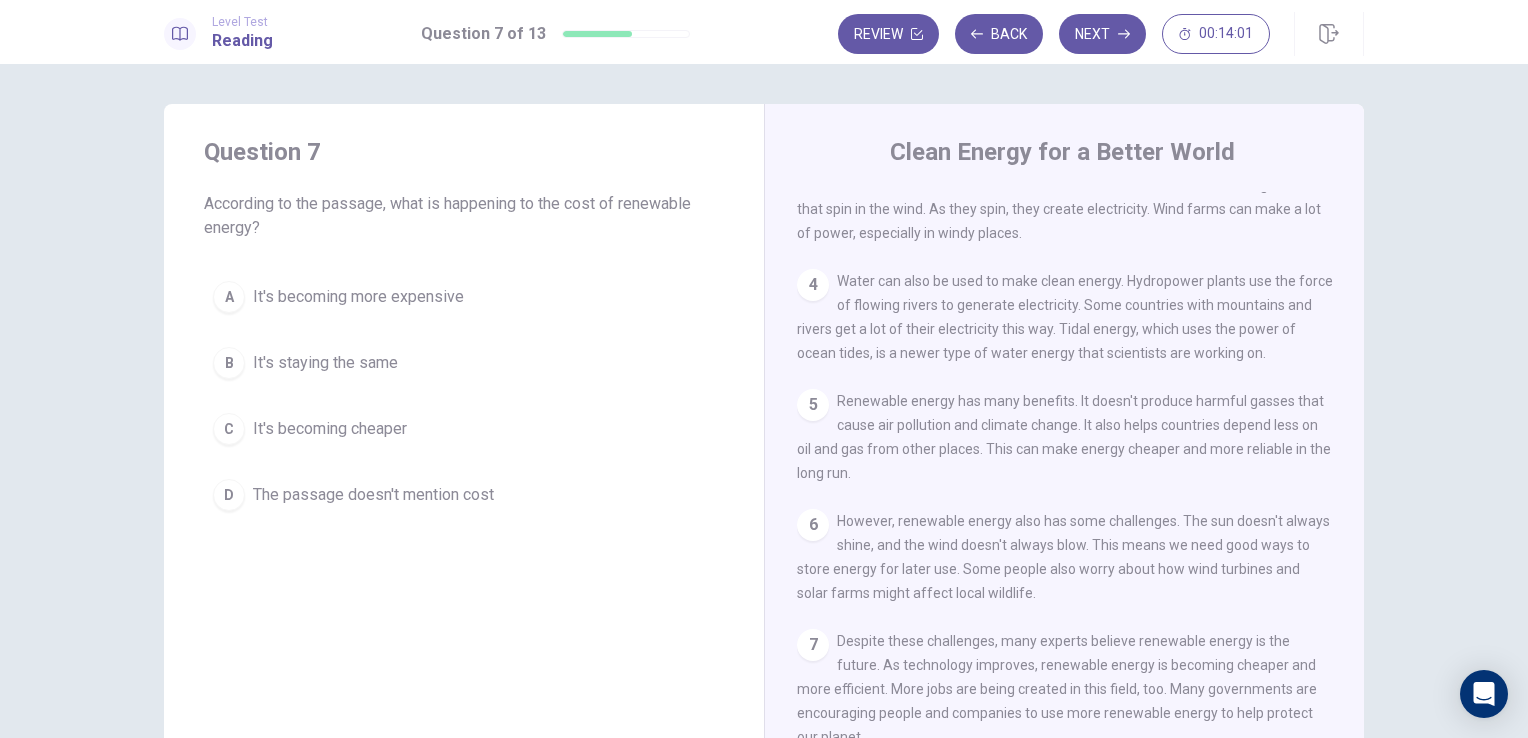 click on "Renewable energy has many benefits. It doesn't produce harmful gasses that cause air pollution and climate change. It also helps countries depend less on oil and gas from other places. This can make energy cheaper and more reliable in the long run." at bounding box center (1064, 437) 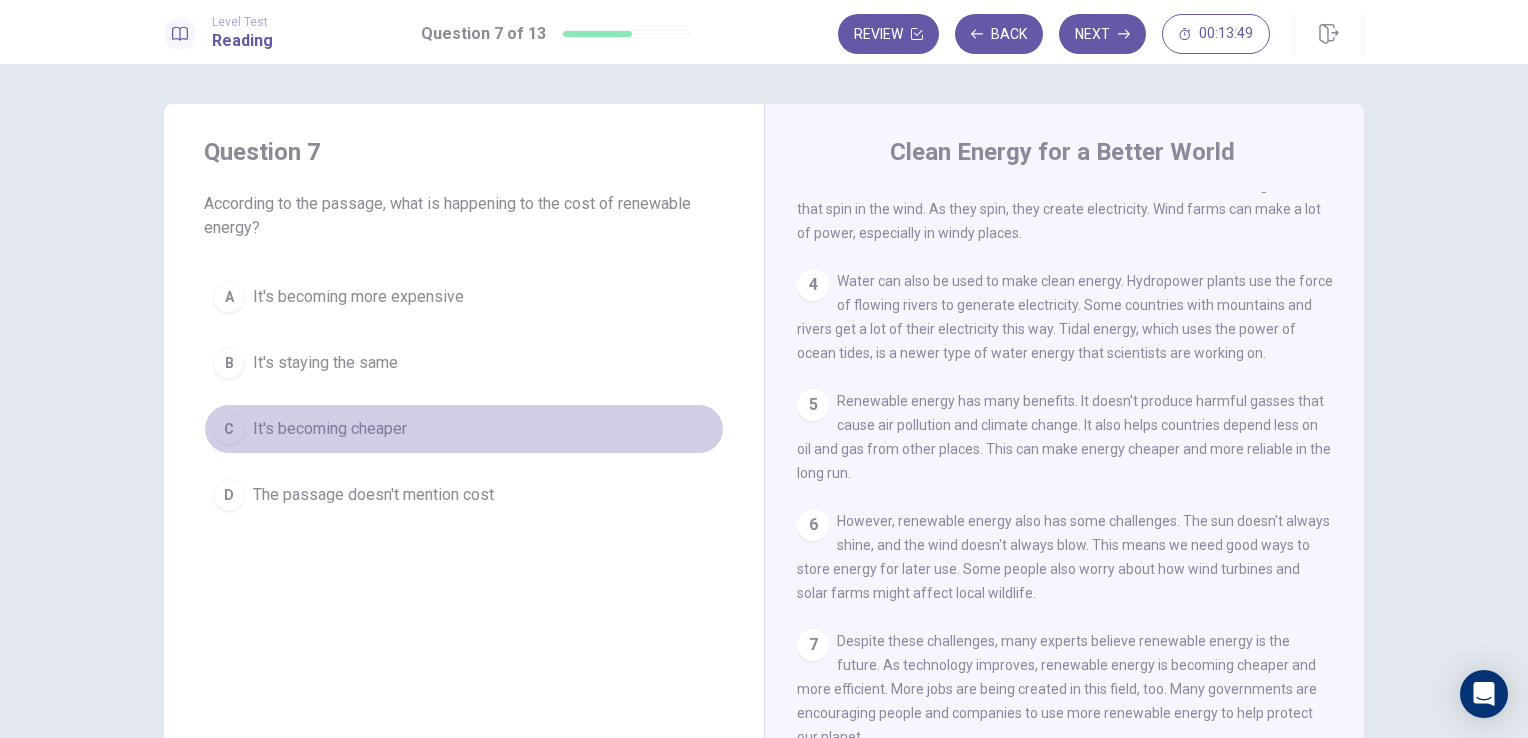 click on "It's becoming cheaper" at bounding box center (330, 429) 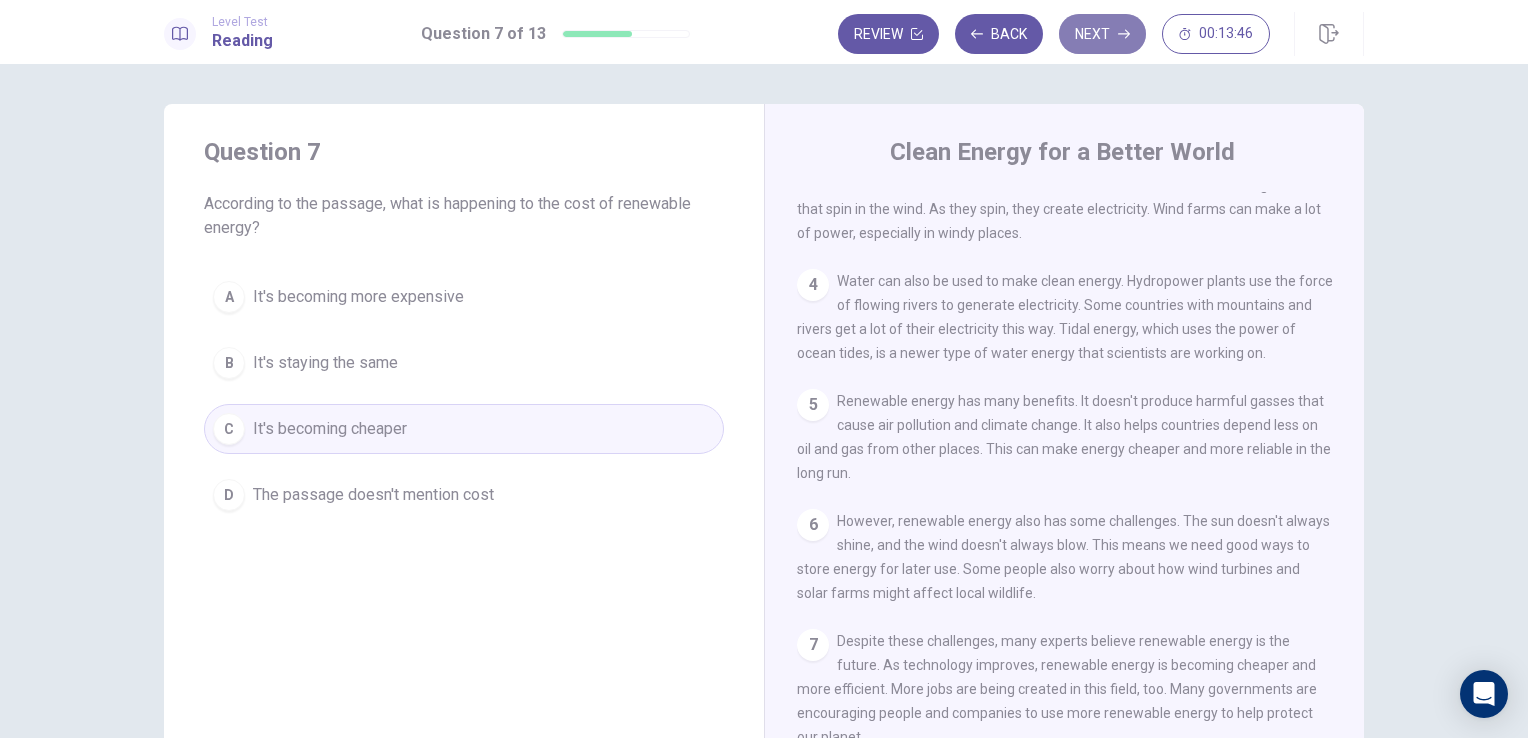 click on "Next" at bounding box center (1102, 34) 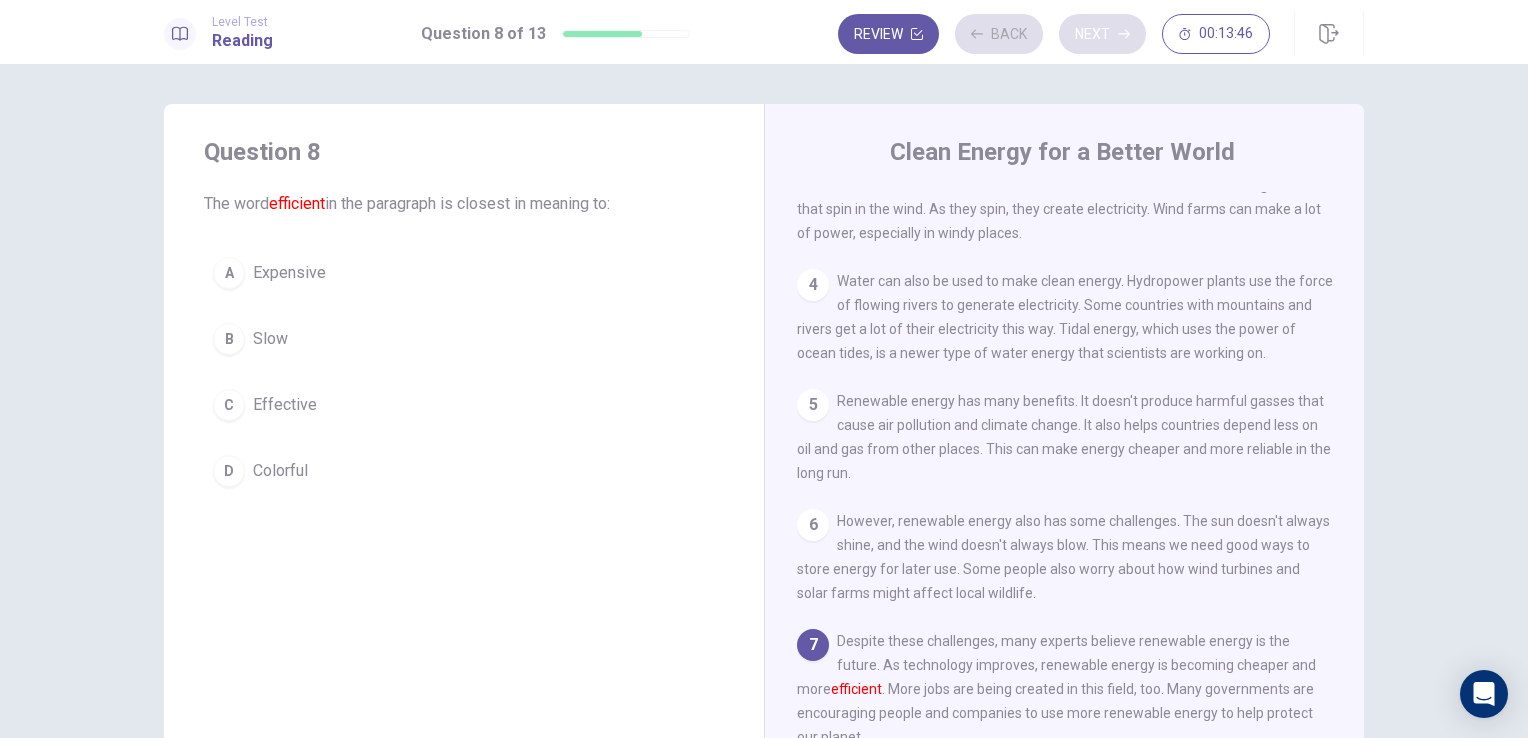 scroll, scrollTop: 312, scrollLeft: 0, axis: vertical 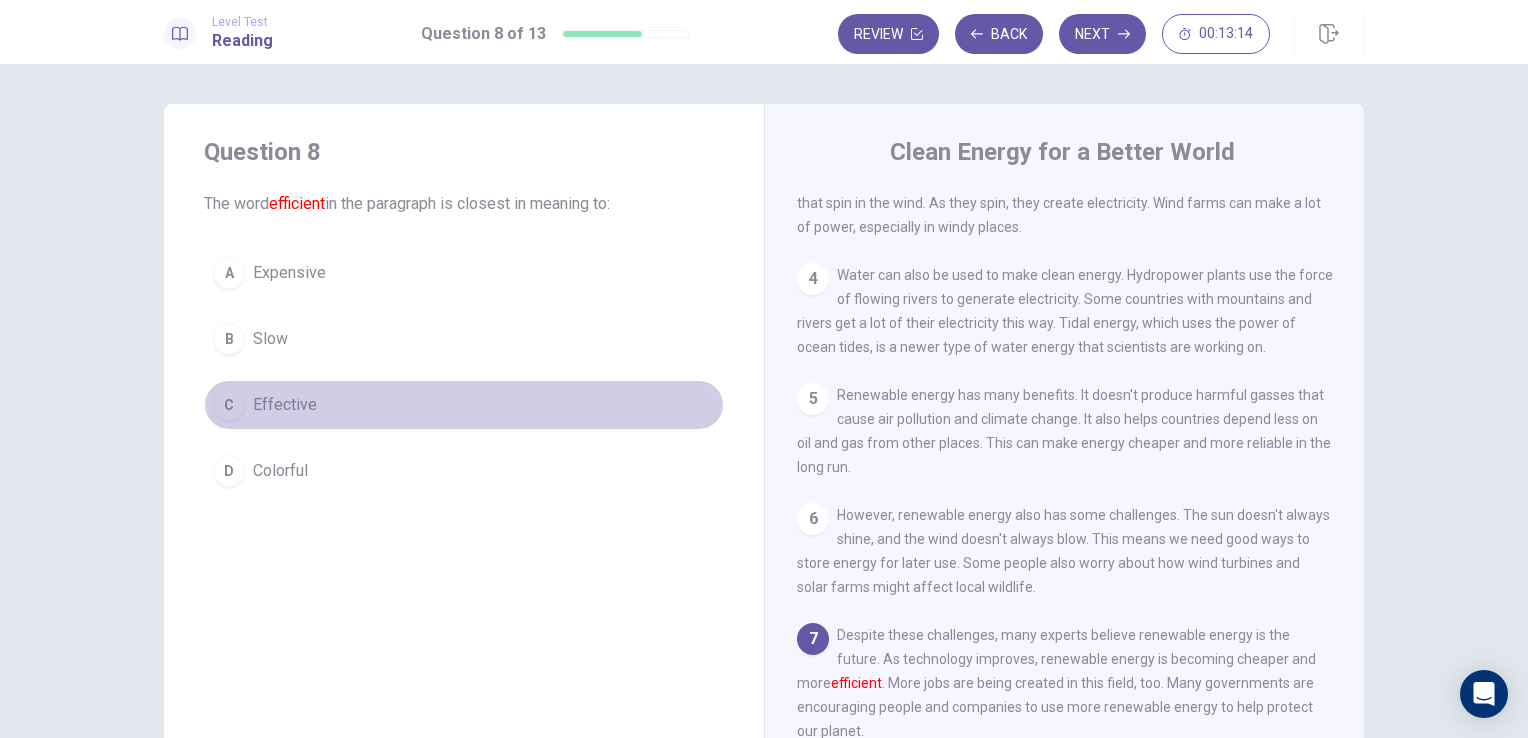 click on "Effective" at bounding box center (285, 405) 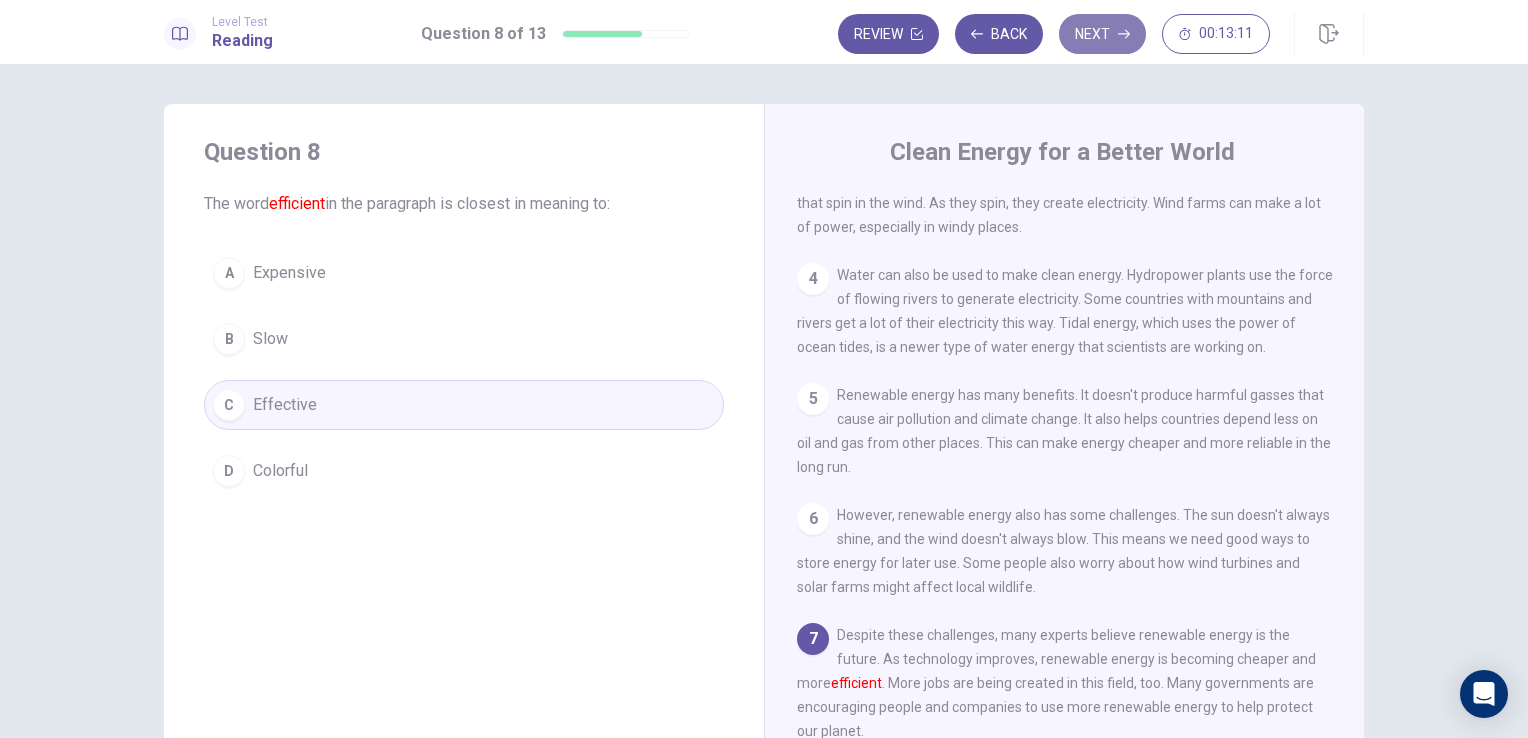 click on "Next" at bounding box center (1102, 34) 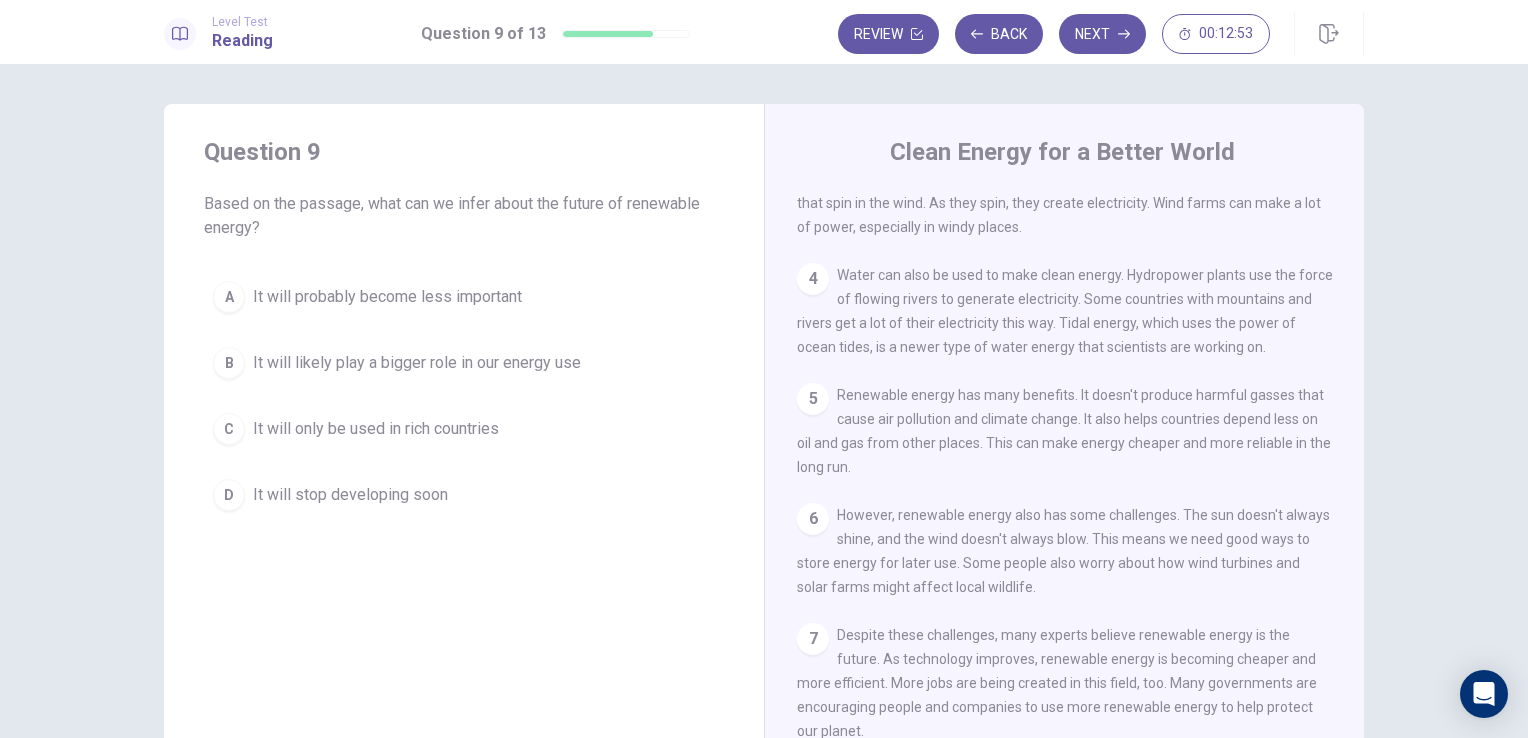 drag, startPoint x: 1336, startPoint y: 498, endPoint x: 1342, endPoint y: 512, distance: 15.231546 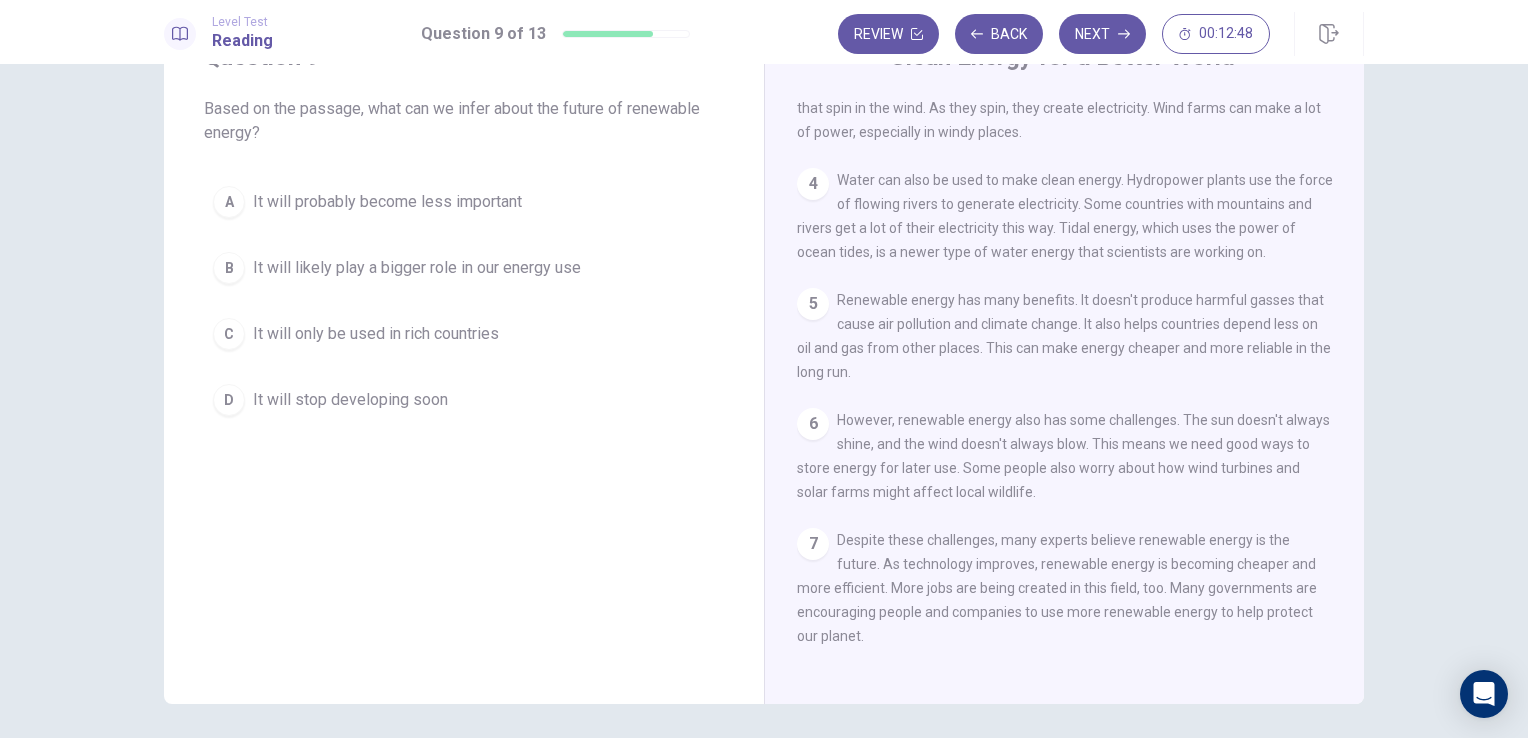 scroll, scrollTop: 100, scrollLeft: 0, axis: vertical 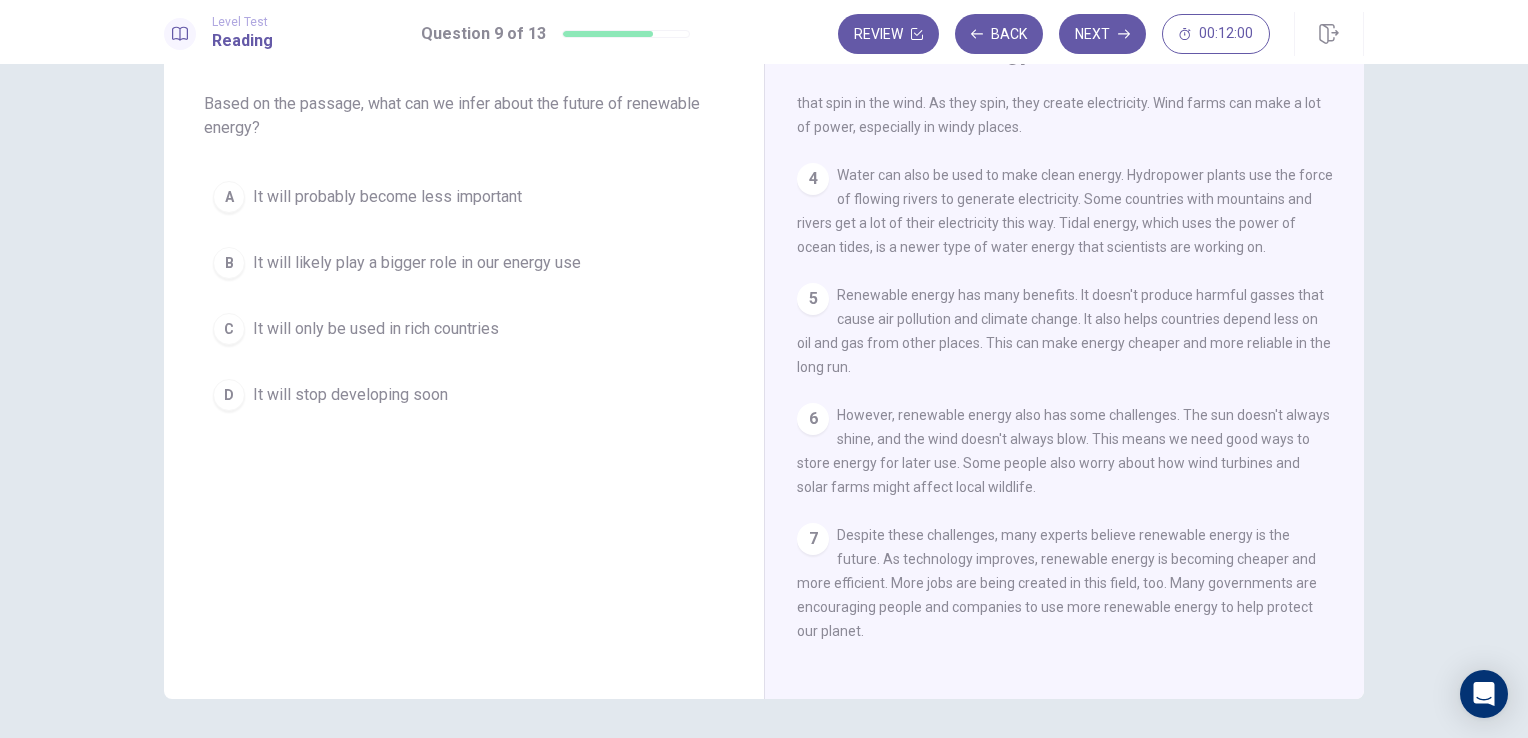 click on "It will likely play a bigger role in our energy use" at bounding box center [417, 263] 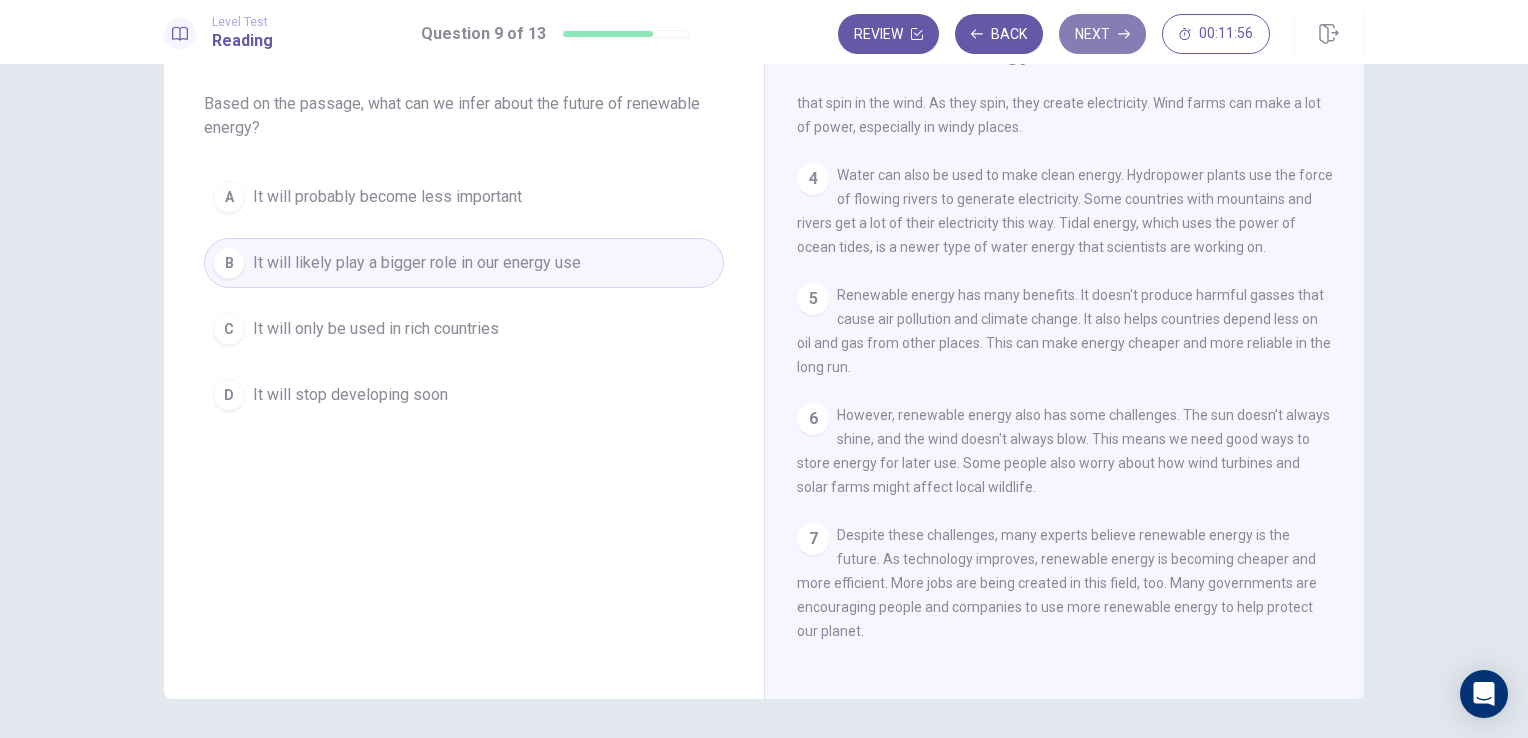 click on "Next" at bounding box center [1102, 34] 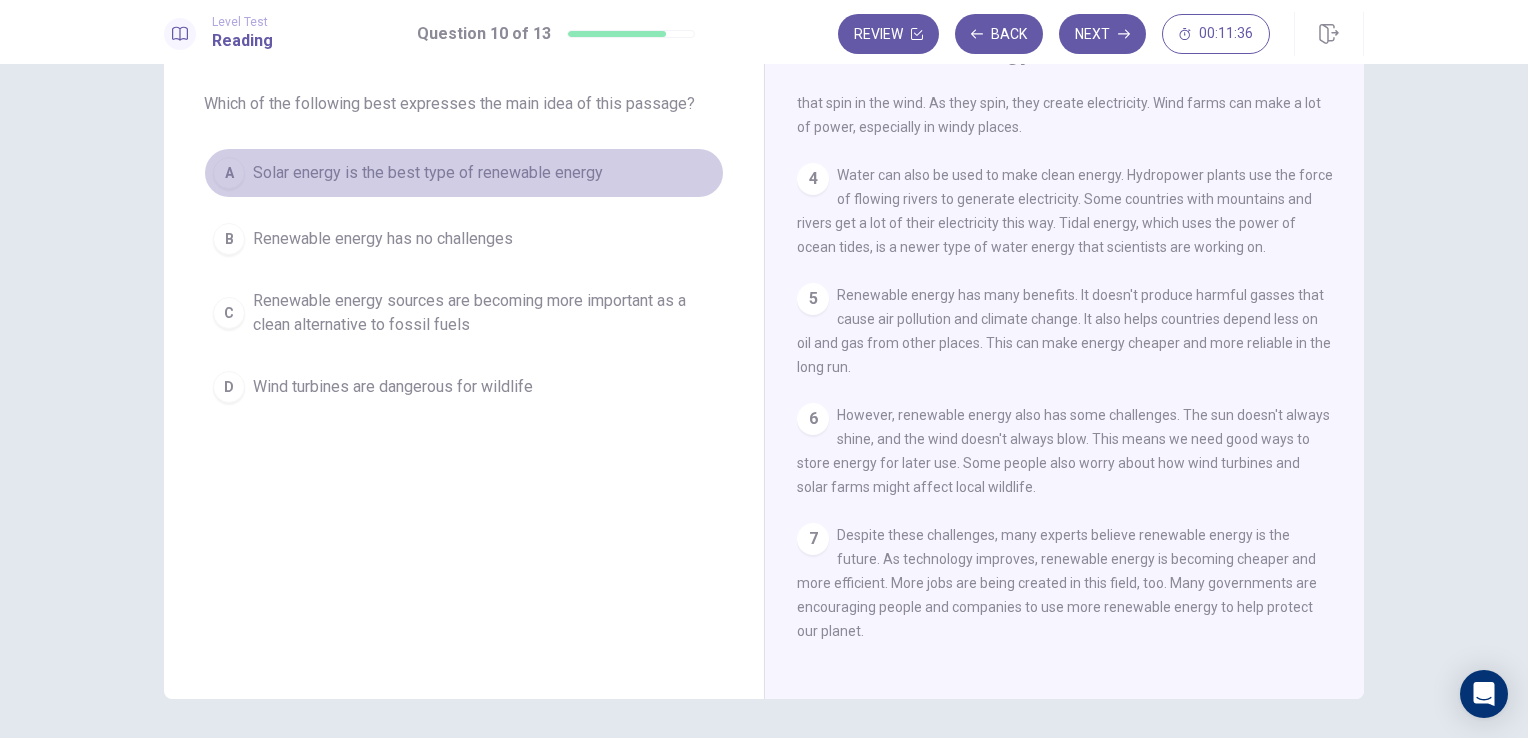 click on "Solar energy is the best type of renewable energy" at bounding box center [428, 173] 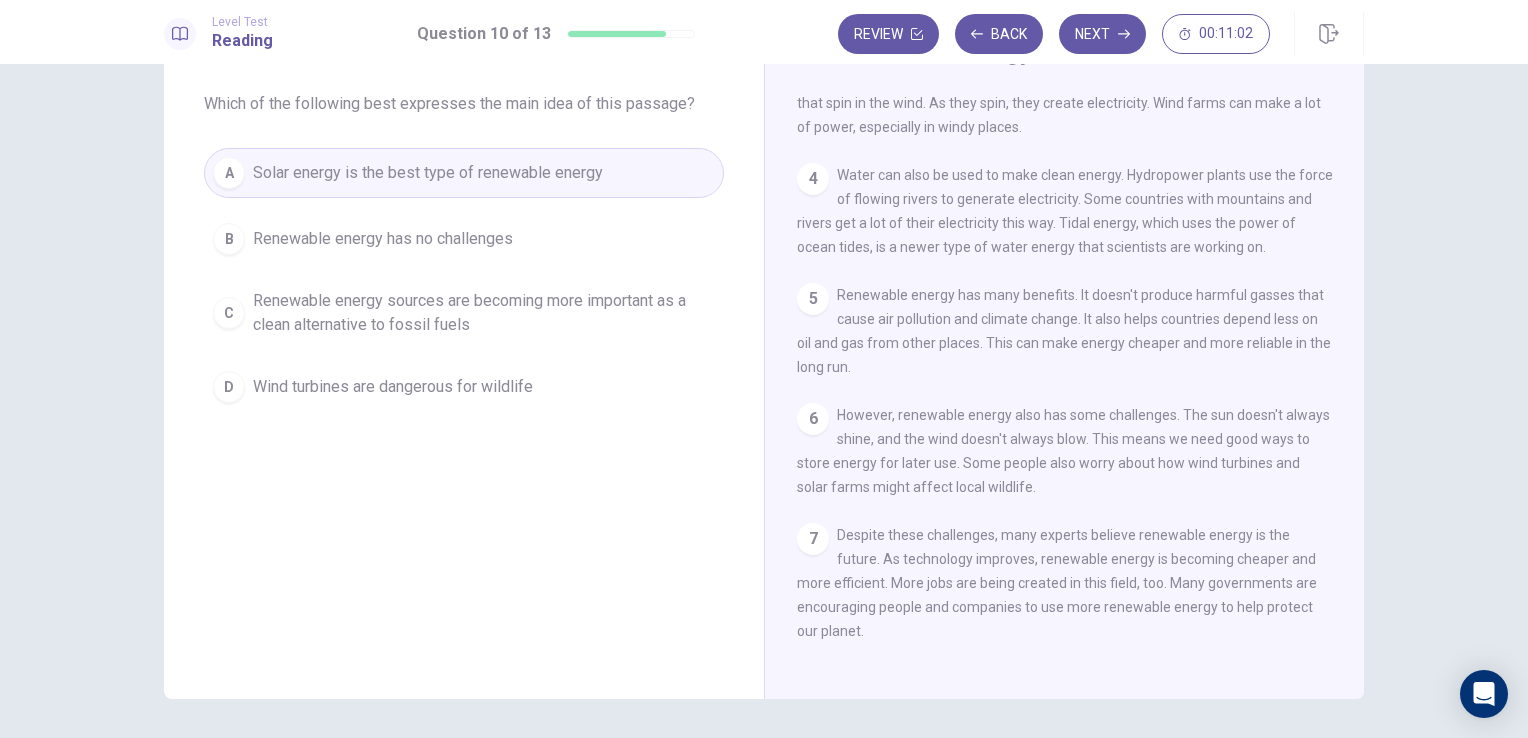 click on "Renewable energy sources are becoming more important as a clean alternative to fossil fuels" at bounding box center [484, 313] 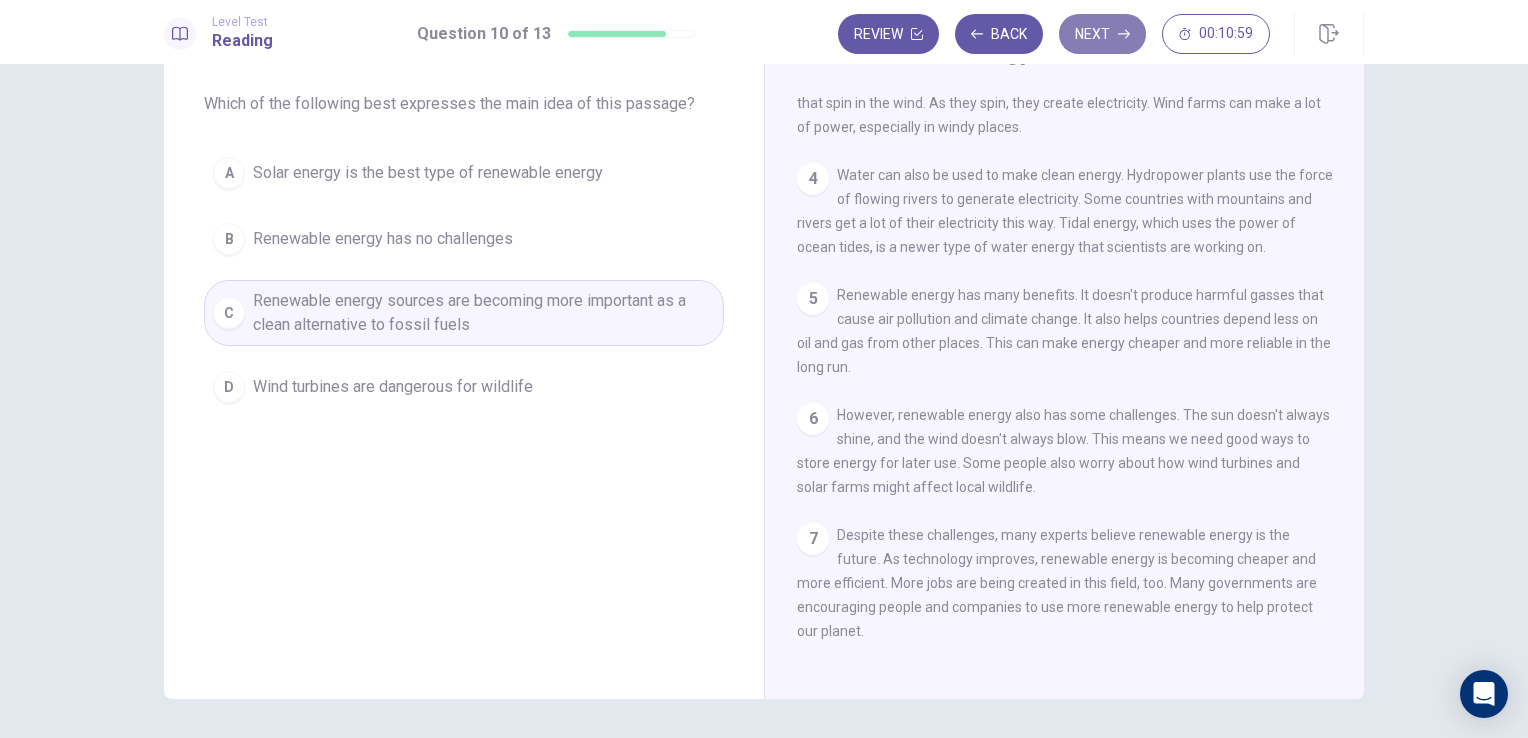 click on "Next" at bounding box center [1102, 34] 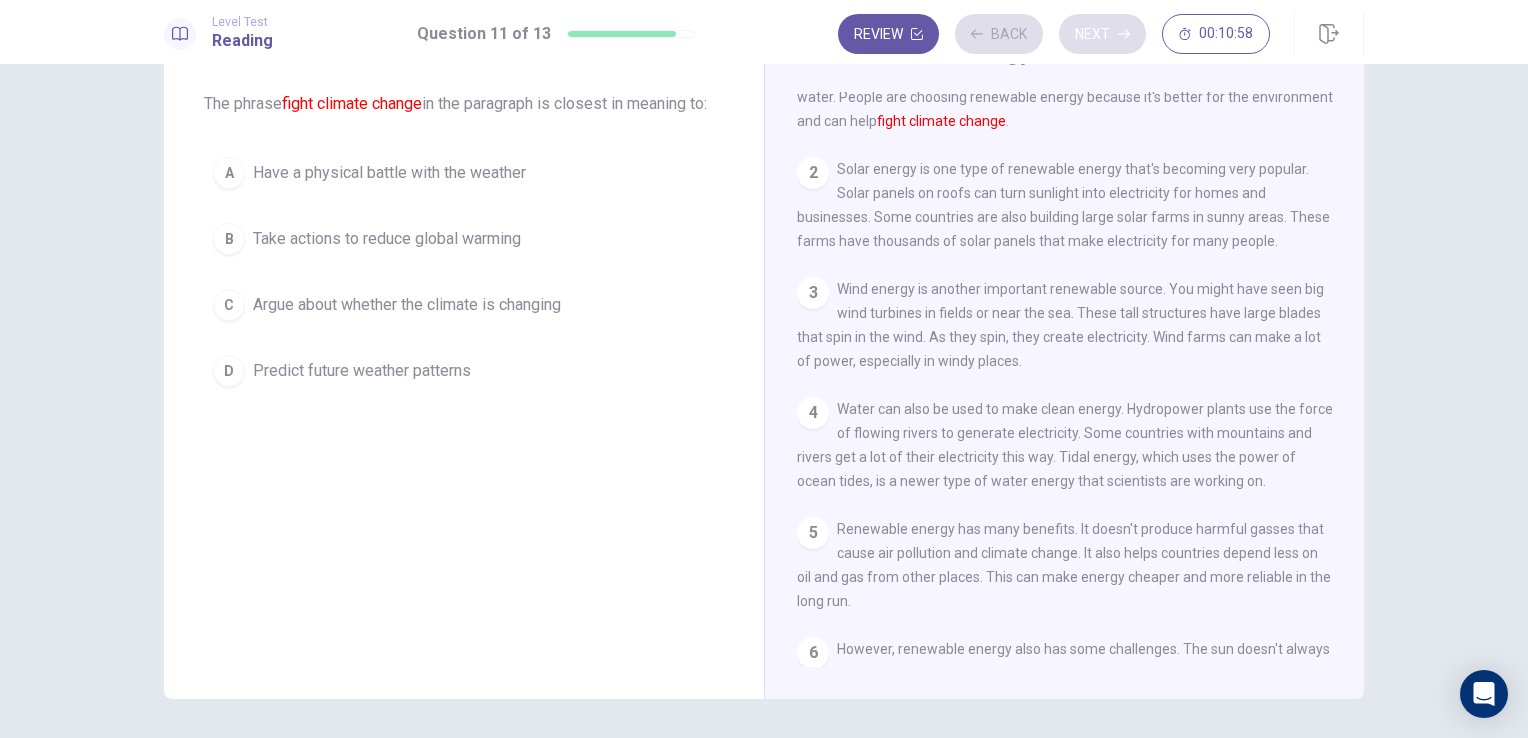scroll, scrollTop: 0, scrollLeft: 0, axis: both 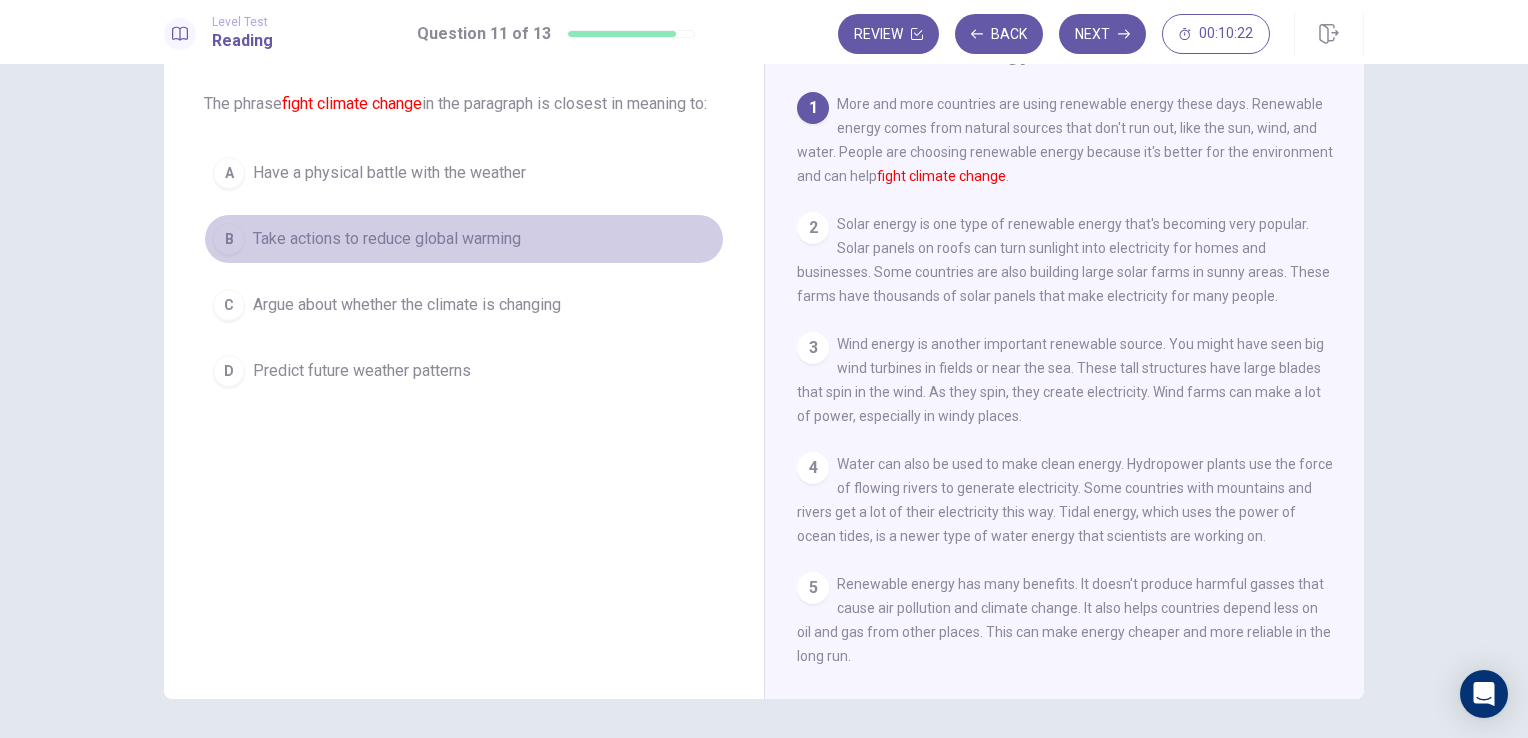 click on "Take actions to reduce global warming" at bounding box center [387, 239] 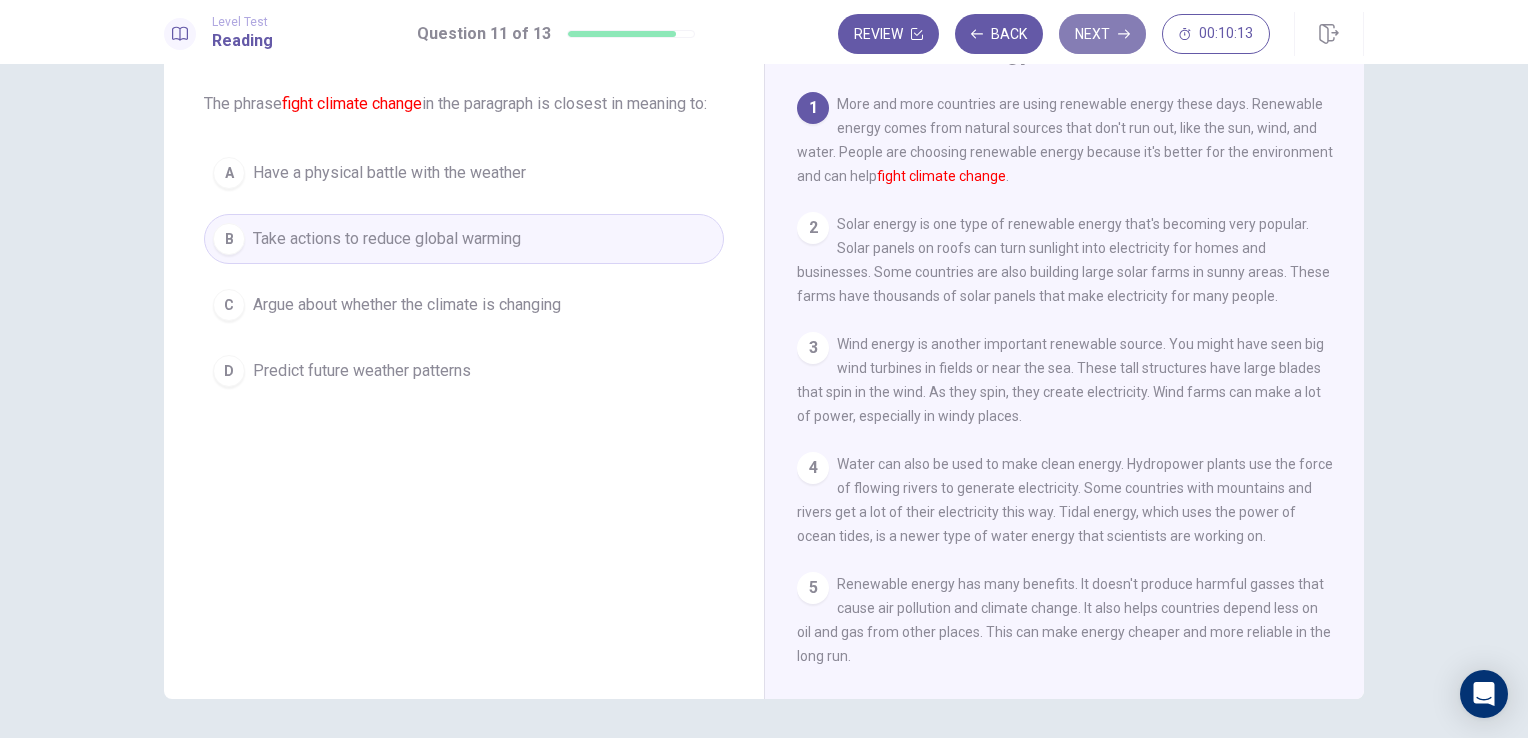 click on "Next" at bounding box center [1102, 34] 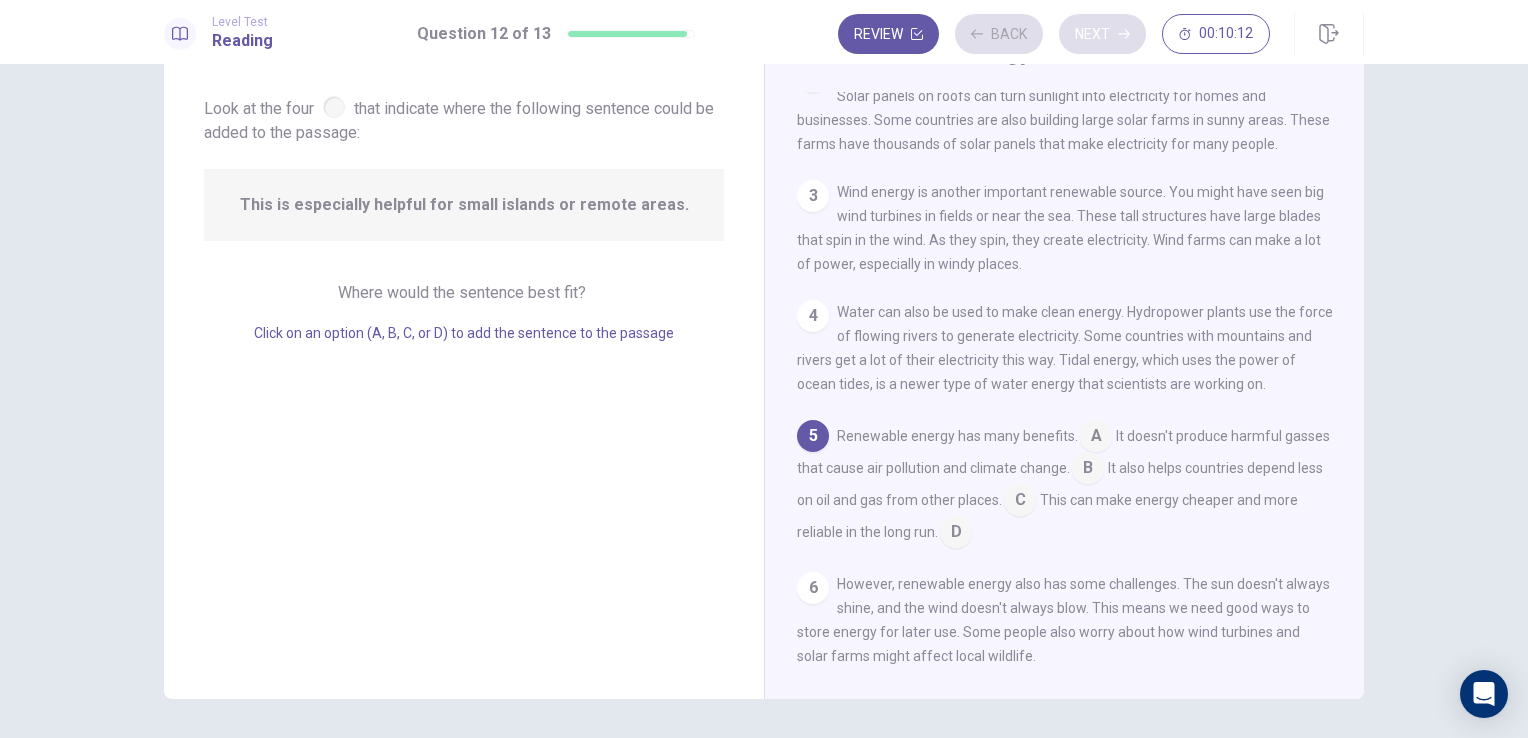 scroll, scrollTop: 245, scrollLeft: 0, axis: vertical 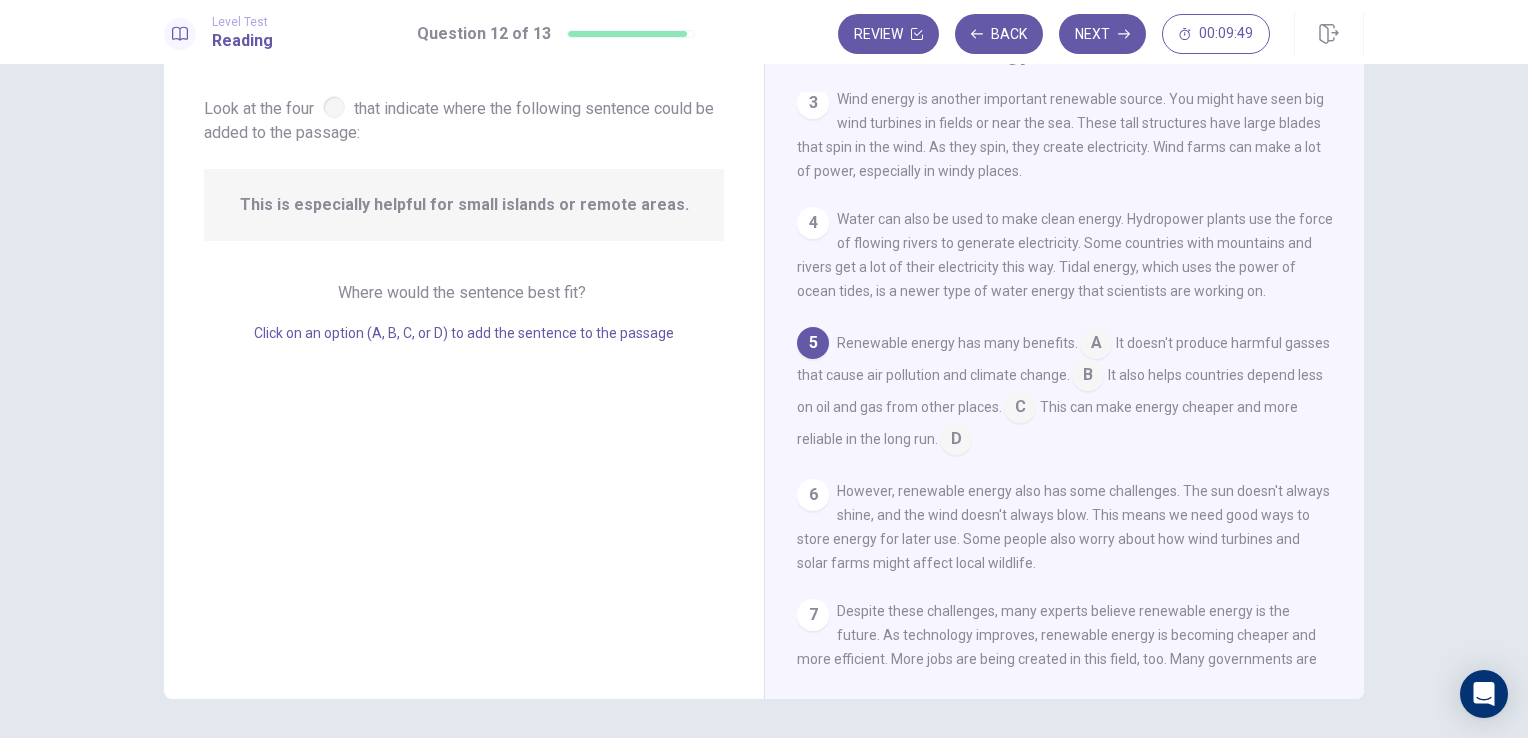 drag, startPoint x: 1080, startPoint y: 354, endPoint x: 1075, endPoint y: 391, distance: 37.336308 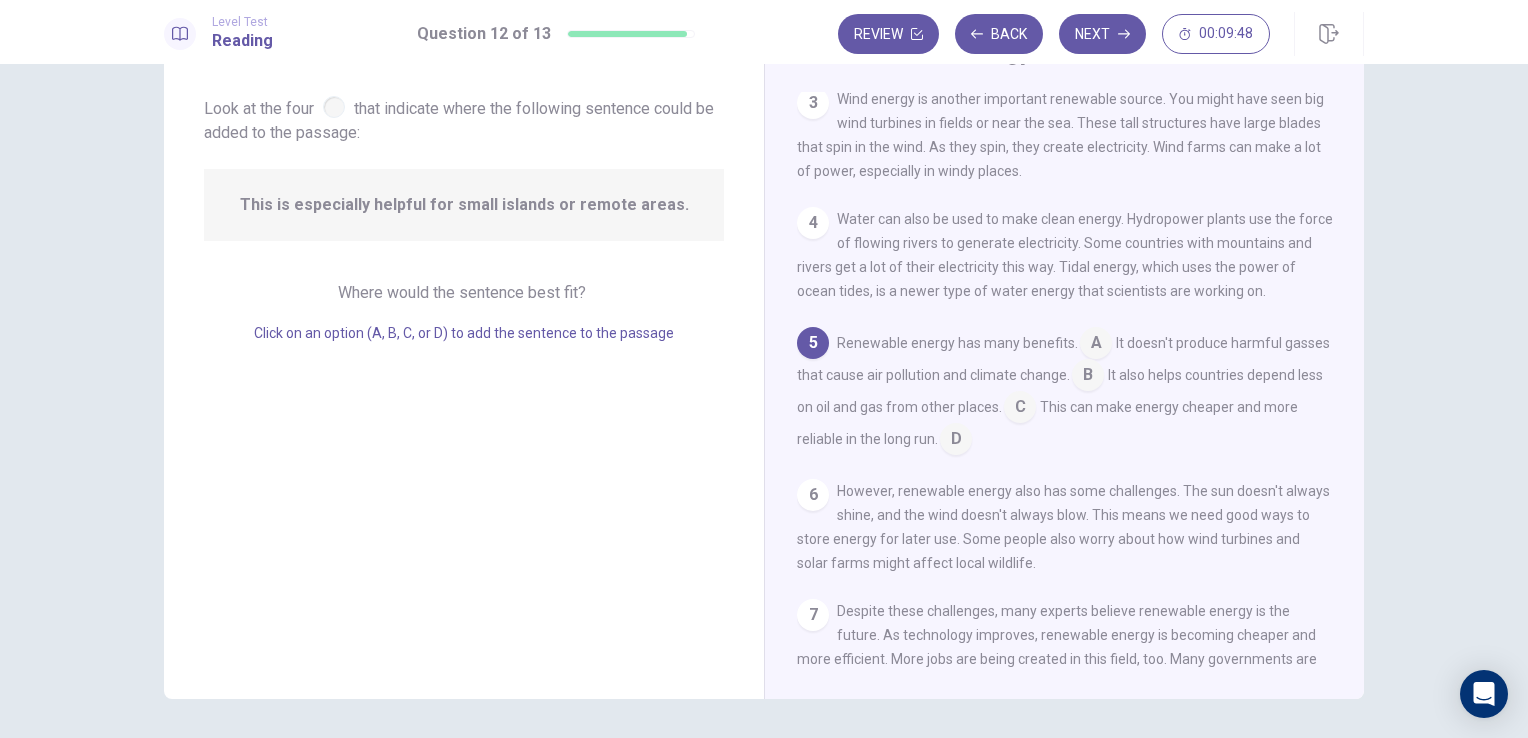 click at bounding box center (1096, 345) 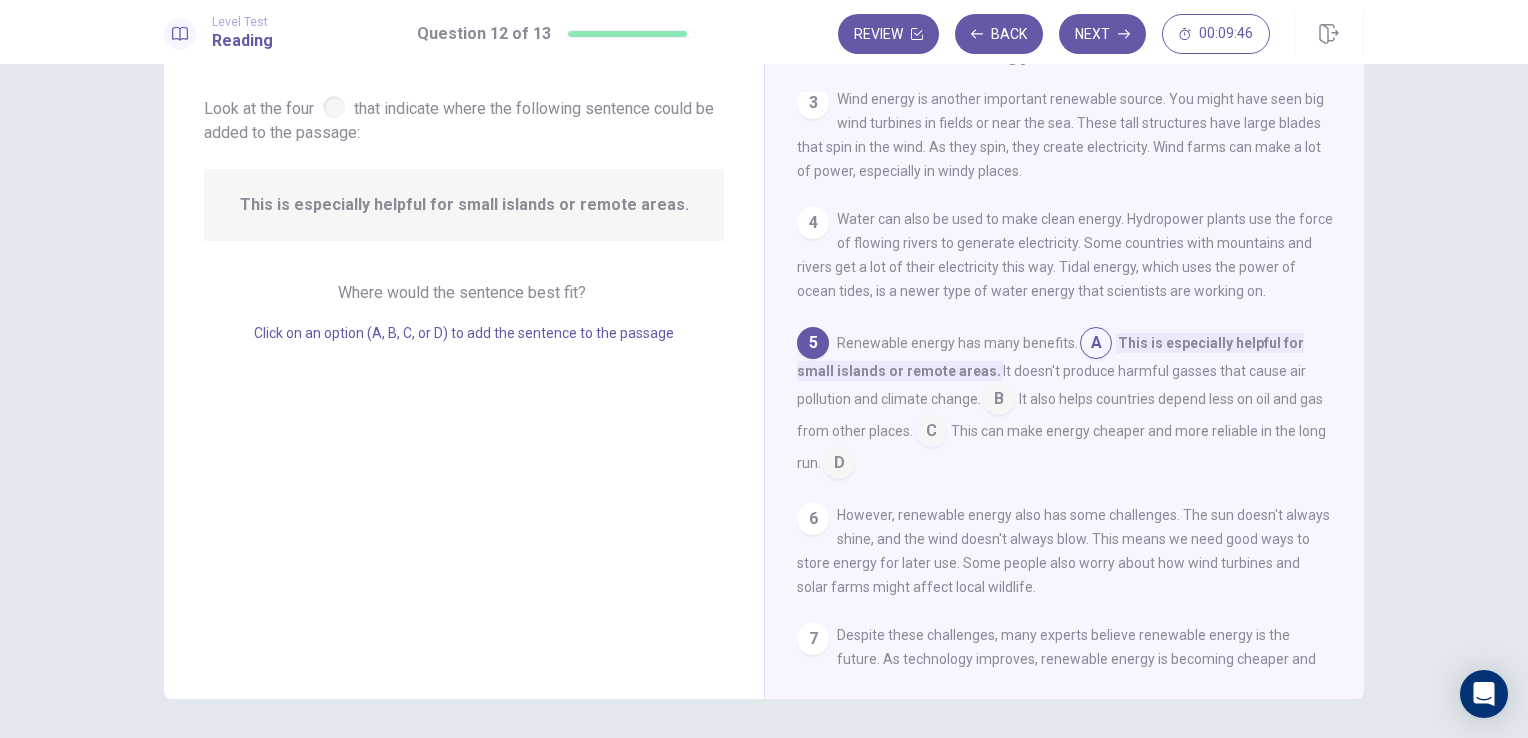 click at bounding box center [999, 401] 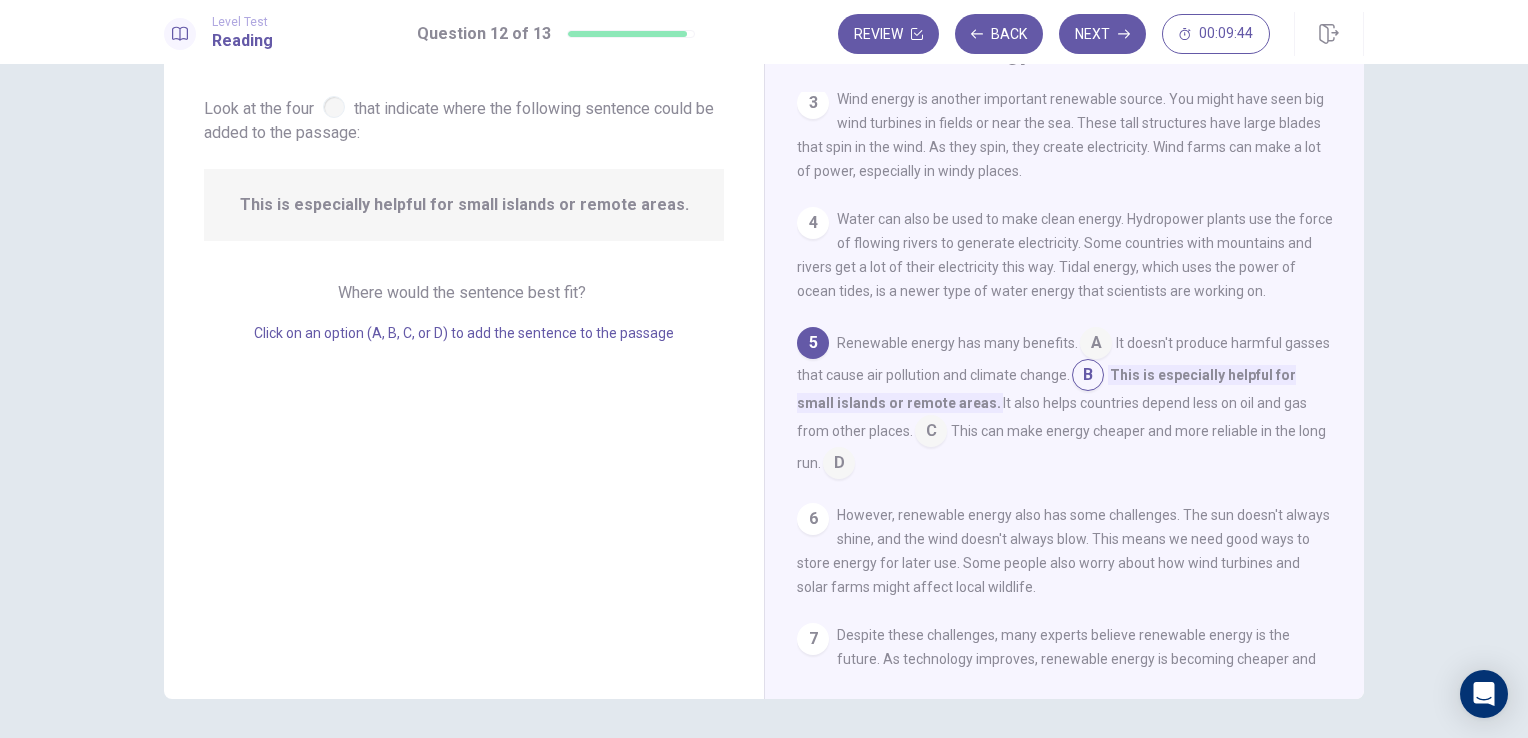 click at bounding box center (931, 433) 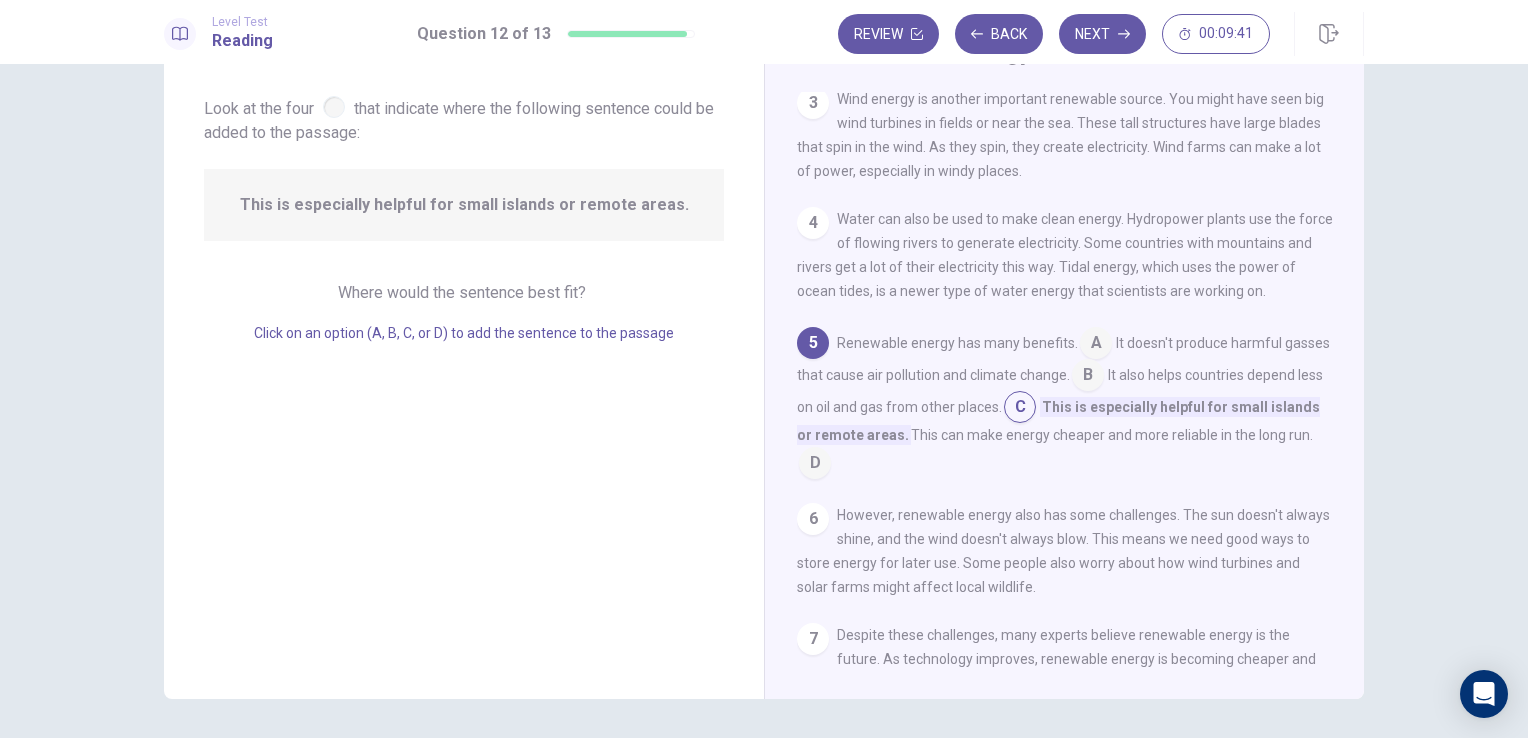 click at bounding box center [815, 465] 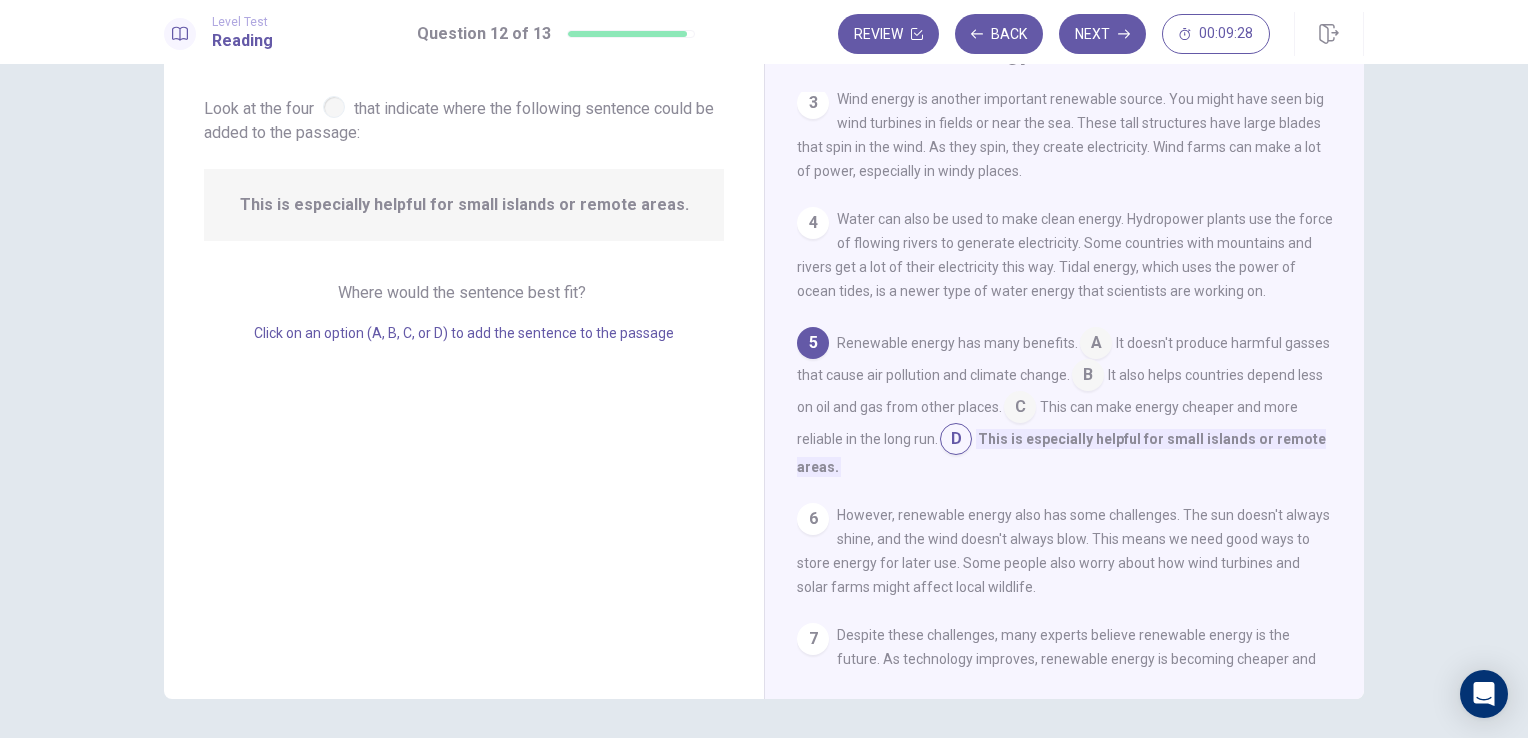 click at bounding box center (1096, 345) 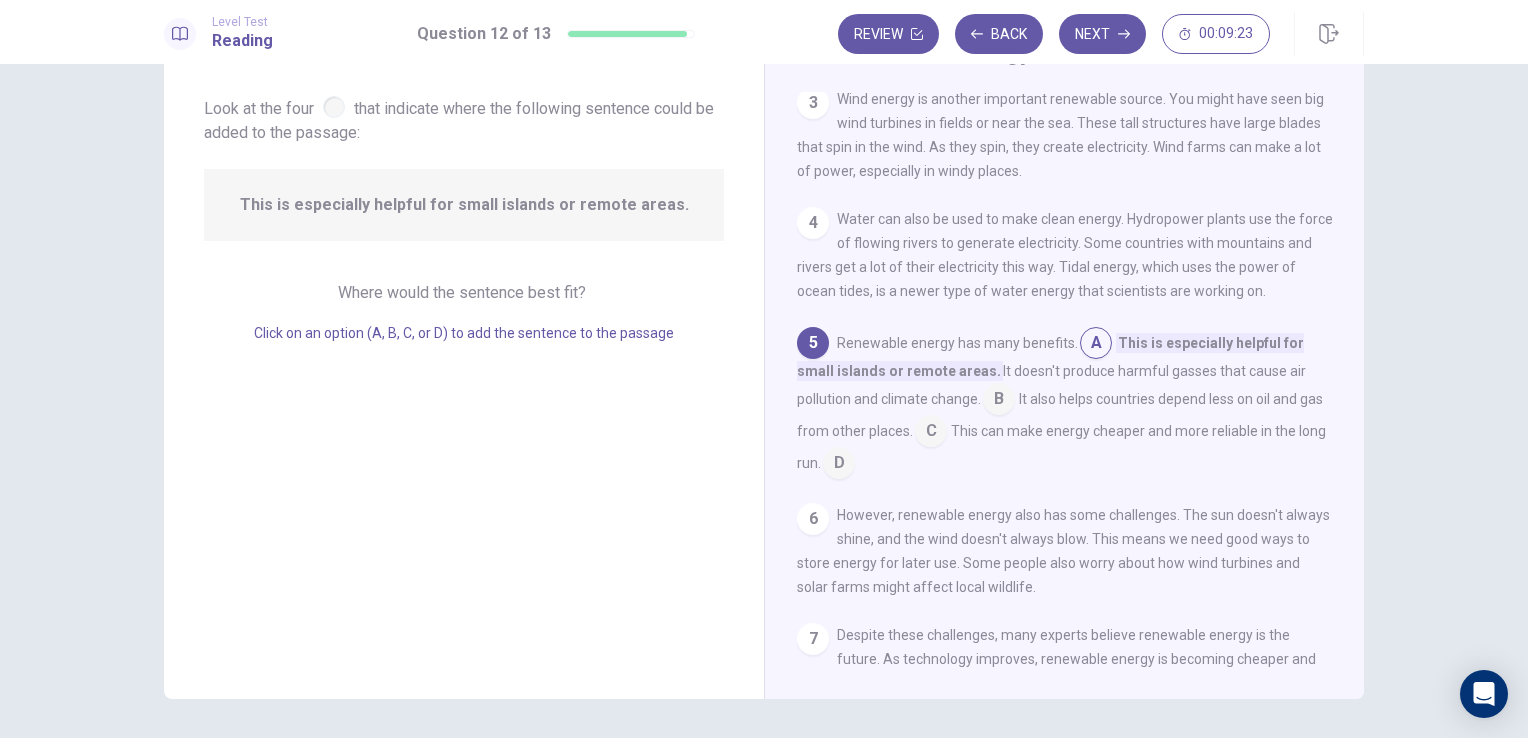 click at bounding box center (999, 401) 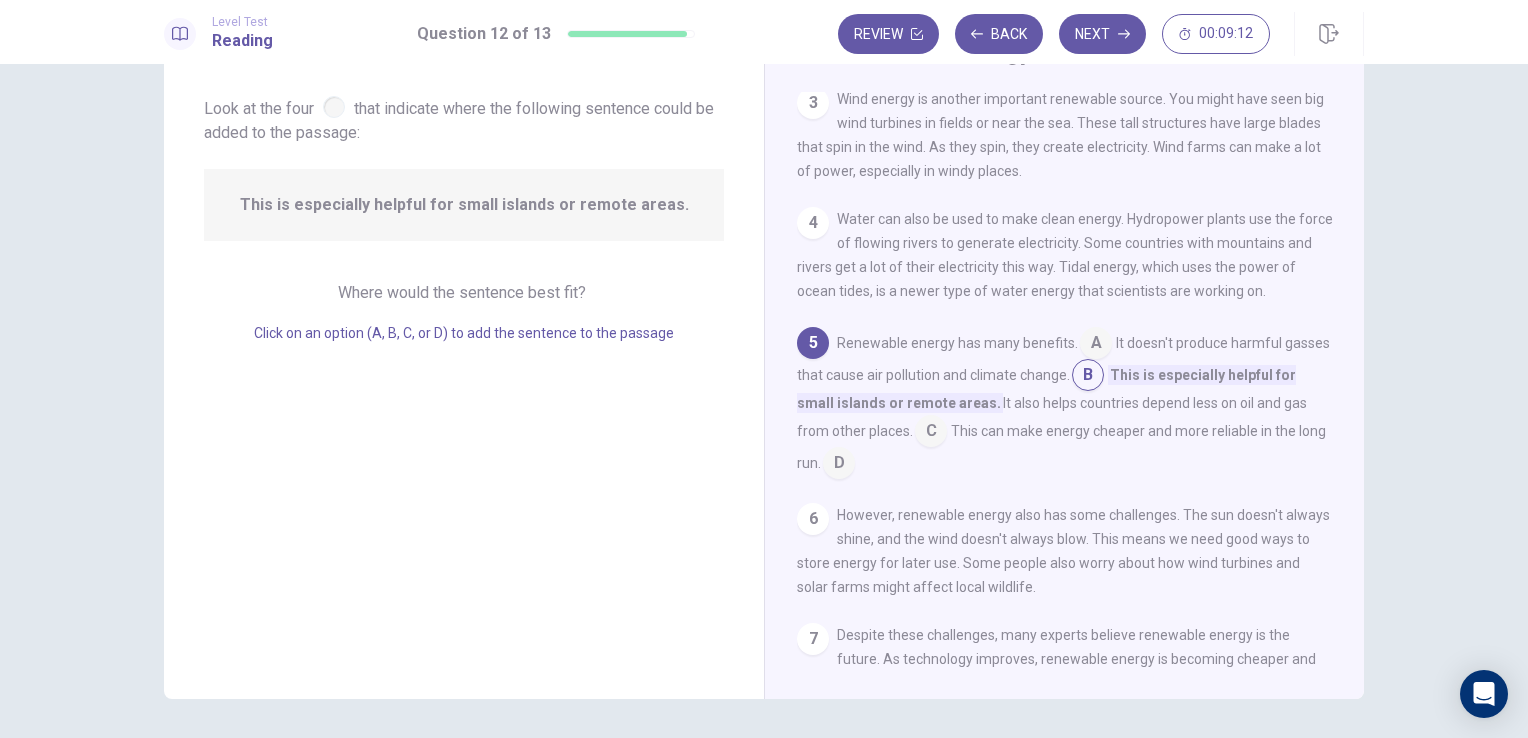 click at bounding box center [1088, 377] 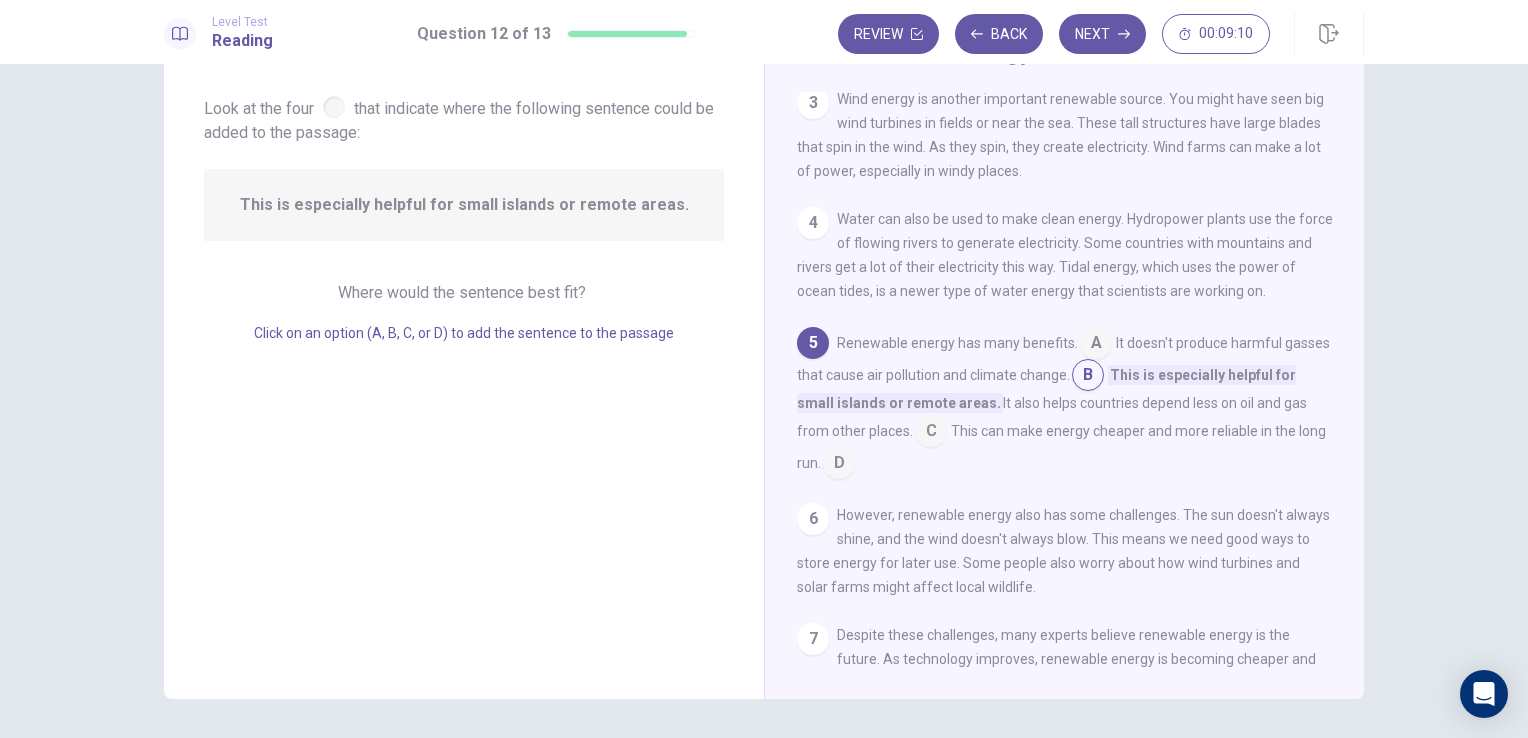 click on "Question 12 of 13 Look at the four    that indicate where the following sentence could be added to the passage: This is especially helpful for small islands or remote areas. Where would the sentence best fit?   Click on an option (A, B, C, or D) to add the sentence to the passage Clean Energy for a Better World 1 More and more countries are using renewable energy these days. Renewable energy comes from natural sources that don't run out, like the sun, wind, and water. People are choosing renewable energy because it's better for the environment and can help fight climate change. 2 Solar energy is one type of renewable energy that's becoming very popular. Solar panels on roofs can turn sunlight into electricity for homes and businesses. Some countries are also building large solar farms in sunny areas. These farms have thousands of solar panels that make electricity for many people. 3 4 5 Renewable energy has many benefits.  A  It doesn't produce harmful gasses that cause air pollution and climate change.  B  C  D" at bounding box center [764, 401] 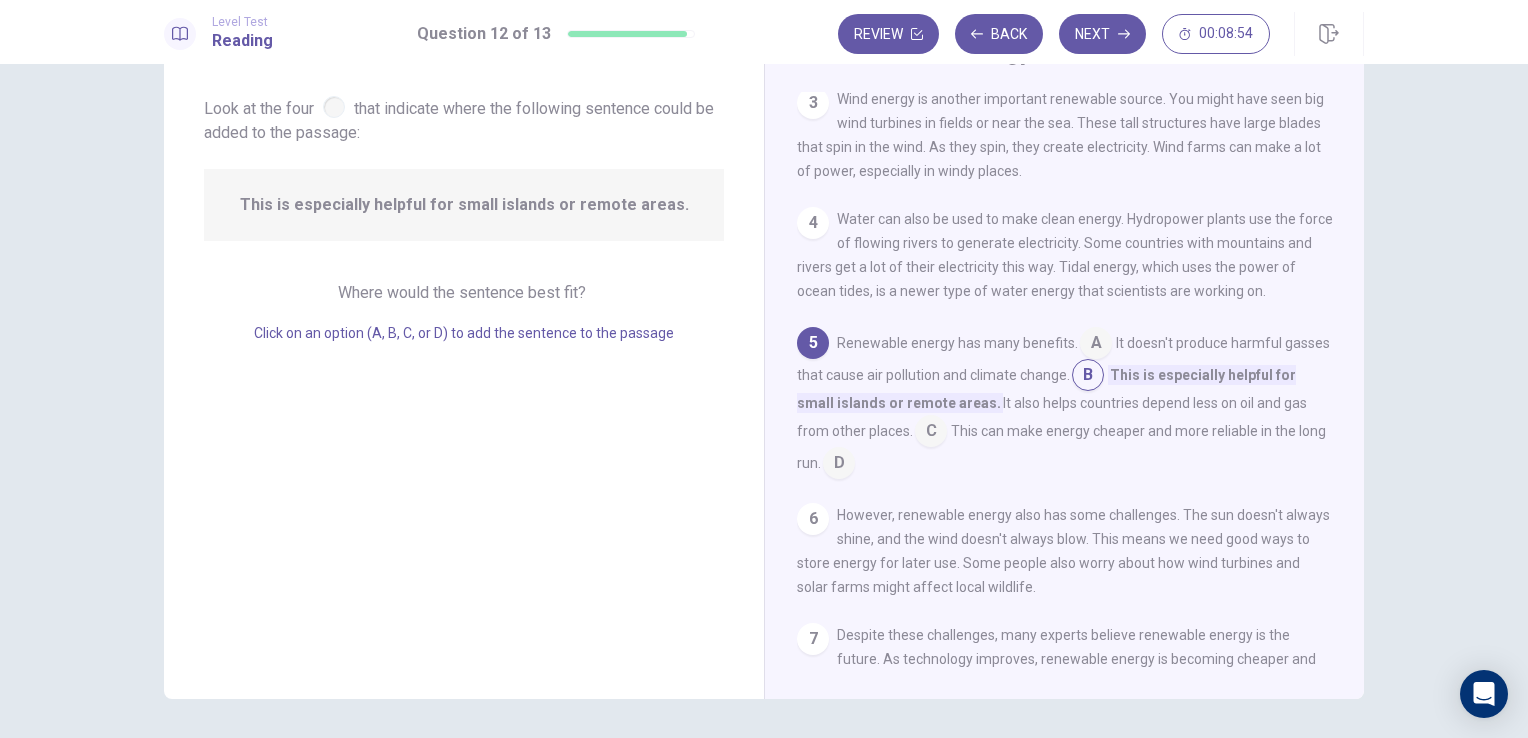 click at bounding box center [931, 433] 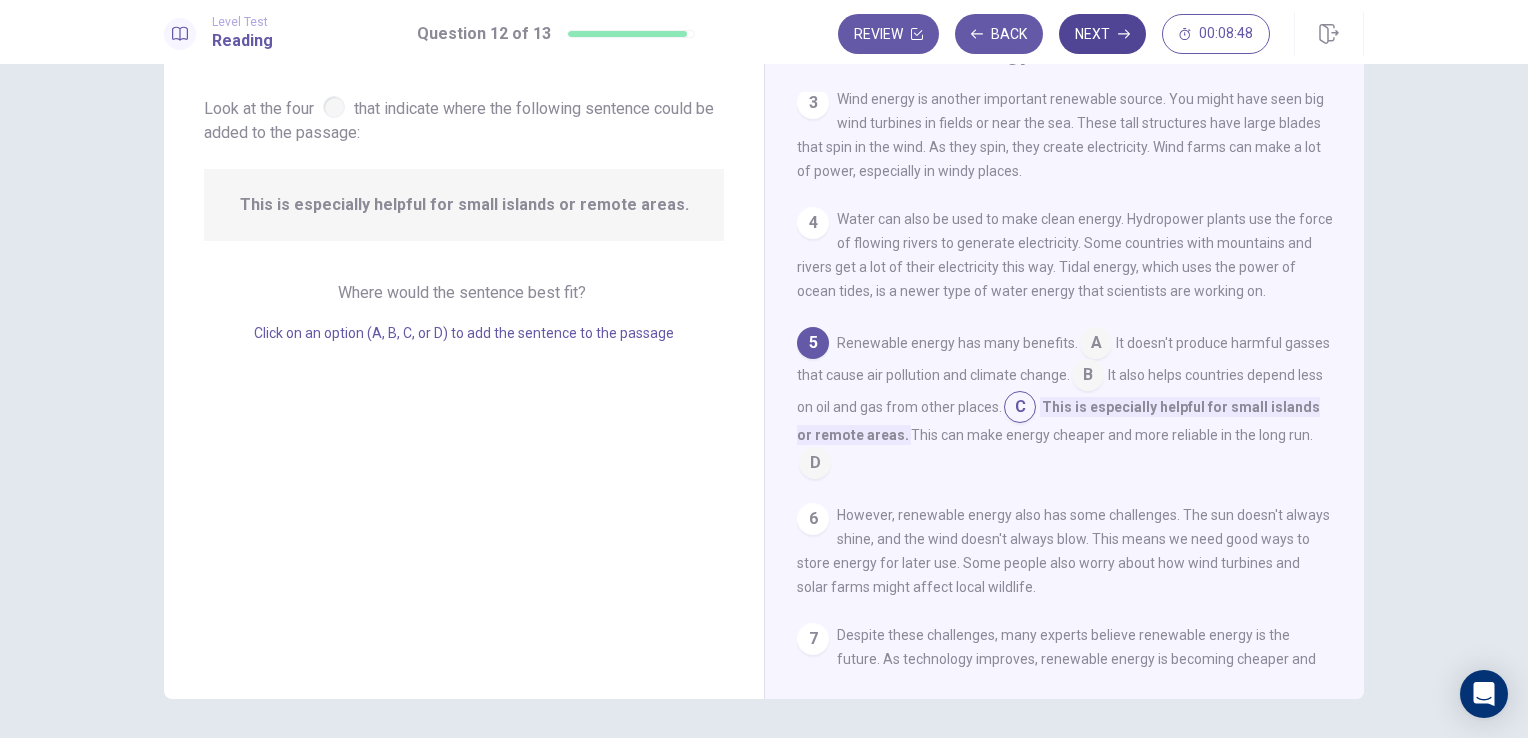 click on "Next" at bounding box center (1102, 34) 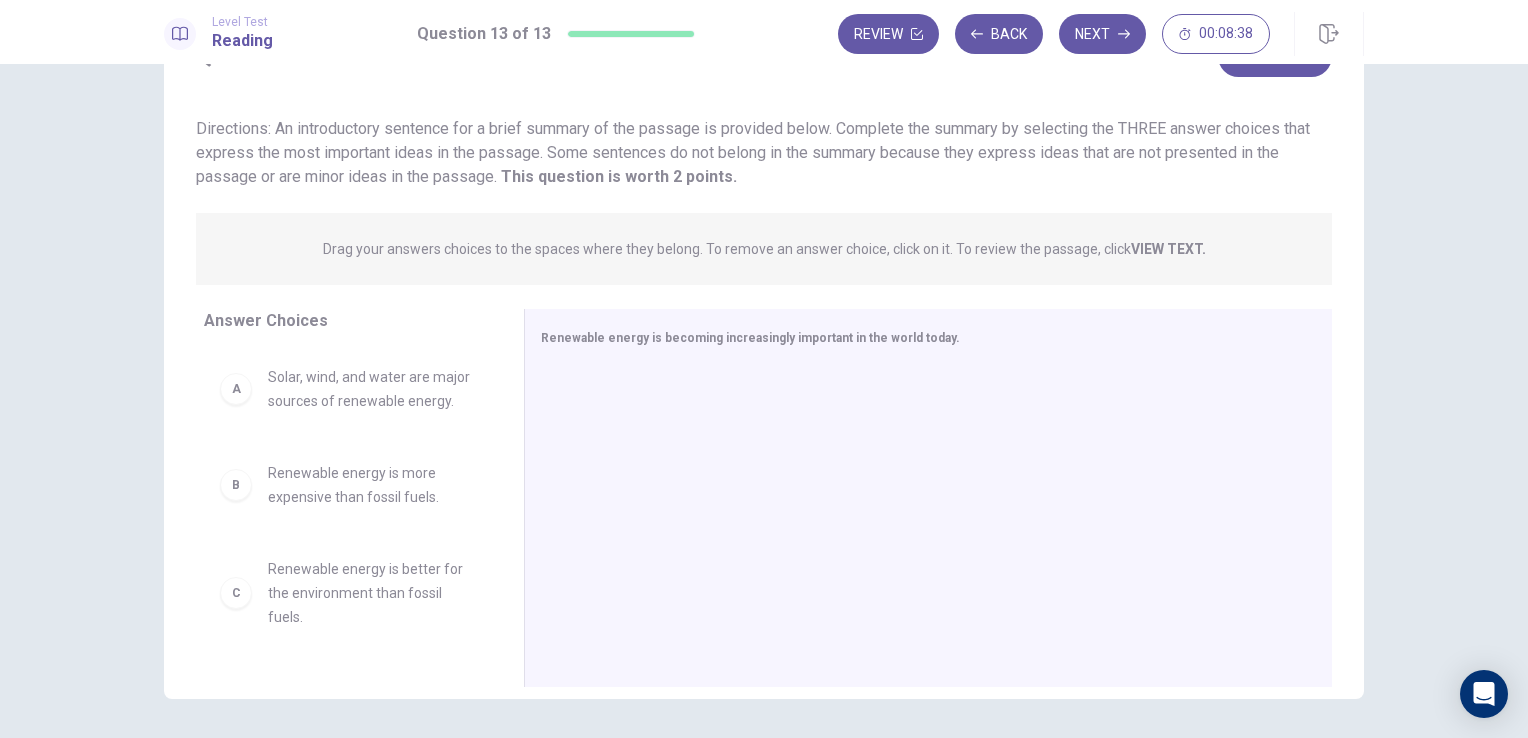 drag, startPoint x: 503, startPoint y: 449, endPoint x: 502, endPoint y: 532, distance: 83.00603 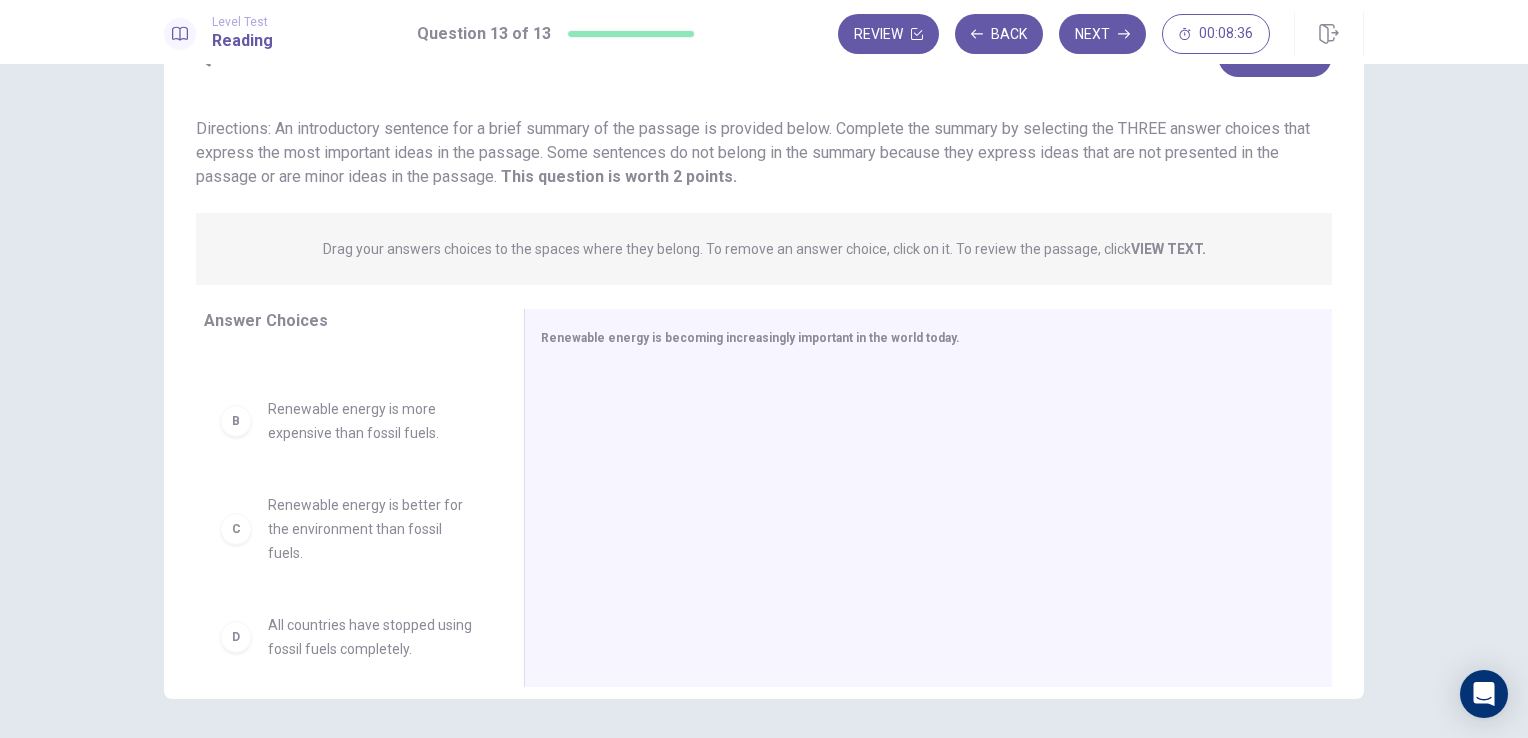 scroll, scrollTop: 0, scrollLeft: 0, axis: both 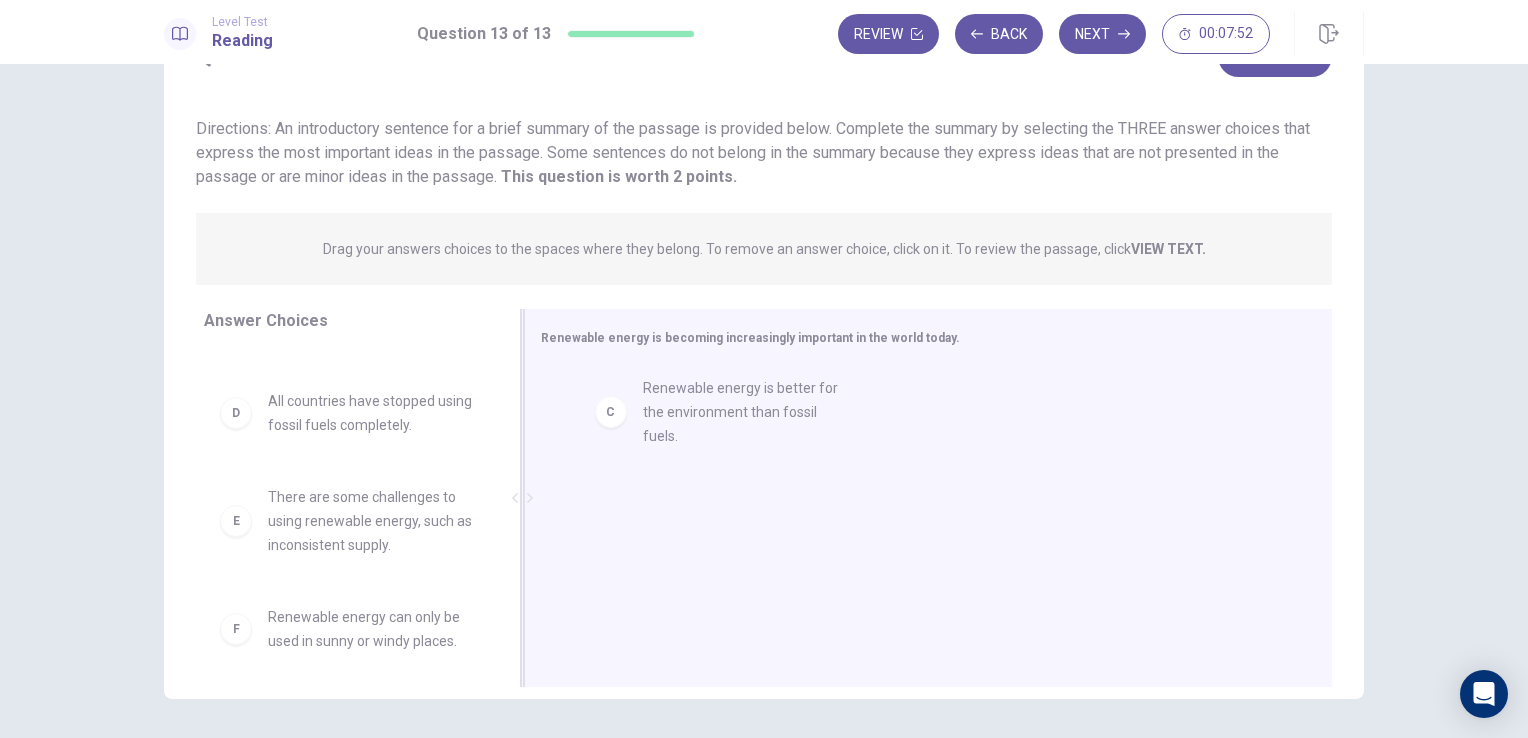 drag, startPoint x: 225, startPoint y: 418, endPoint x: 577, endPoint y: 405, distance: 352.24 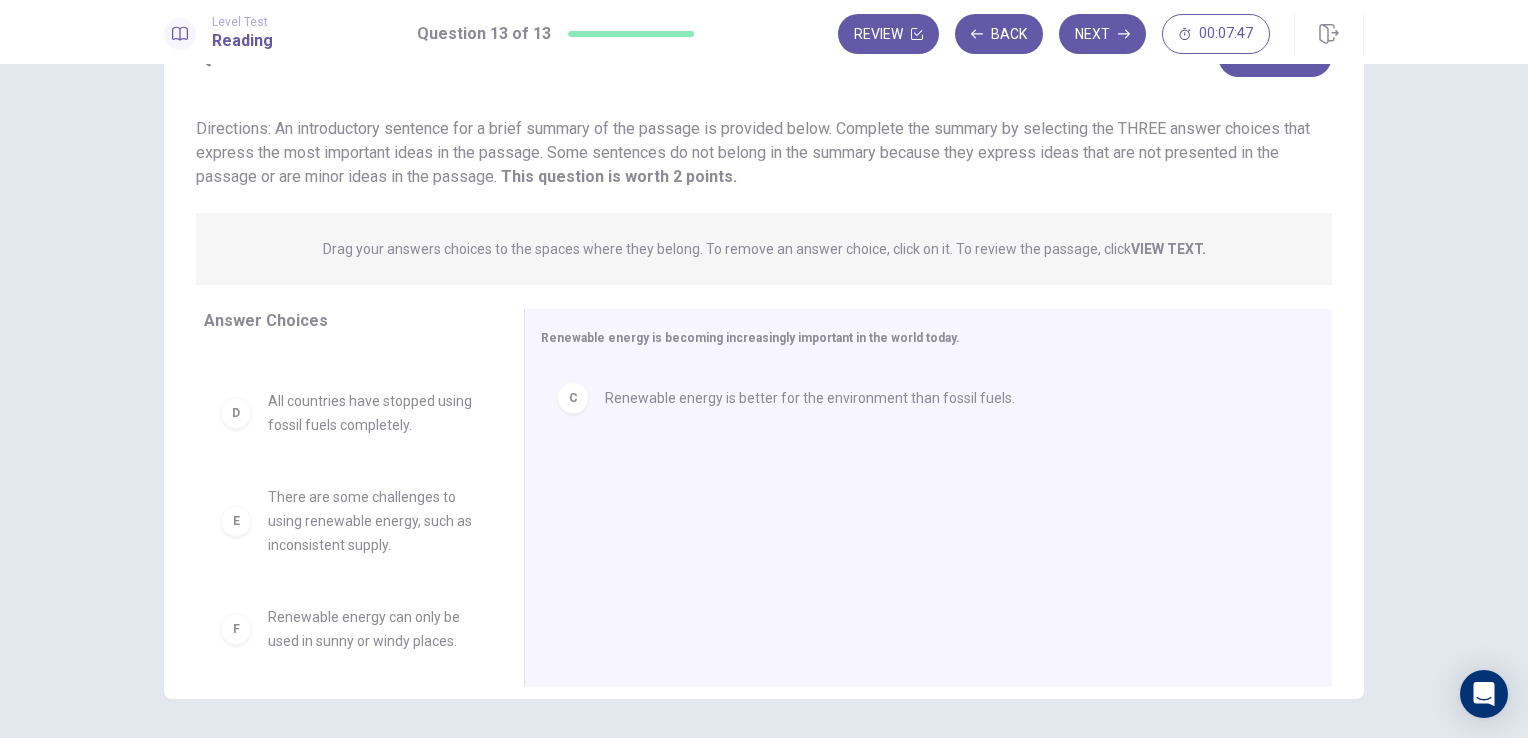 drag, startPoint x: 504, startPoint y: 514, endPoint x: 500, endPoint y: 551, distance: 37.215588 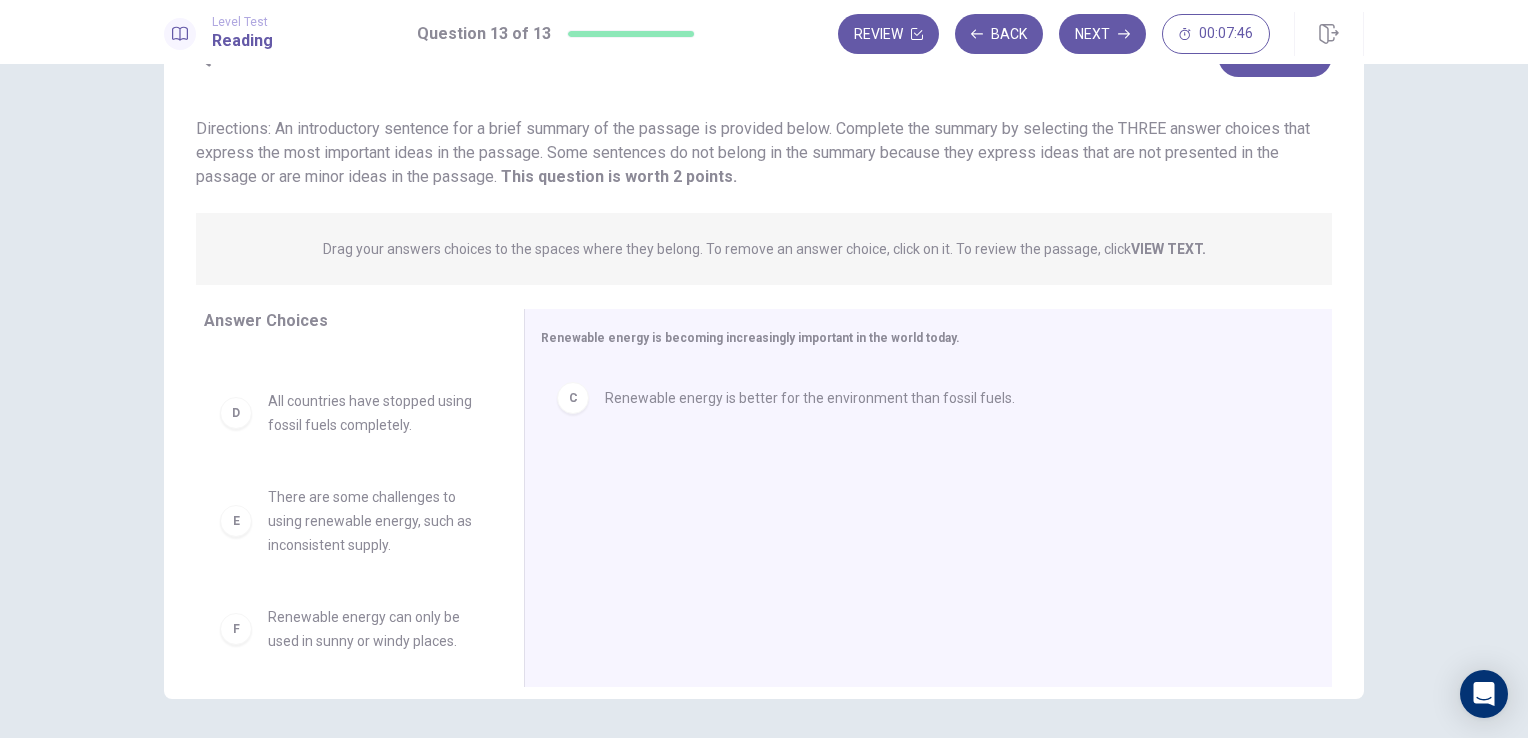 scroll, scrollTop: 180, scrollLeft: 0, axis: vertical 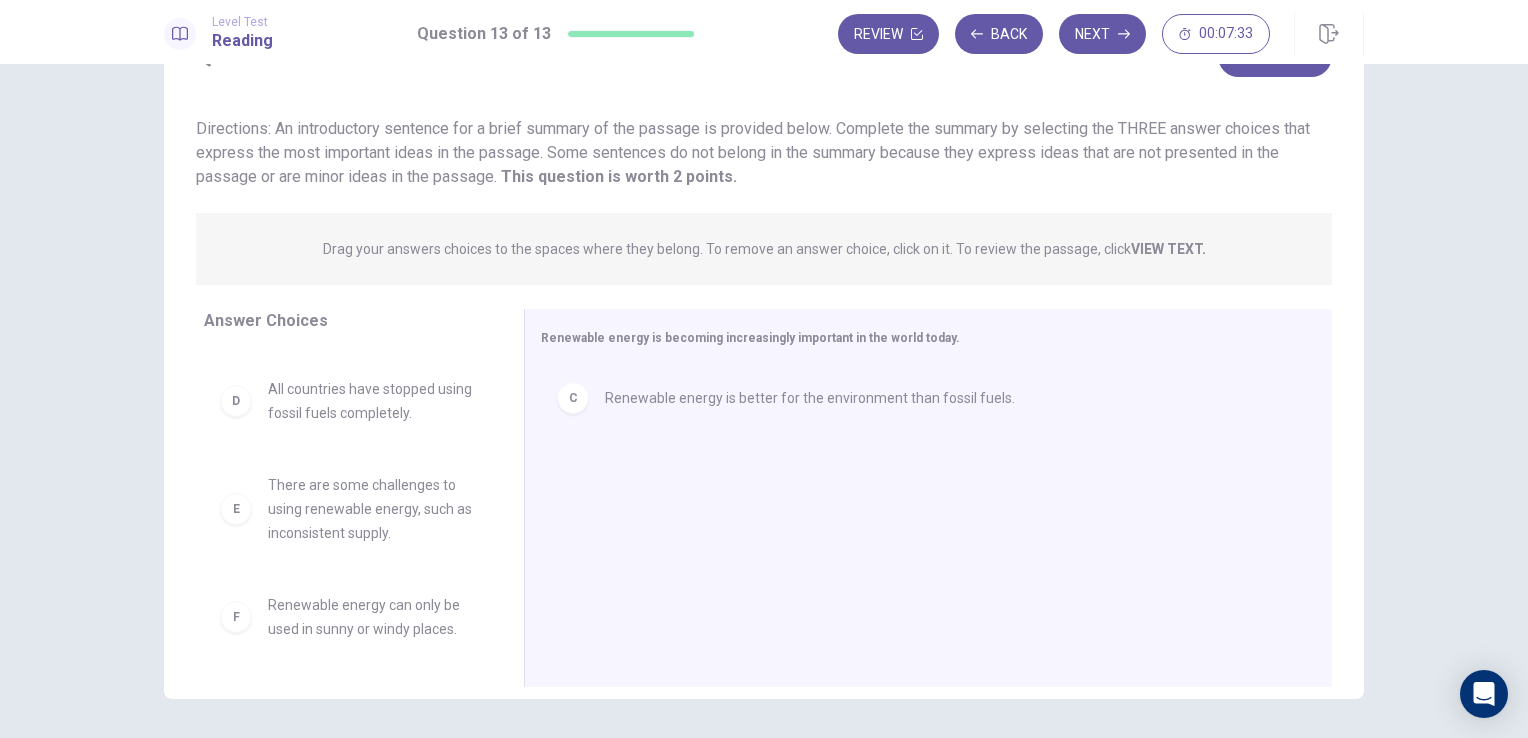 click on "Renewable energy can only be used in sunny or windy places." at bounding box center (372, 617) 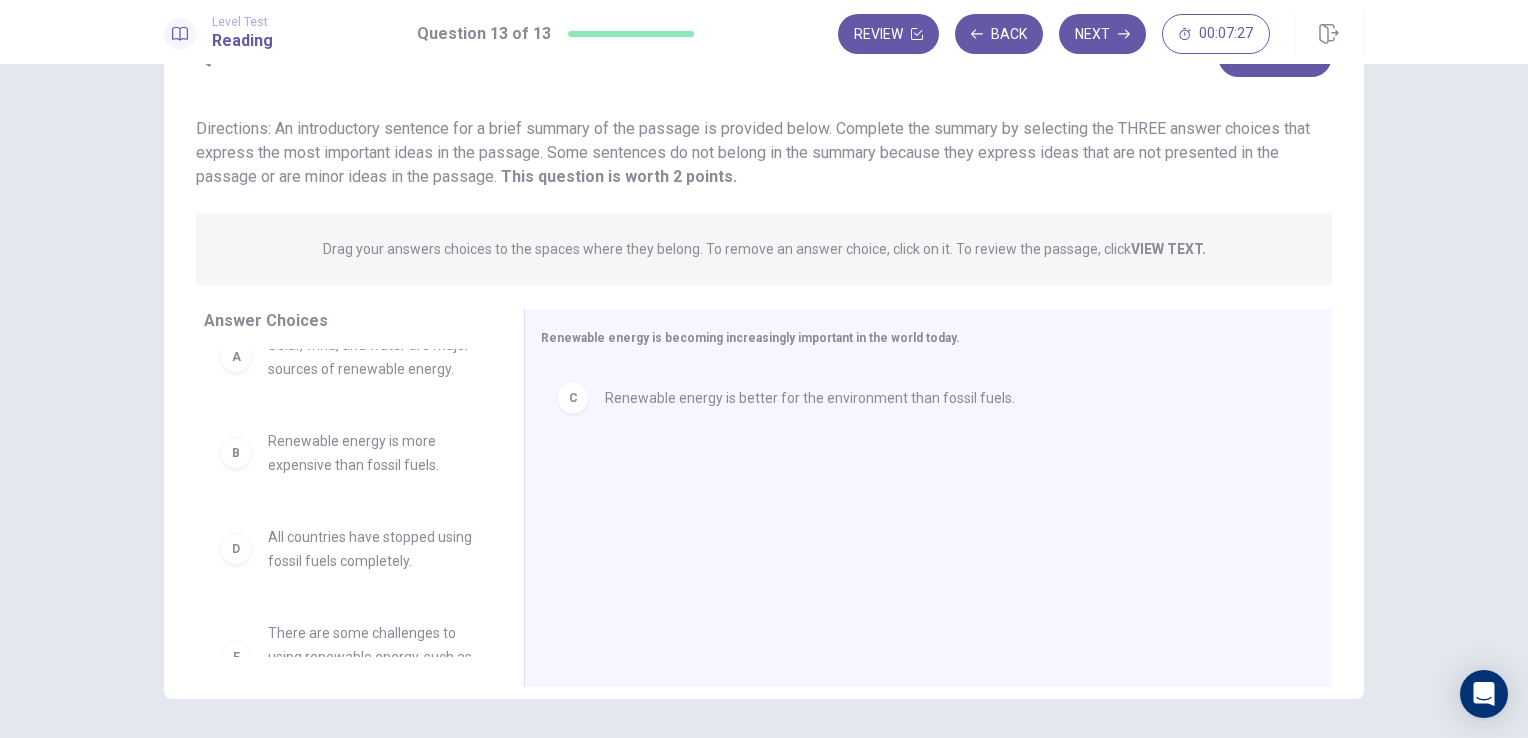 scroll, scrollTop: 0, scrollLeft: 0, axis: both 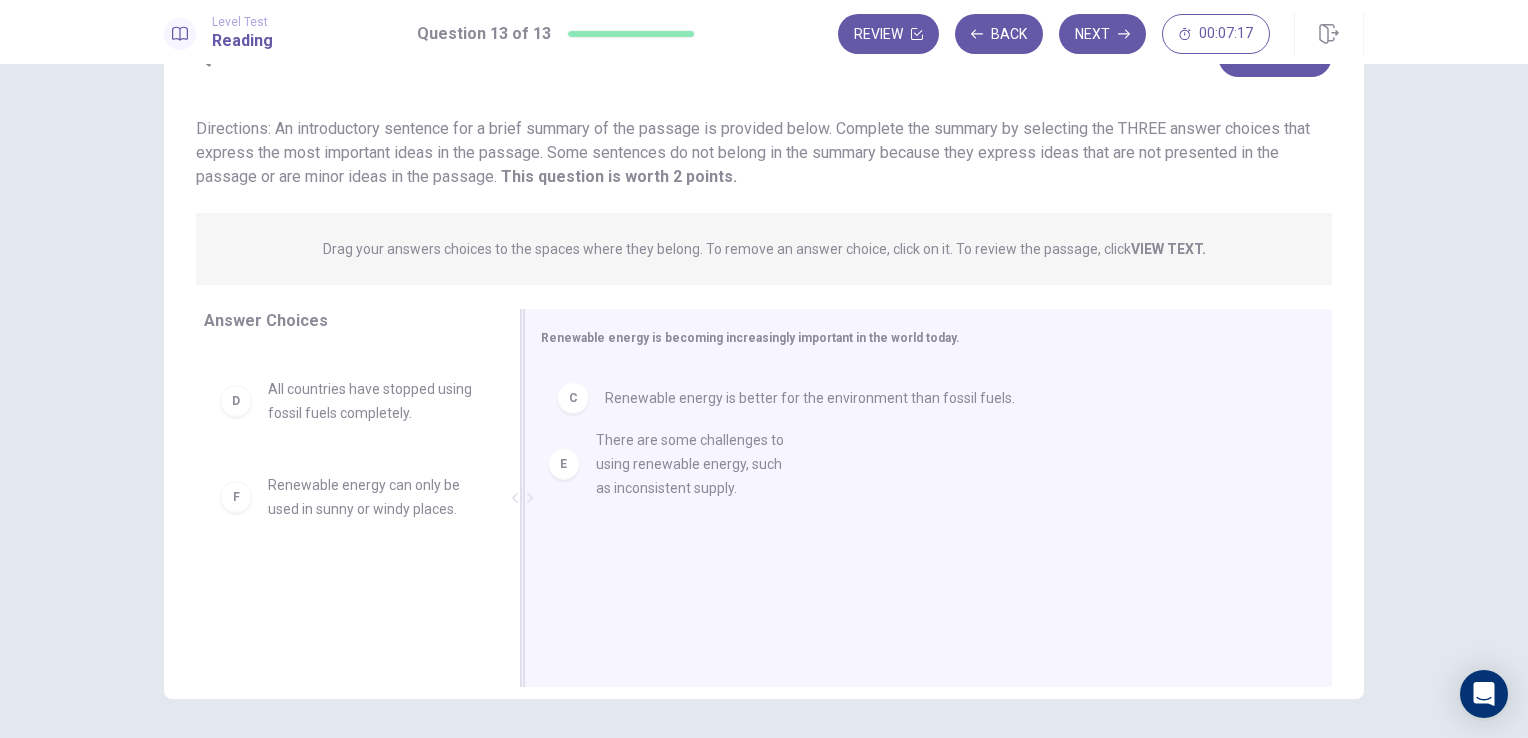 drag, startPoint x: 231, startPoint y: 501, endPoint x: 590, endPoint y: 461, distance: 361.22153 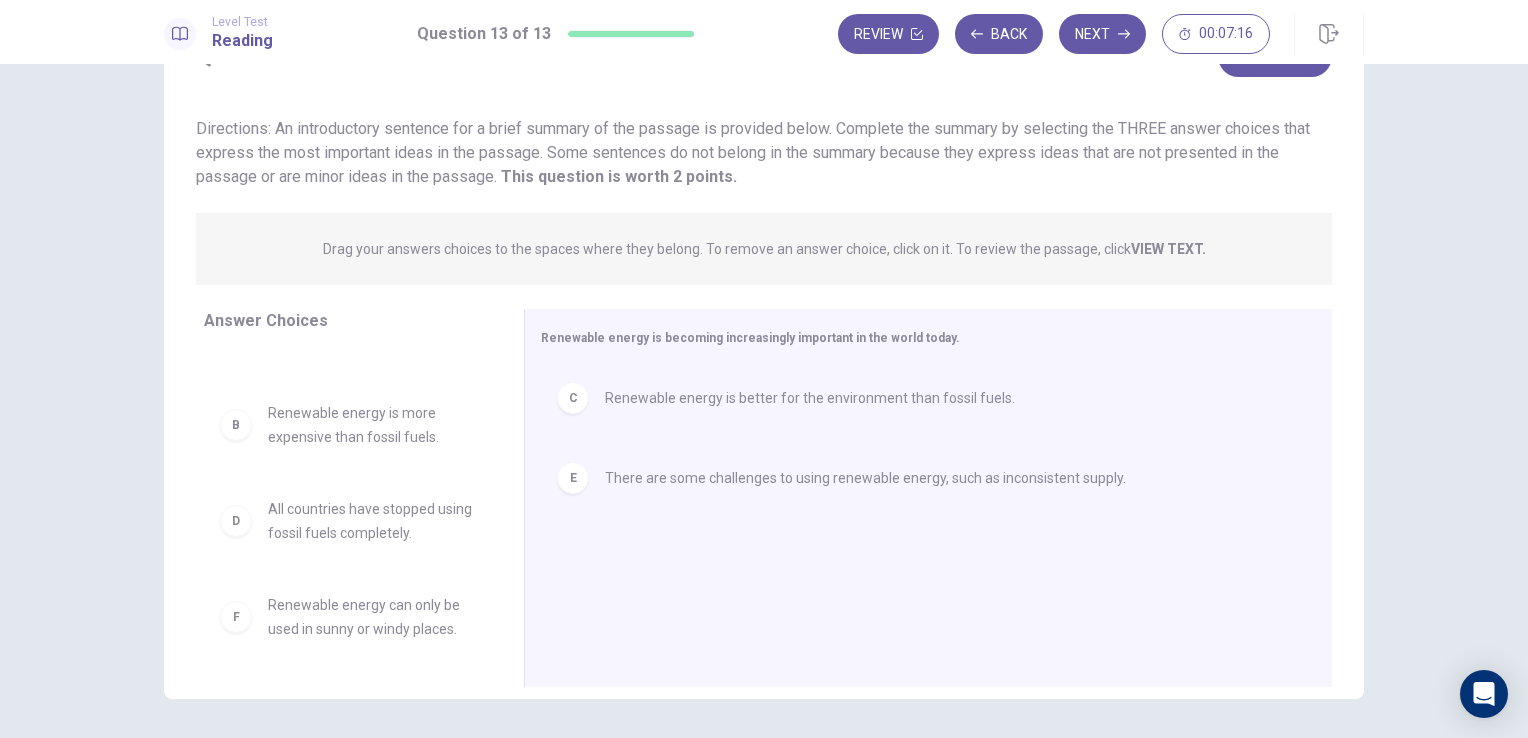 scroll, scrollTop: 60, scrollLeft: 0, axis: vertical 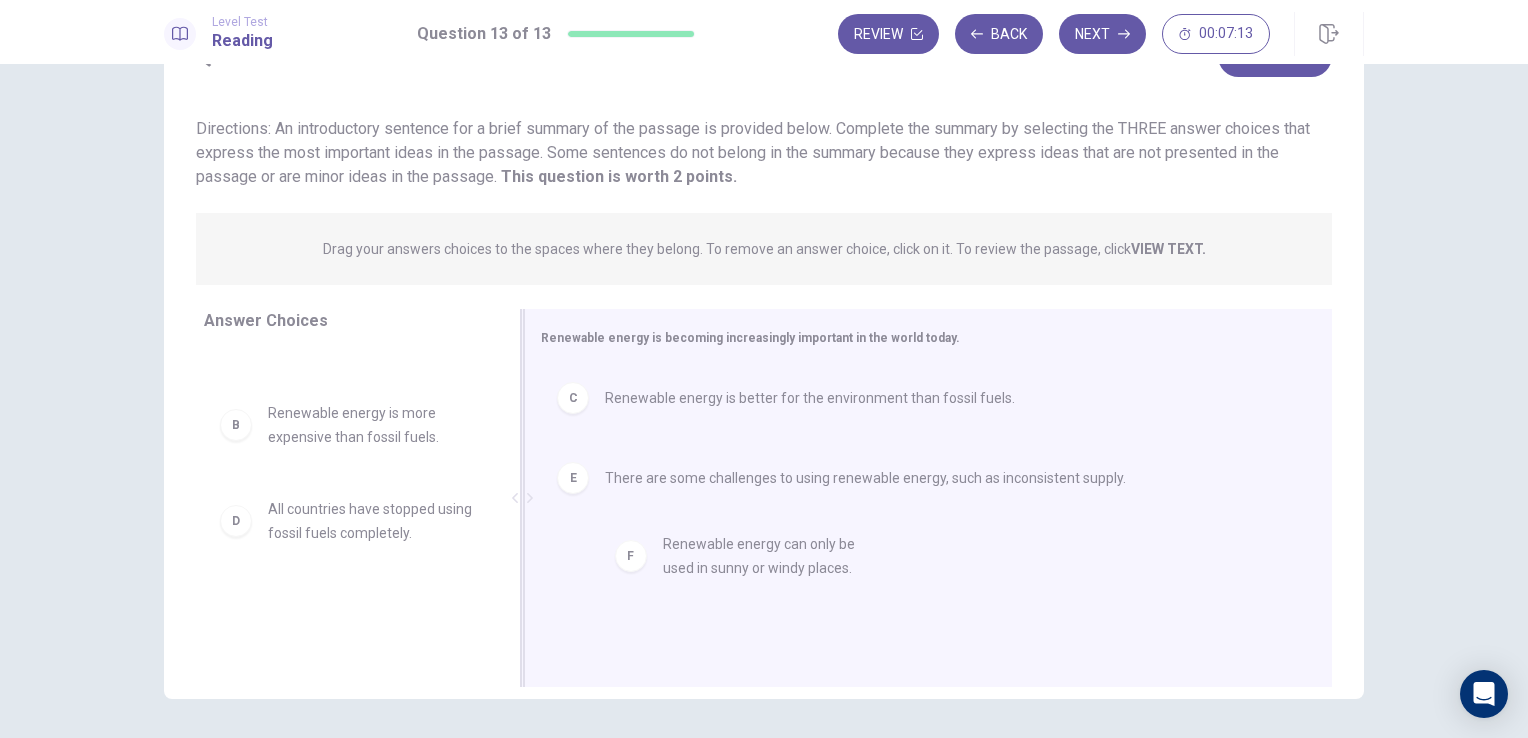 drag, startPoint x: 234, startPoint y: 623, endPoint x: 655, endPoint y: 562, distance: 425.39627 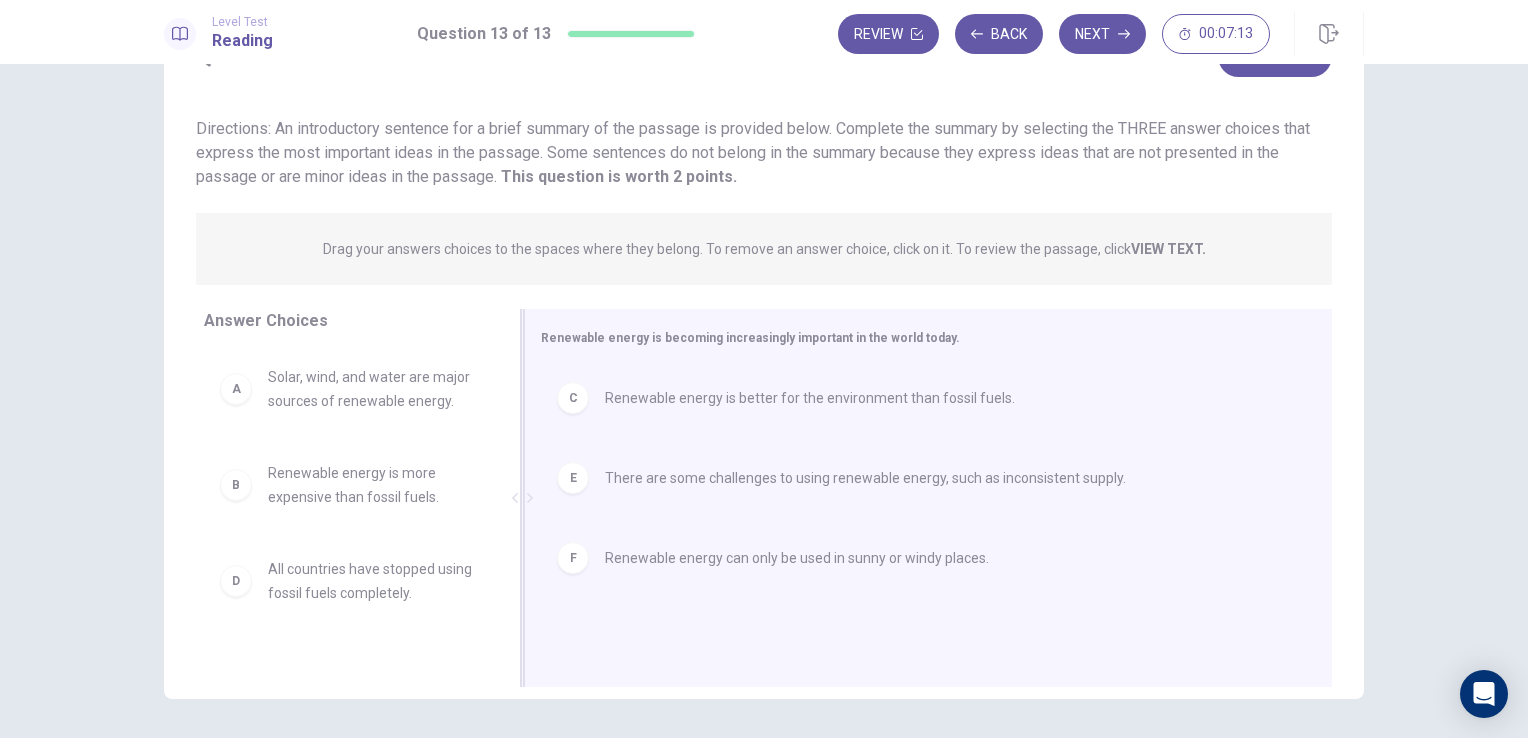 scroll, scrollTop: 0, scrollLeft: 0, axis: both 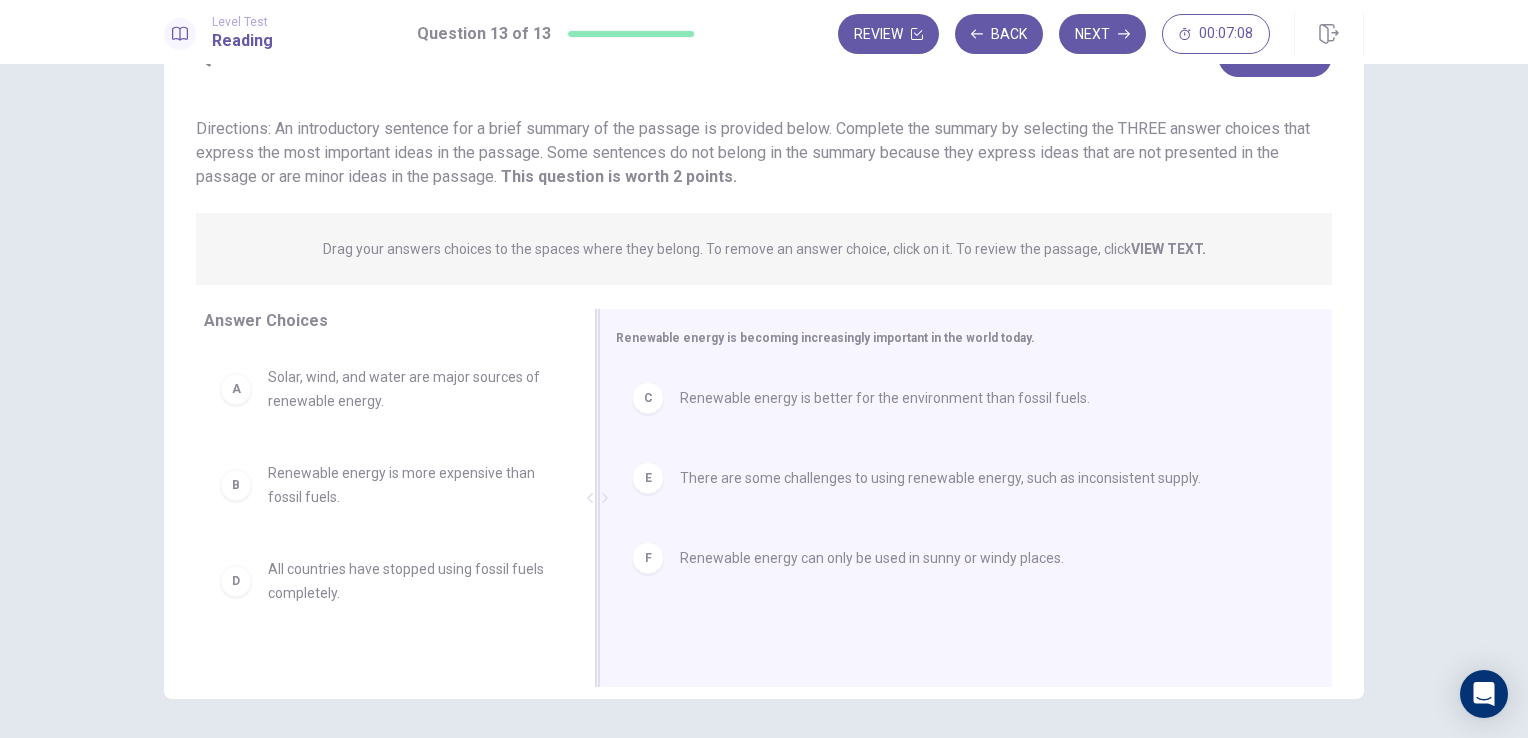 drag, startPoint x: 524, startPoint y: 506, endPoint x: 622, endPoint y: 592, distance: 130.38405 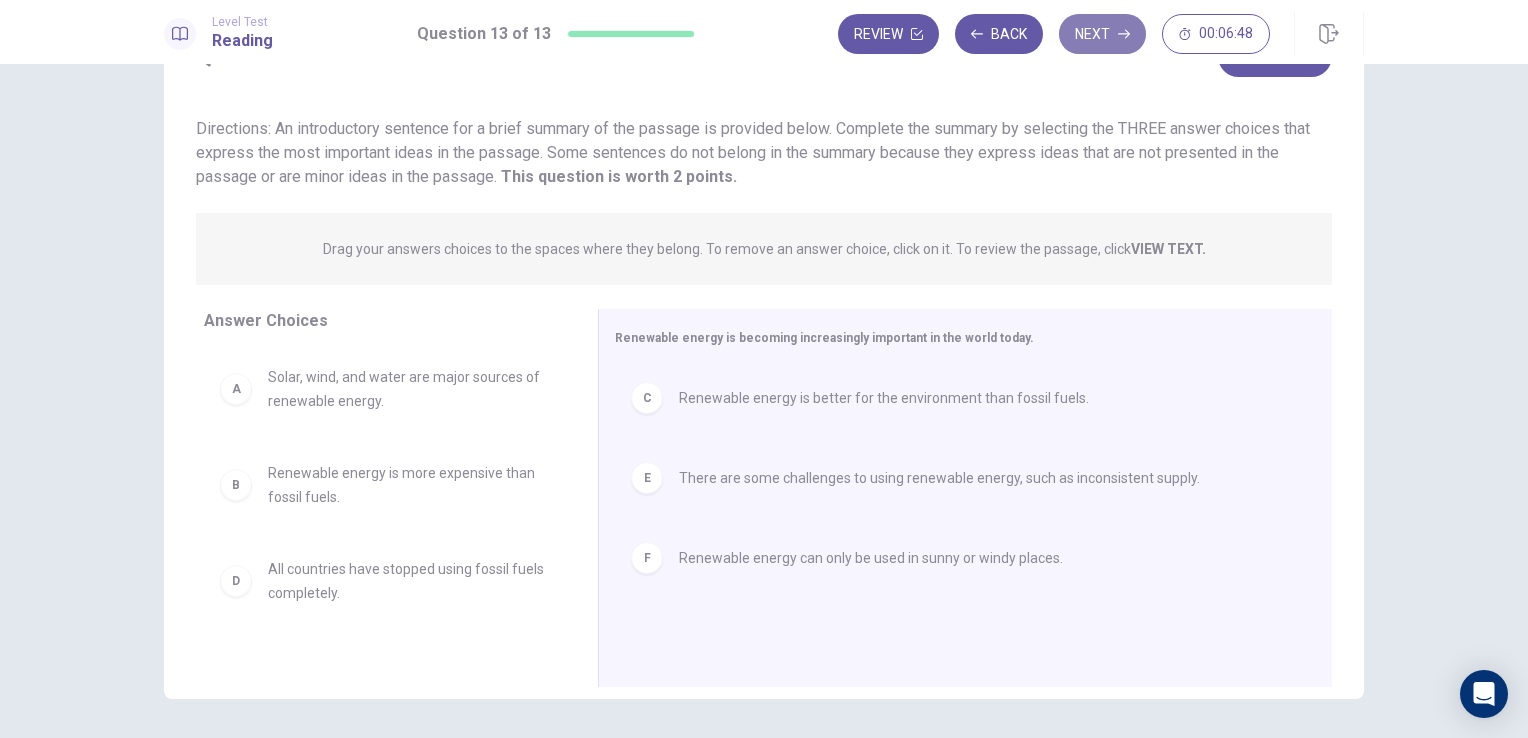 click on "Next" at bounding box center [1102, 34] 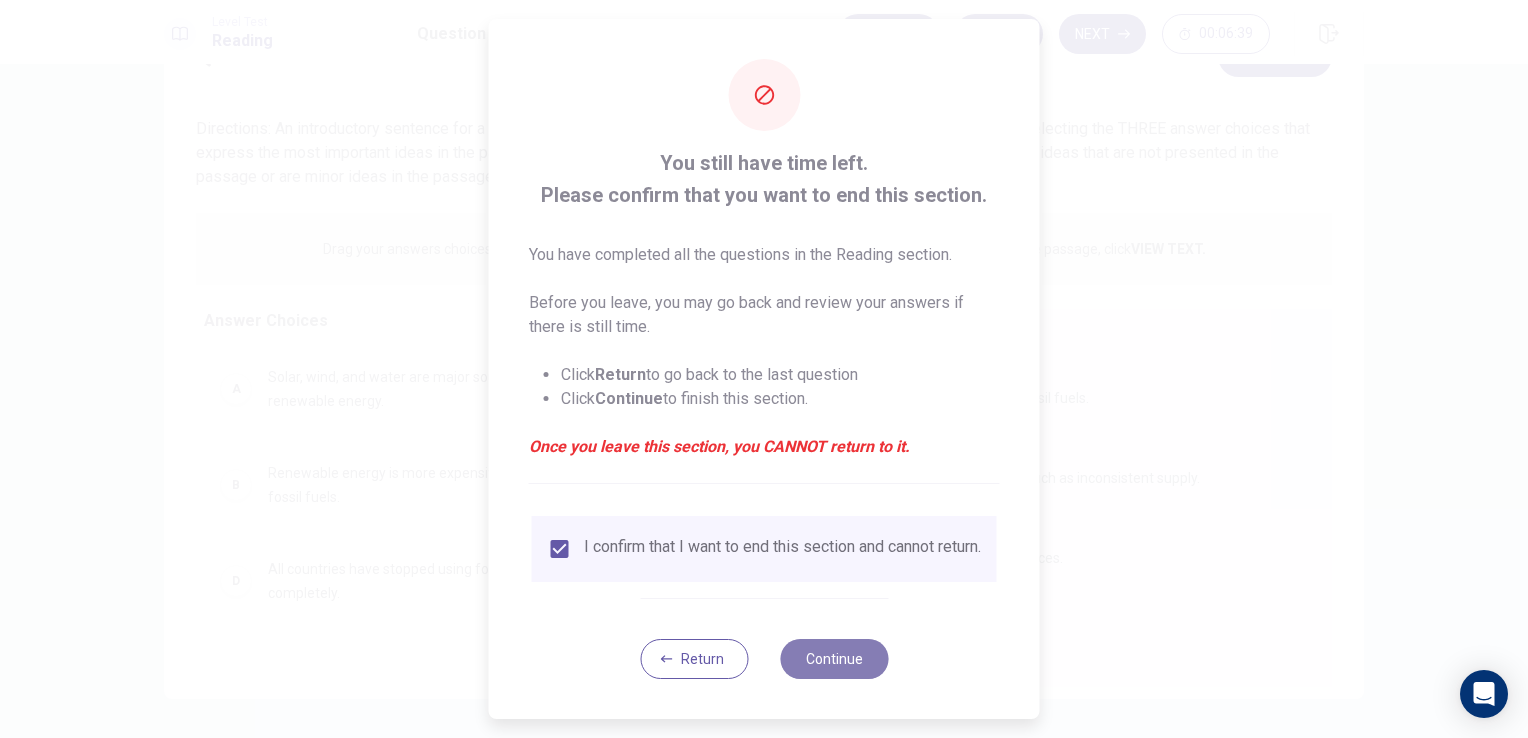 click on "Continue" at bounding box center (834, 659) 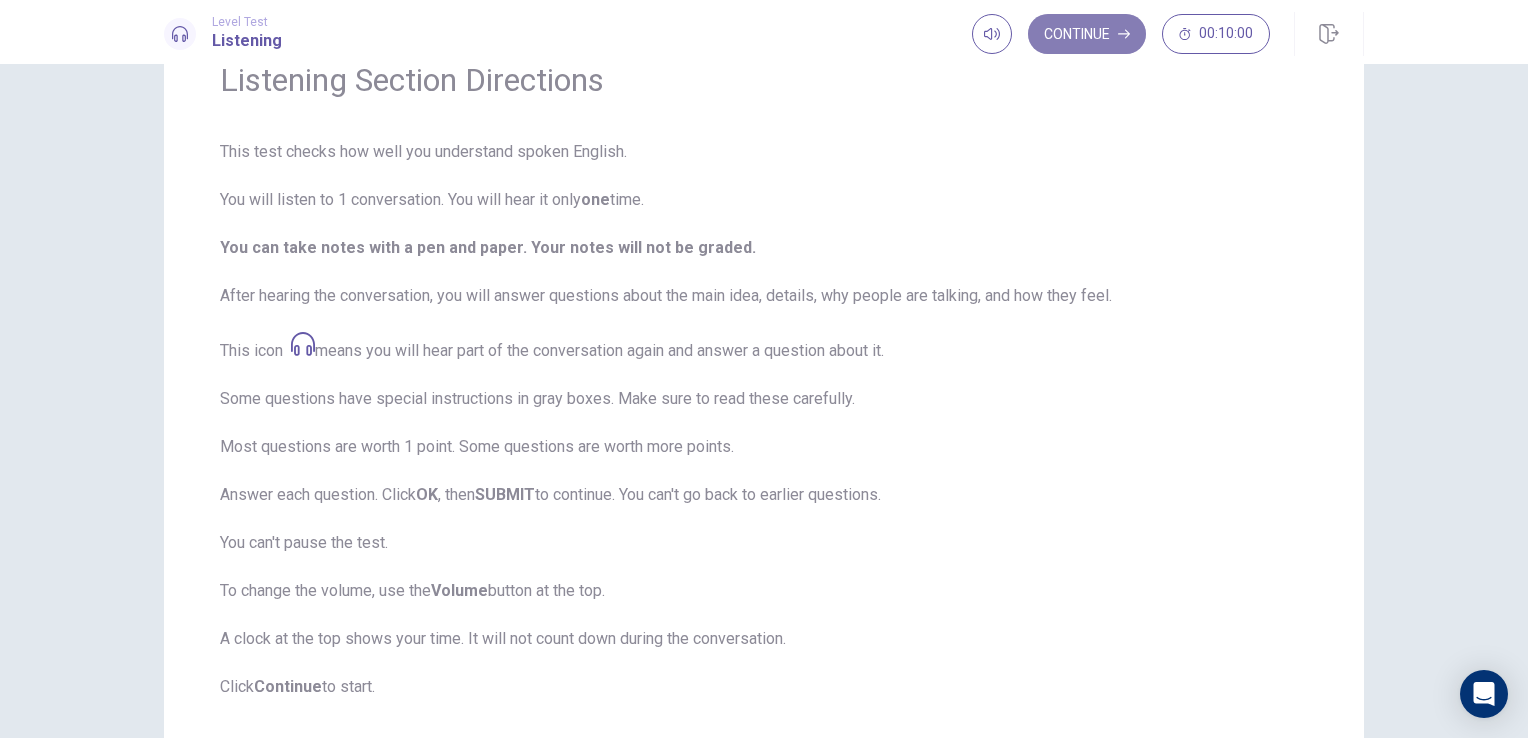 click on "Continue" at bounding box center [1087, 34] 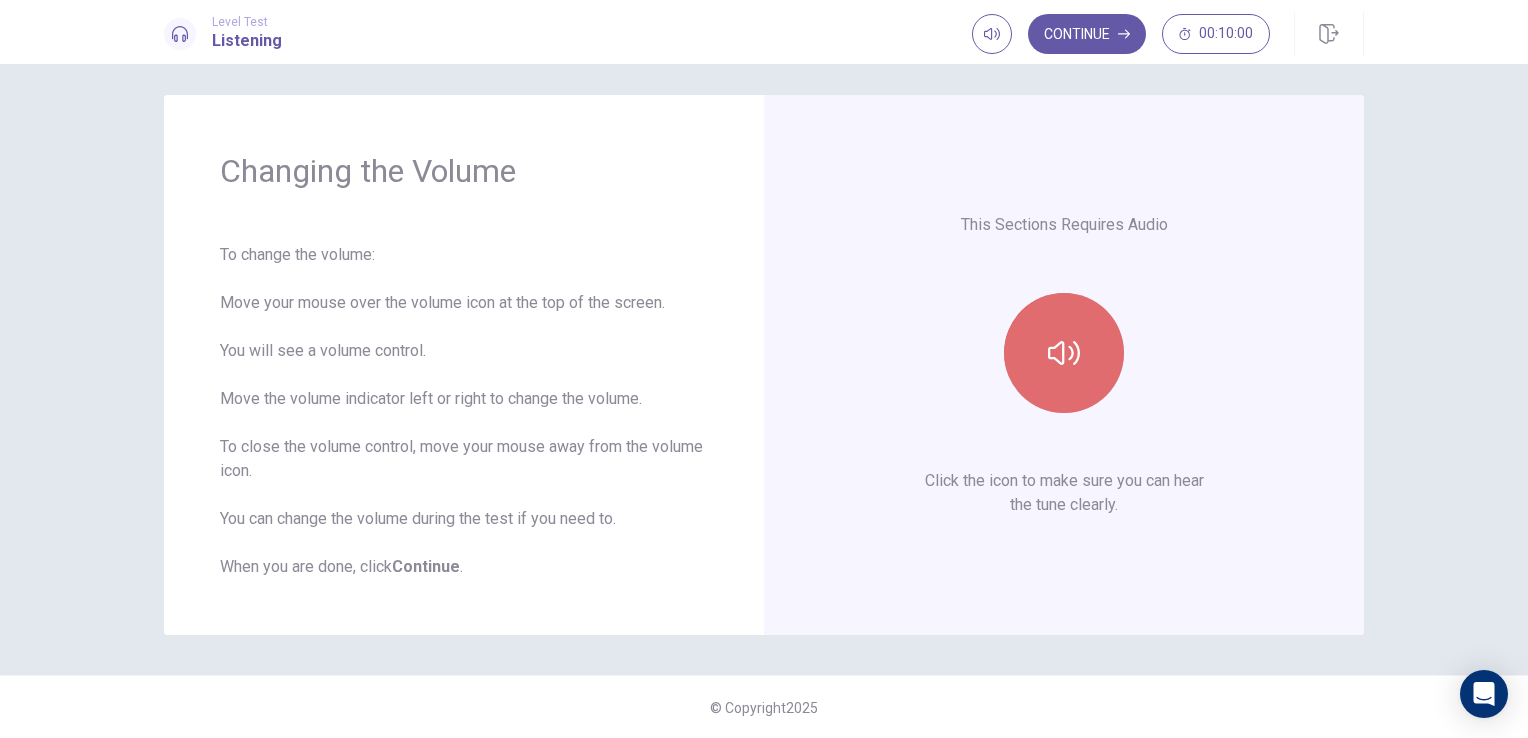 click 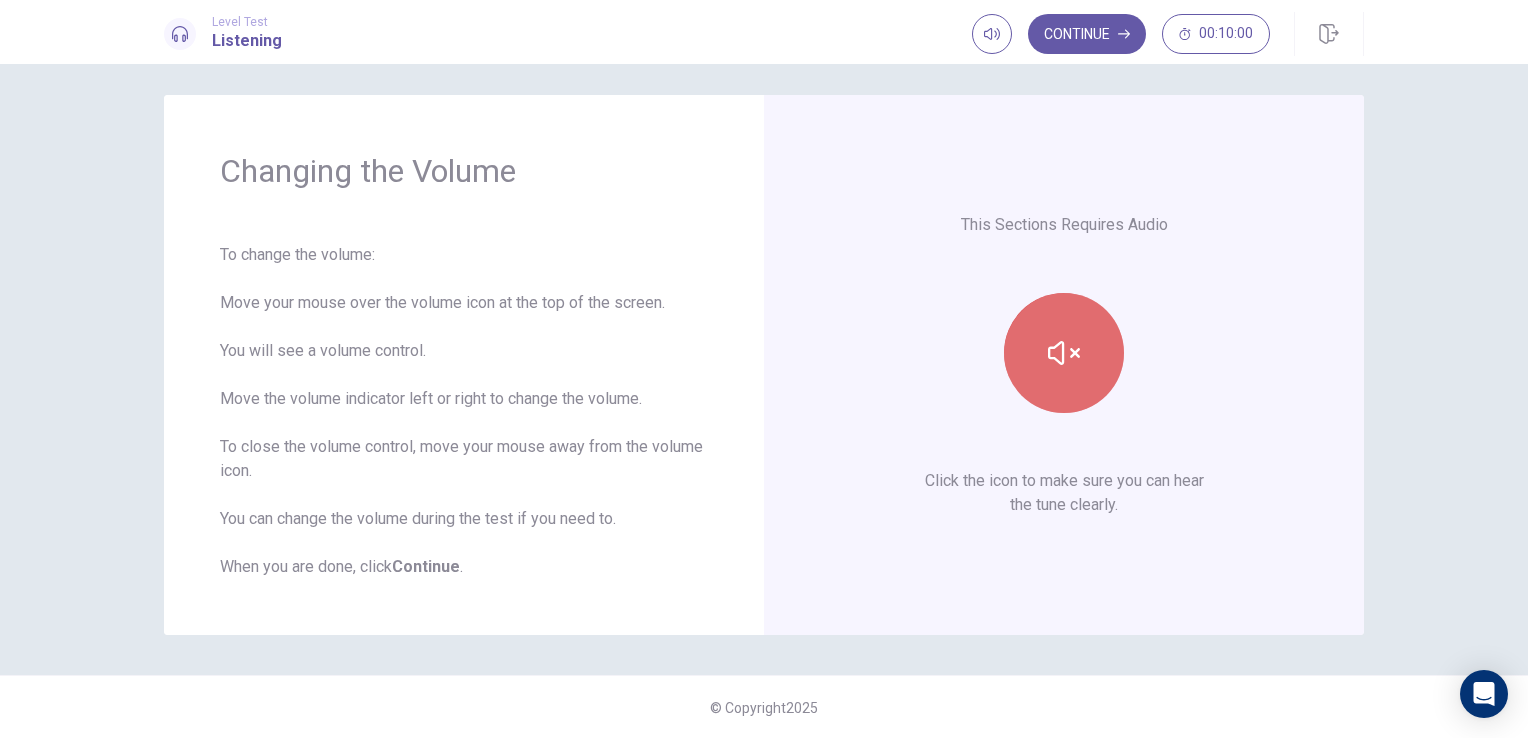 click 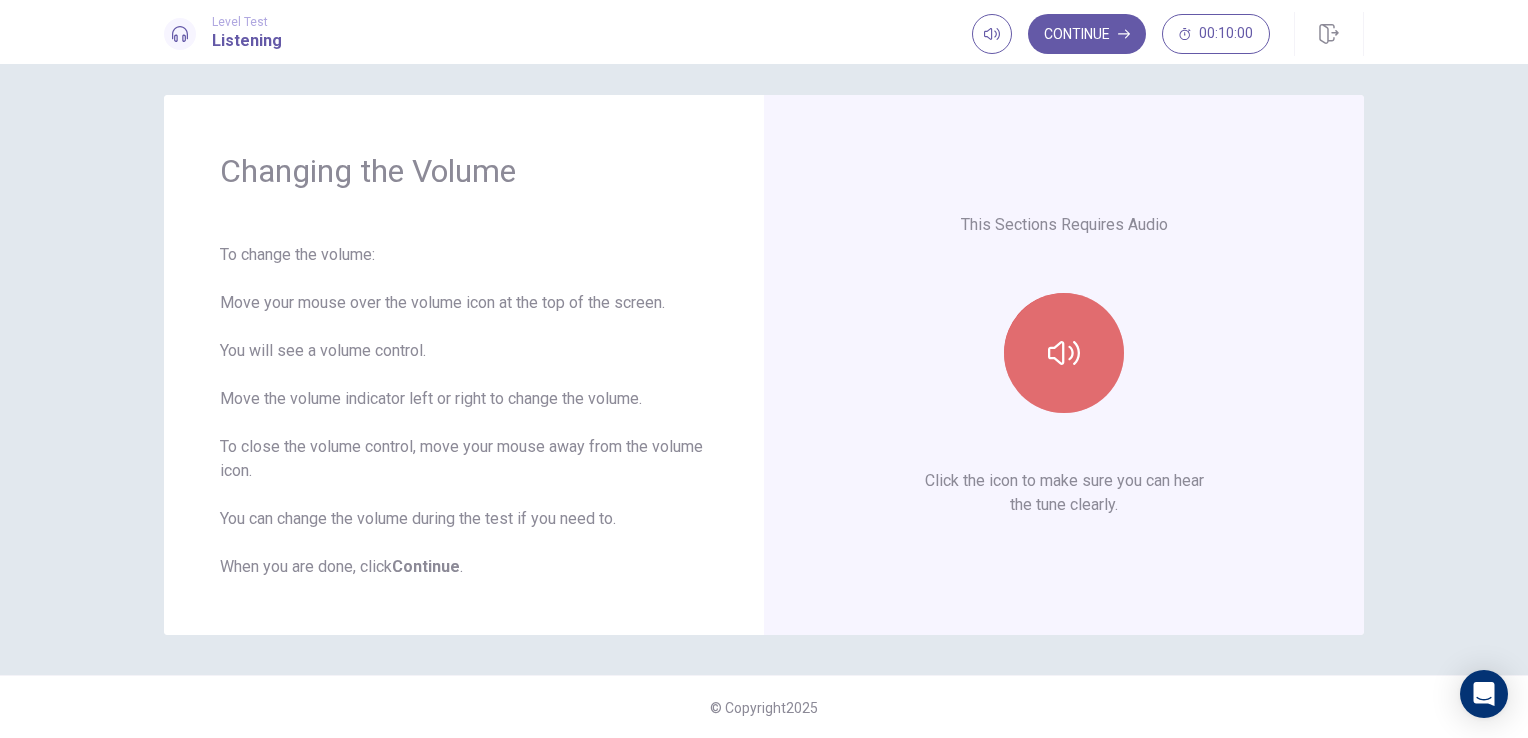 click at bounding box center (1064, 353) 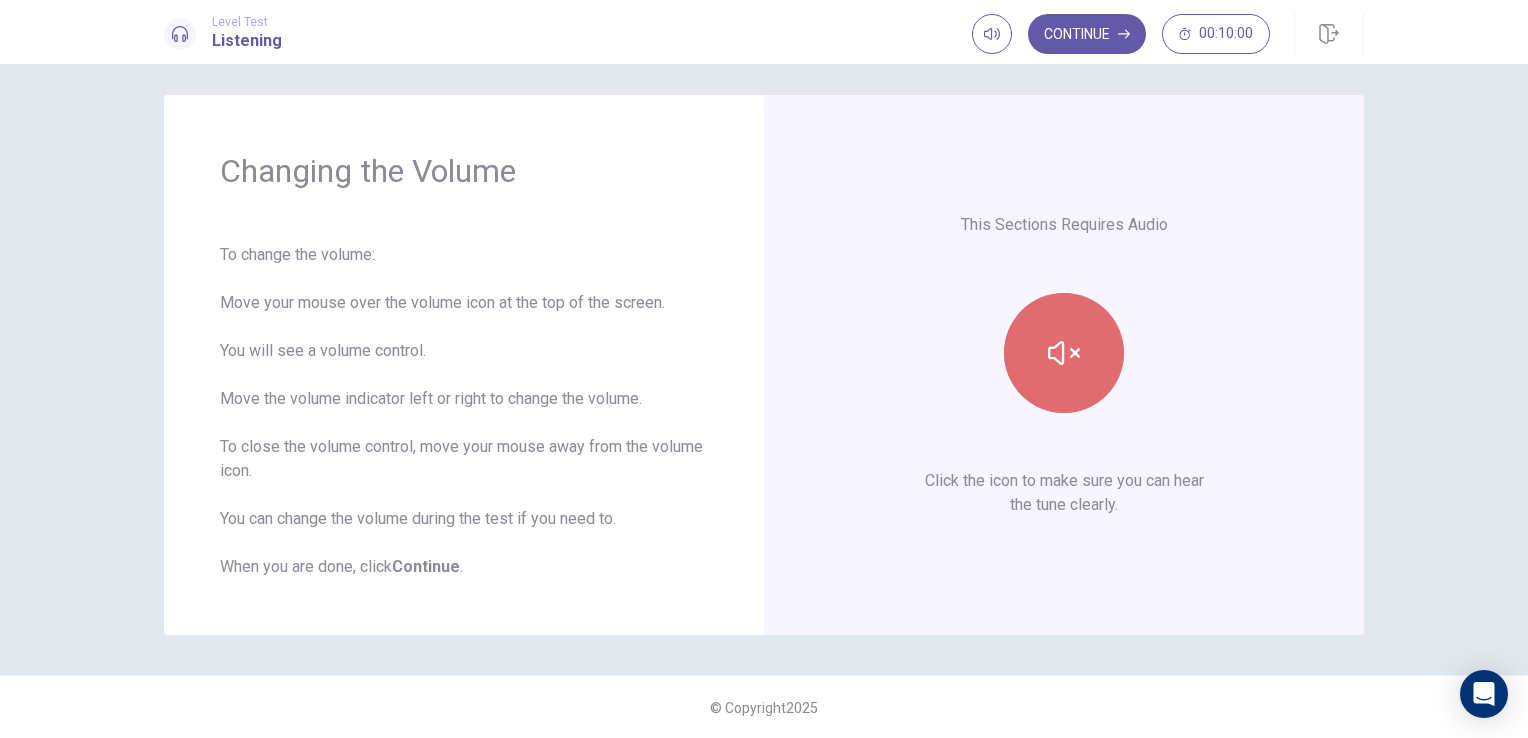 click at bounding box center [1064, 353] 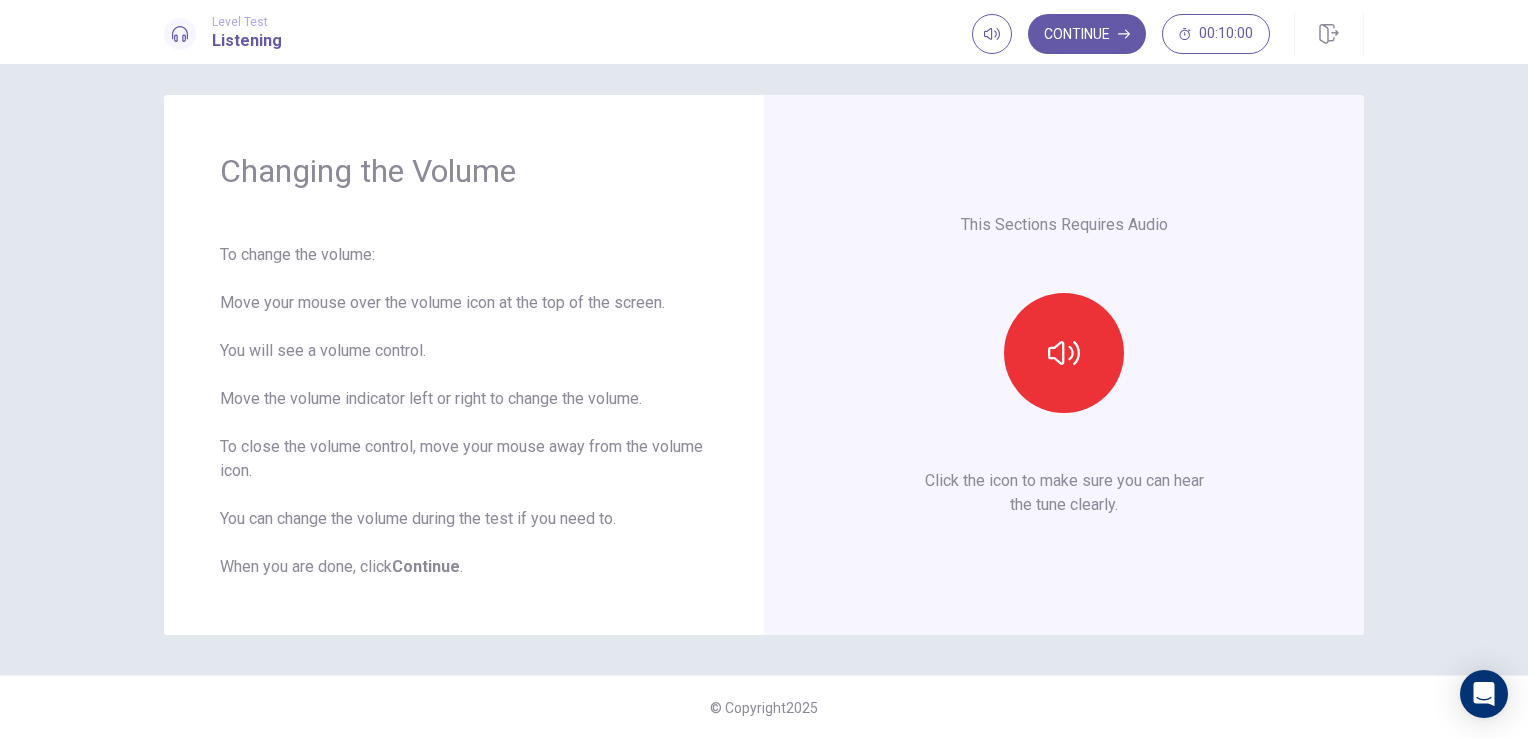 type 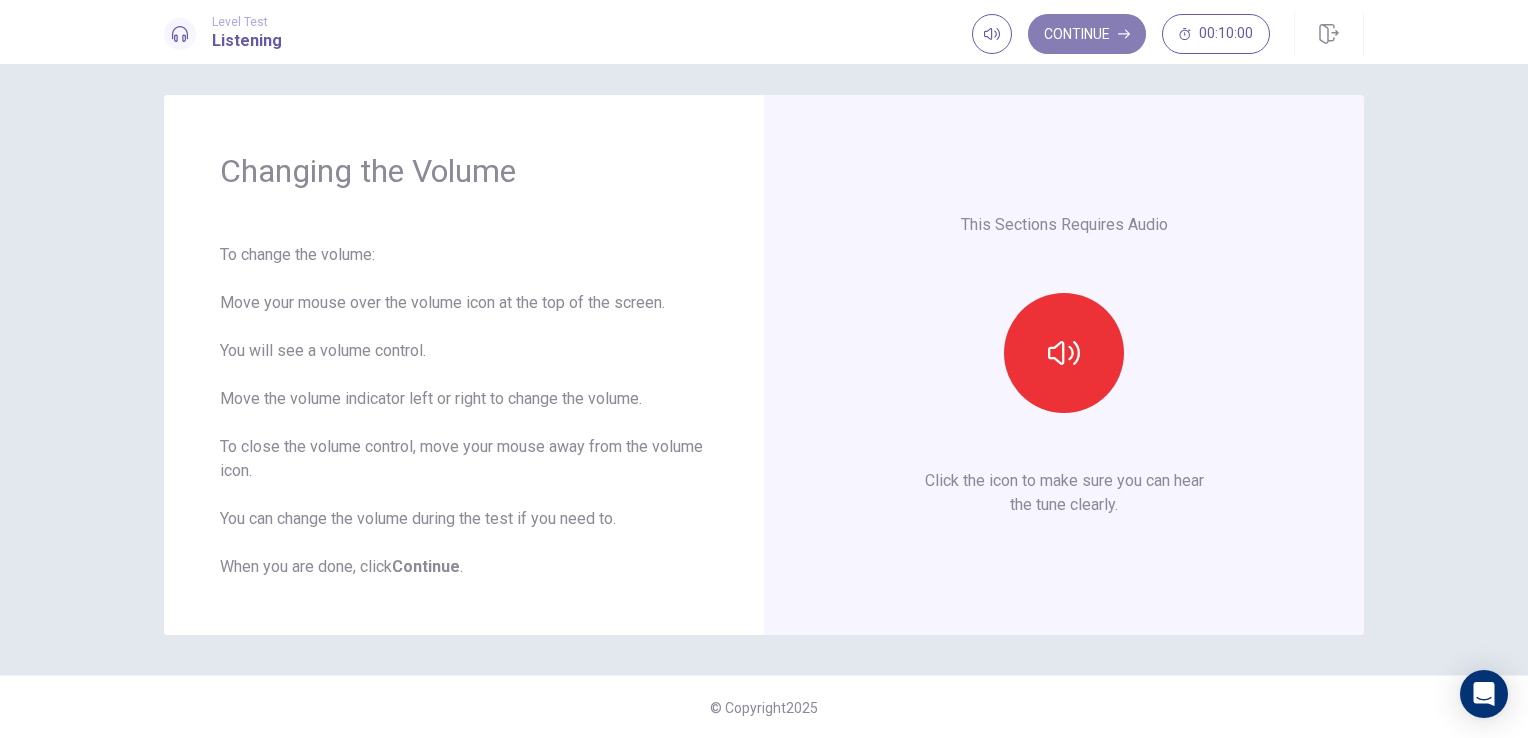 click on "Continue" at bounding box center [1087, 34] 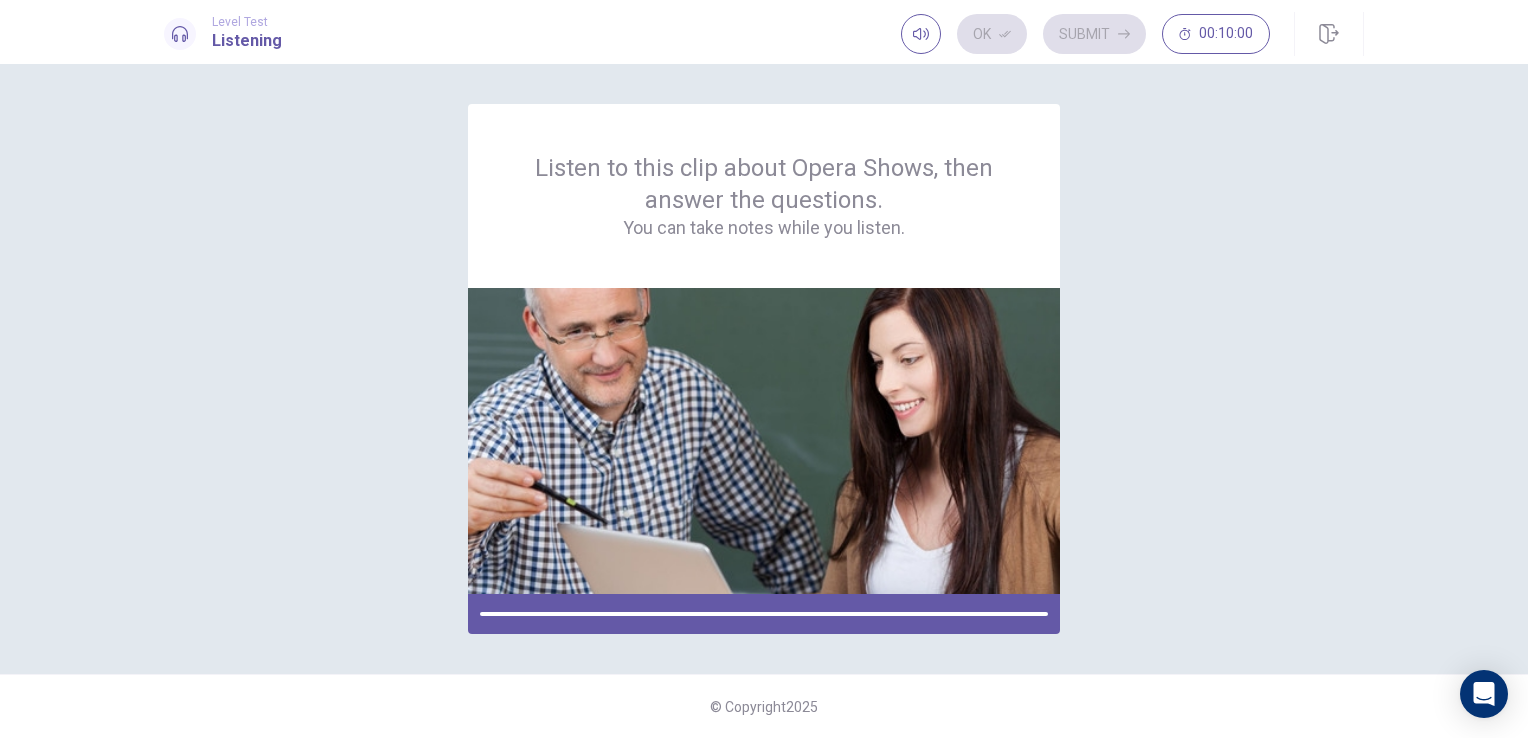 scroll, scrollTop: 0, scrollLeft: 0, axis: both 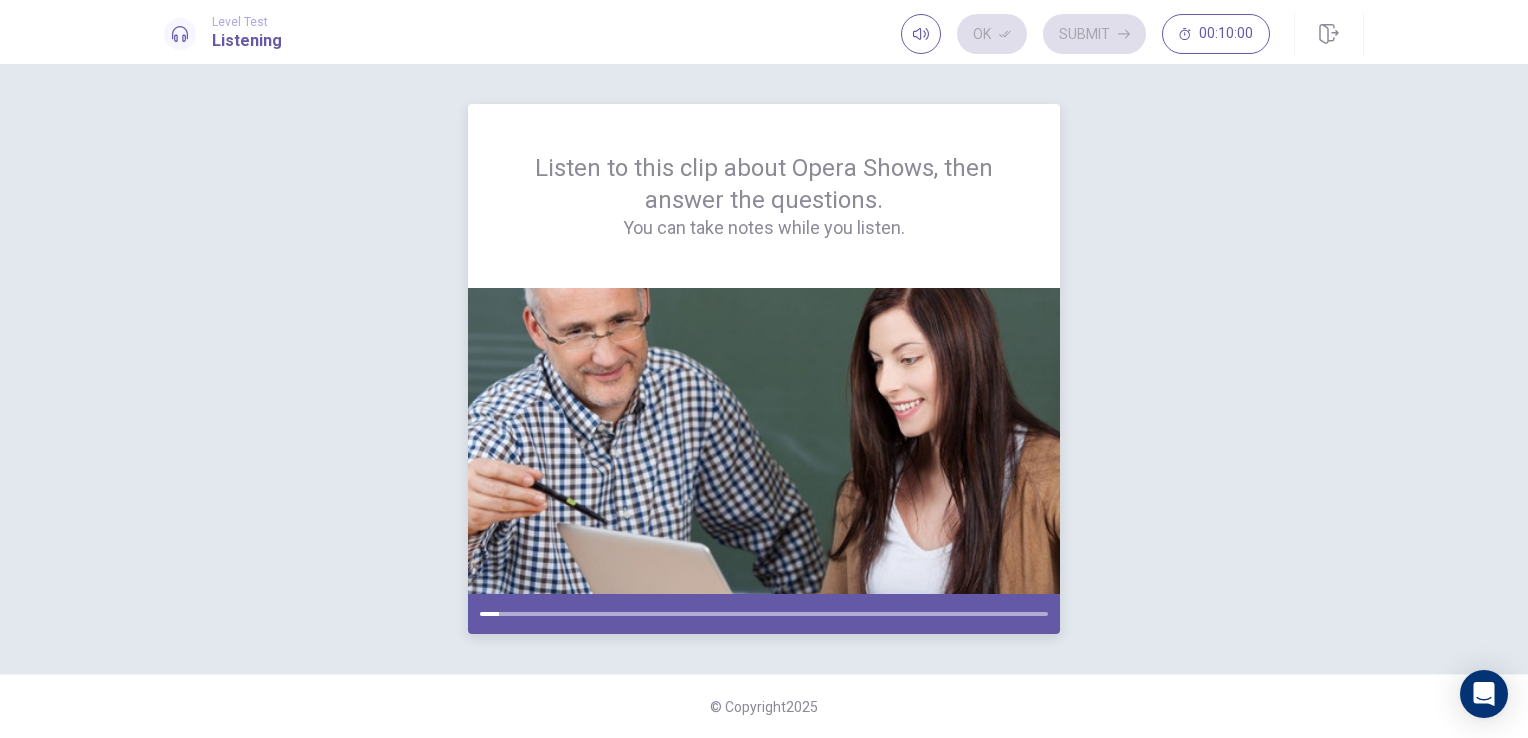 click at bounding box center (764, 441) 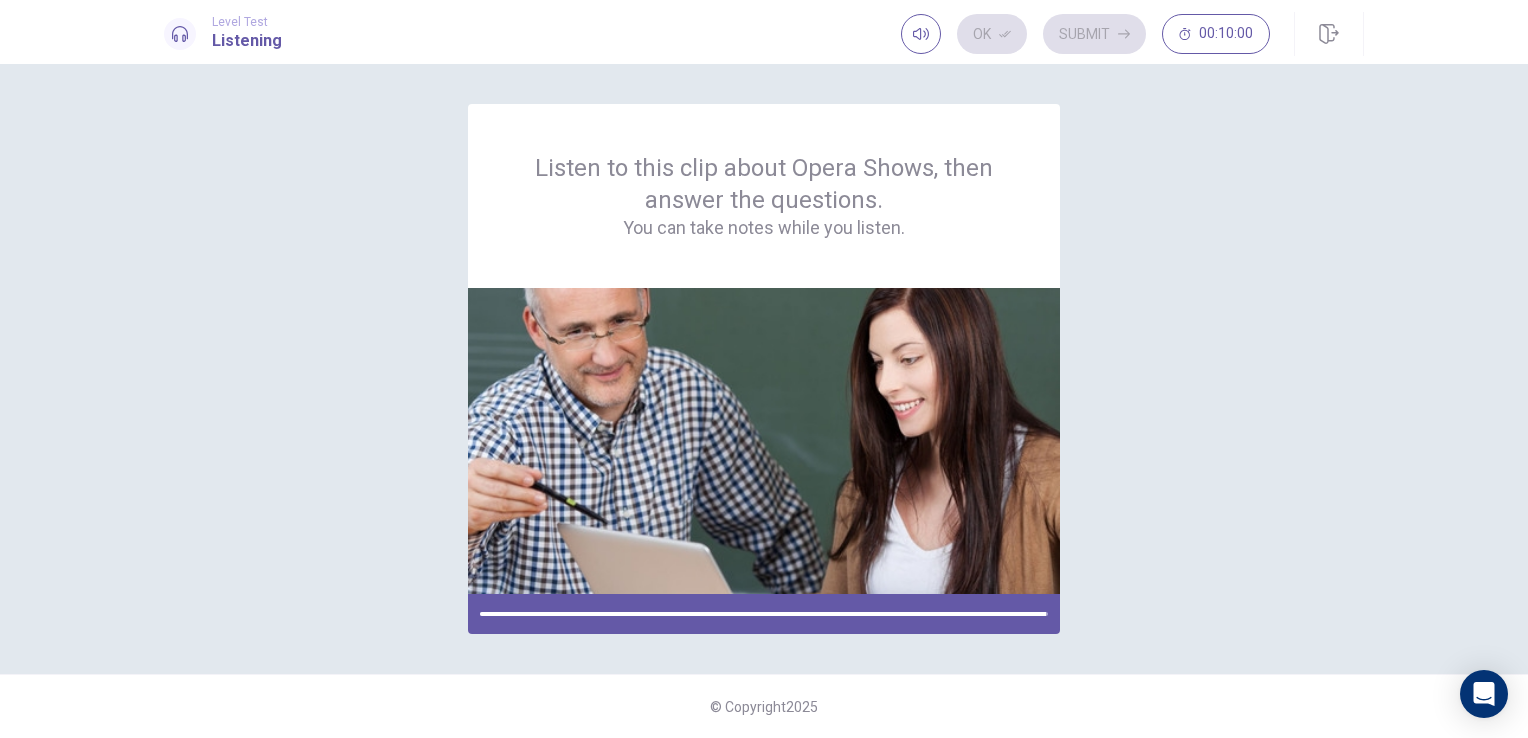 drag, startPoint x: 1091, startPoint y: 226, endPoint x: 1116, endPoint y: 52, distance: 175.7868 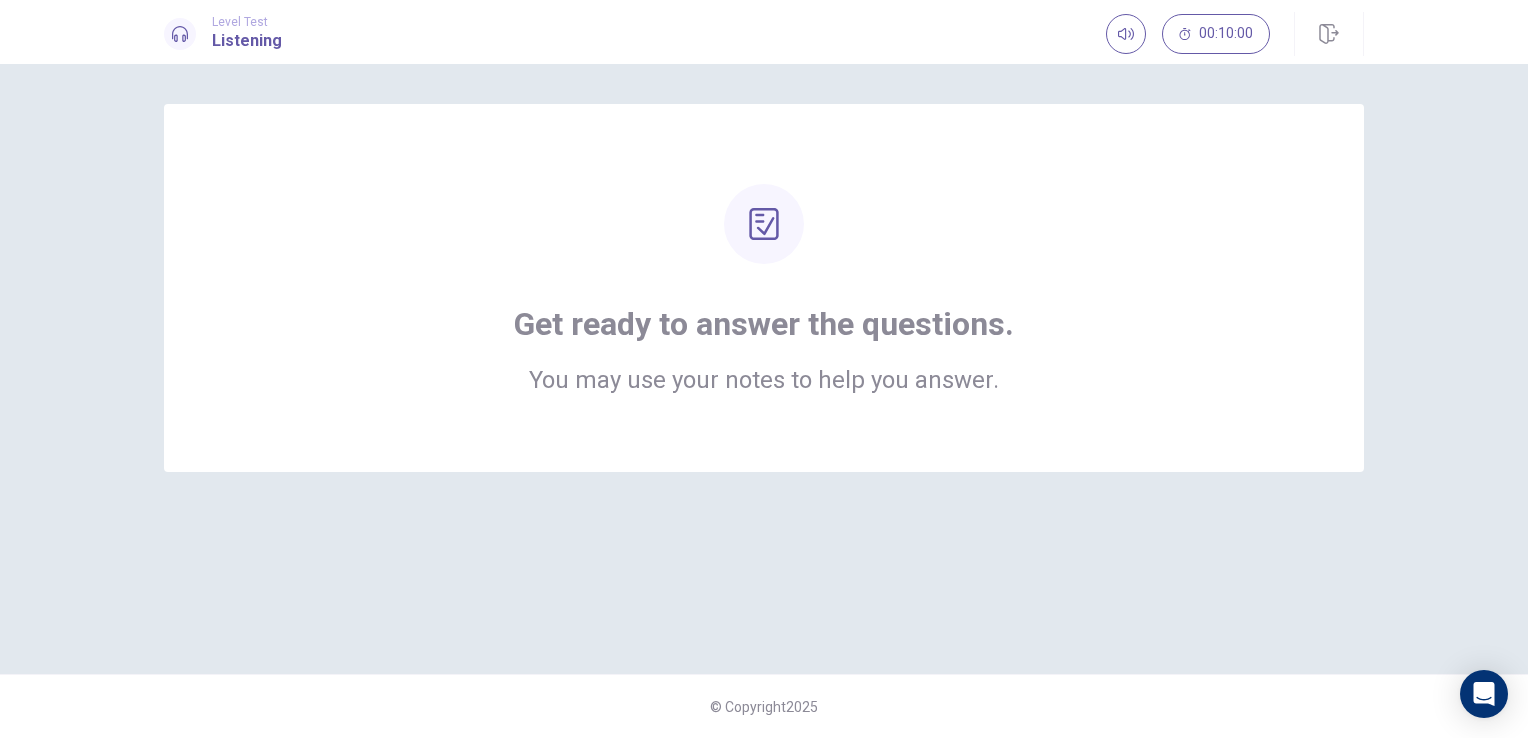 click on "Get ready to answer the questions. You may use your notes to help you answer." at bounding box center (764, 288) 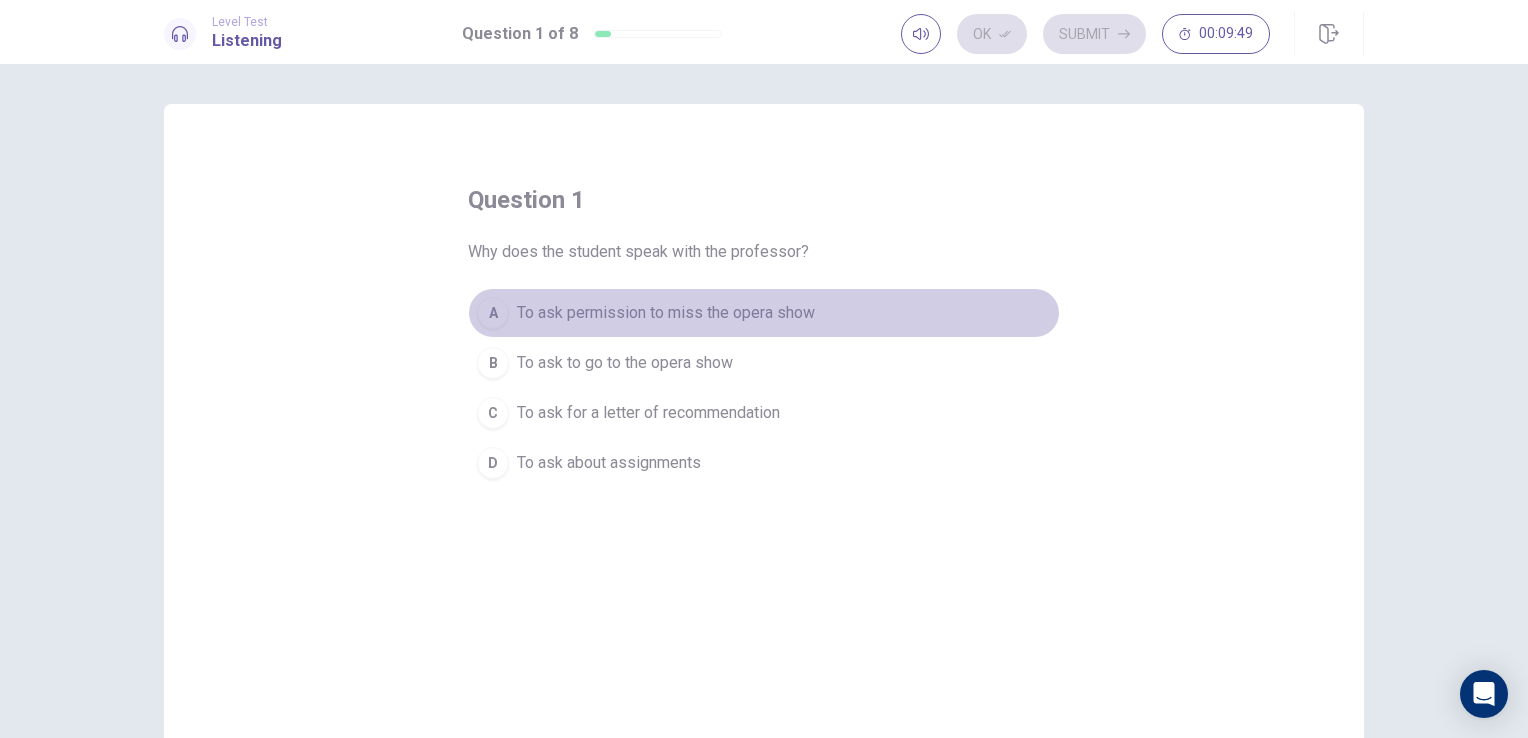 click on "To ask permission to miss the opera show" at bounding box center [666, 313] 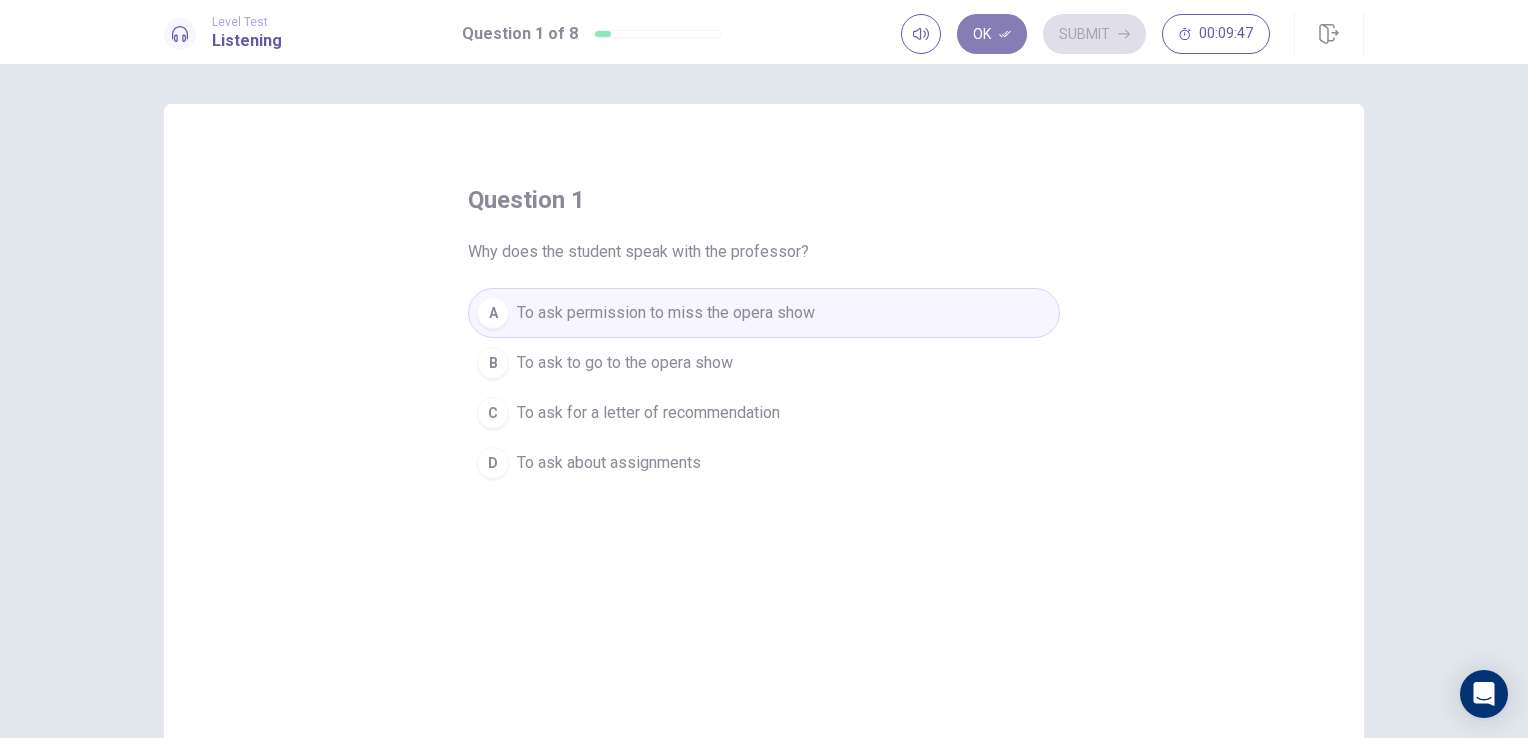 click on "Ok" at bounding box center (992, 34) 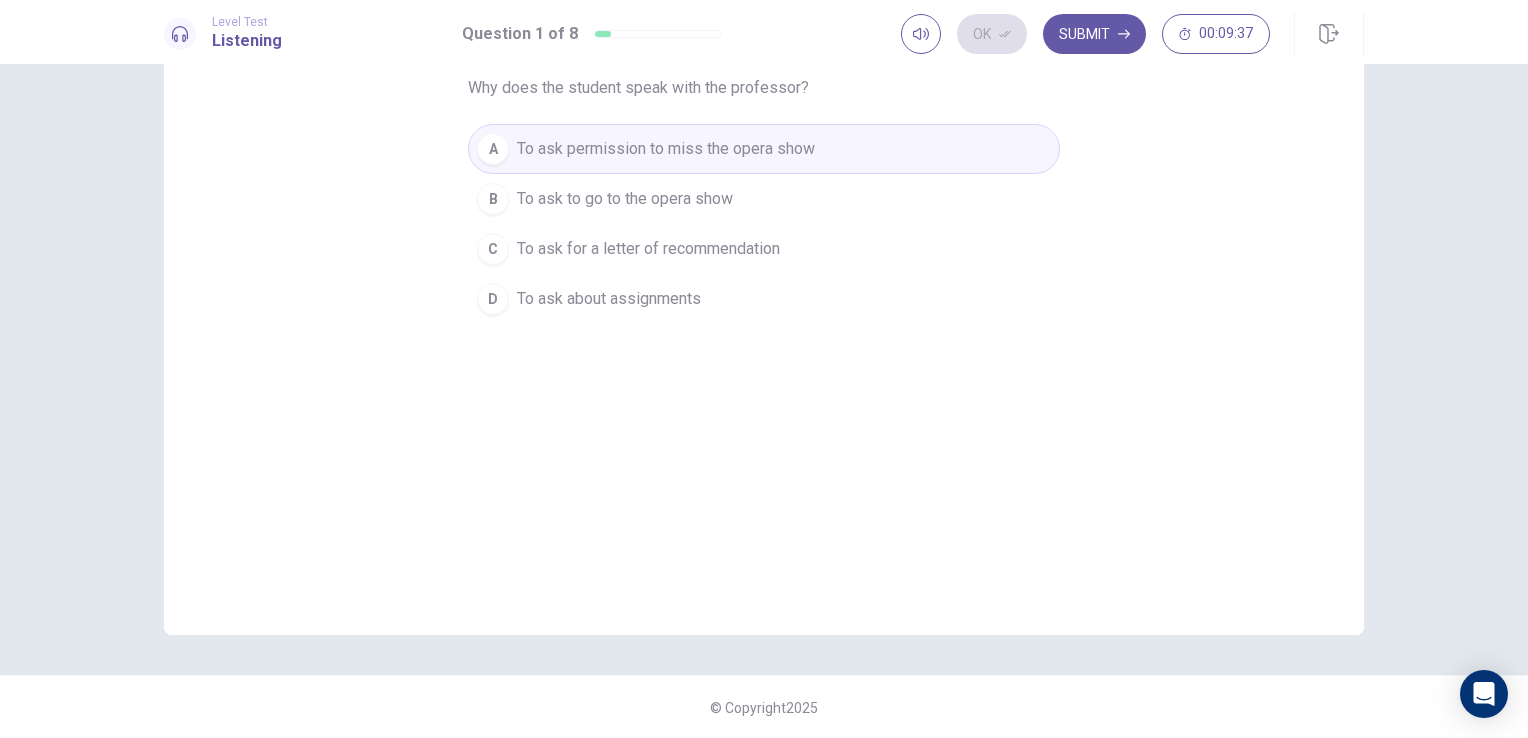 scroll, scrollTop: 0, scrollLeft: 0, axis: both 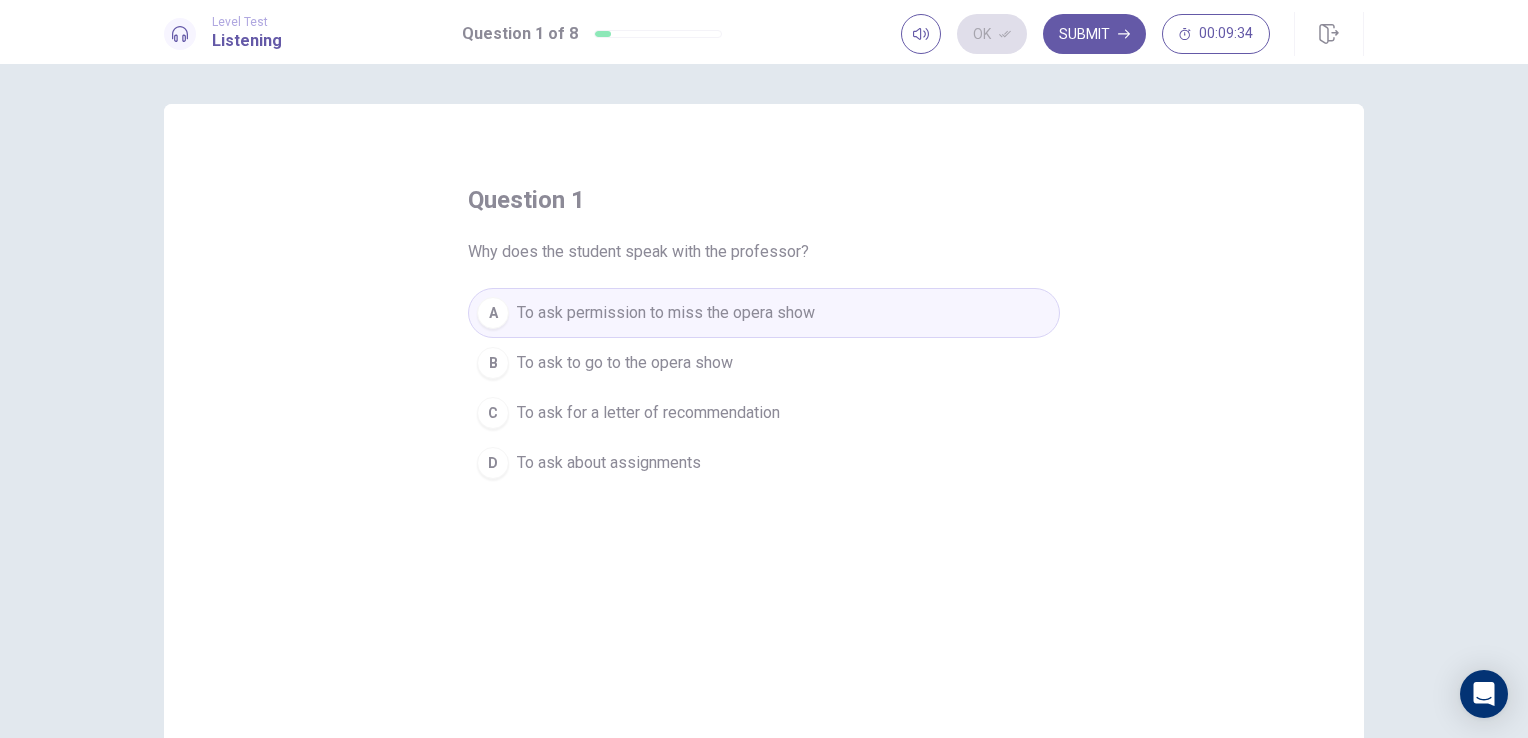 click on "Ok Submit 00:09:34" at bounding box center [1085, 34] 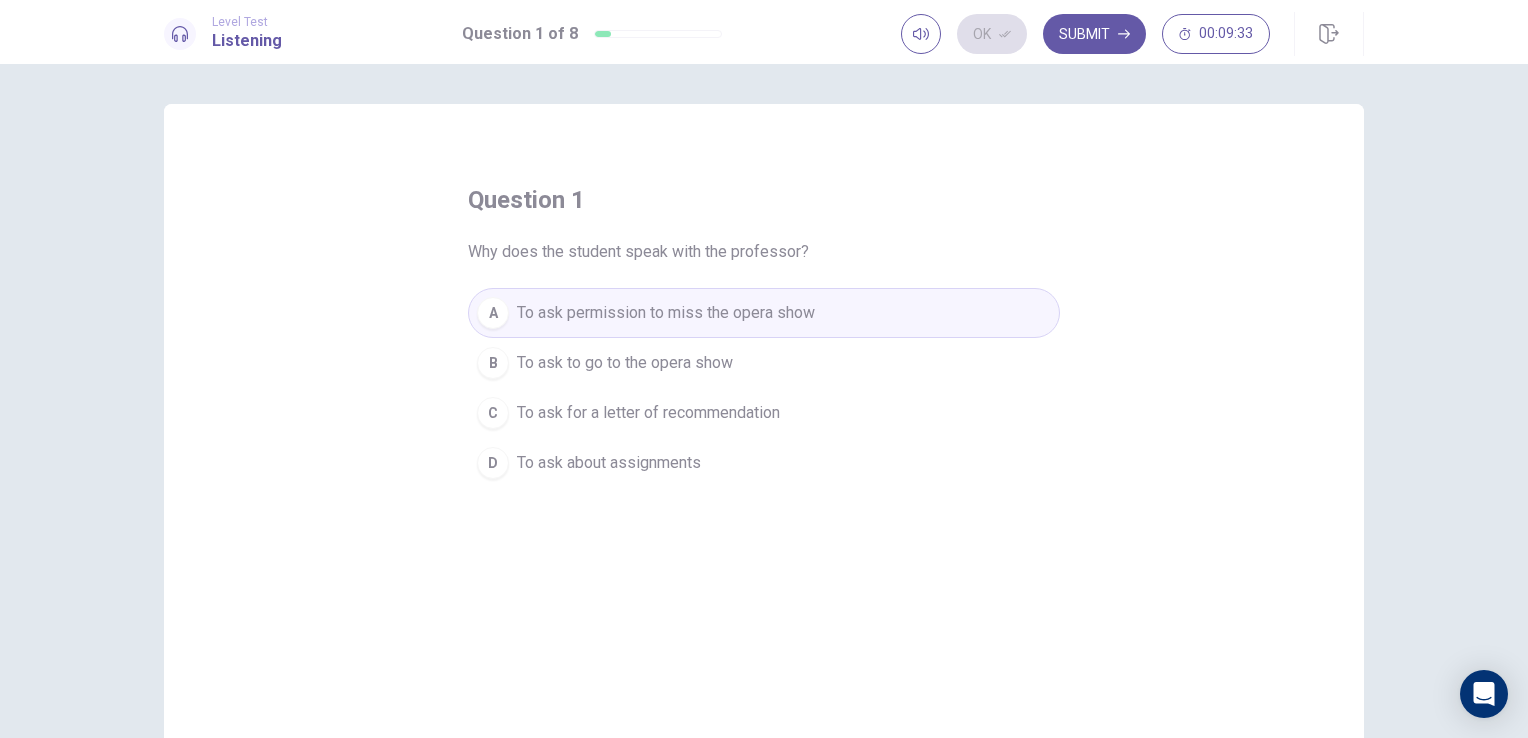 click on "Ok Submit 00:09:33" at bounding box center (1085, 34) 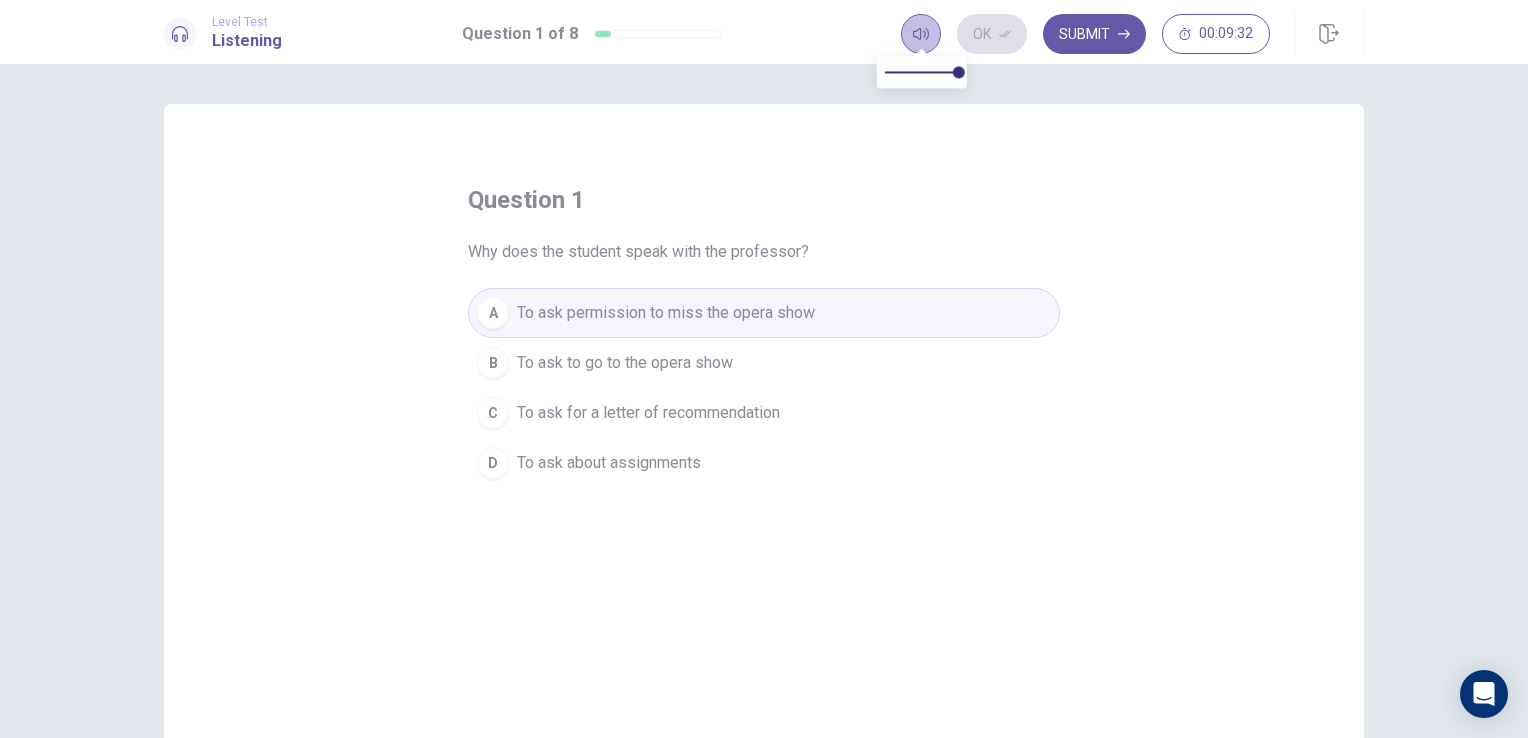 click 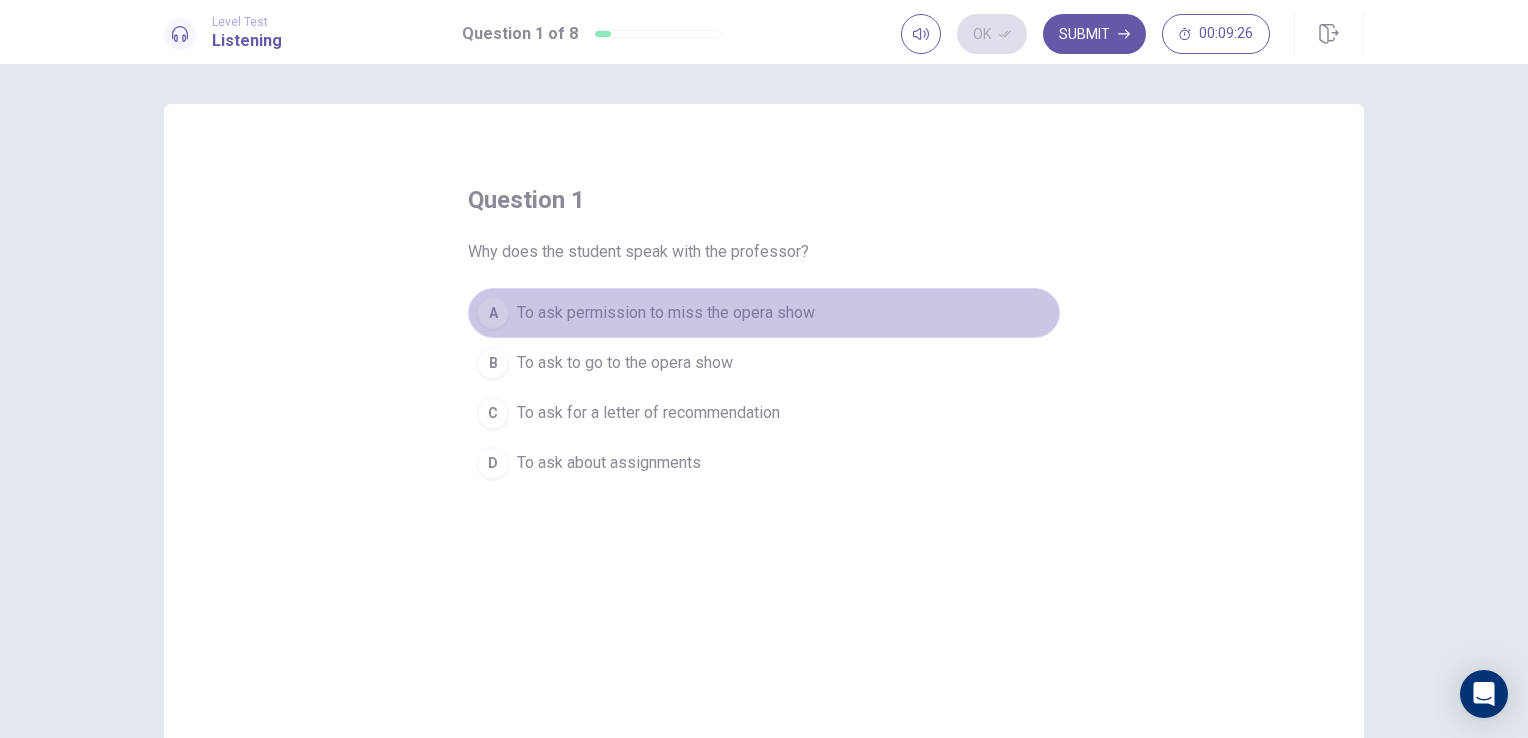 click on "A To ask permission to miss the opera show" at bounding box center [764, 313] 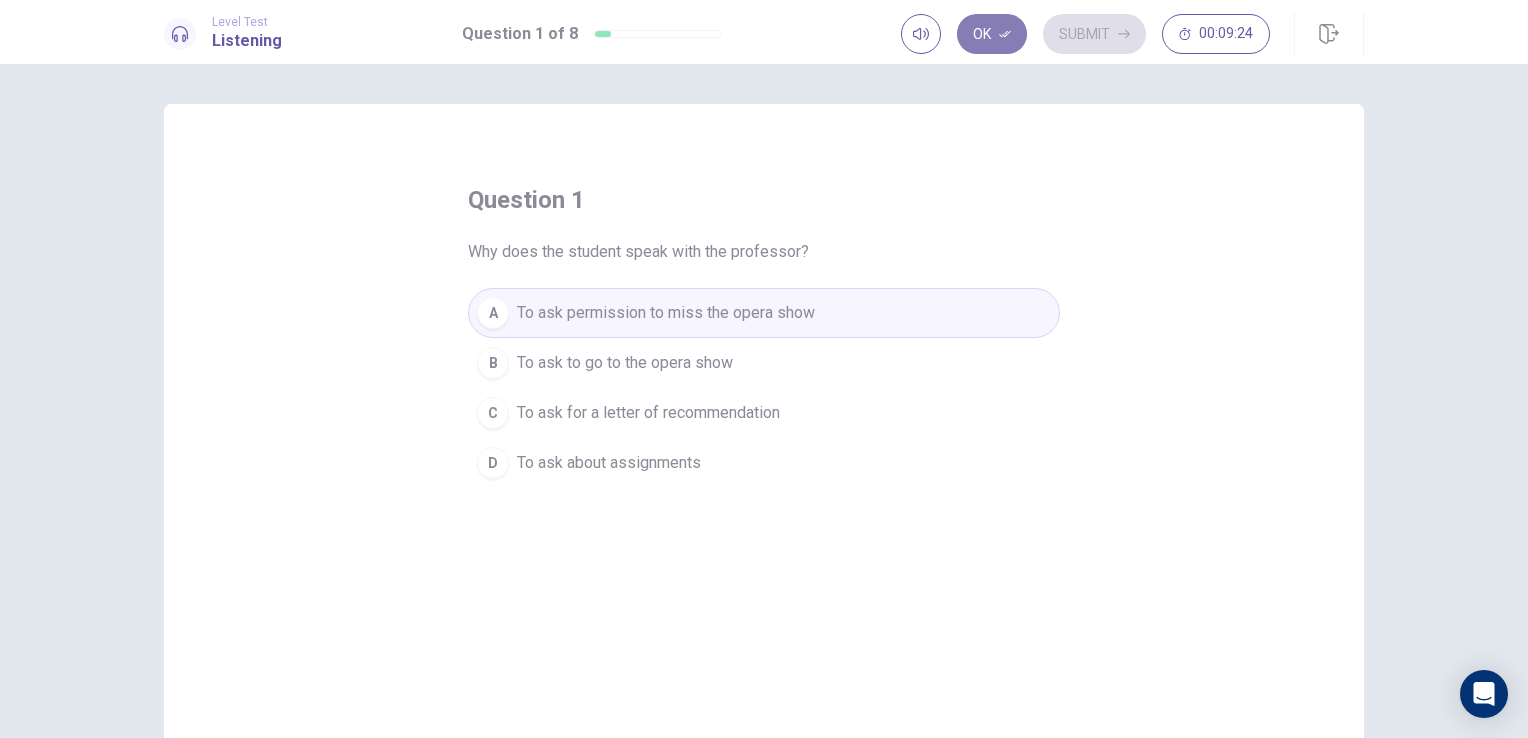 click on "Ok" at bounding box center [992, 34] 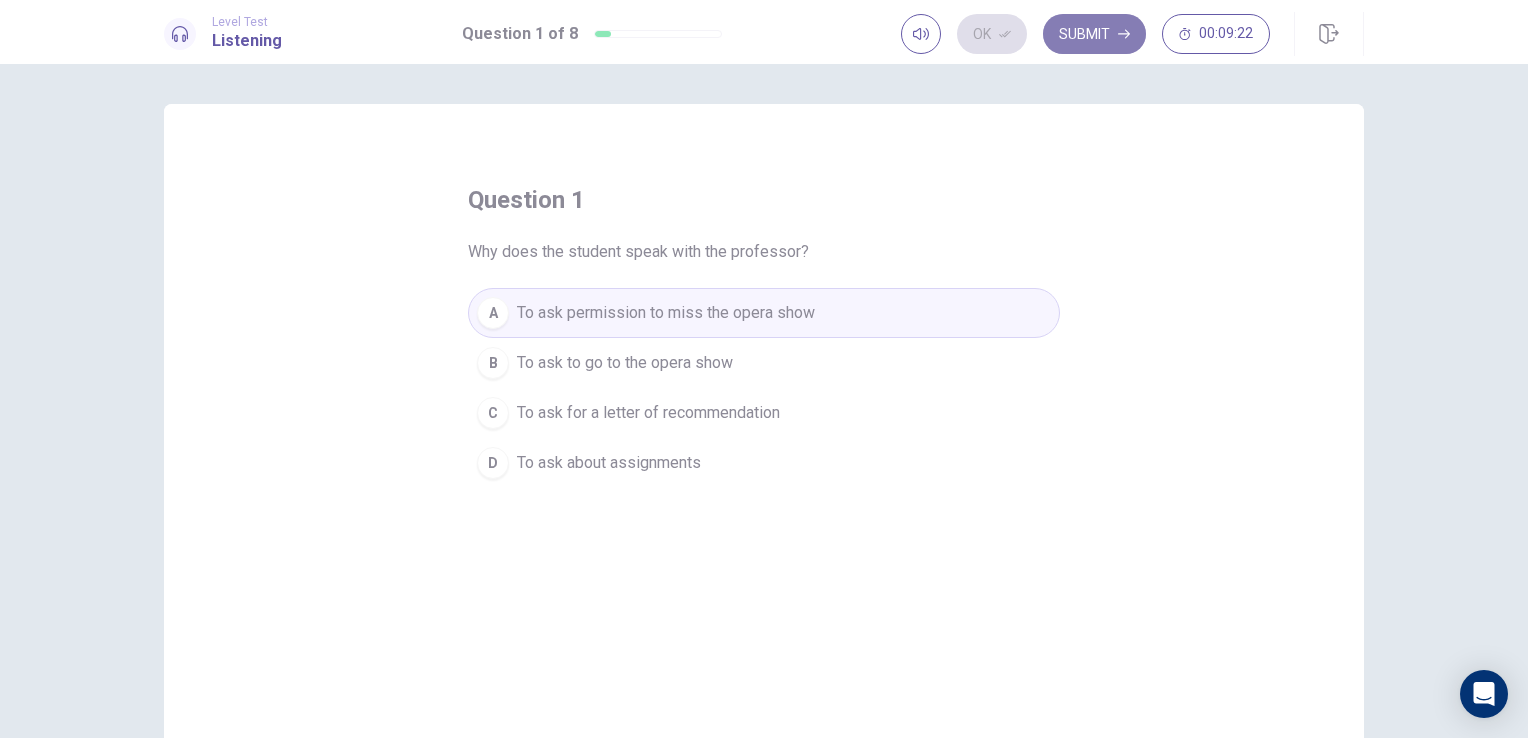 click on "Submit" at bounding box center (1094, 34) 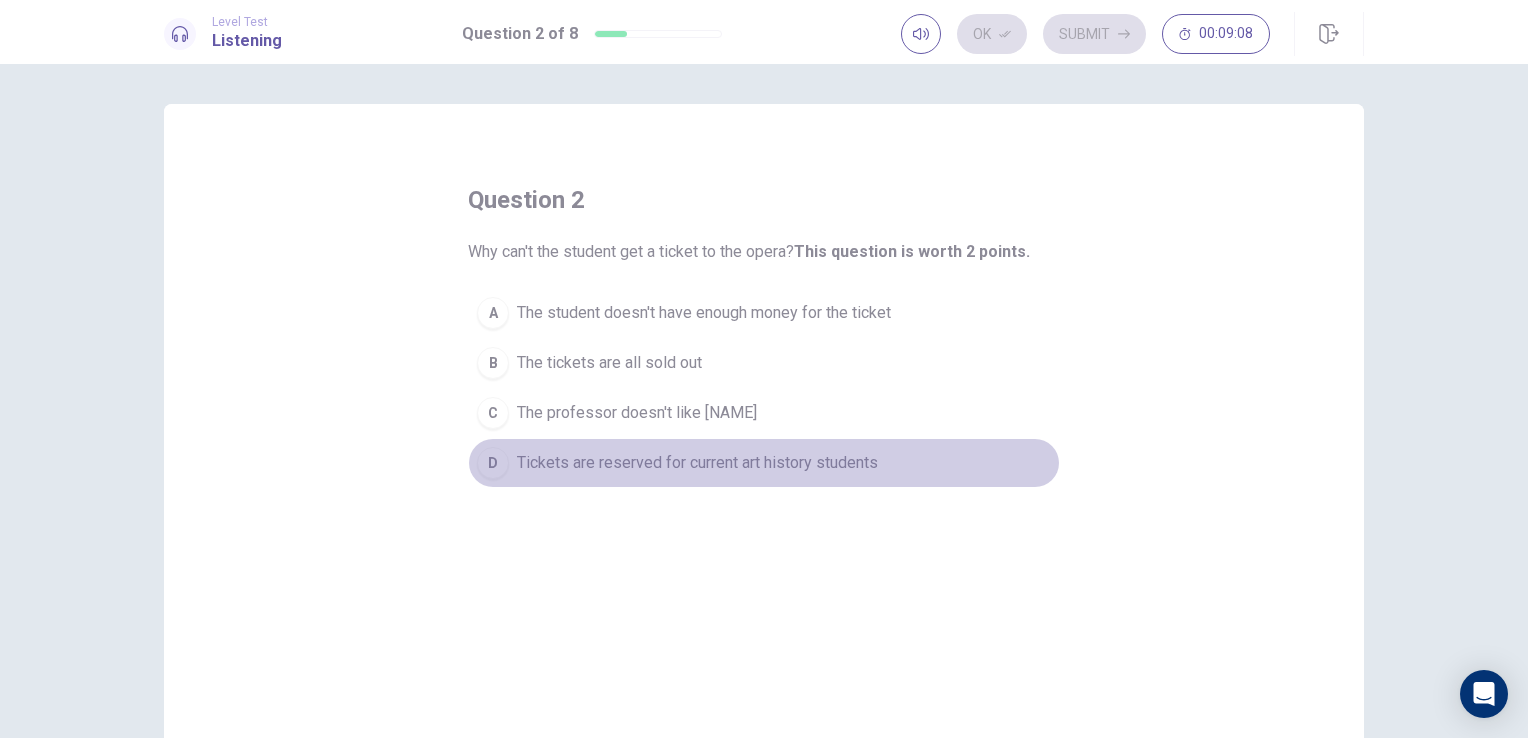 click on "Tickets are reserved for current art history students" at bounding box center [697, 463] 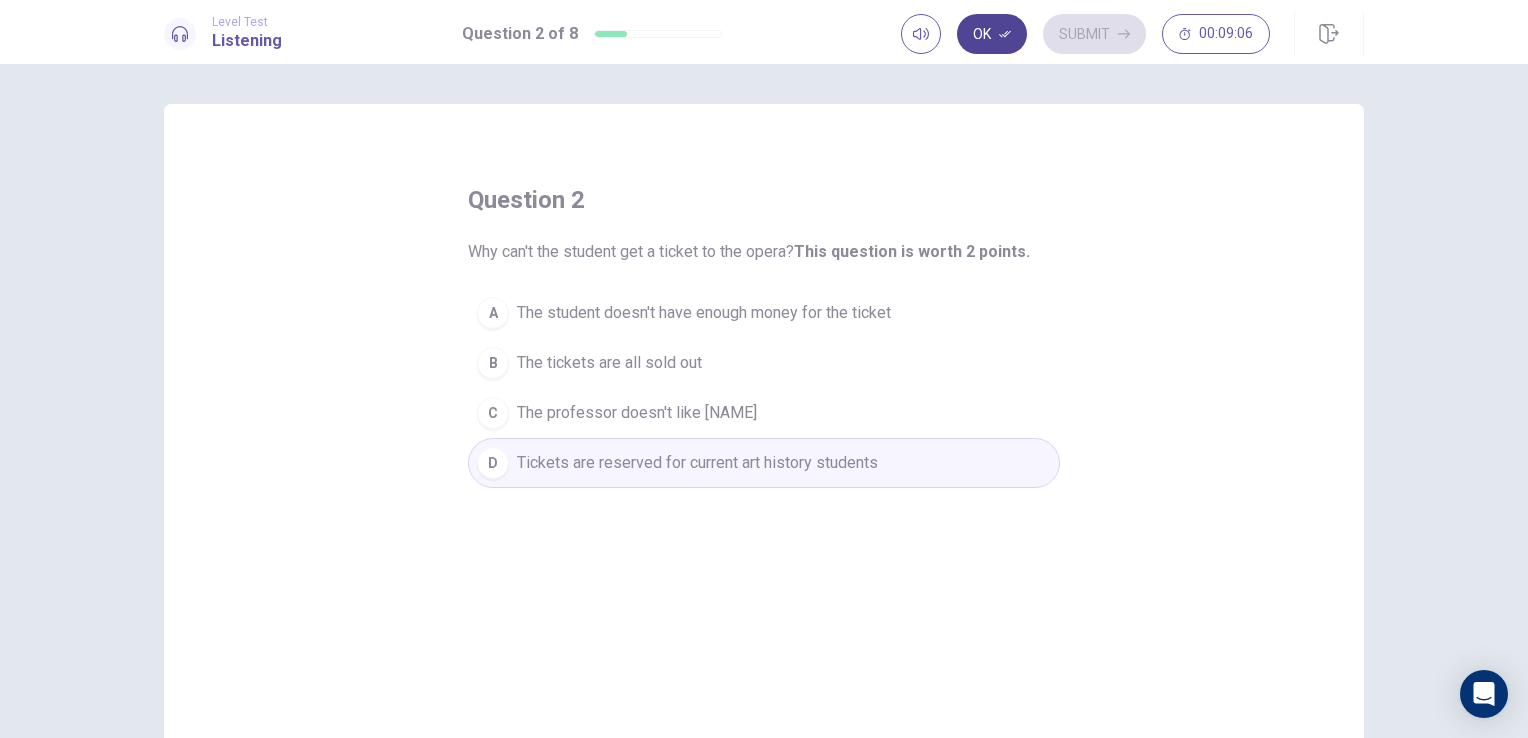 drag, startPoint x: 992, startPoint y: 56, endPoint x: 989, endPoint y: 26, distance: 30.149628 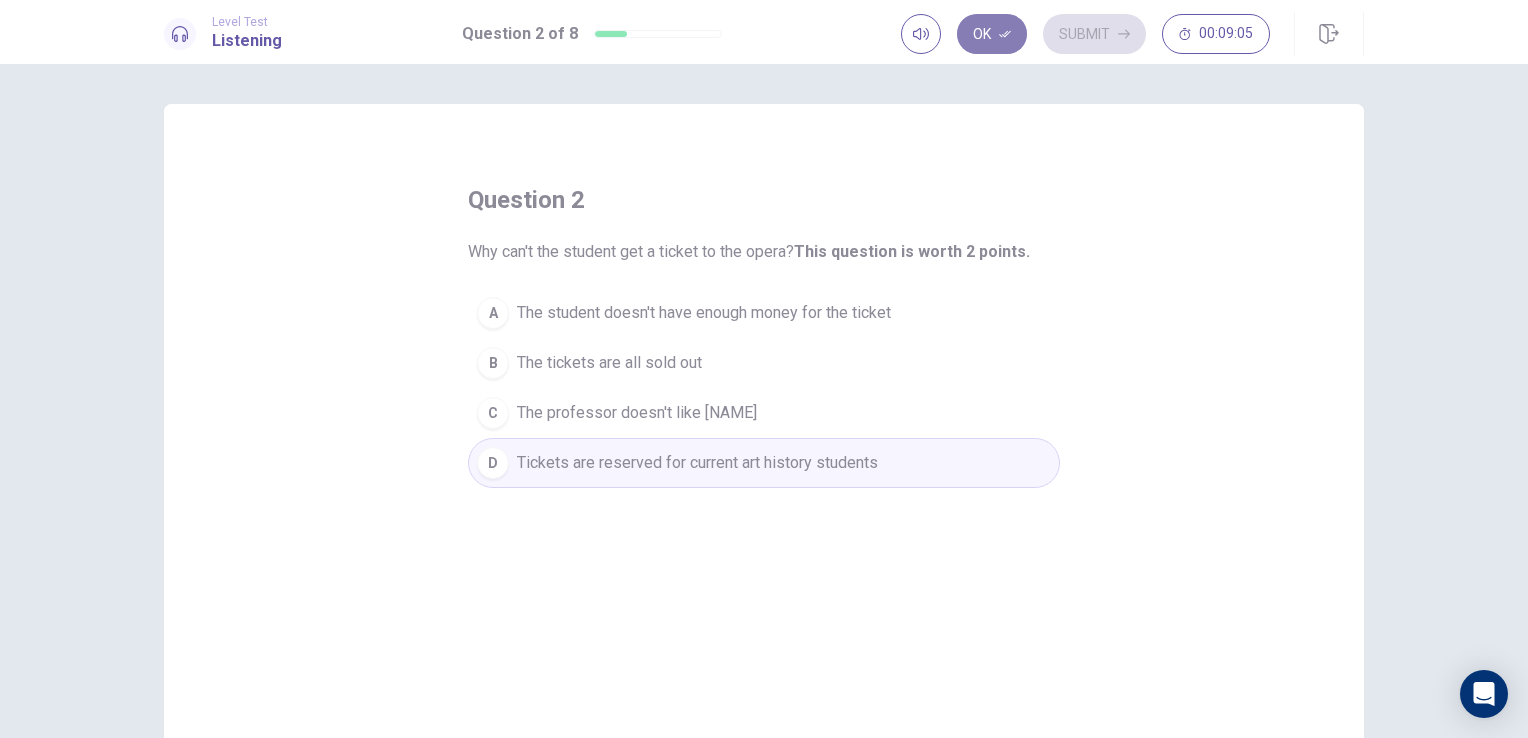 click on "Ok" at bounding box center [992, 34] 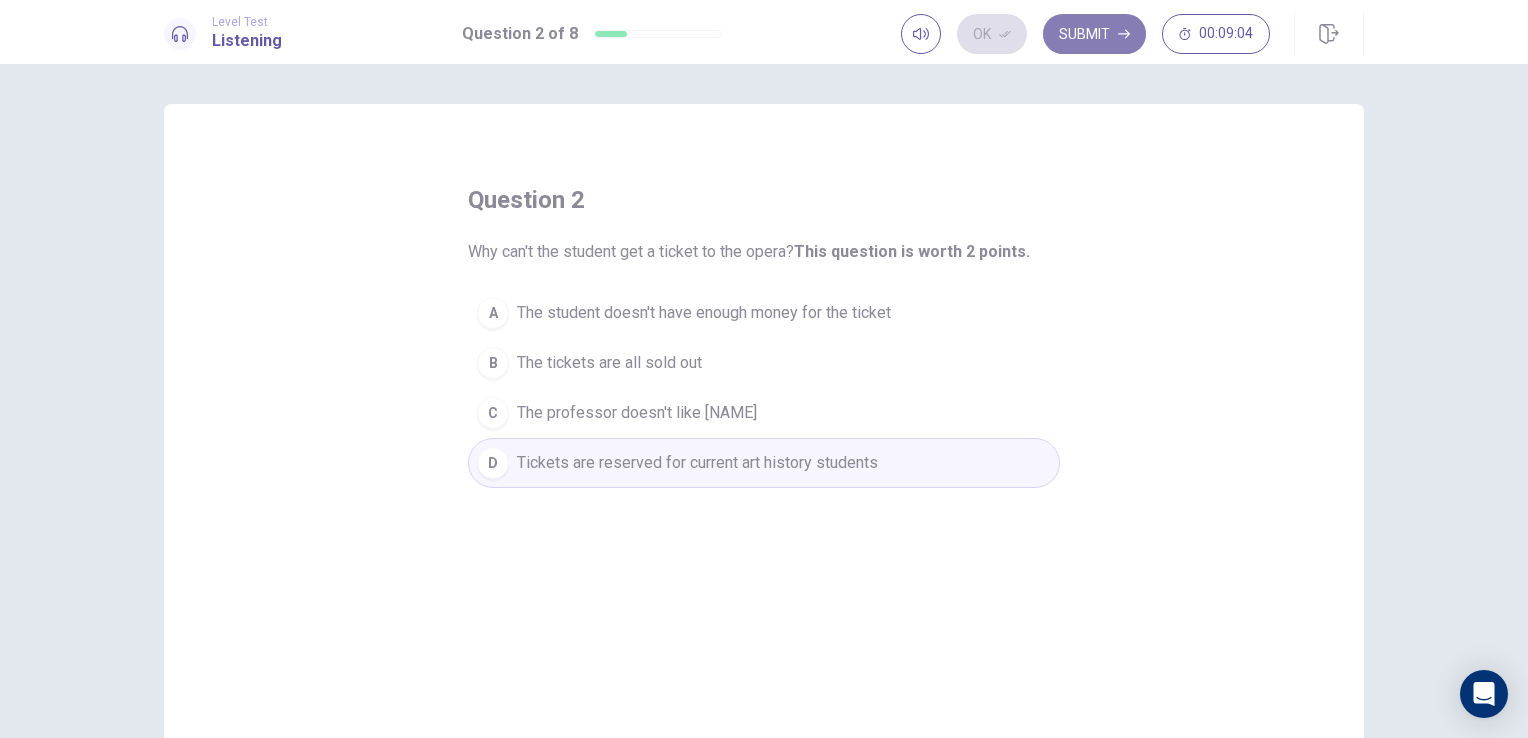 click on "Submit" at bounding box center [1094, 34] 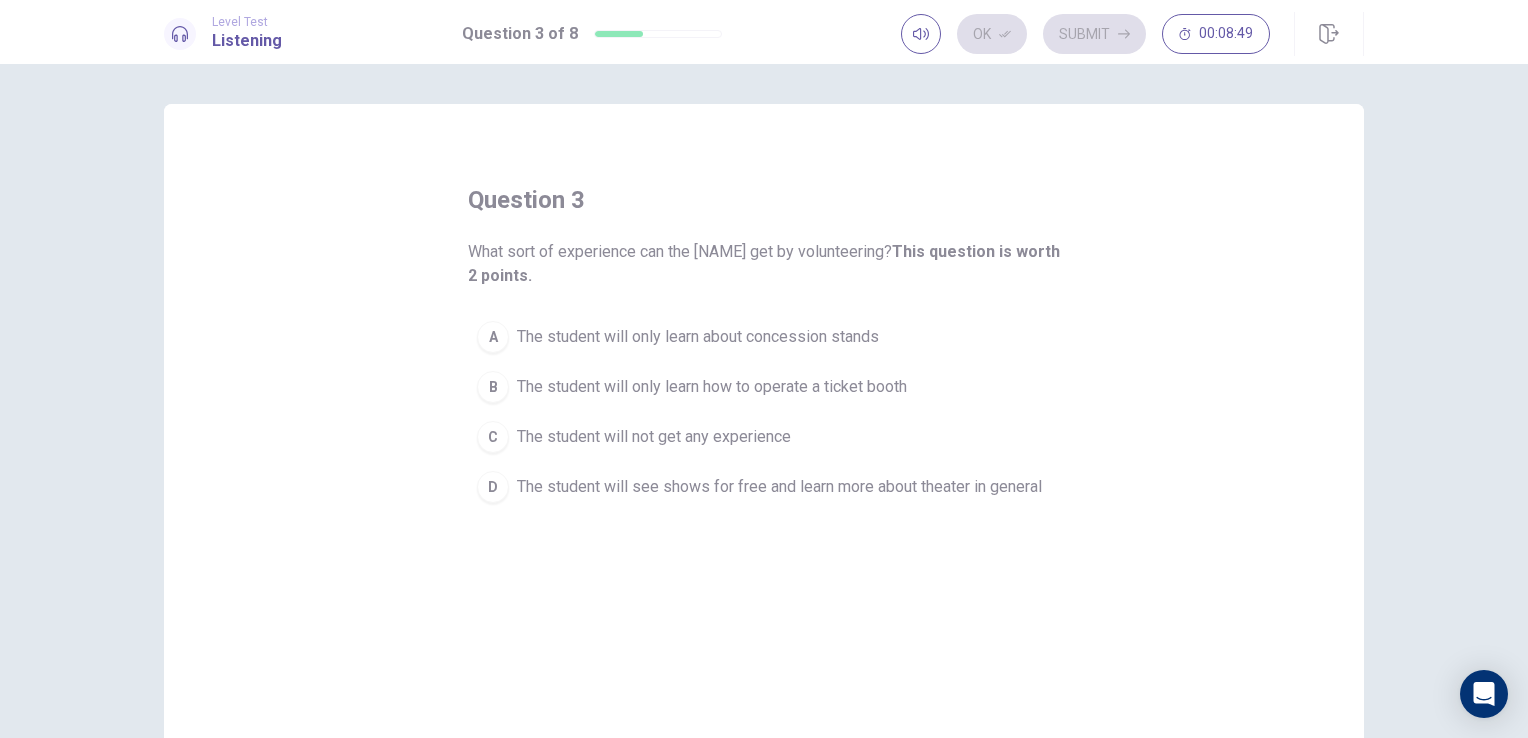 click on "The student will see shows for free and learn more about theater in general" at bounding box center (779, 487) 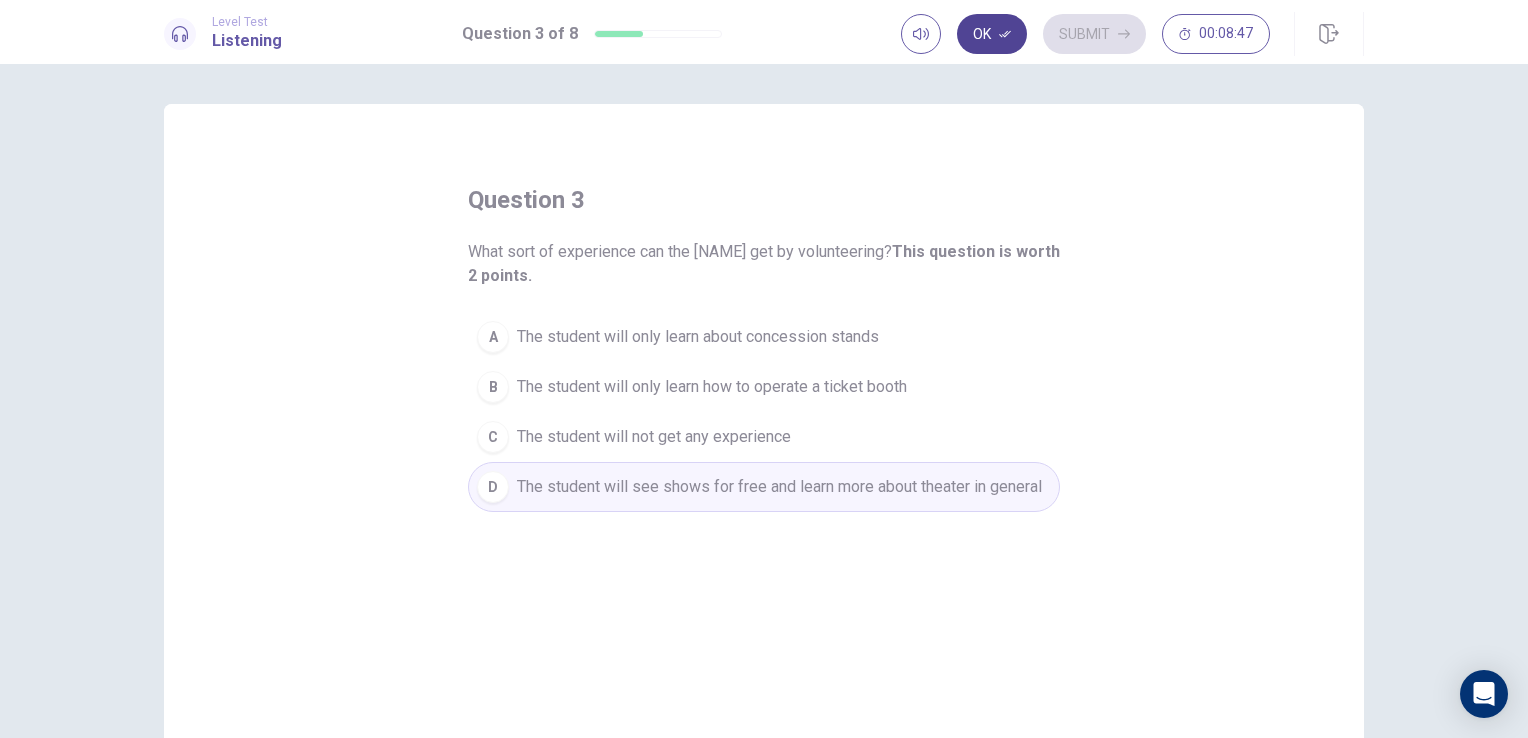 click on "Ok" at bounding box center (992, 34) 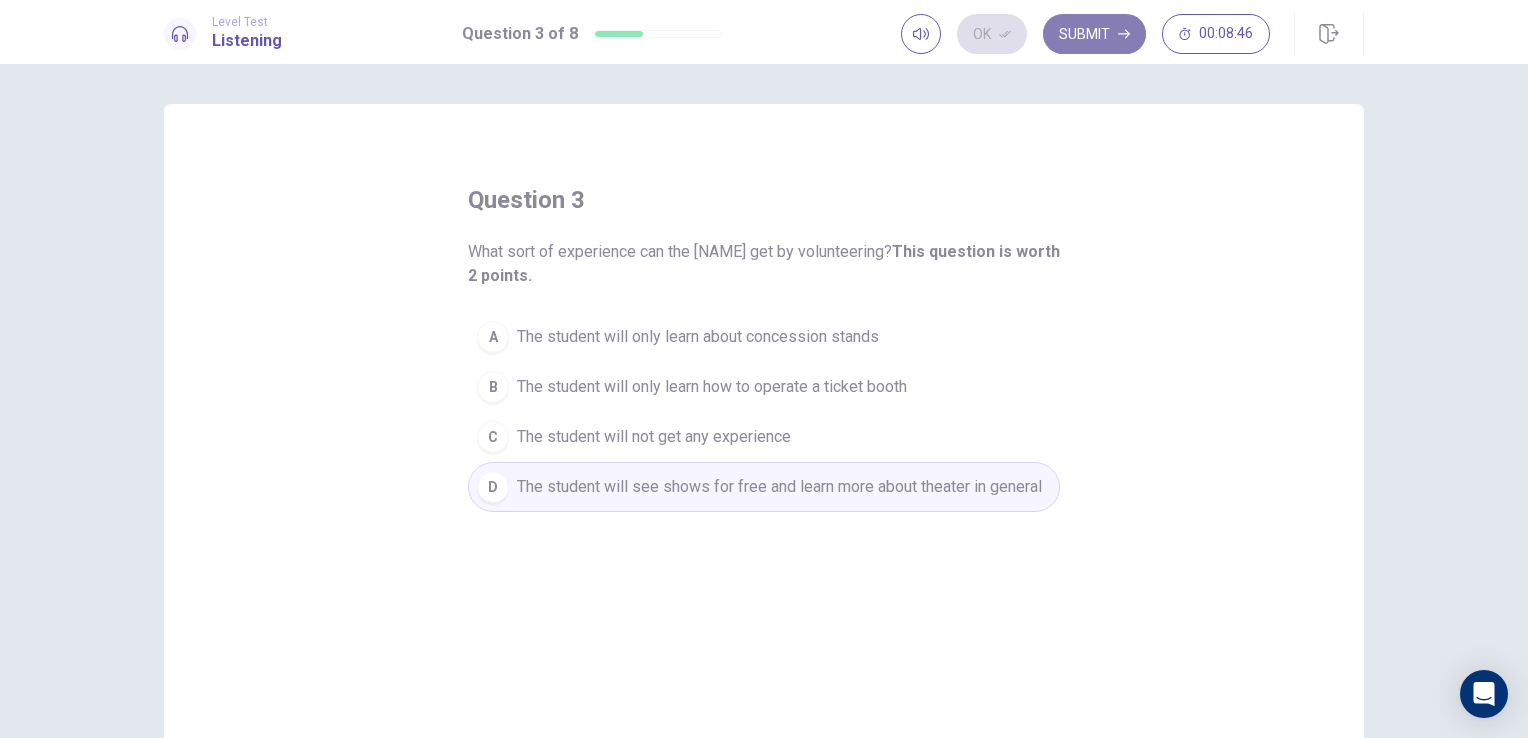 click on "Submit" at bounding box center (1094, 34) 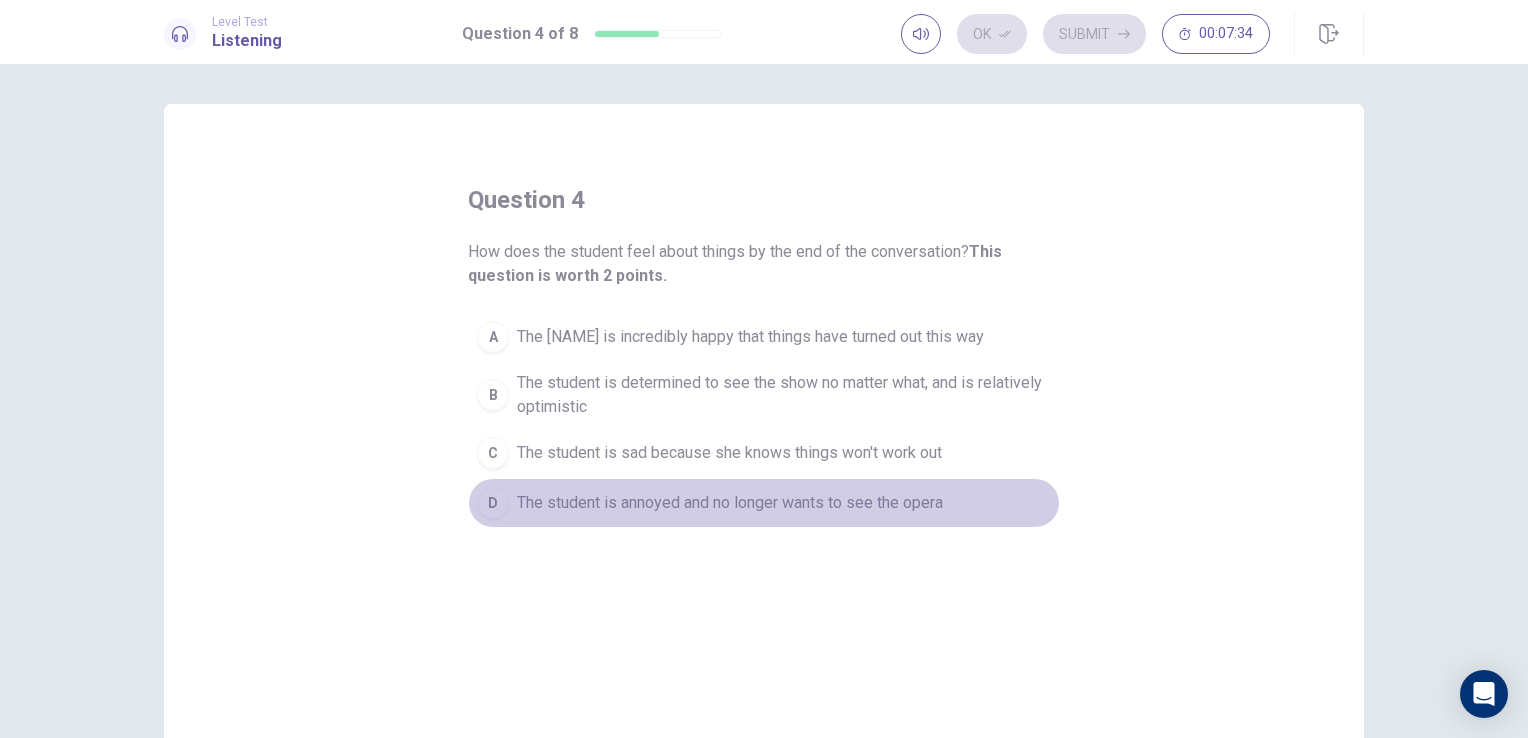click on "The student is annoyed and no longer wants to see the opera" at bounding box center [730, 503] 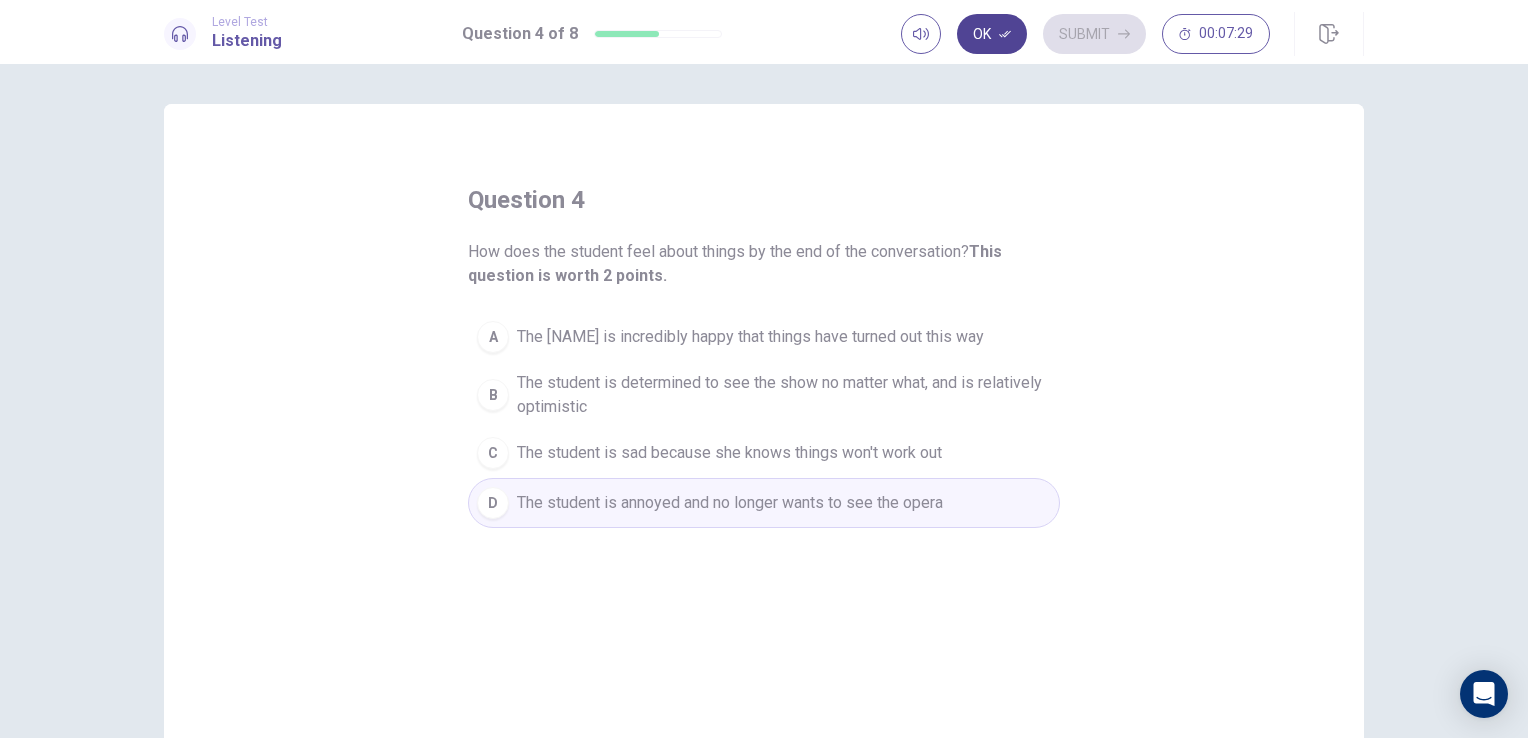click on "Ok" at bounding box center [992, 34] 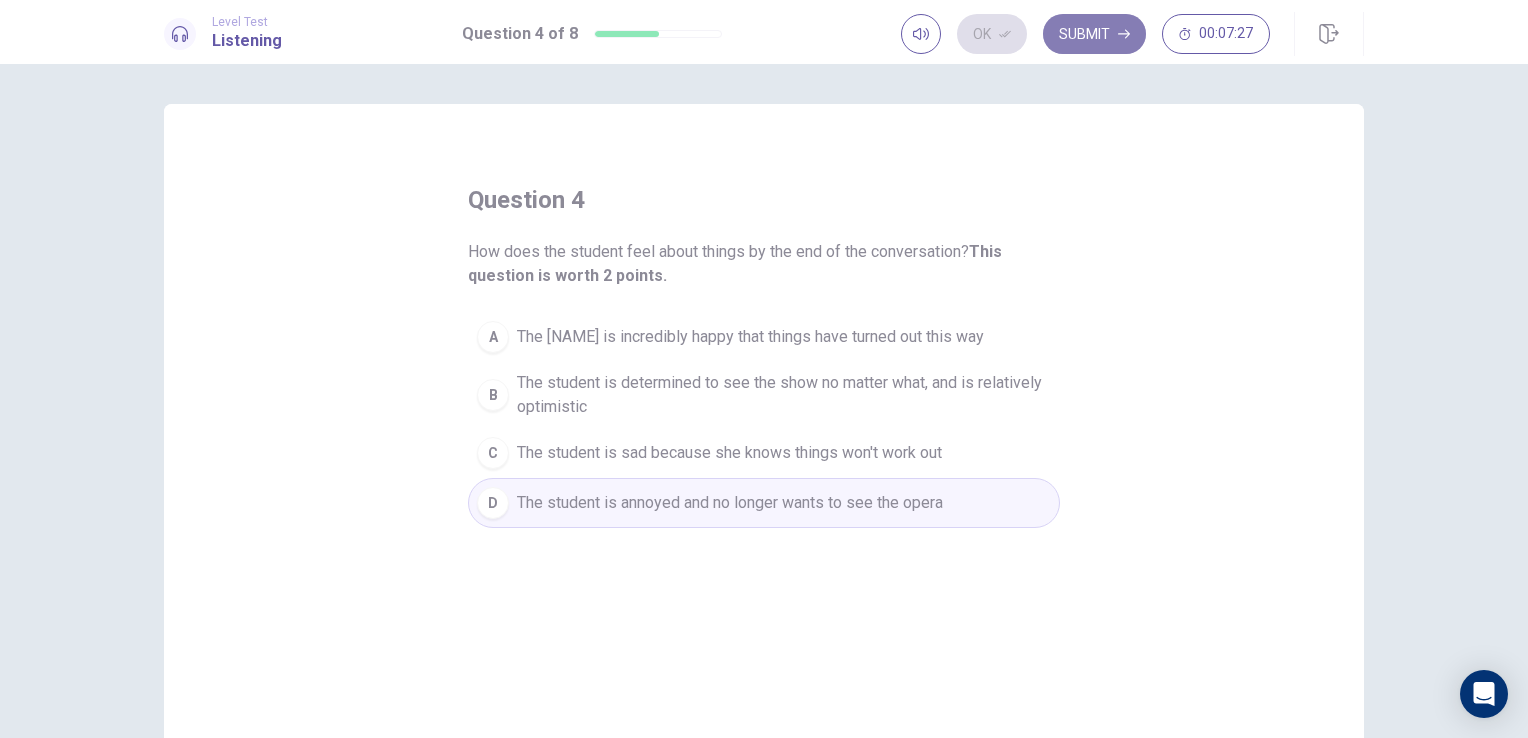 click on "Submit" at bounding box center [1094, 34] 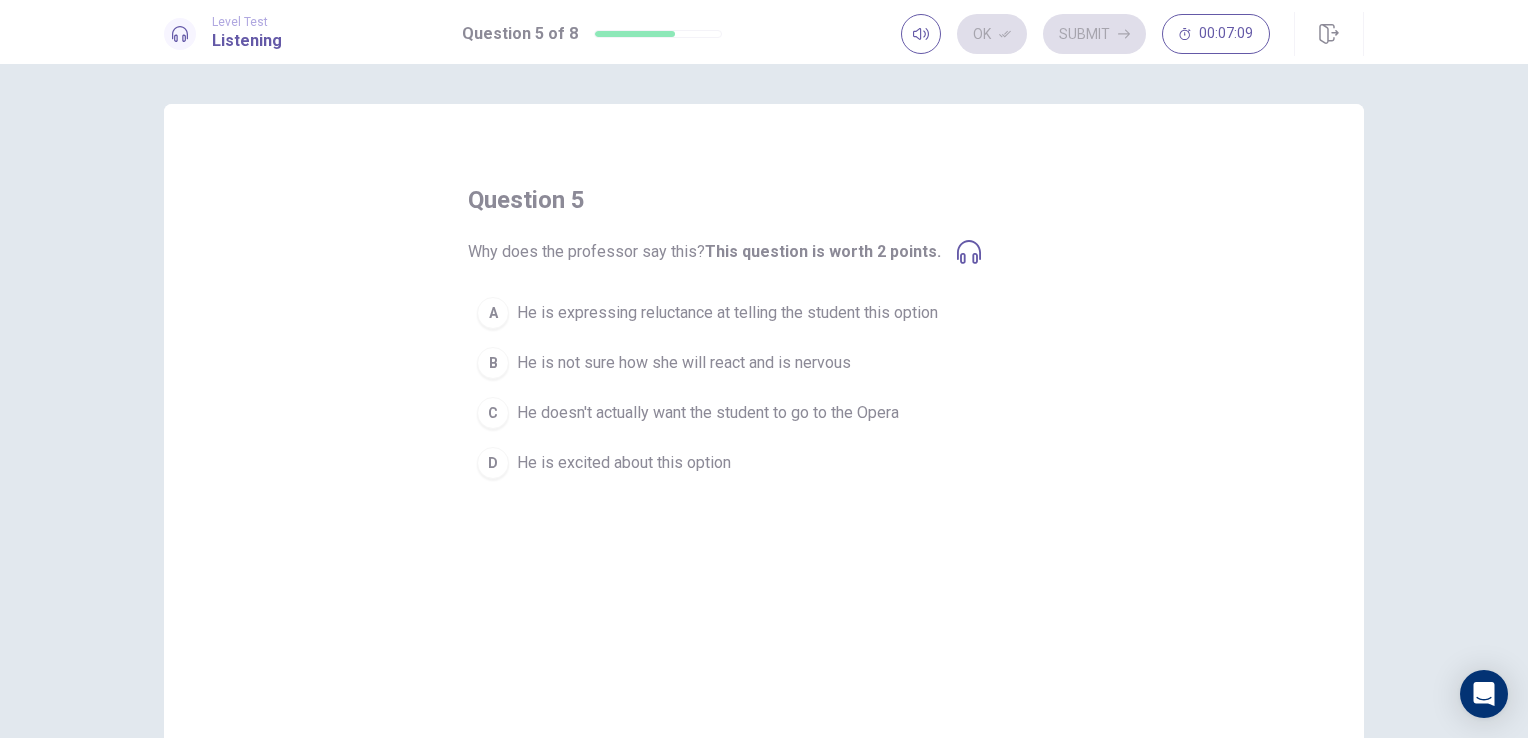 click on "A He is expressing reluctance at telling the student this option" at bounding box center (764, 313) 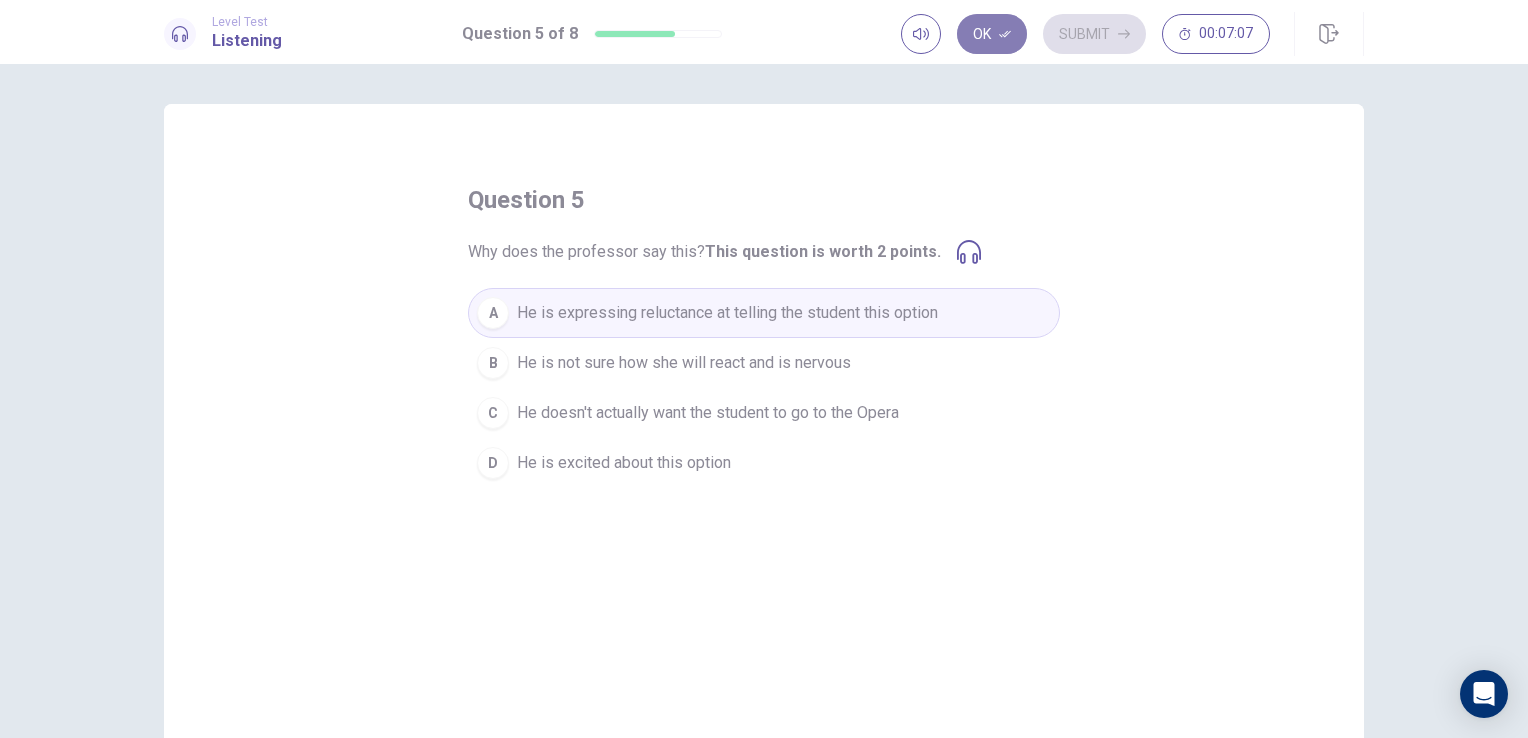 click on "Ok" at bounding box center [992, 34] 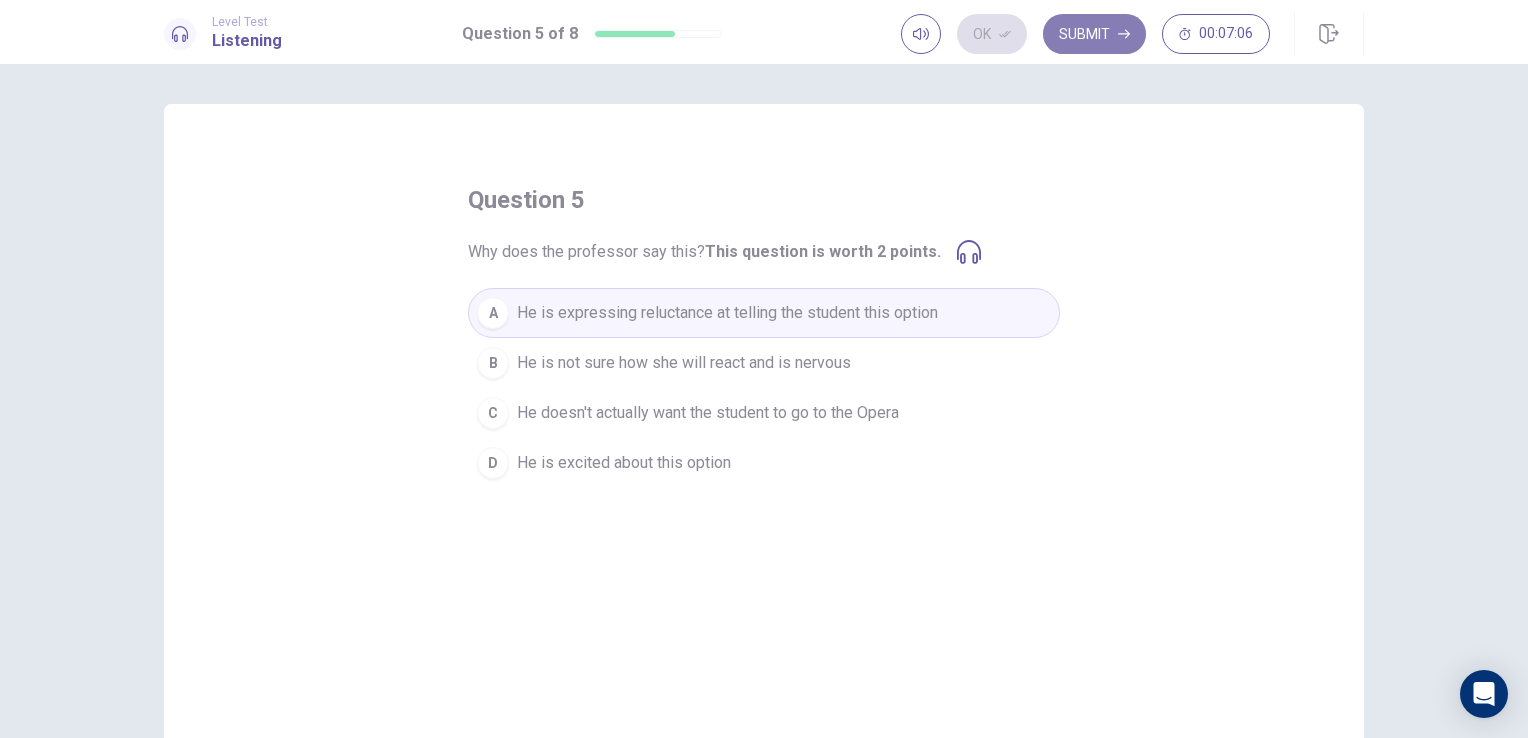 click on "Submit" at bounding box center [1094, 34] 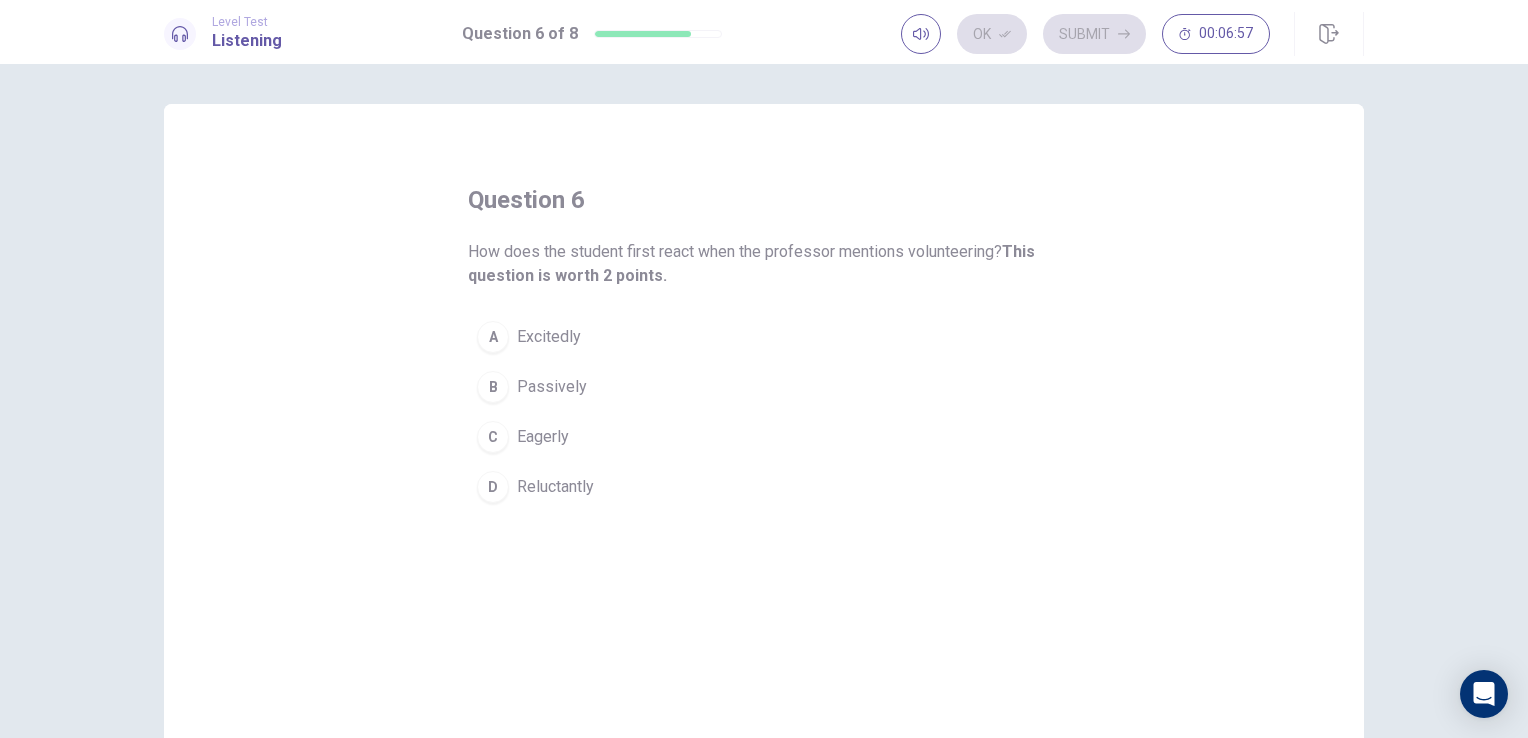 click on "Eagerly" at bounding box center [543, 437] 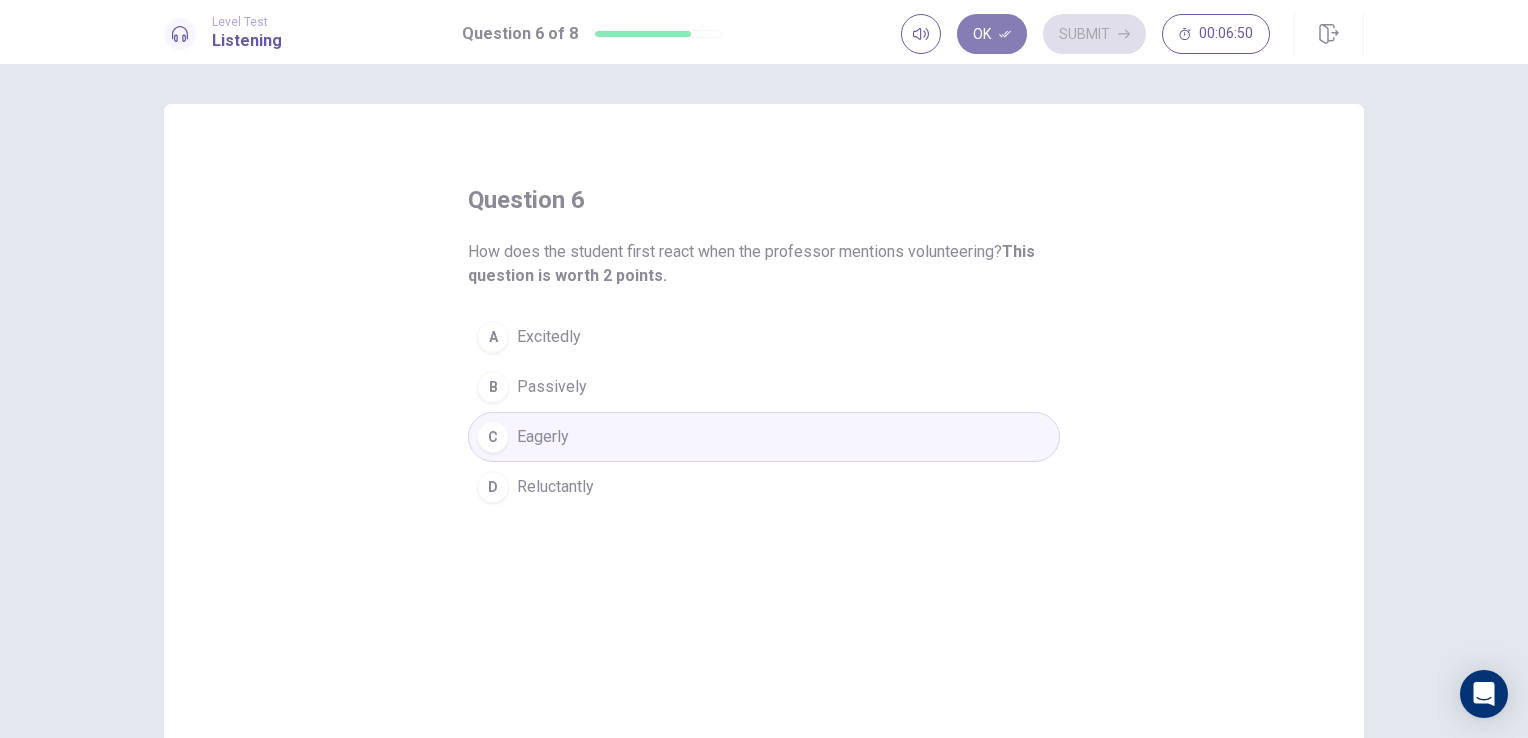 click on "Ok" at bounding box center (992, 34) 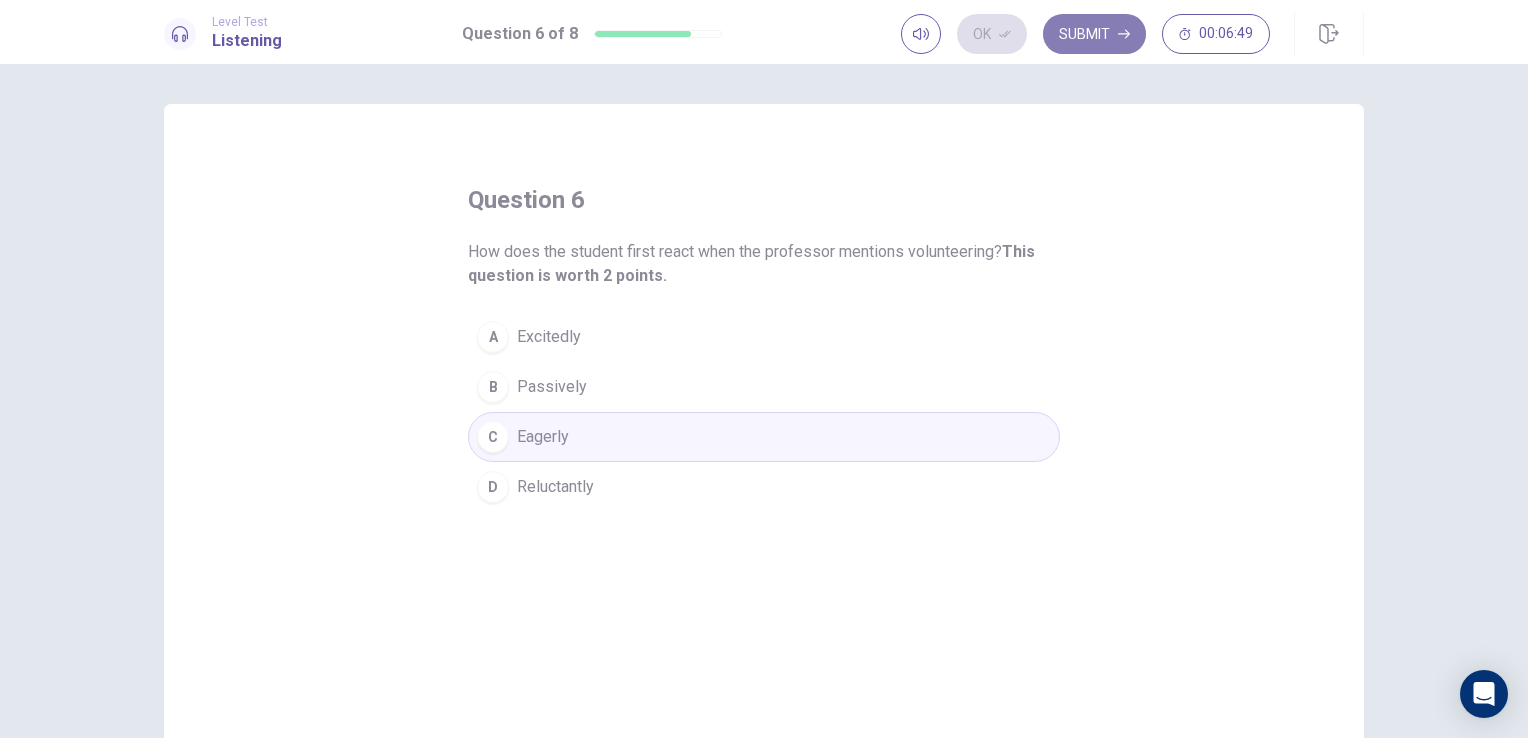 click on "Submit" at bounding box center (1094, 34) 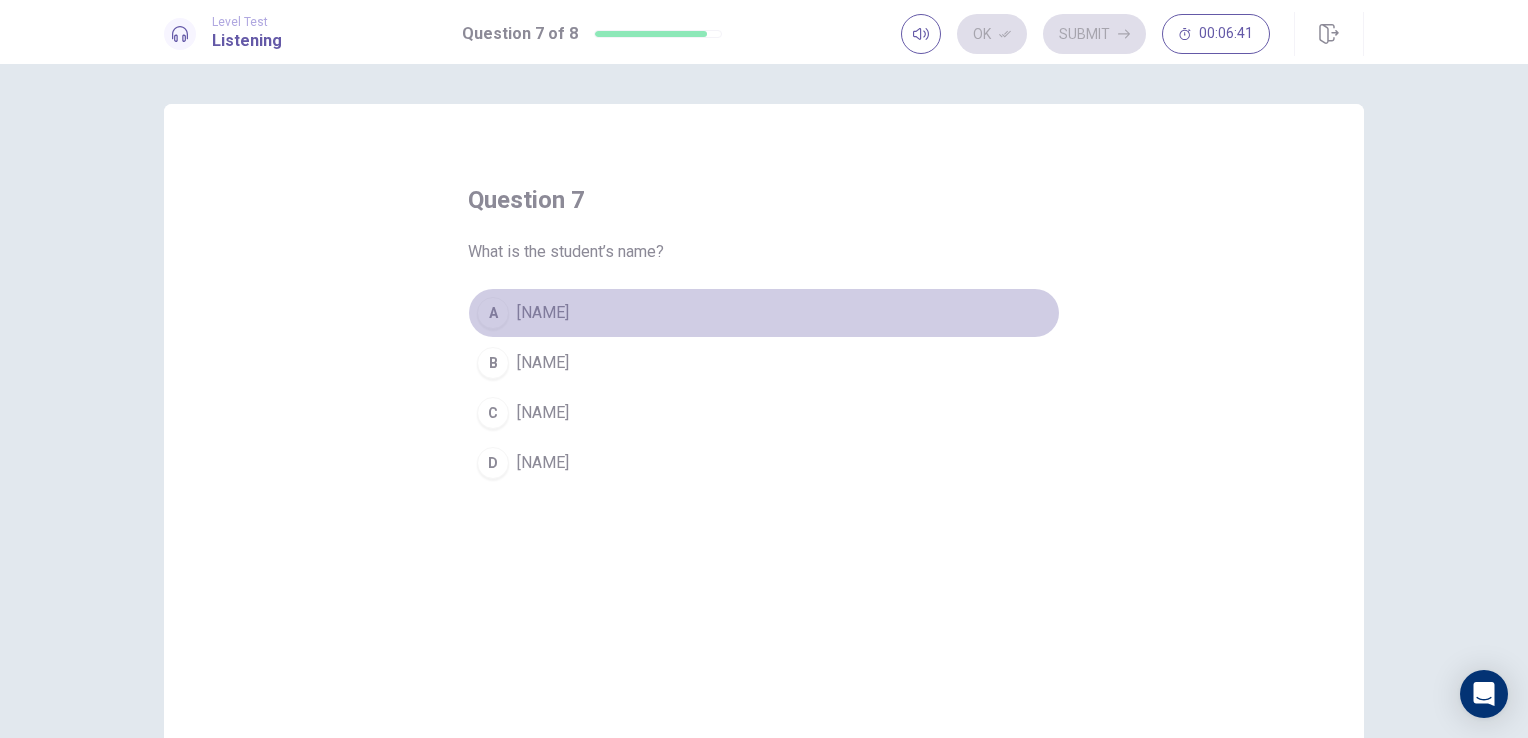 click on "[NAME]" at bounding box center [543, 313] 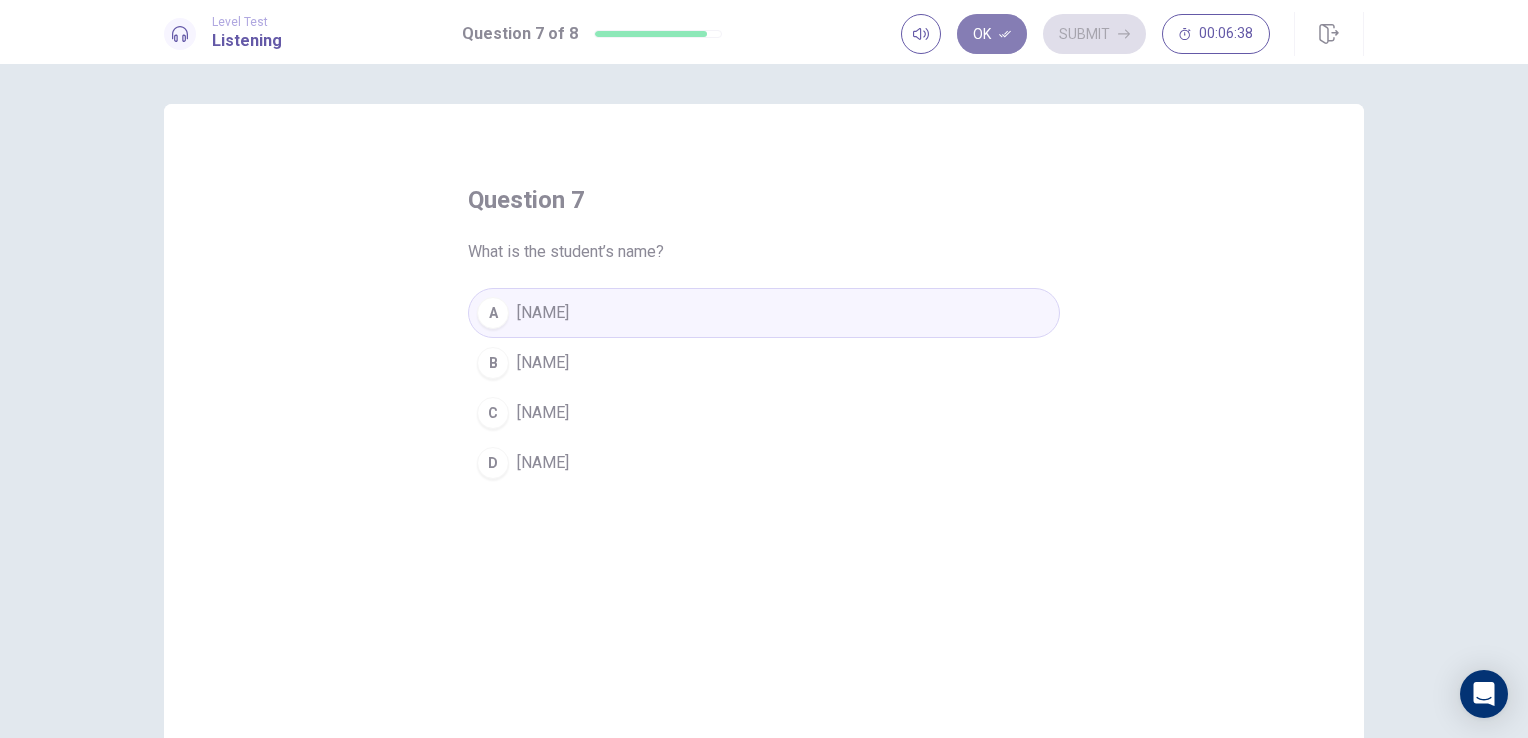 click on "Ok" at bounding box center (992, 34) 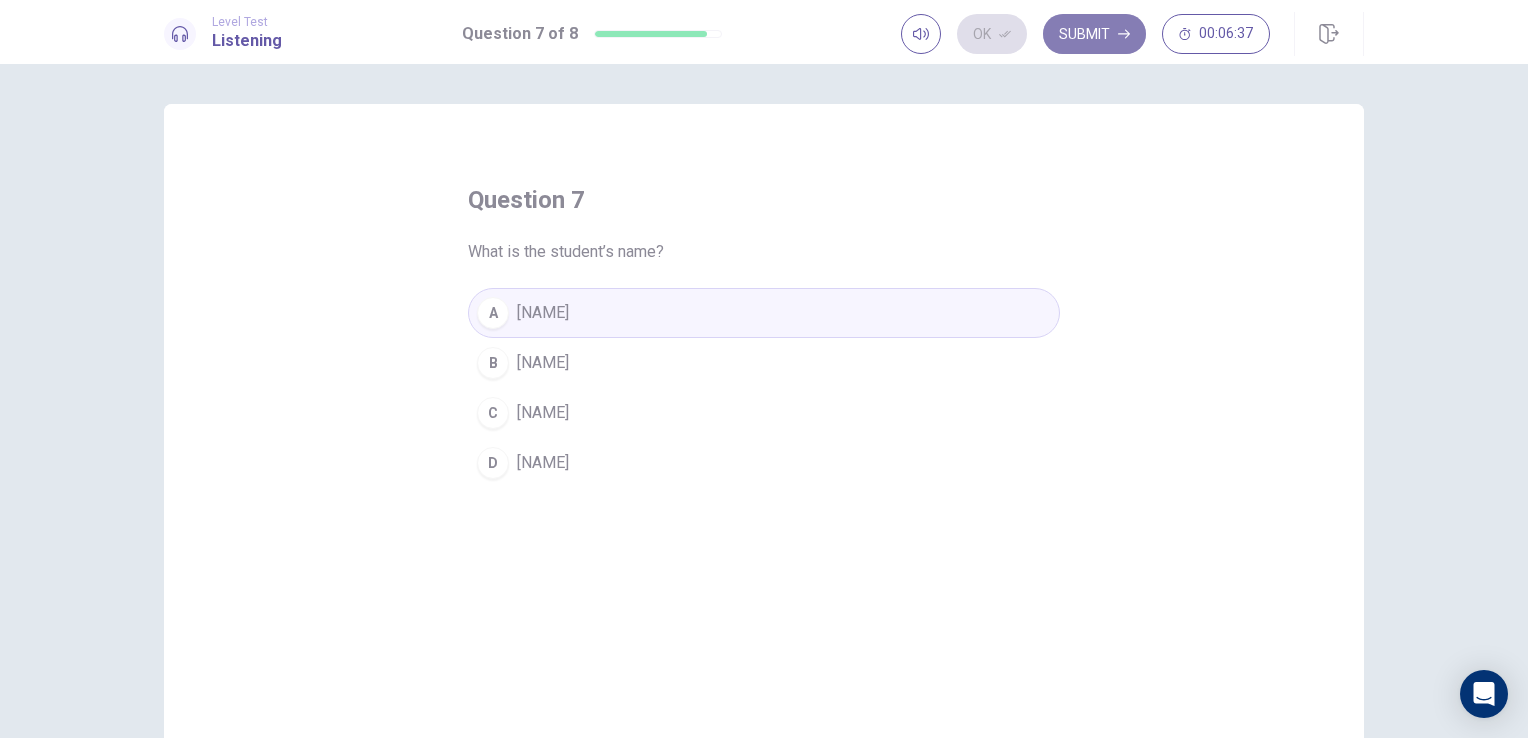 click on "Submit" at bounding box center [1094, 34] 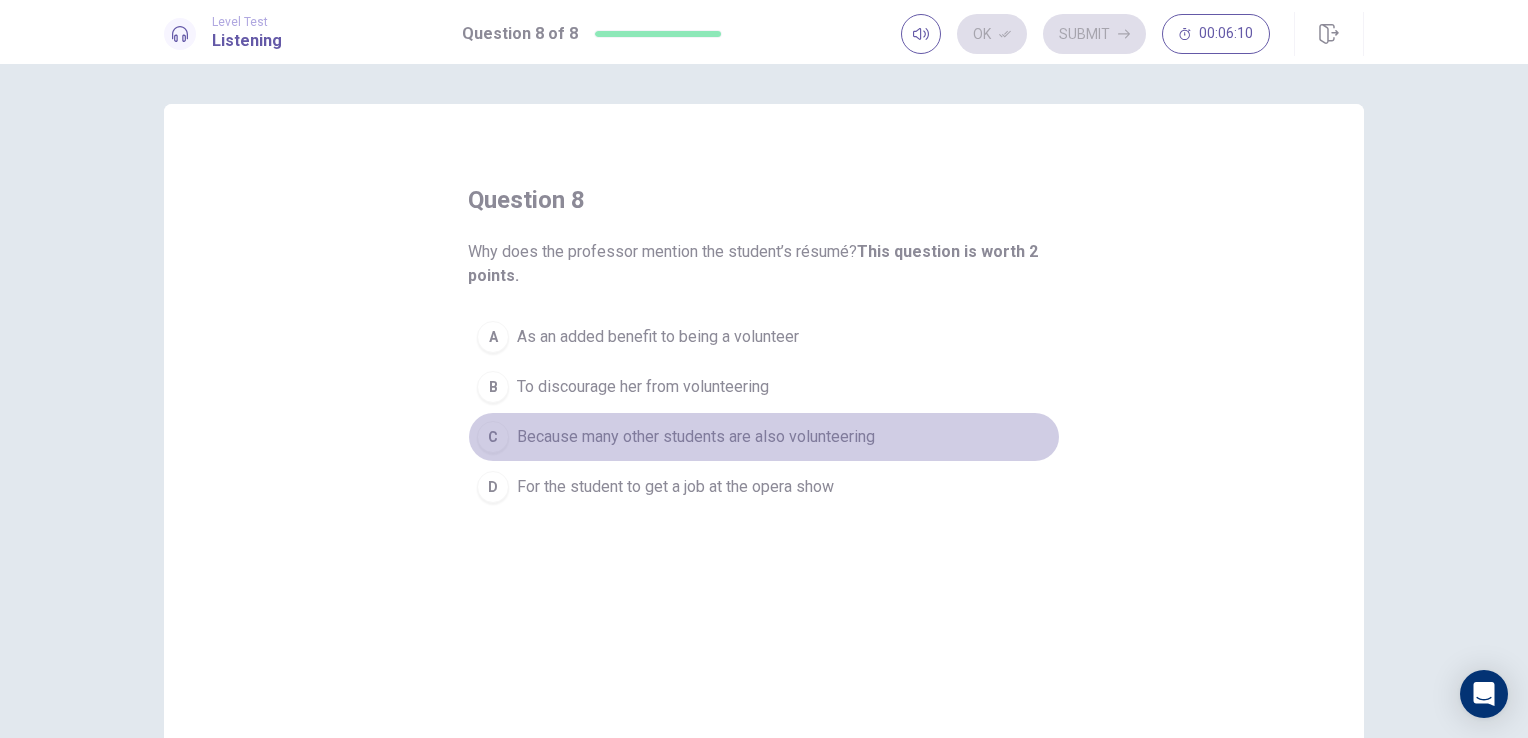 click on "Because many other students are also volunteering" at bounding box center [696, 437] 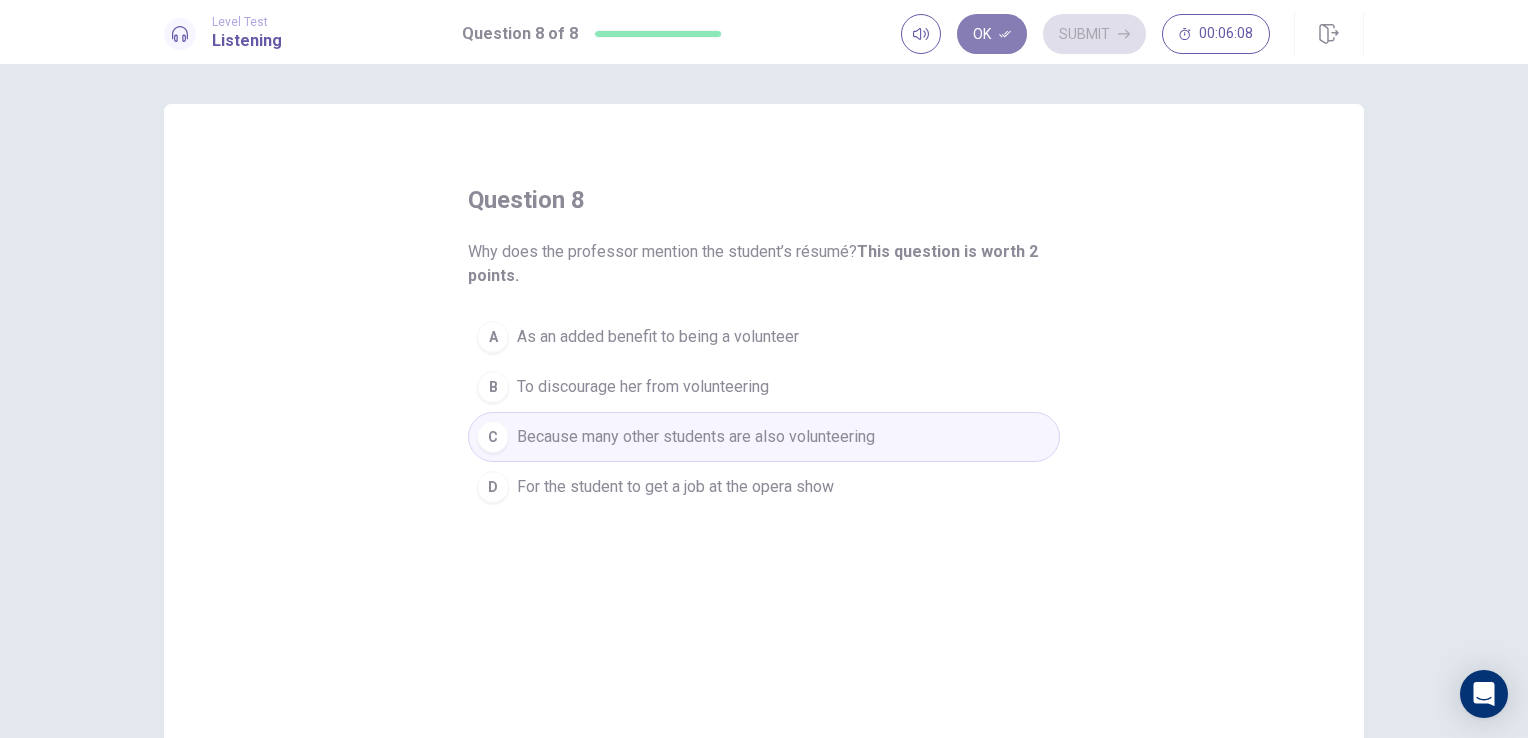 click 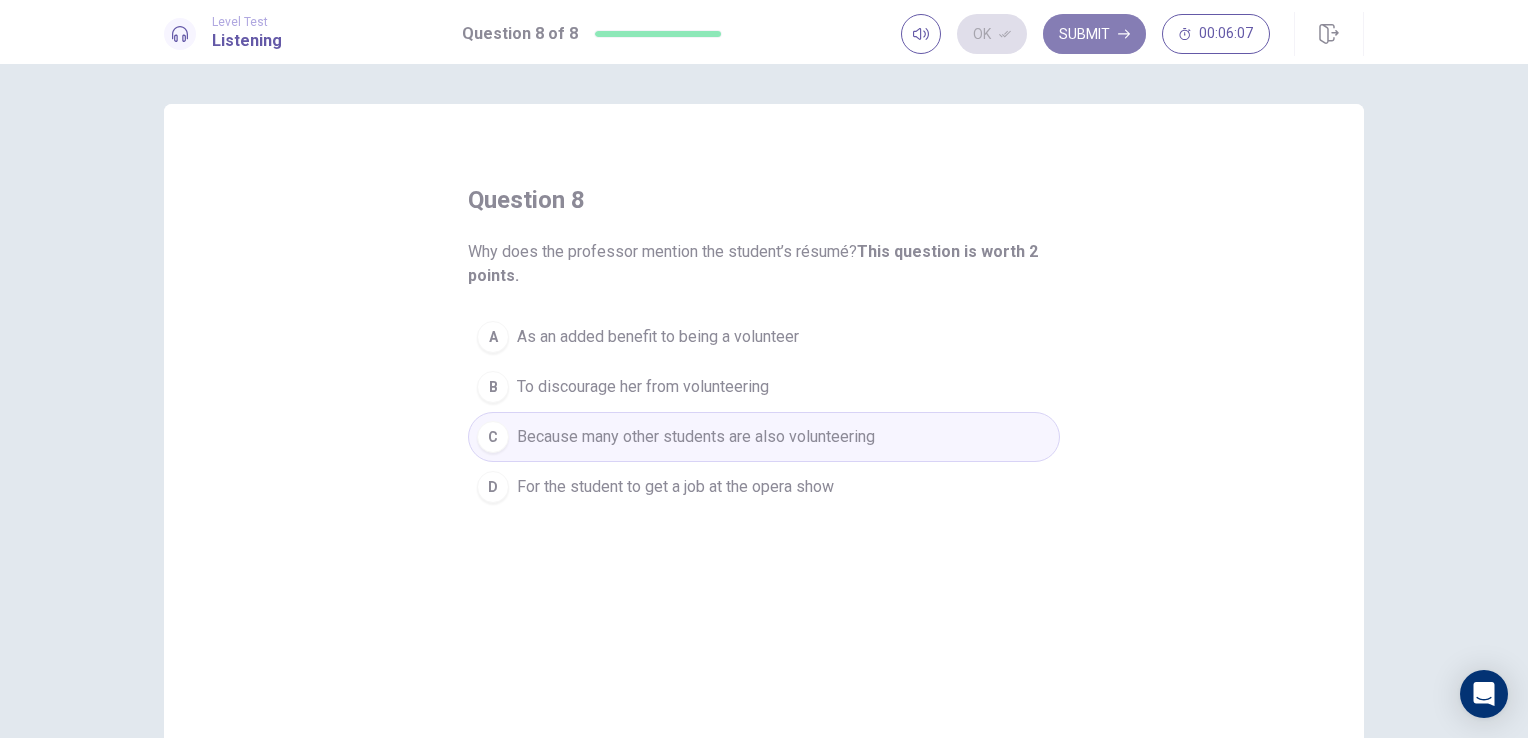 click on "Submit" at bounding box center [1094, 34] 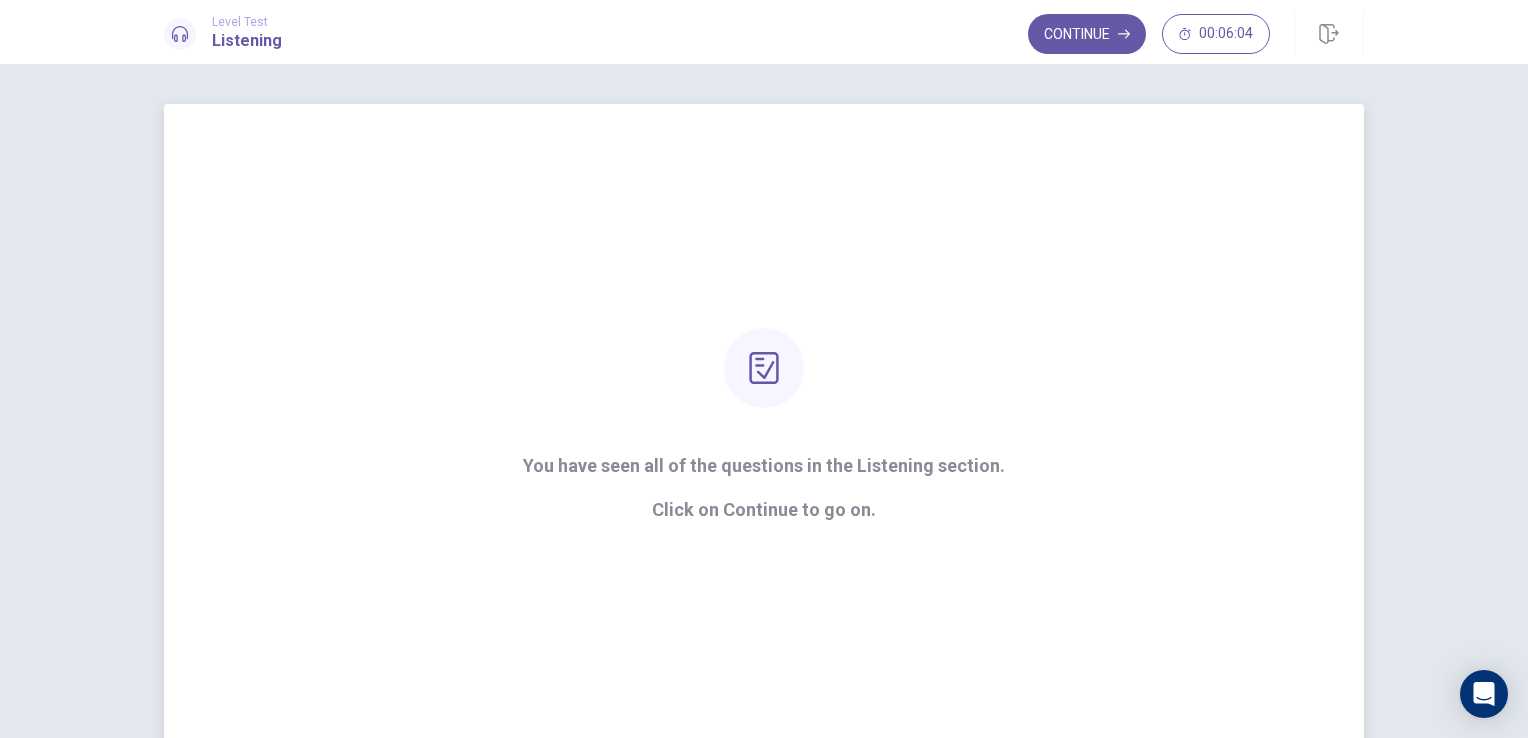click on "You have seen all of the questions in the Listening section. Click on Continue to go on." at bounding box center [764, 424] 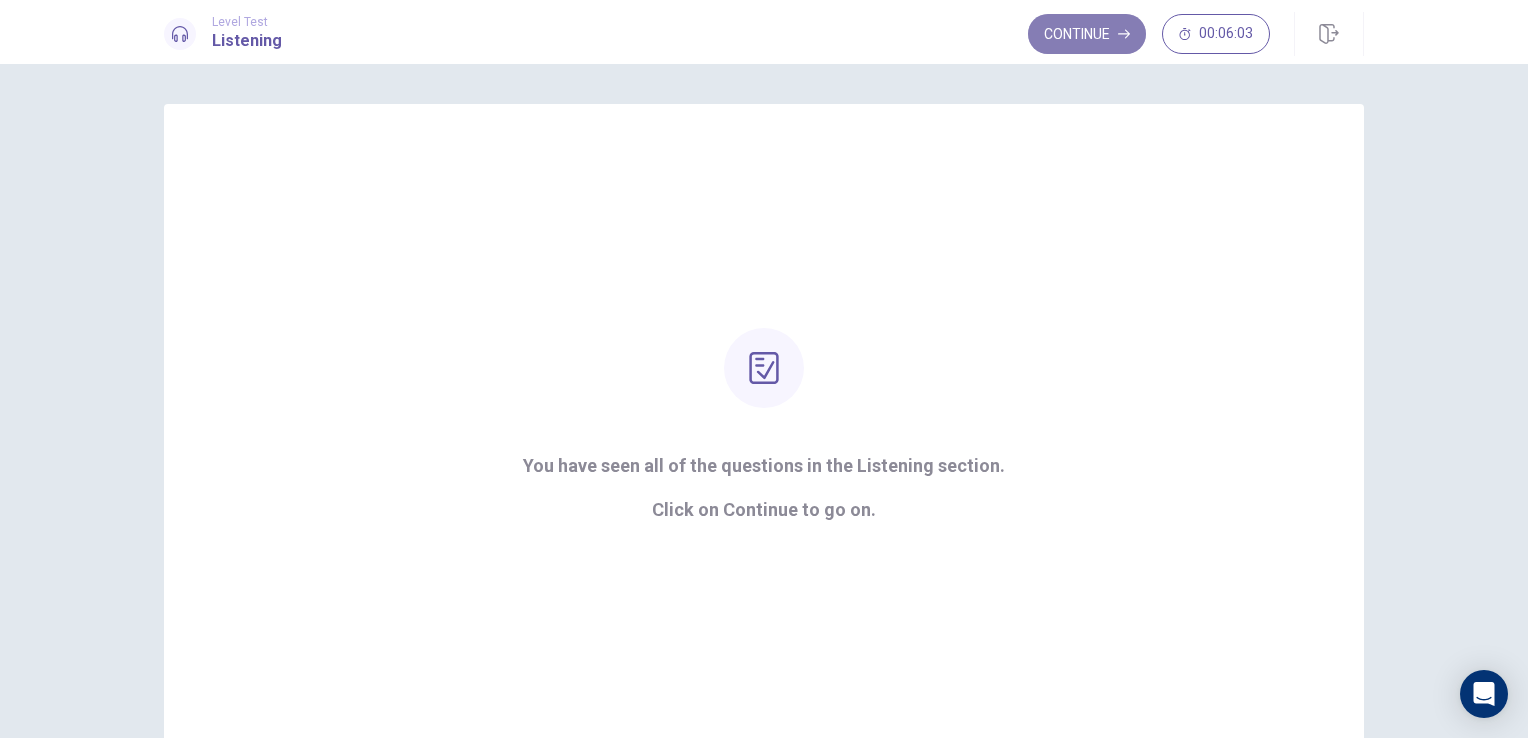 click on "Continue" at bounding box center (1087, 34) 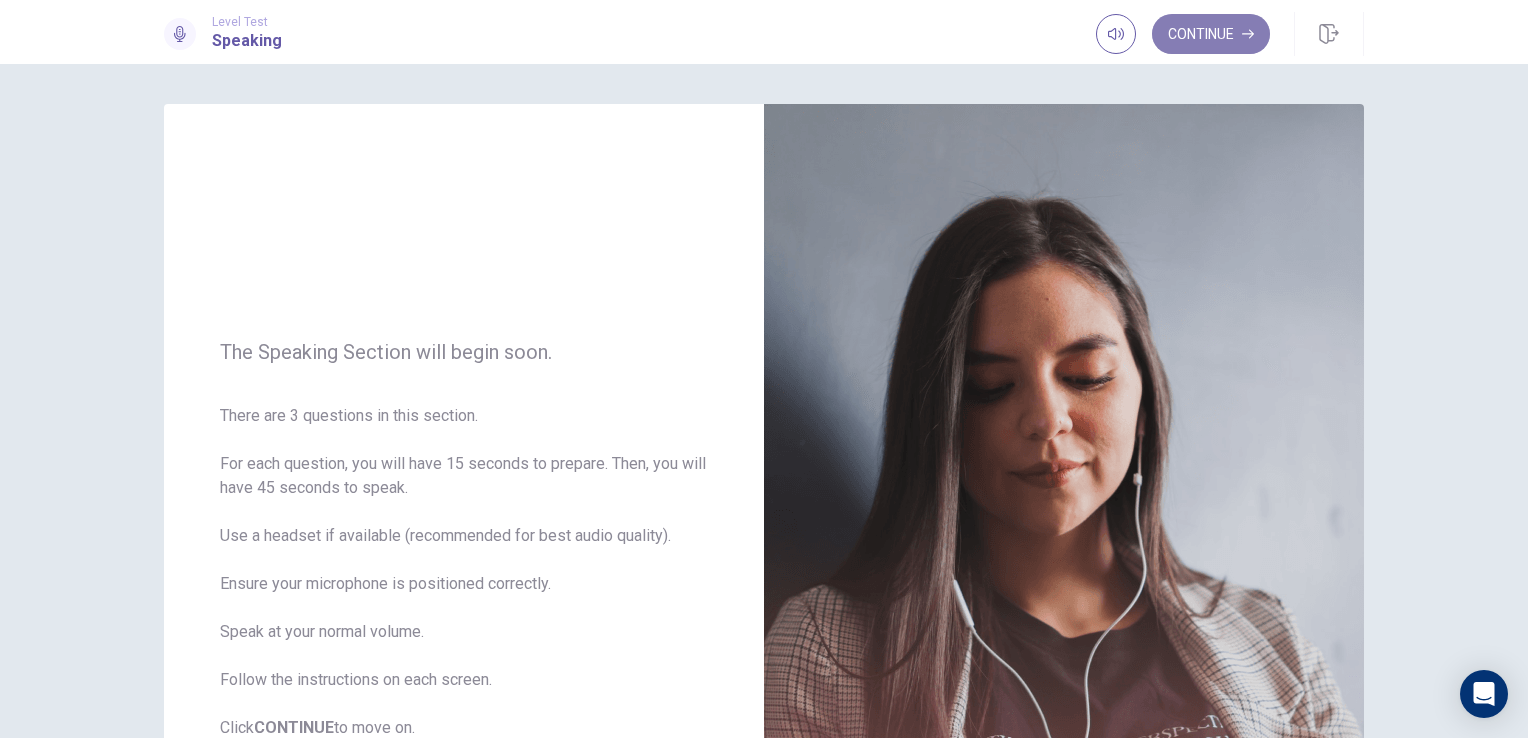 click on "Continue" at bounding box center (1211, 34) 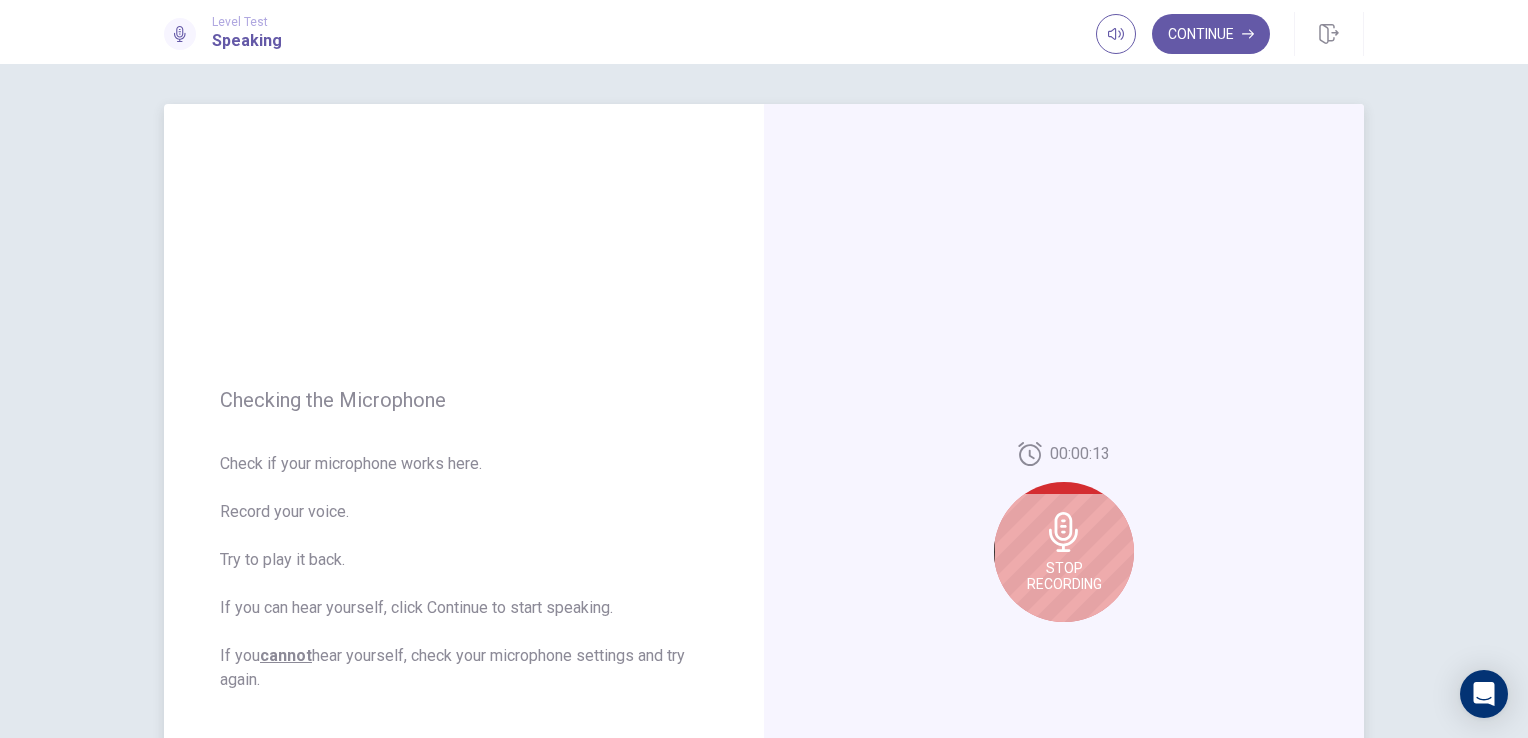 click 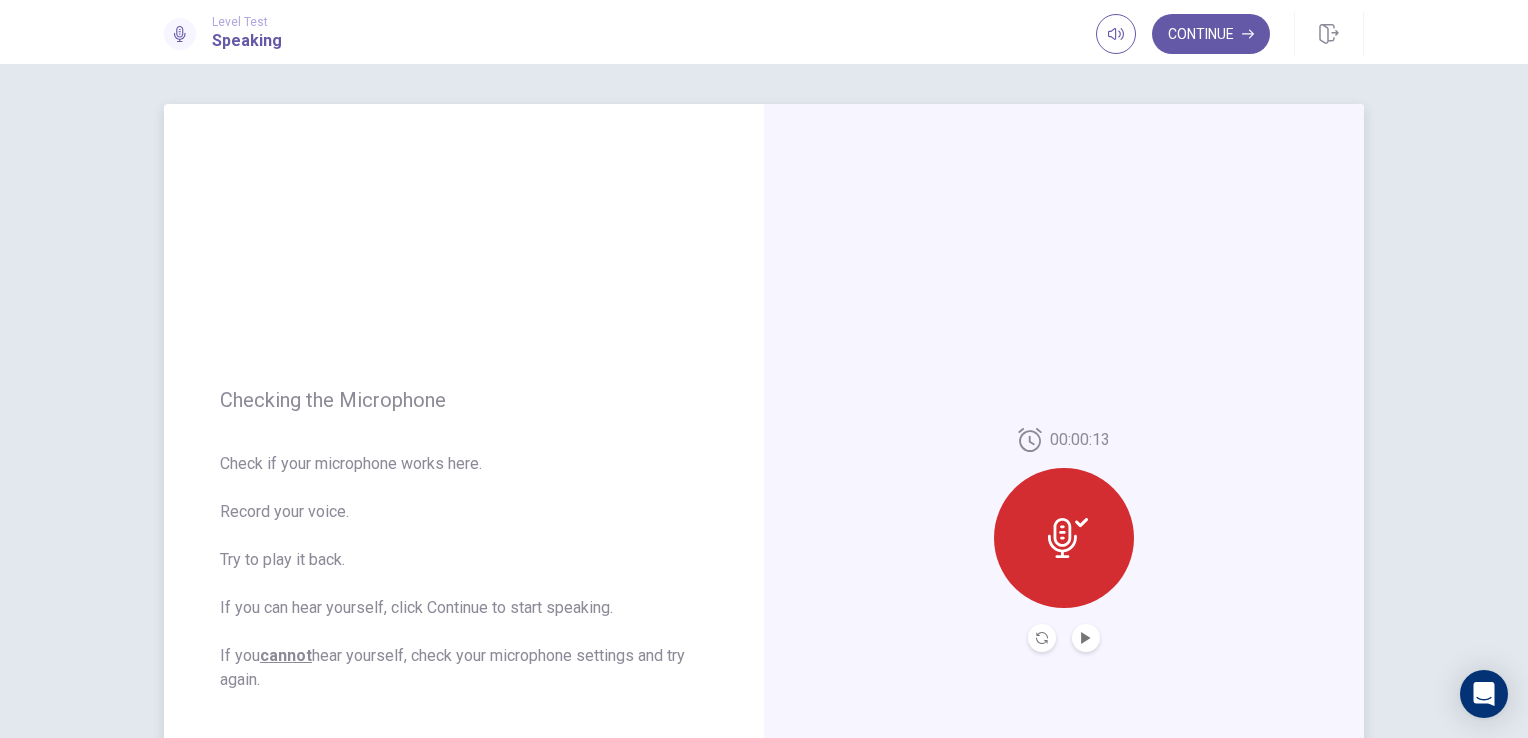 click 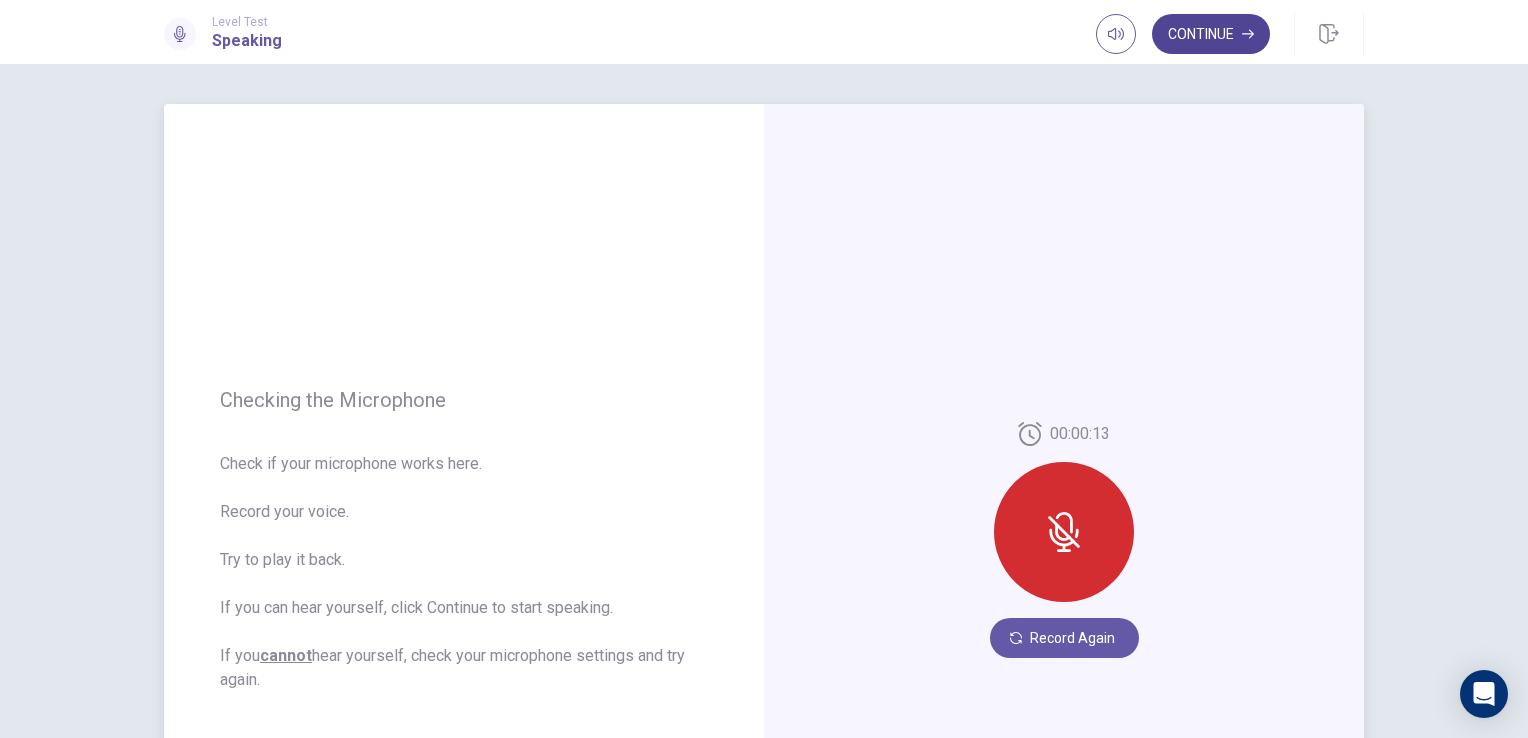 click on "Continue" at bounding box center [1211, 34] 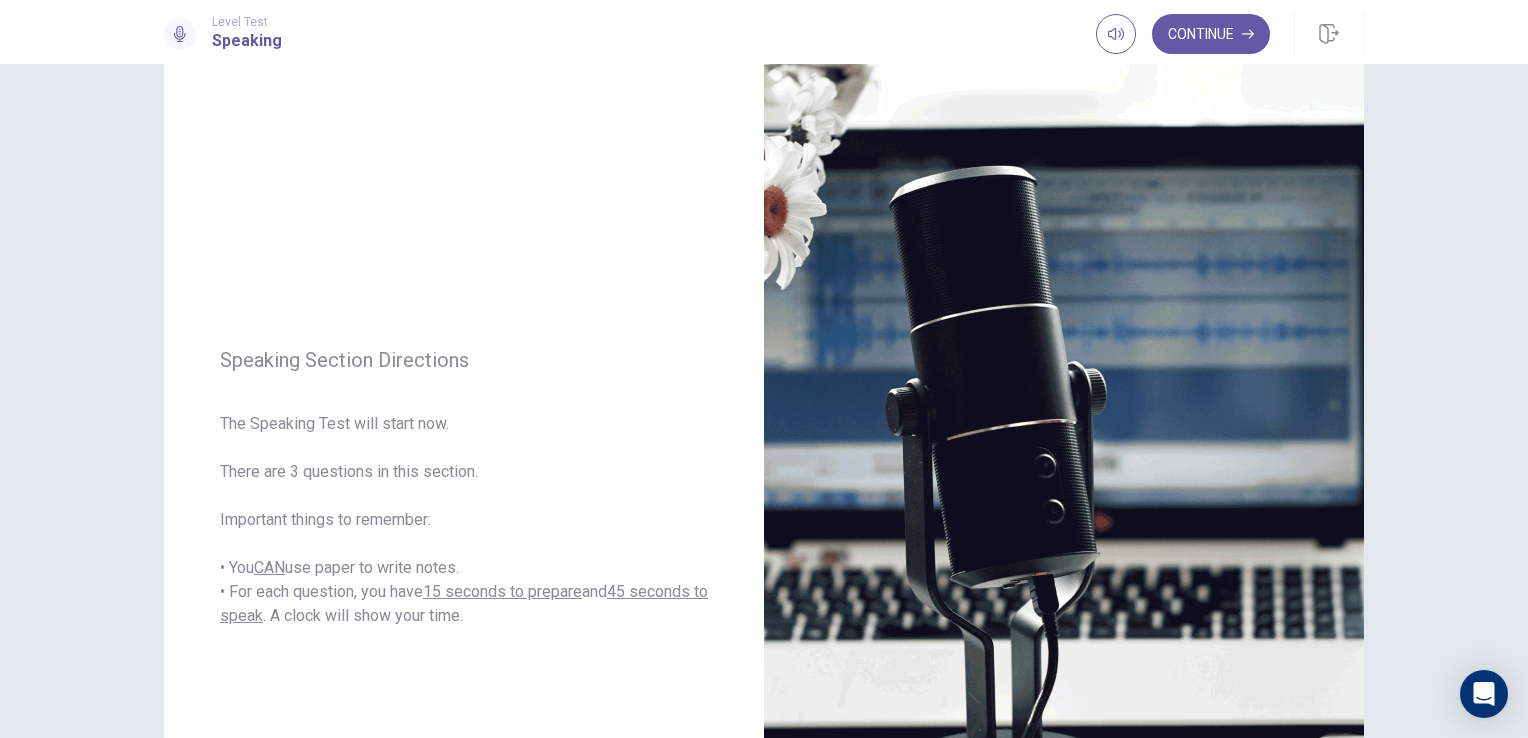 scroll, scrollTop: 60, scrollLeft: 0, axis: vertical 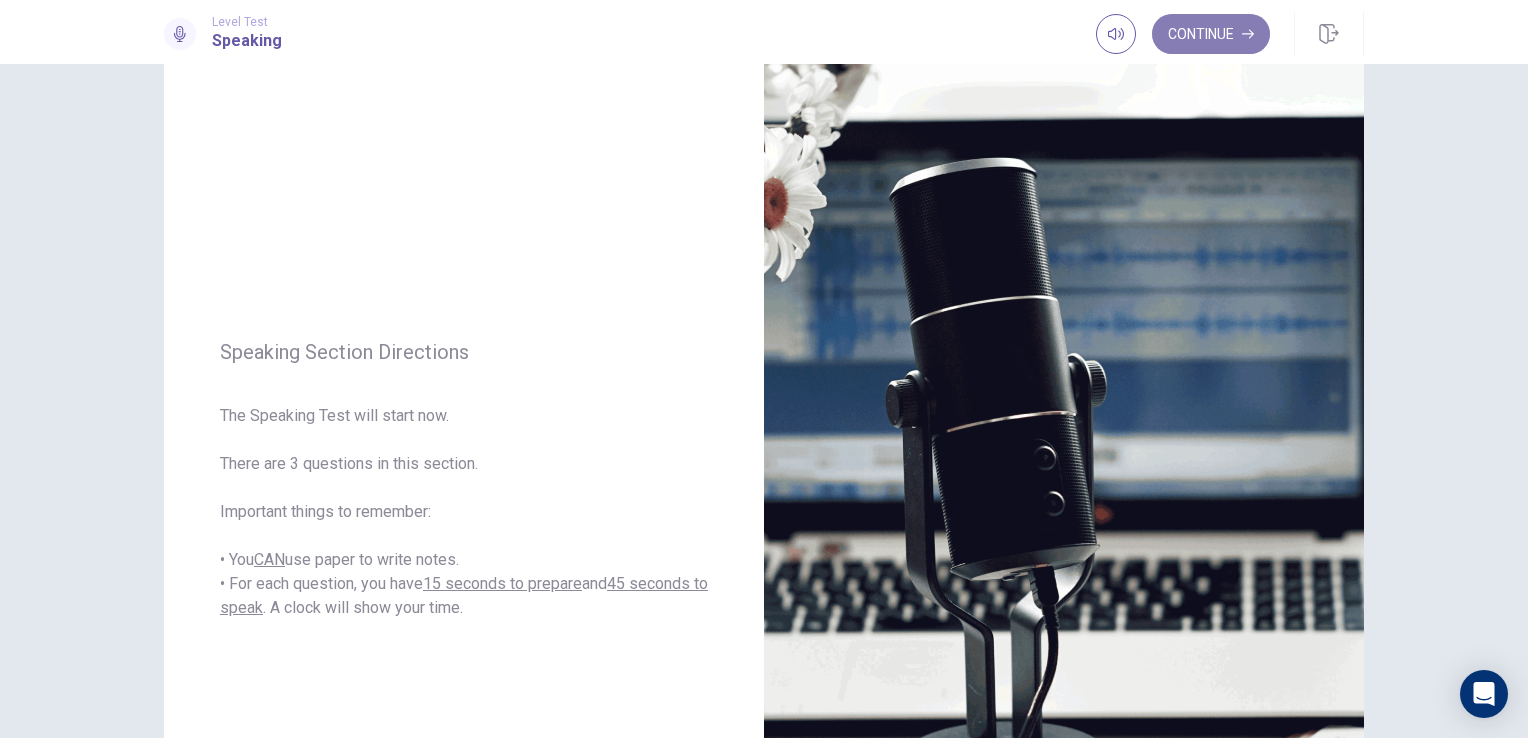 click on "Continue" at bounding box center (1211, 34) 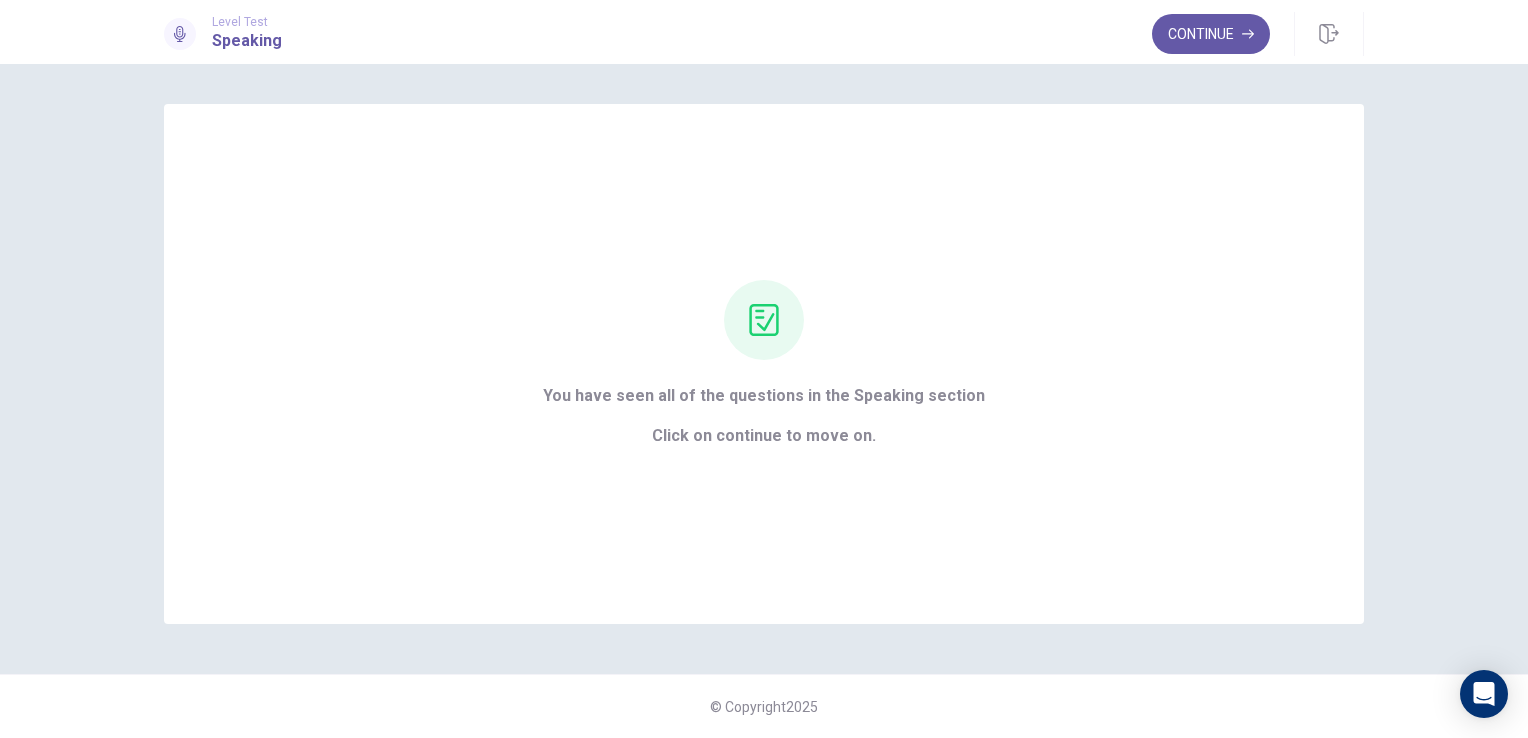 scroll, scrollTop: 0, scrollLeft: 0, axis: both 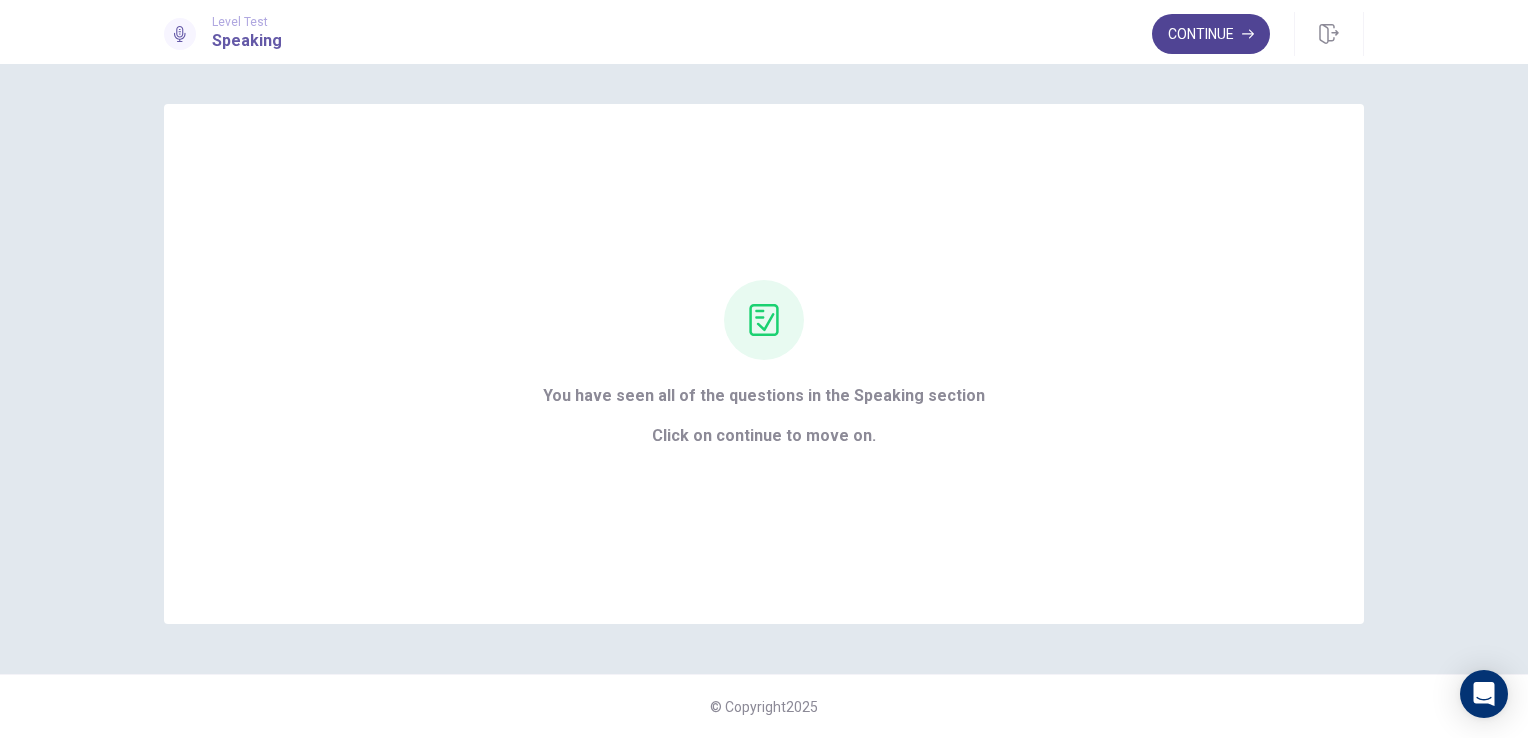 click on "Continue" at bounding box center [1211, 34] 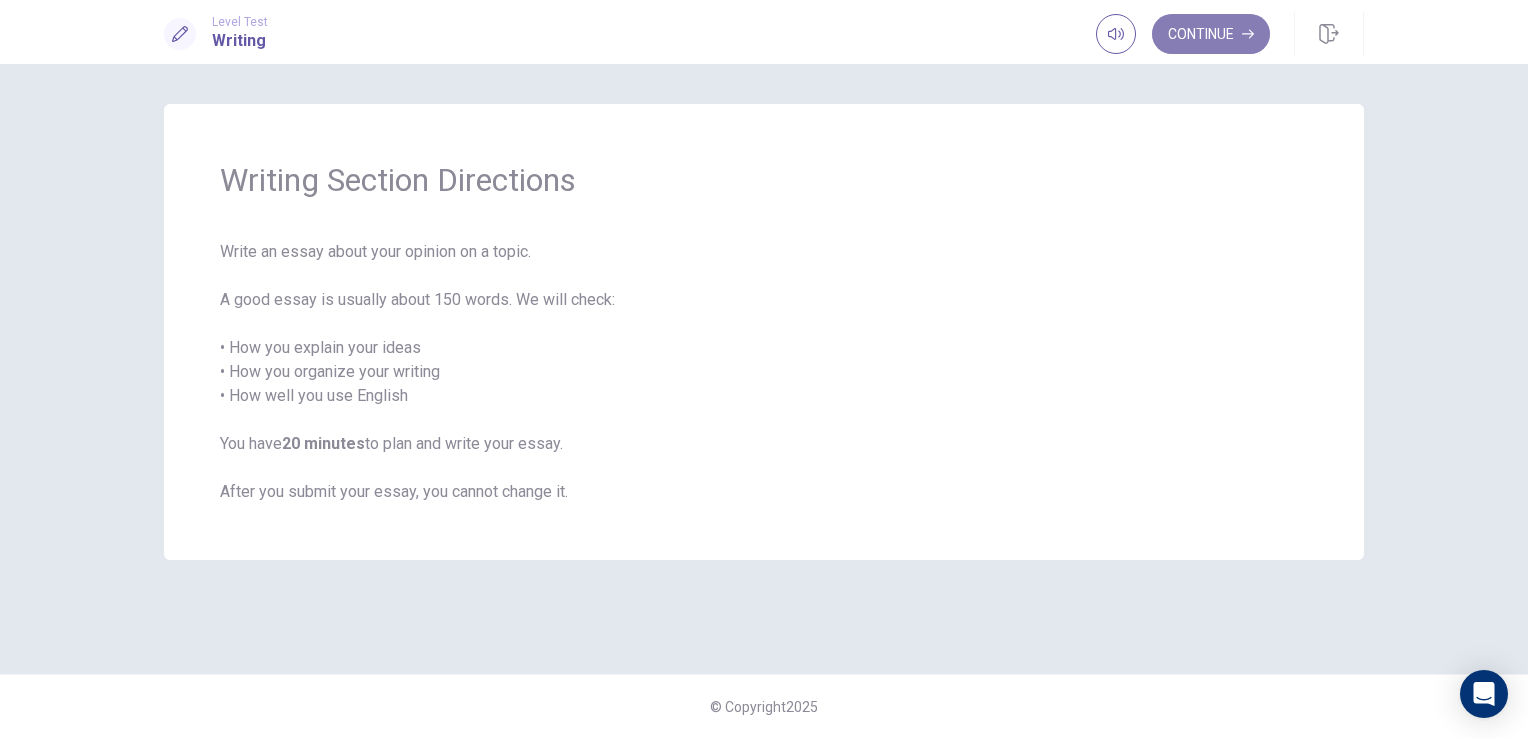 click on "Continue" at bounding box center (1211, 34) 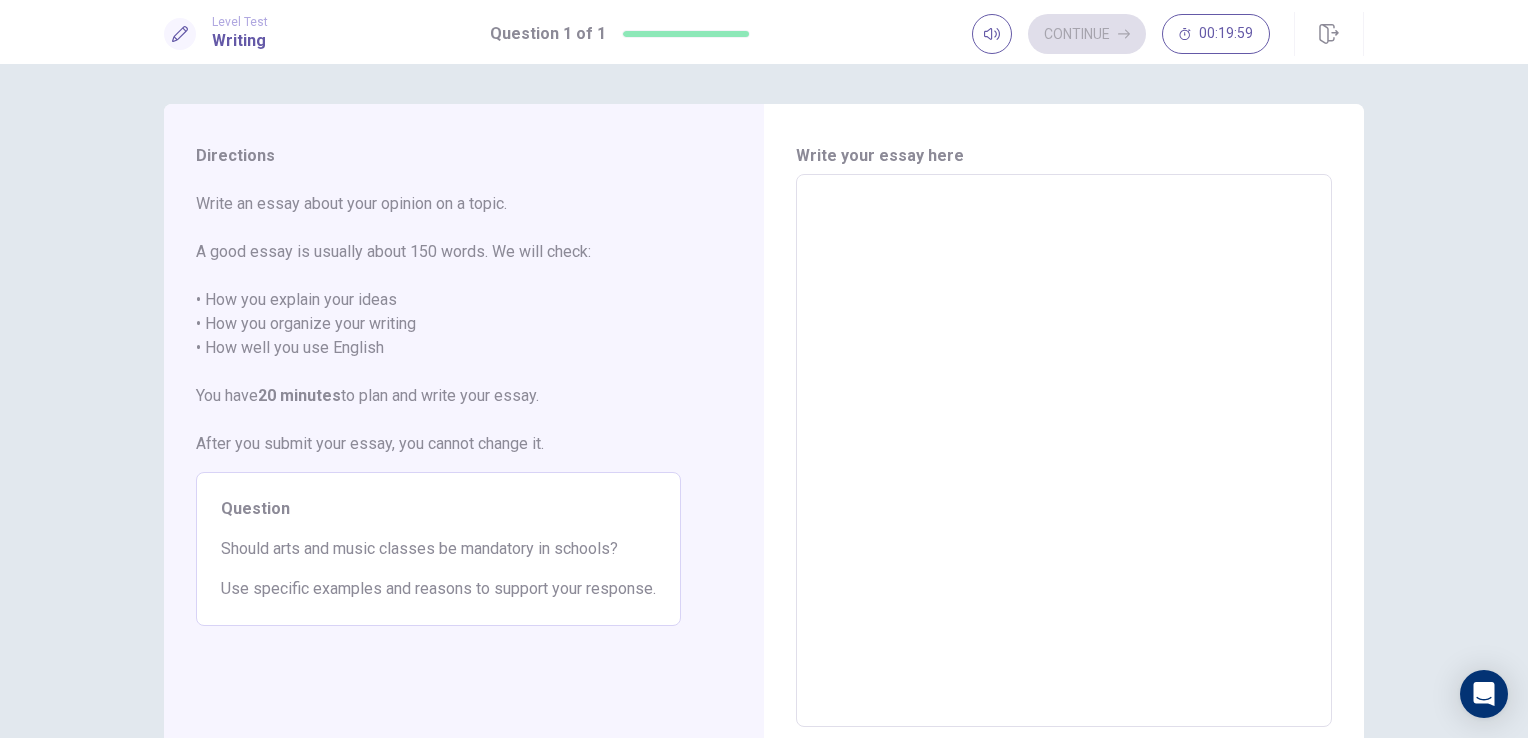 click at bounding box center [1064, 451] 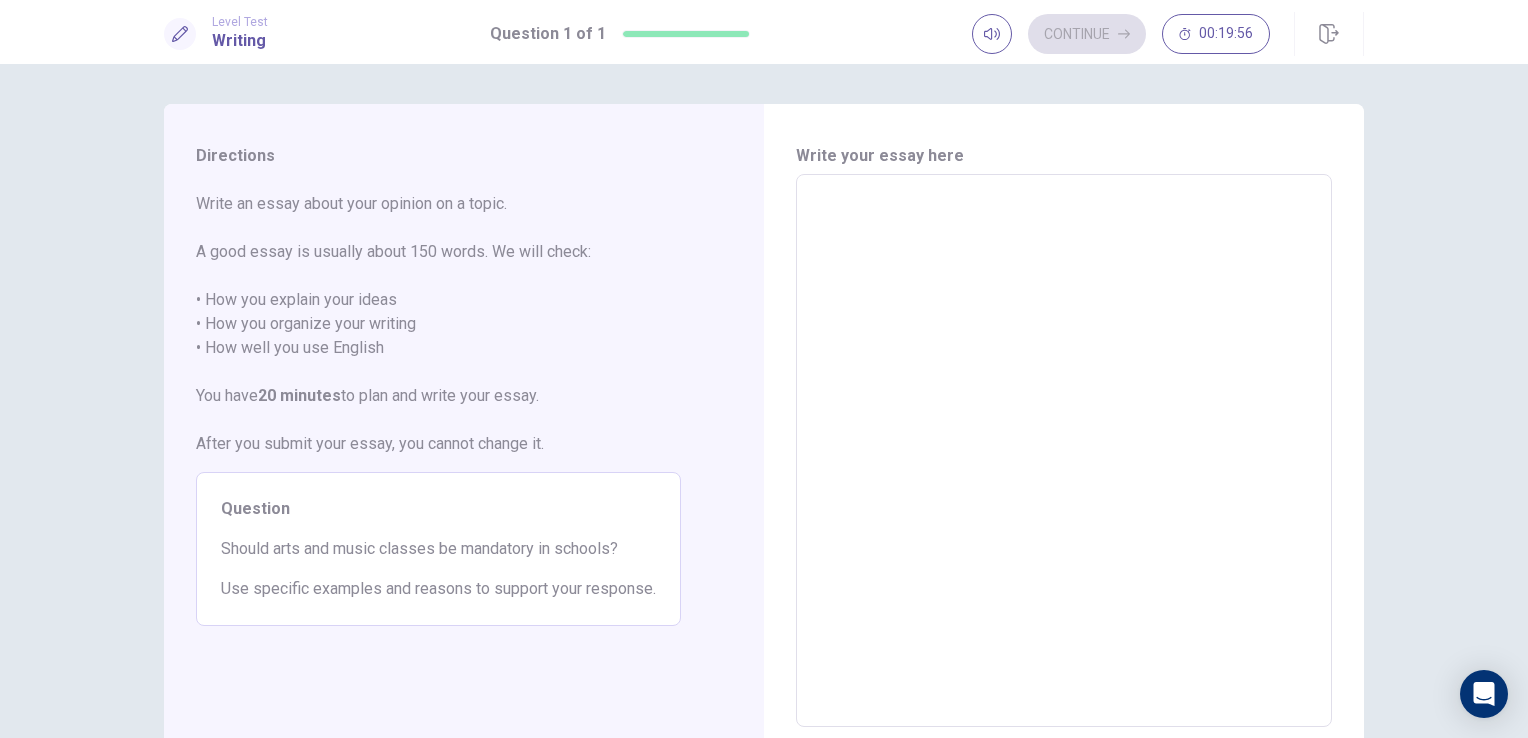 type on "*" 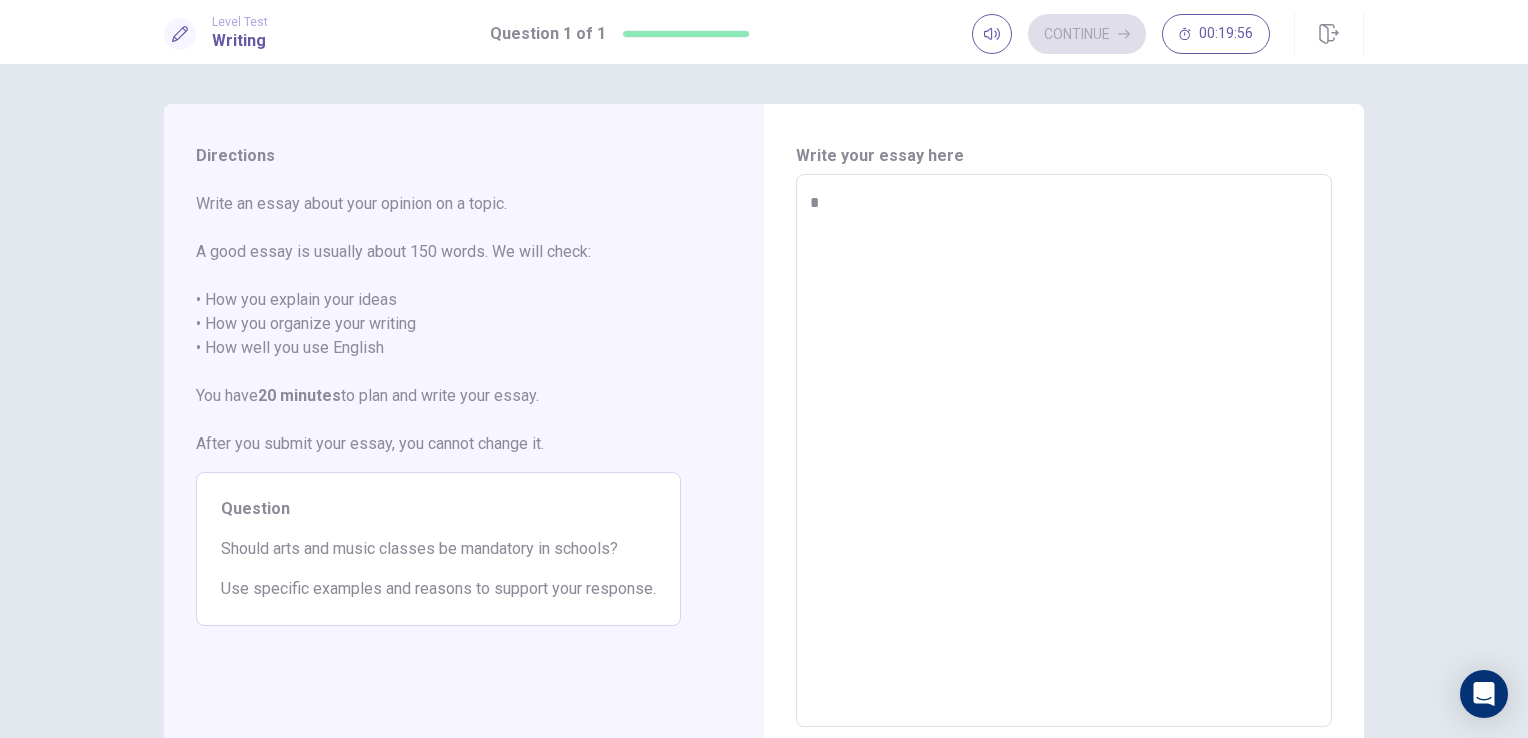 type on "*" 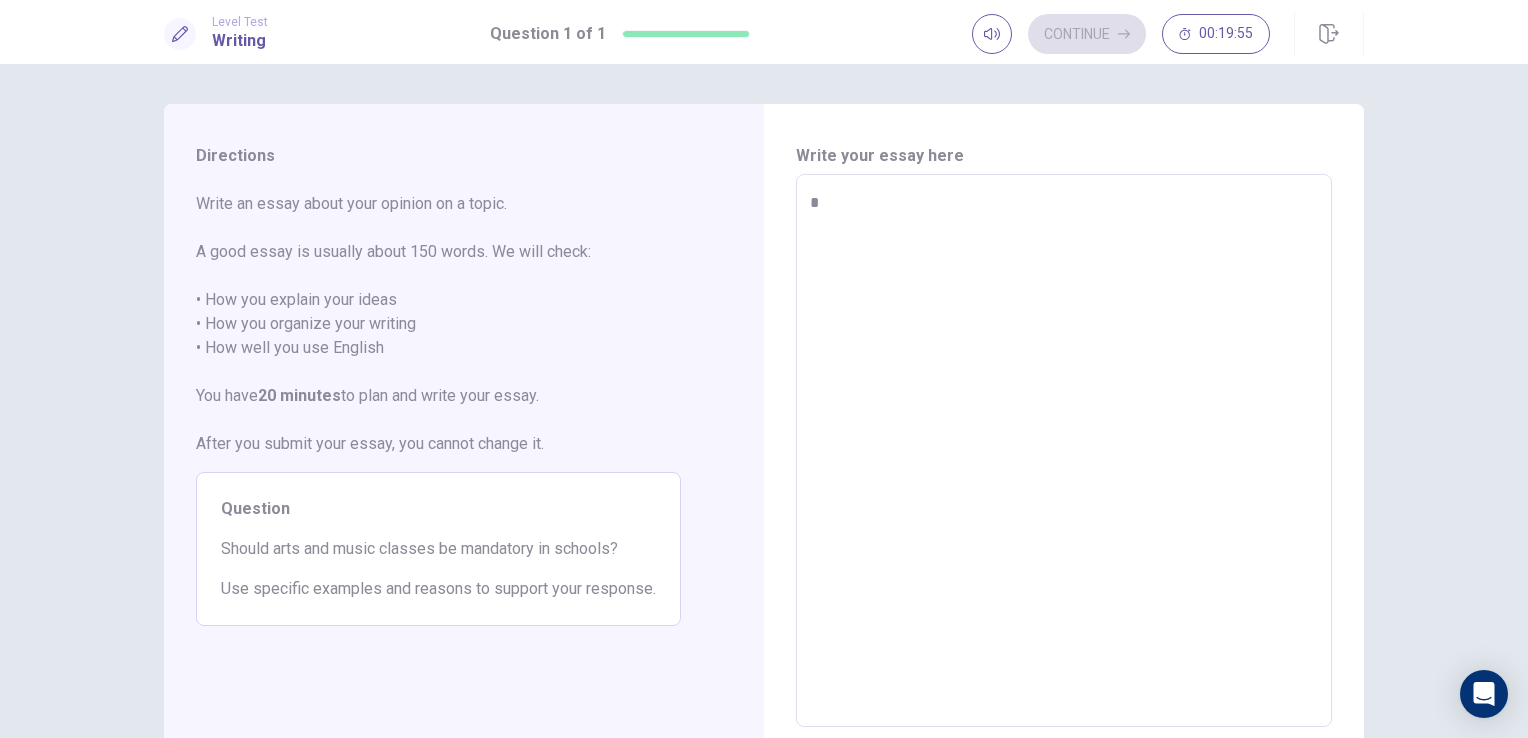 type on "*" 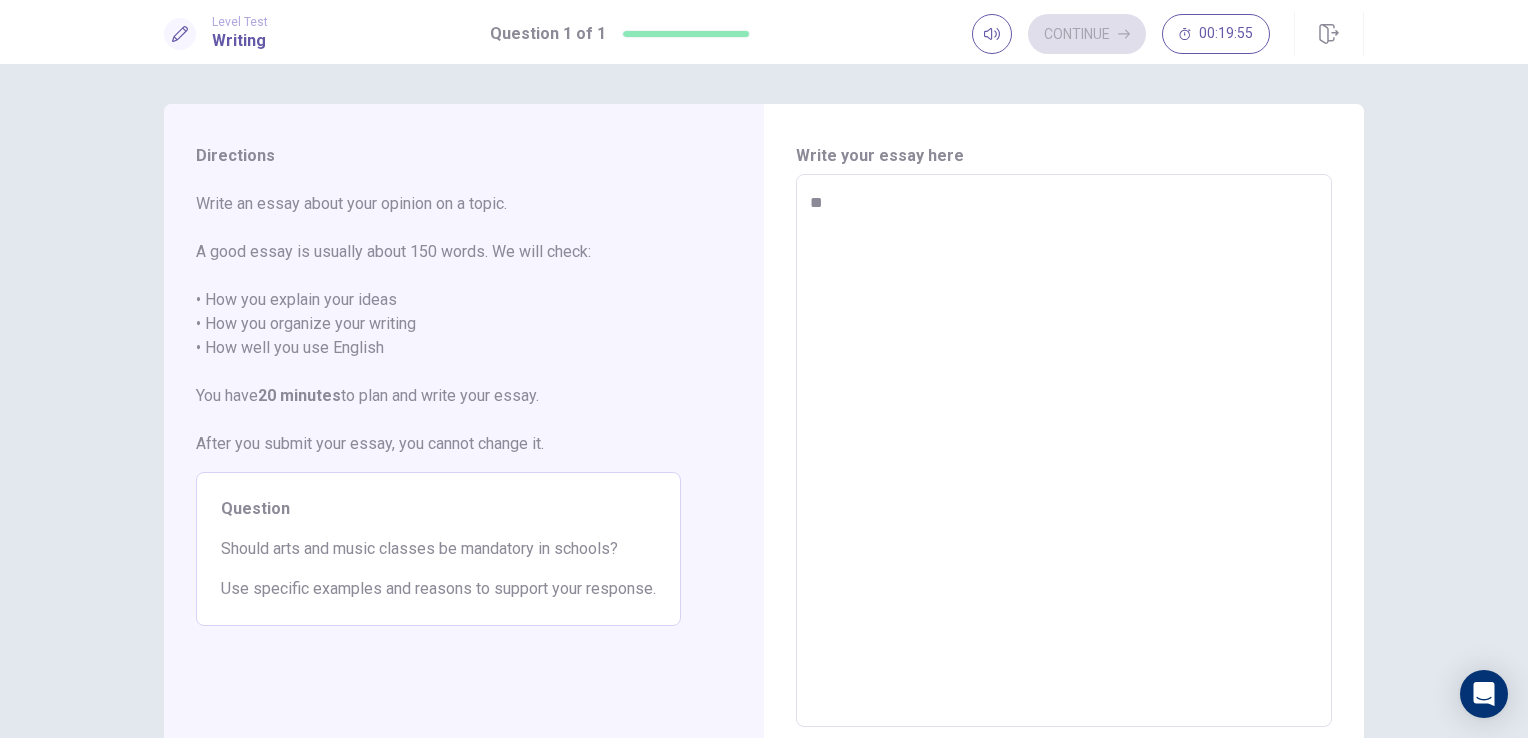 type on "*" 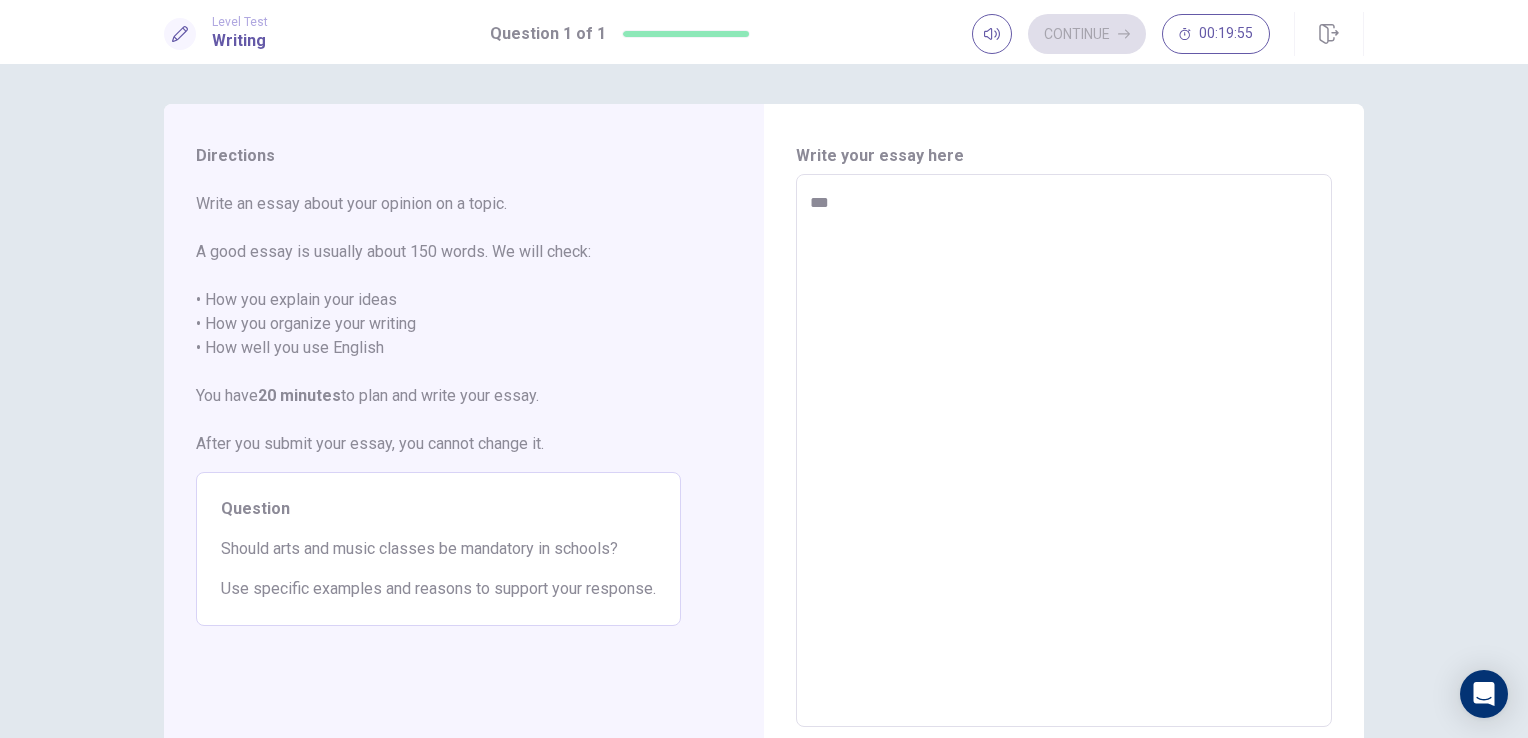 type on "*" 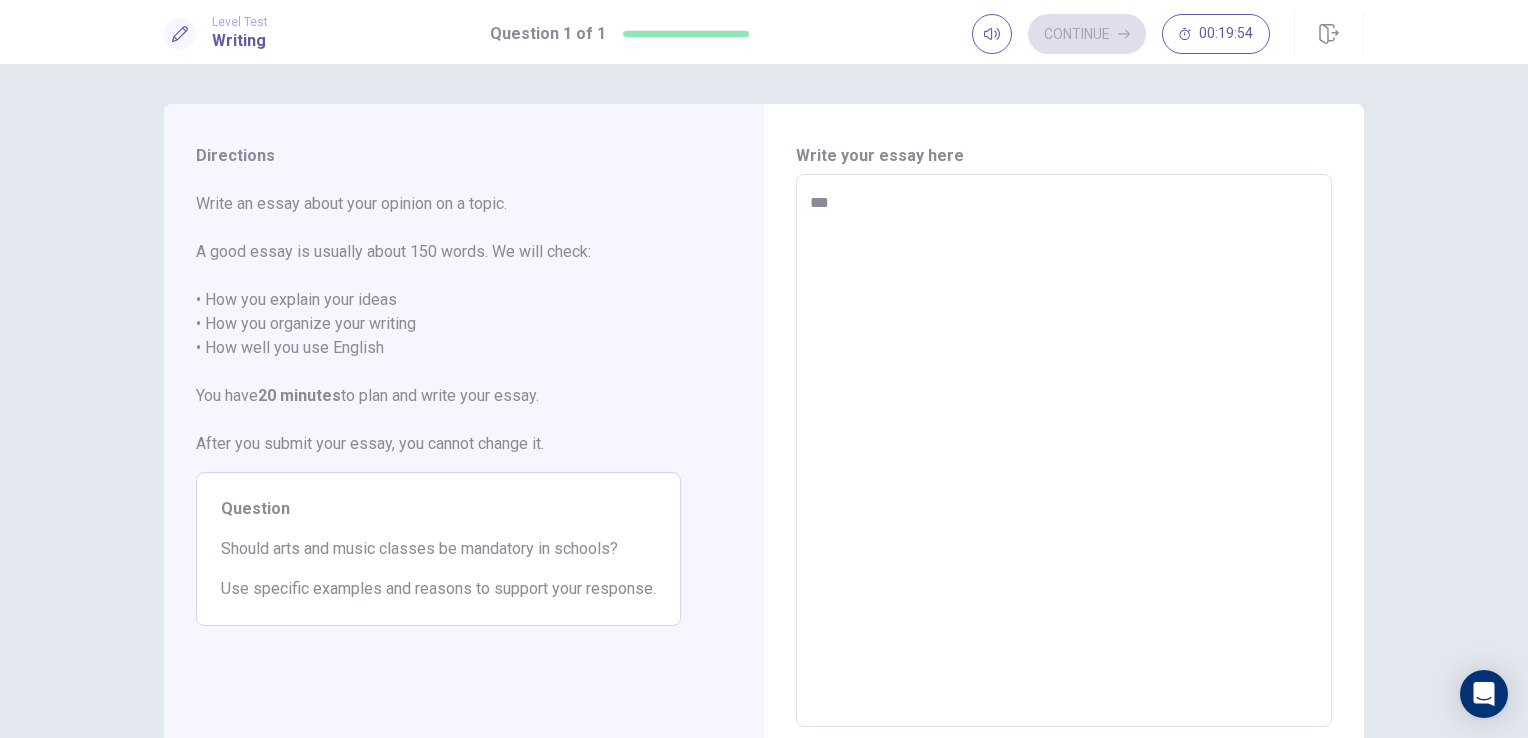 type on "****" 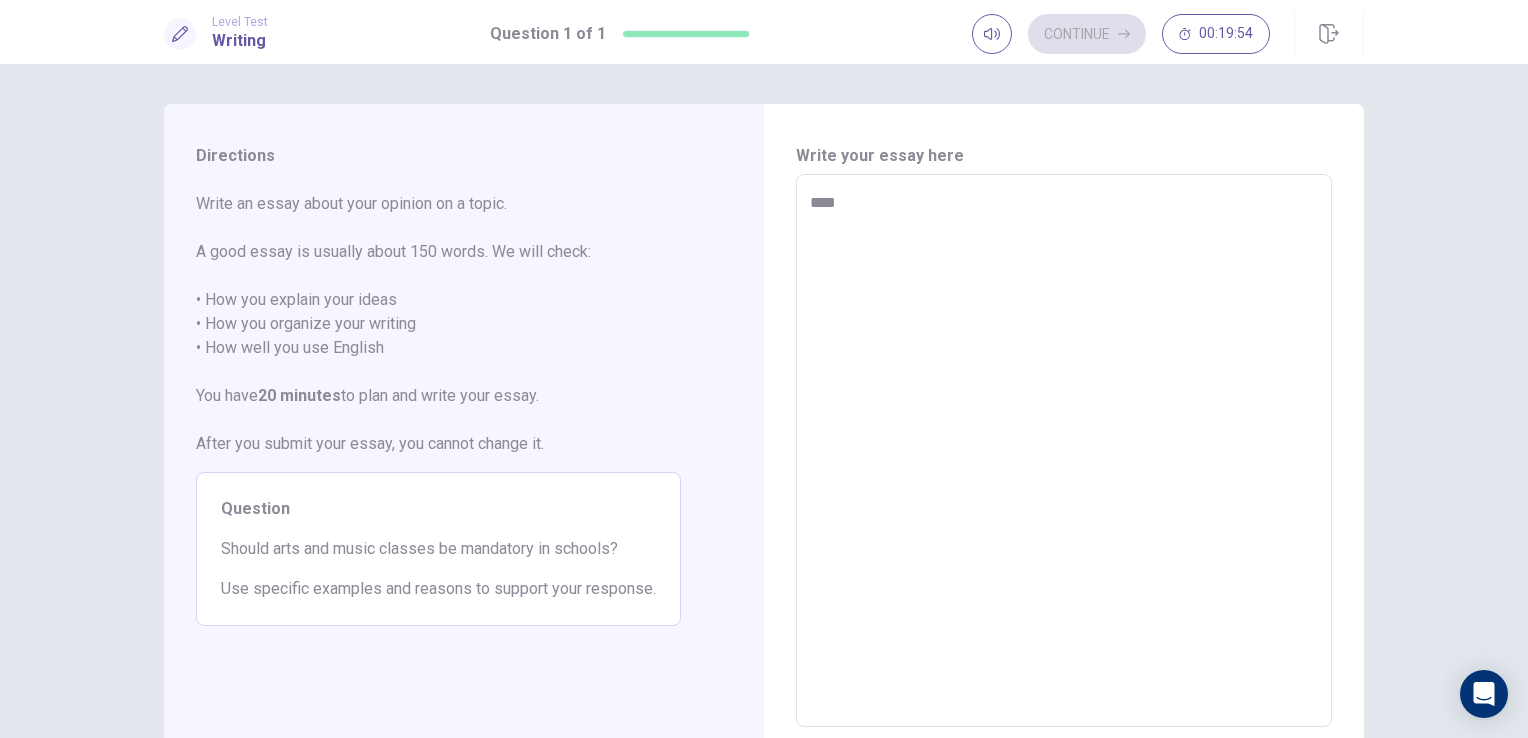 type on "*" 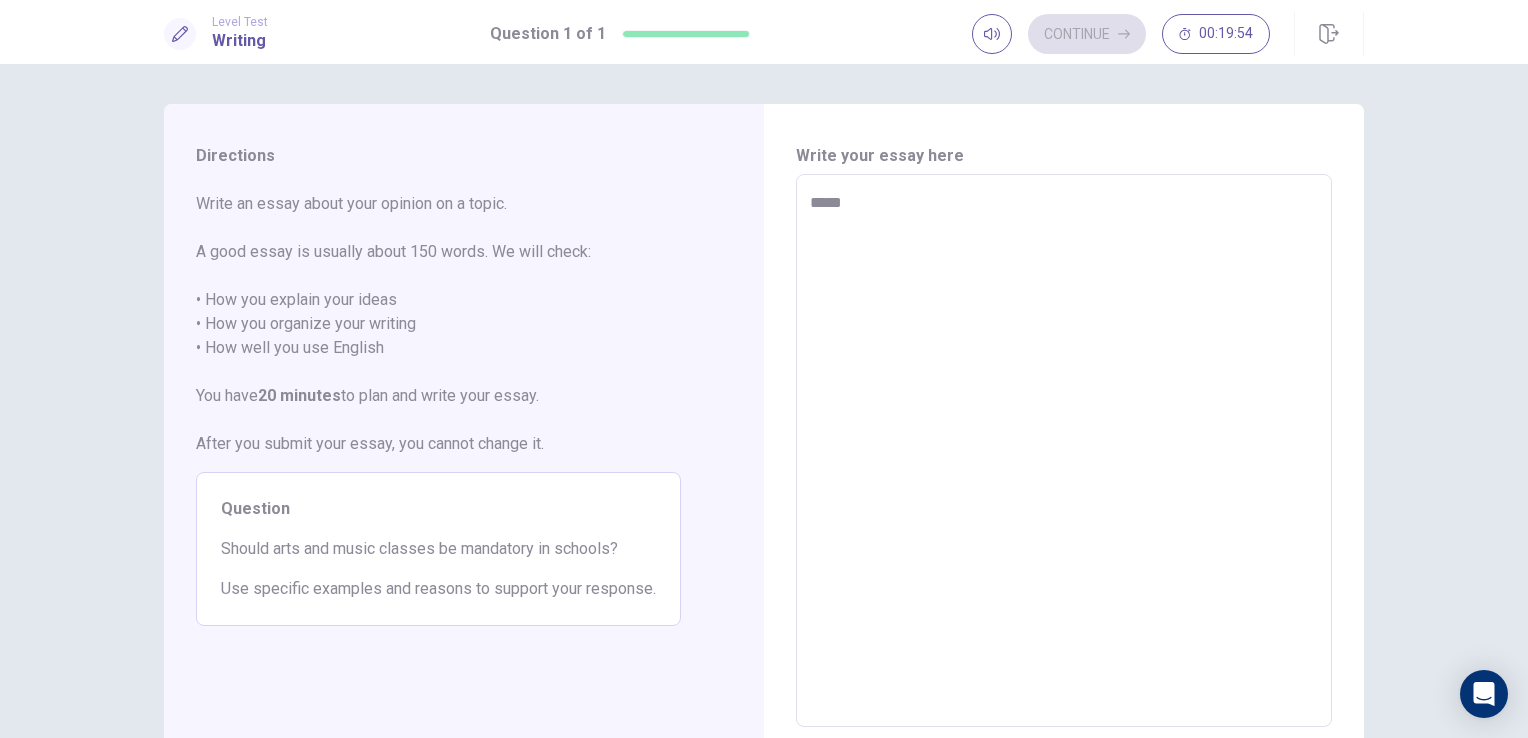 type on "*" 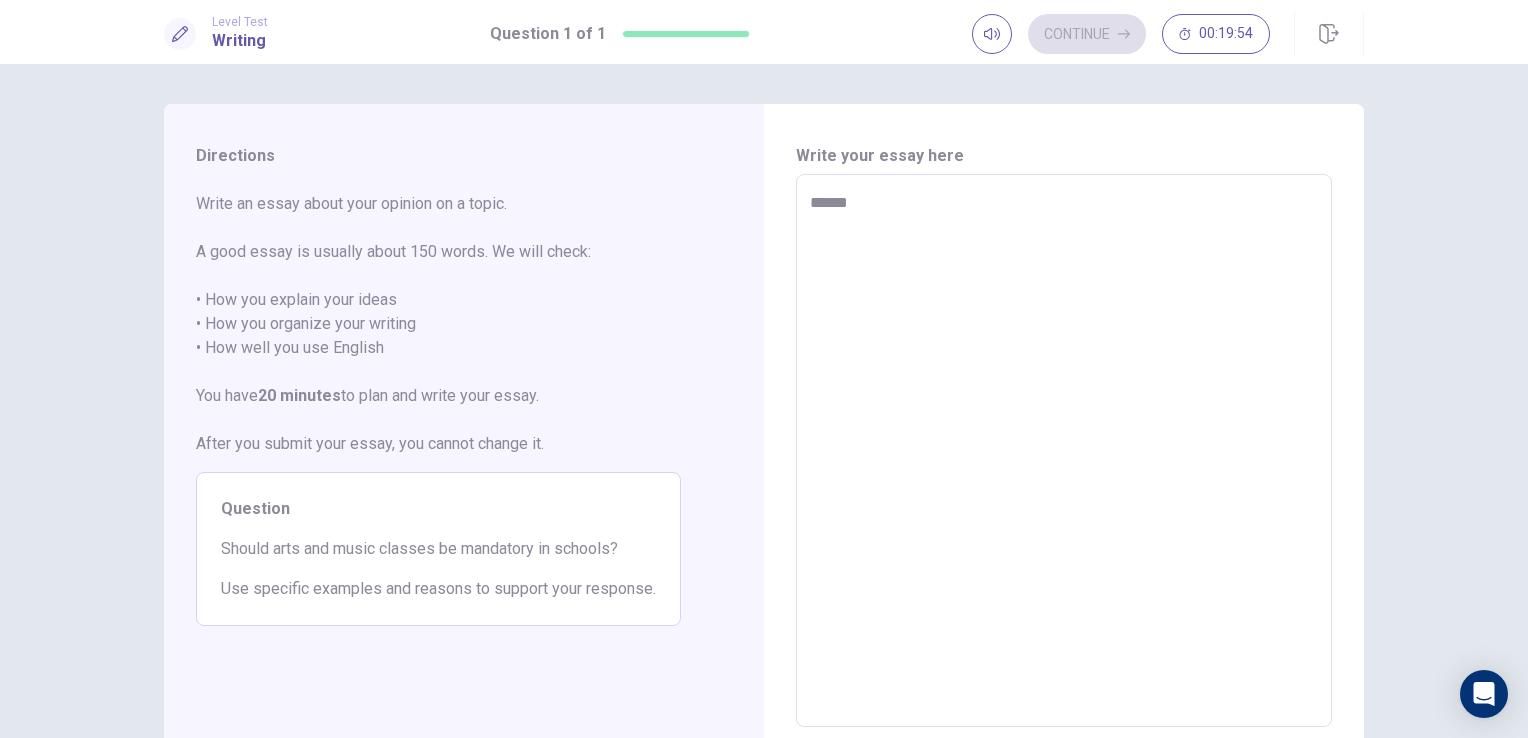 type on "*" 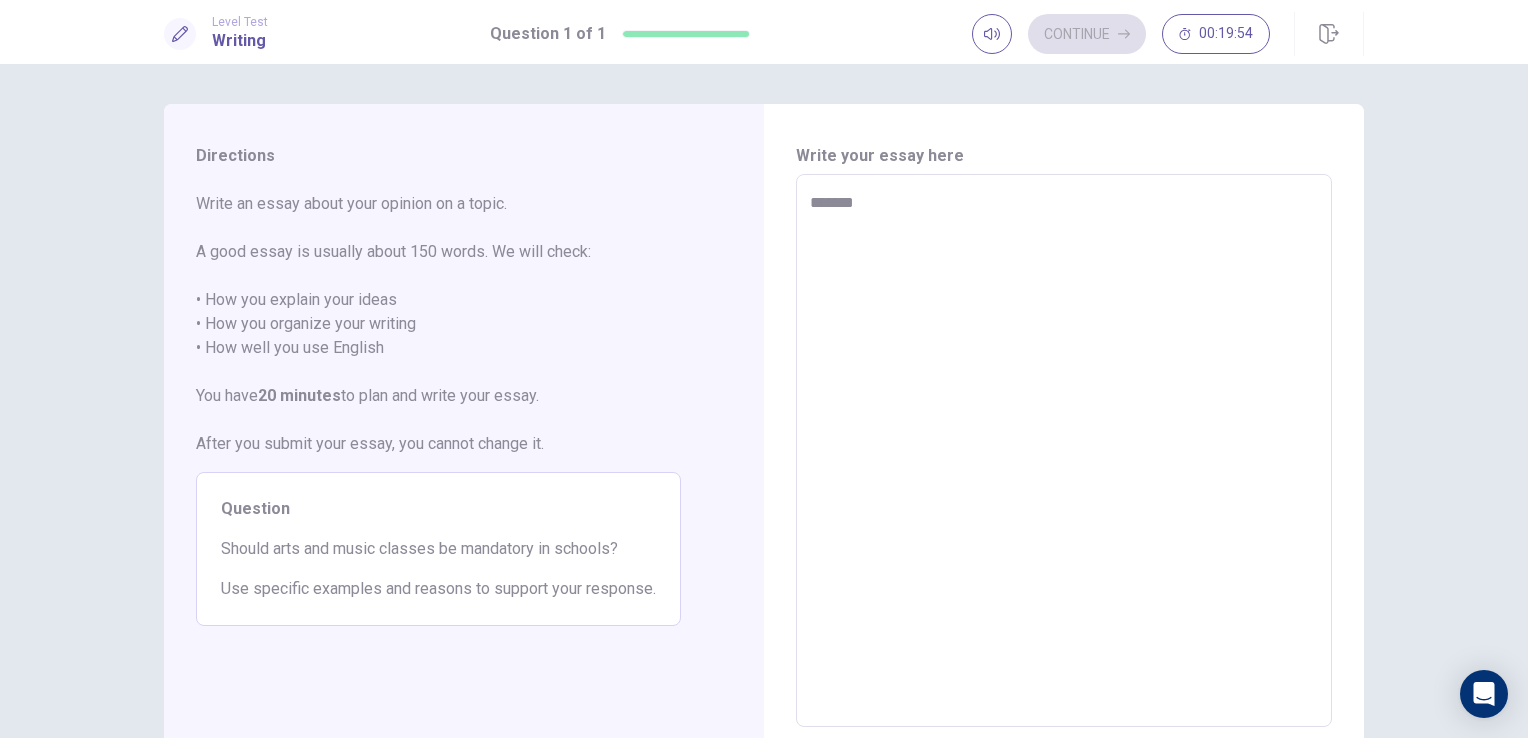 type on "*" 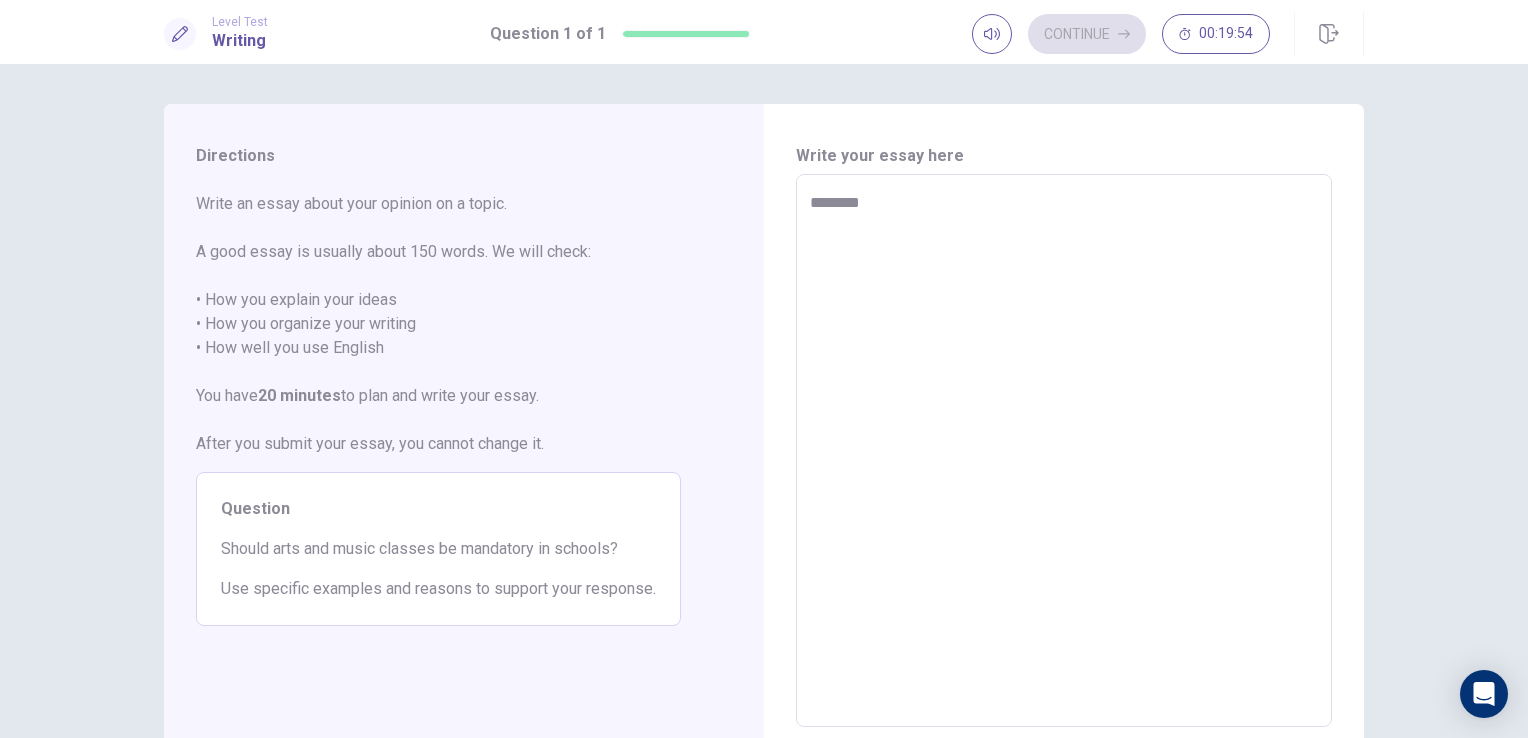 type on "*" 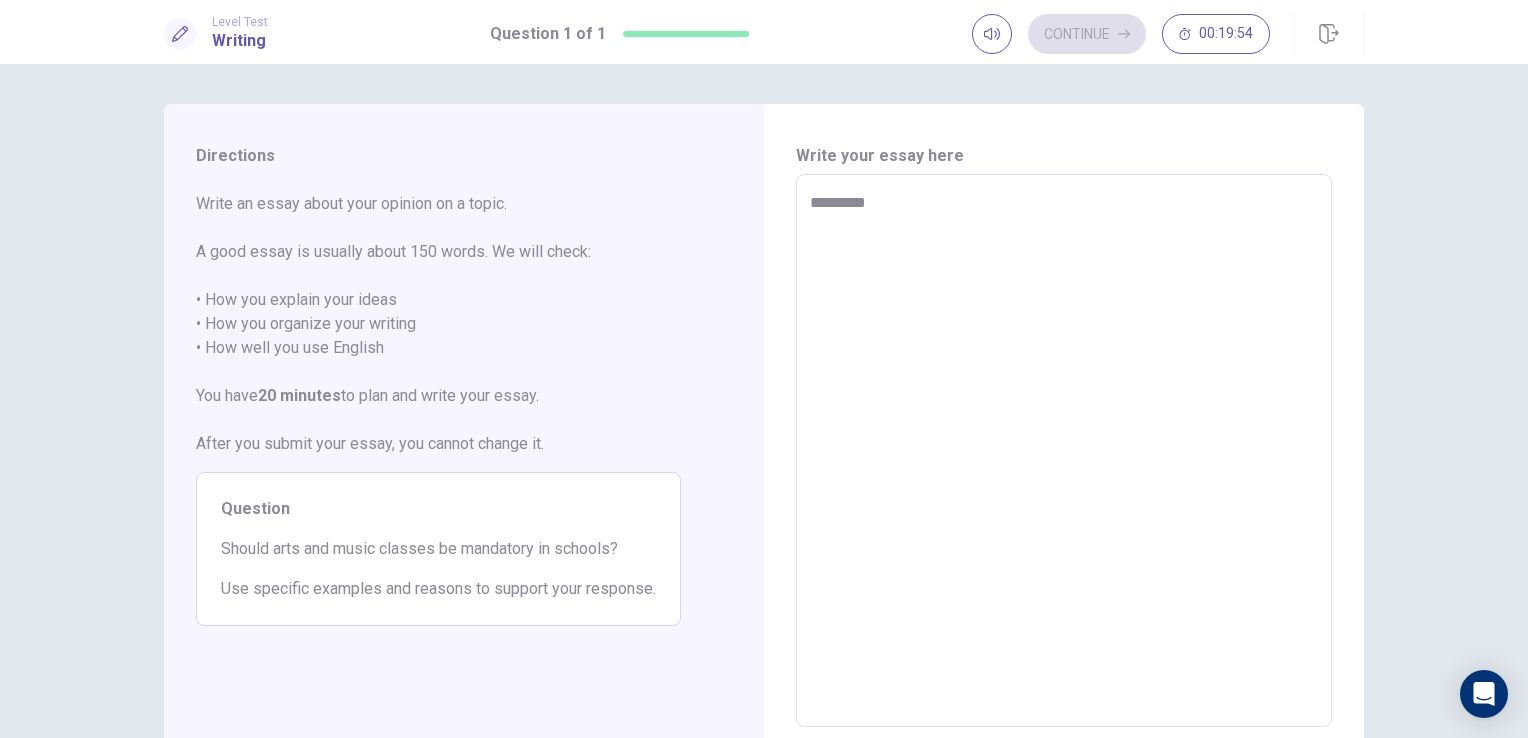 type on "*" 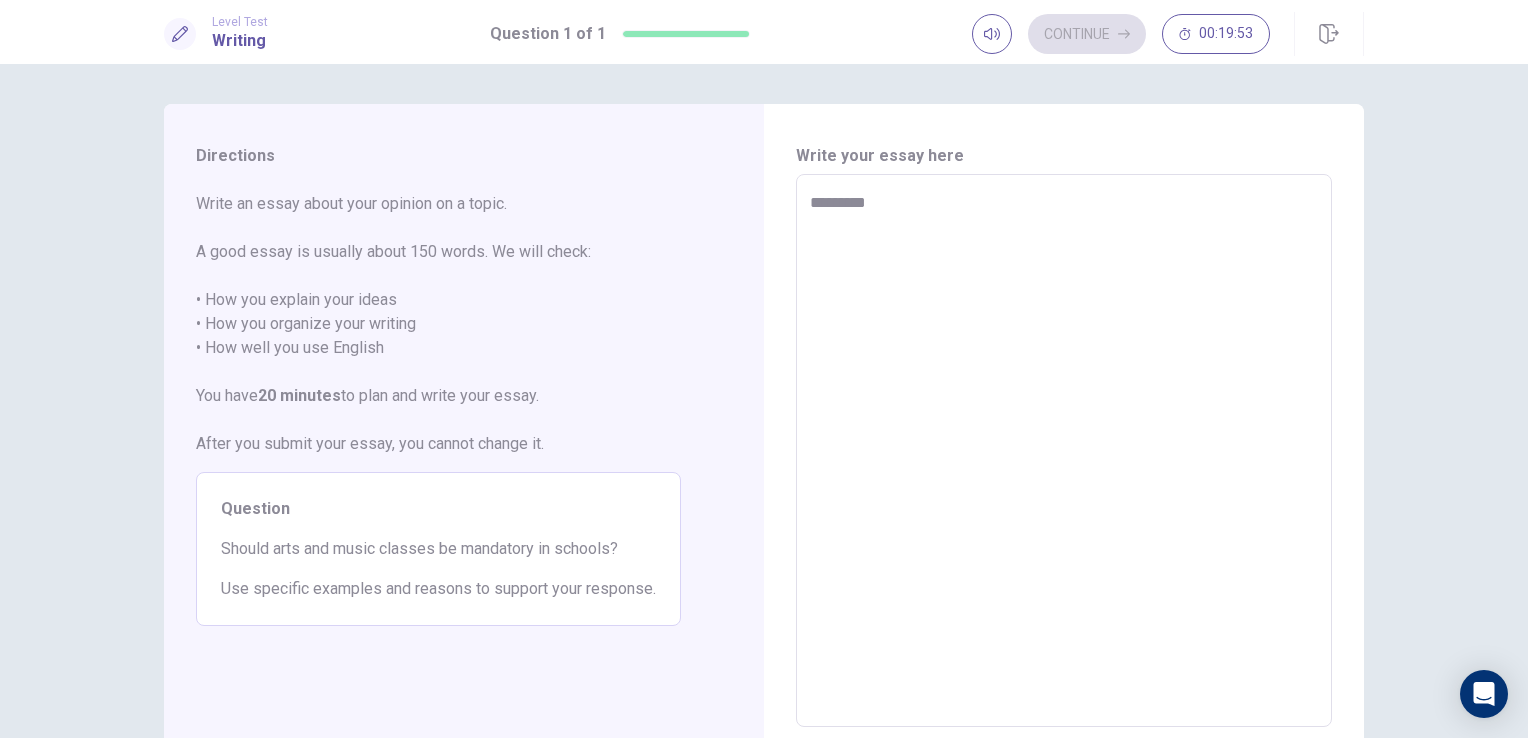 type on "*********" 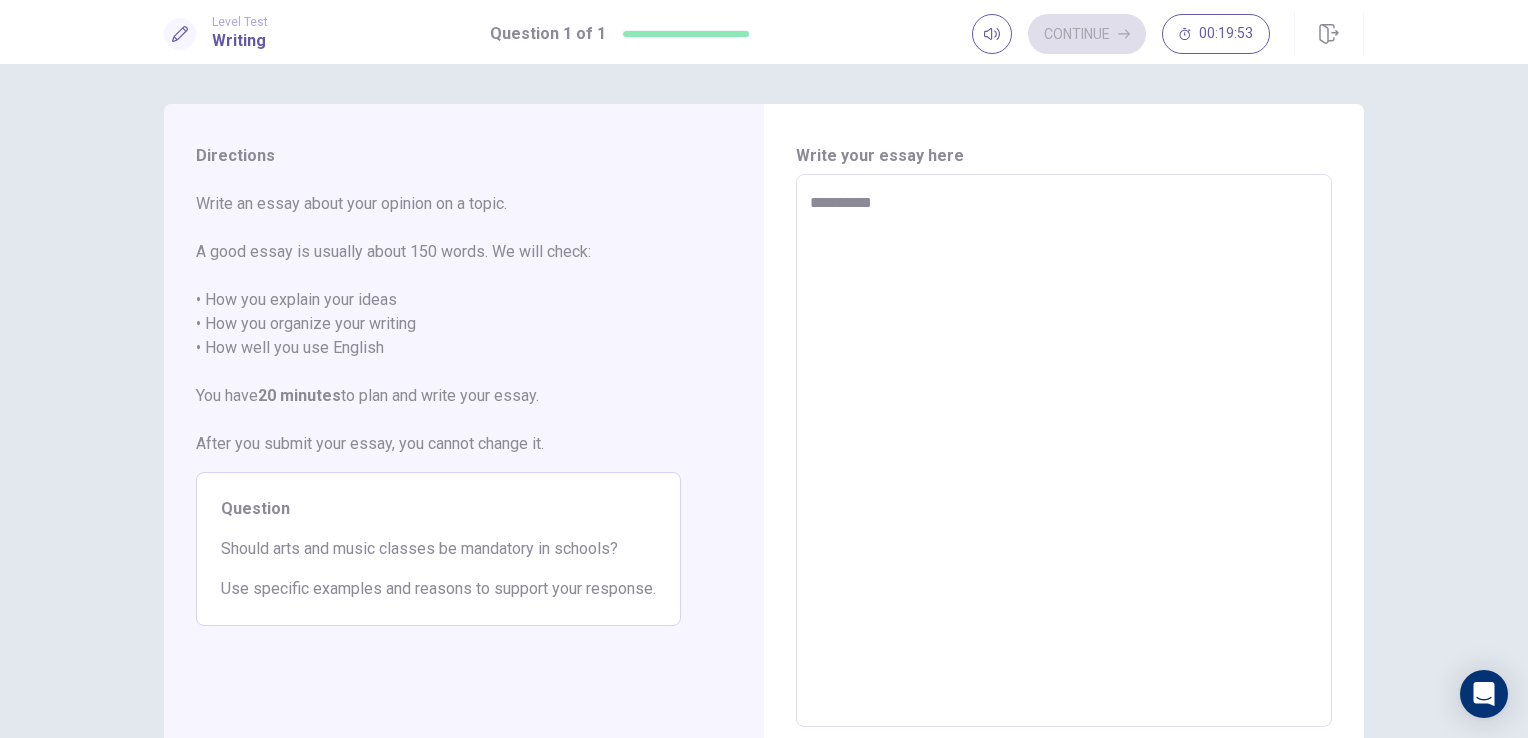 type on "*" 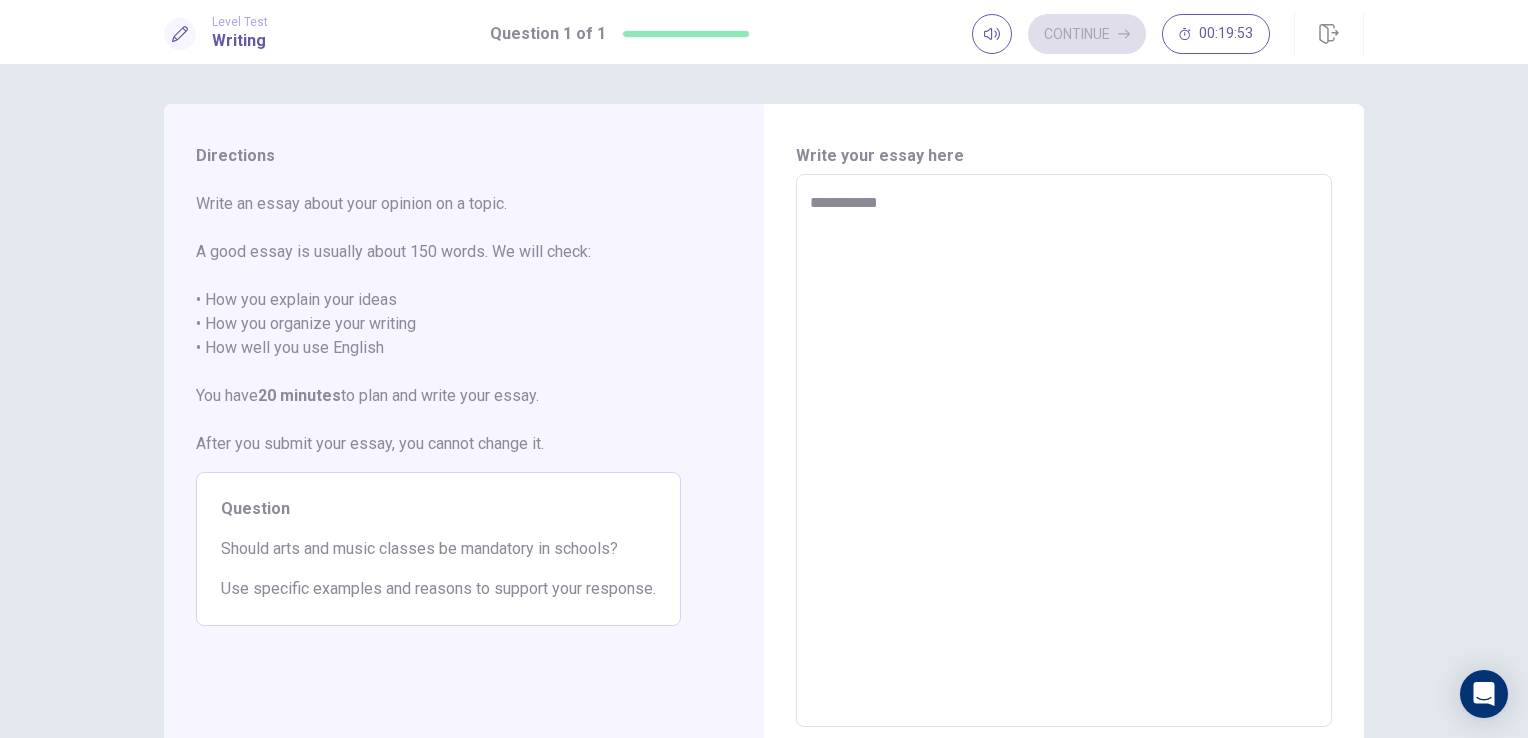 type on "*" 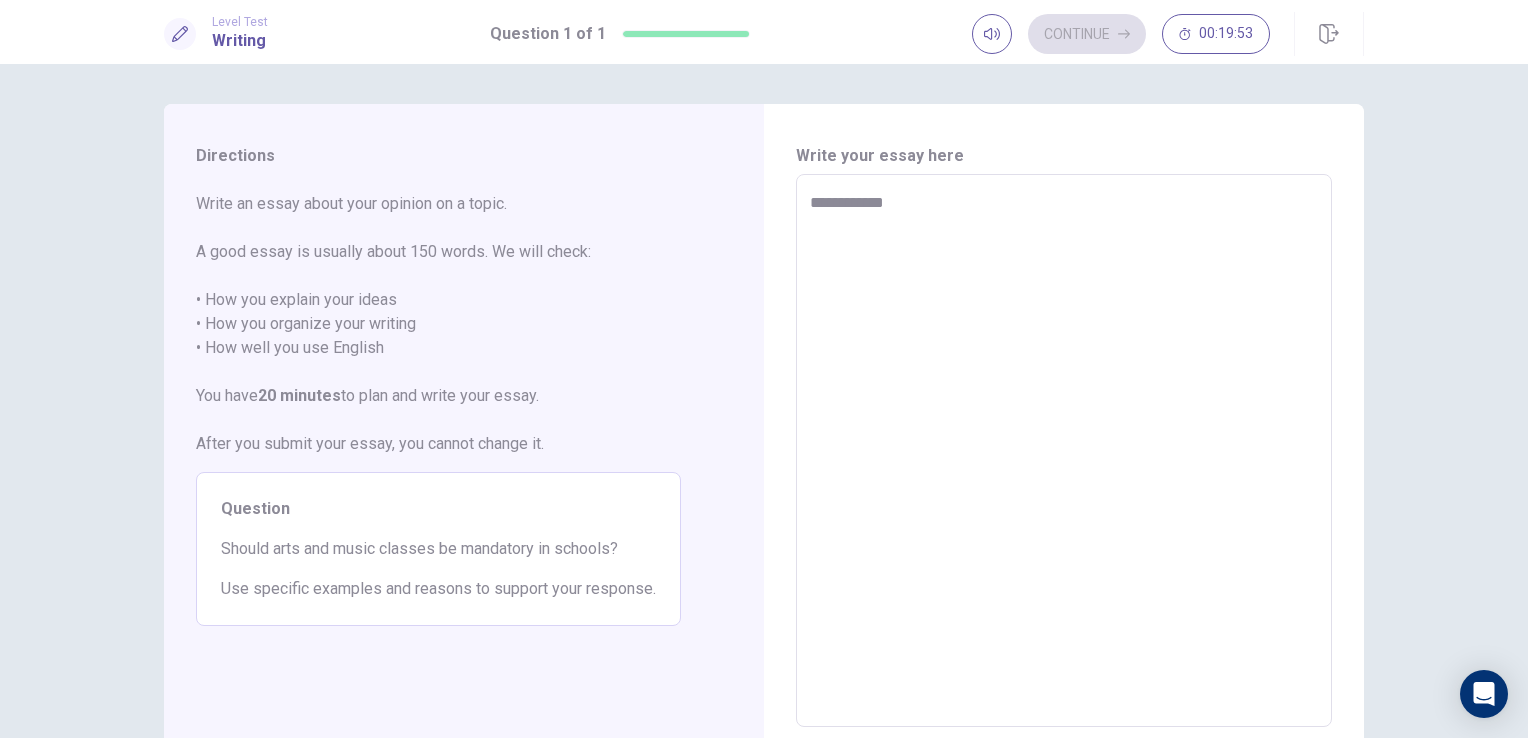 type on "*" 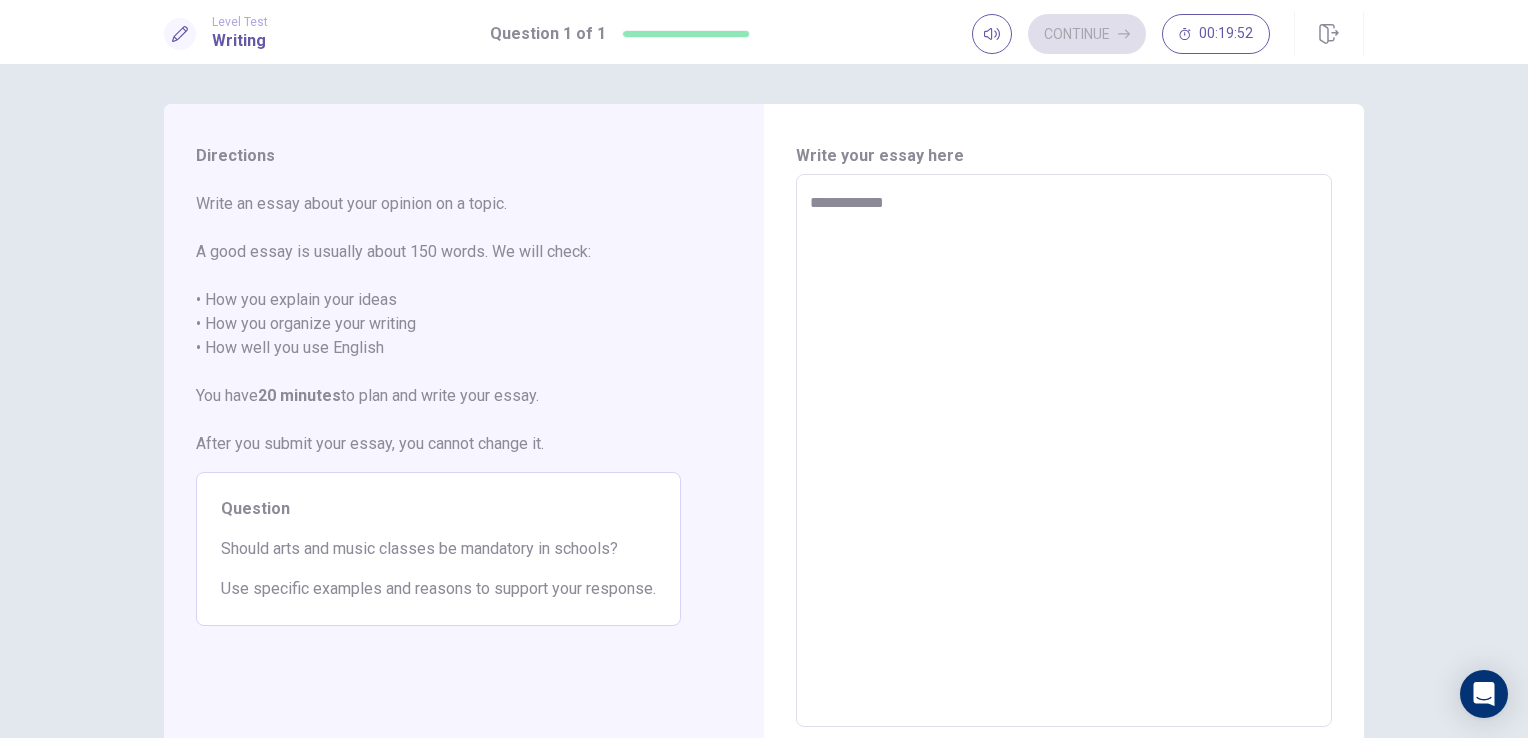 type on "**********" 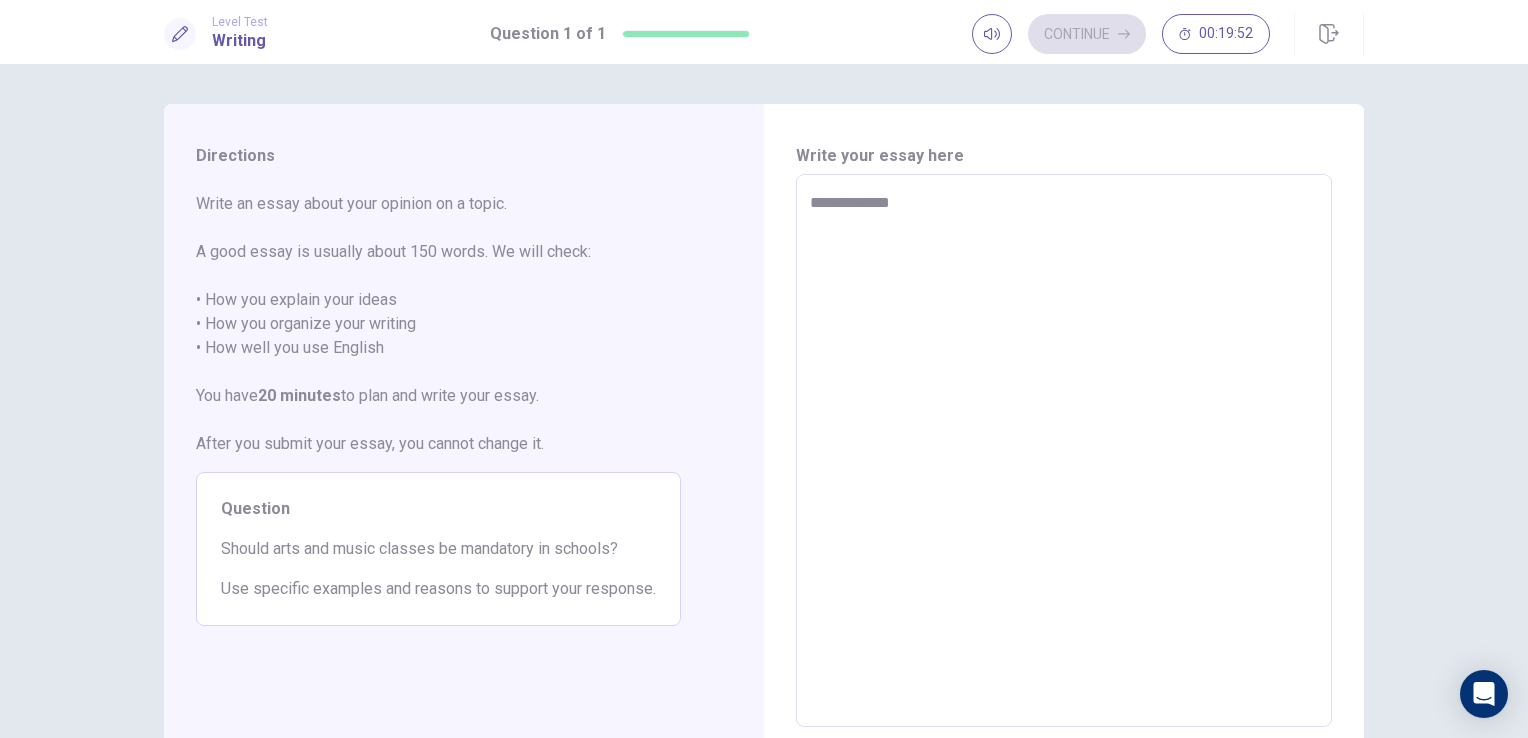 type on "*" 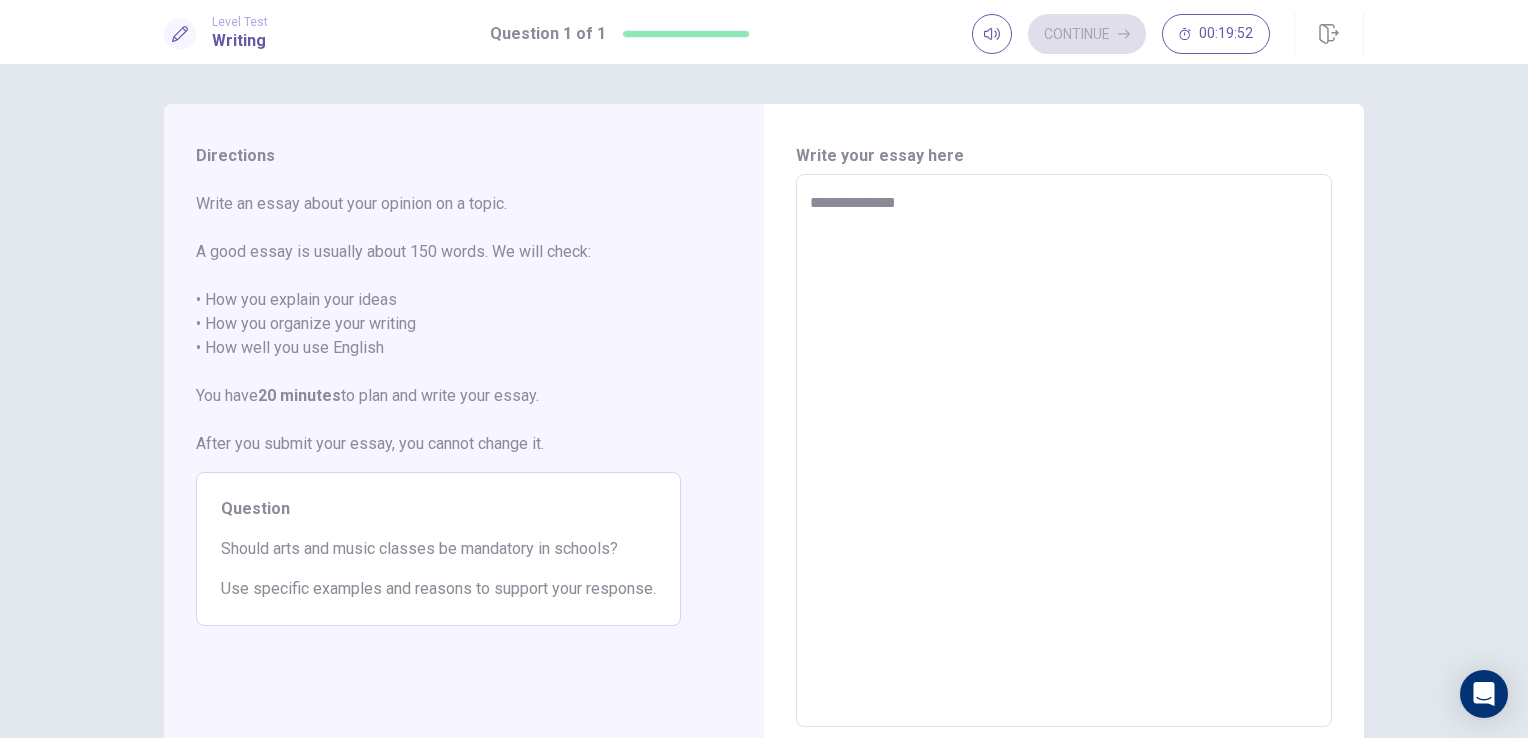 type on "*" 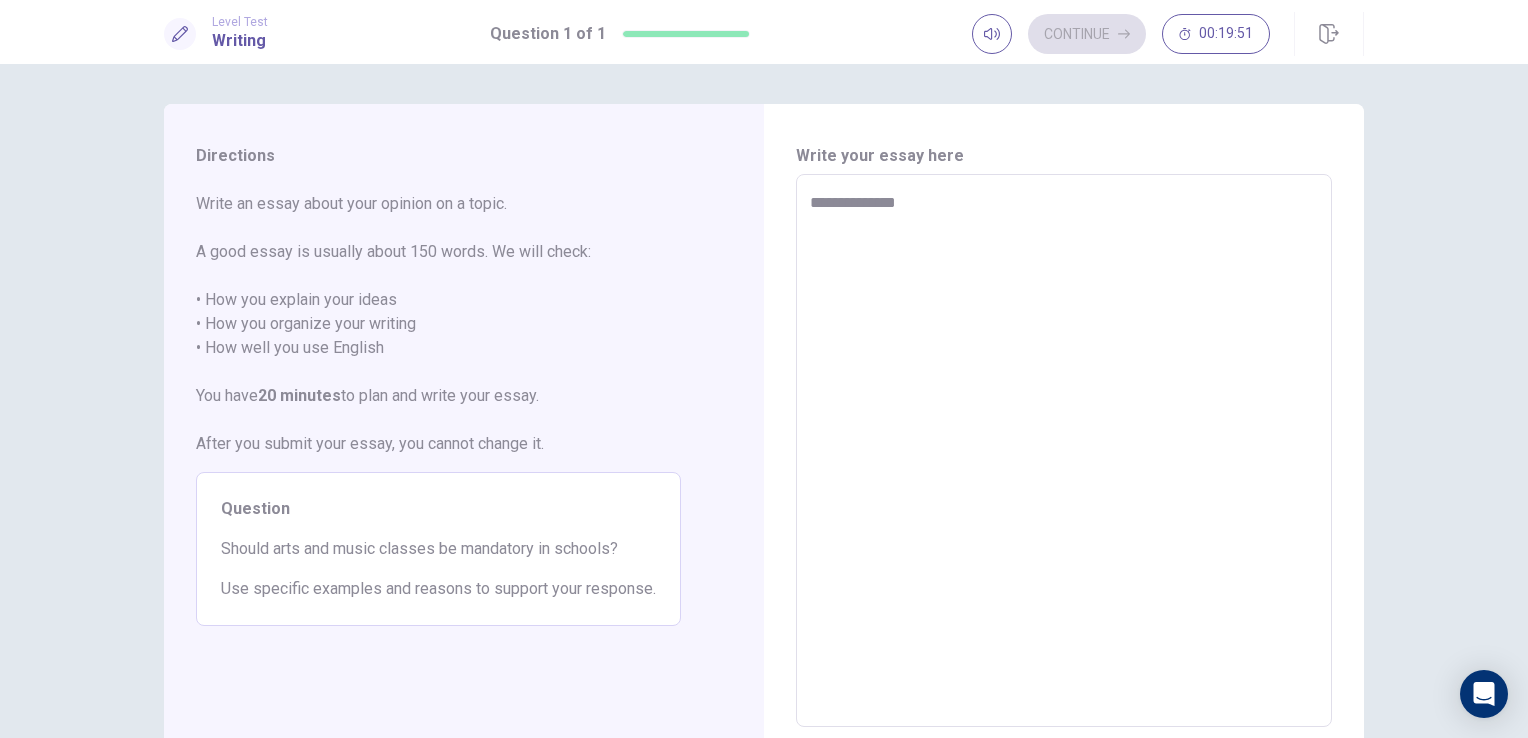 type on "**********" 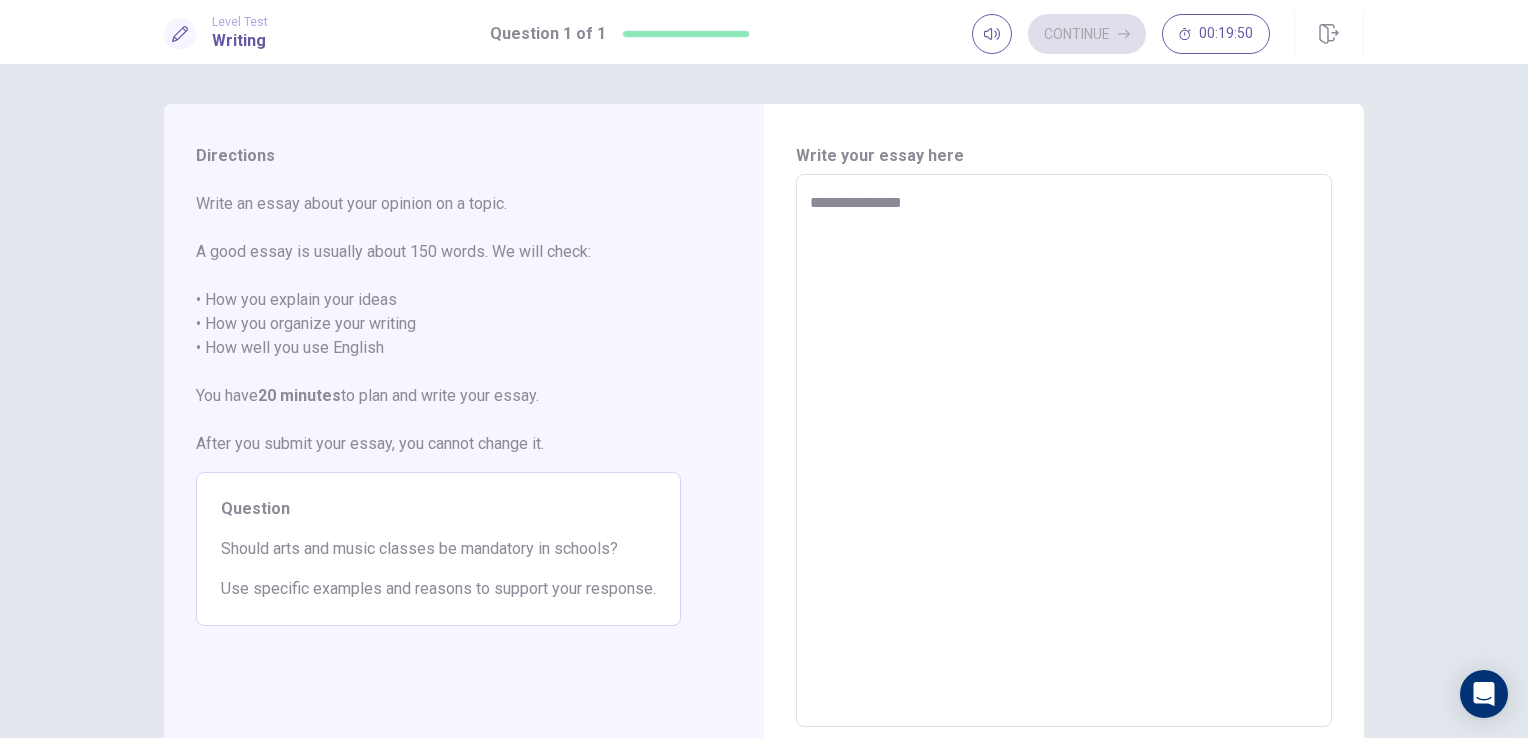 type on "*" 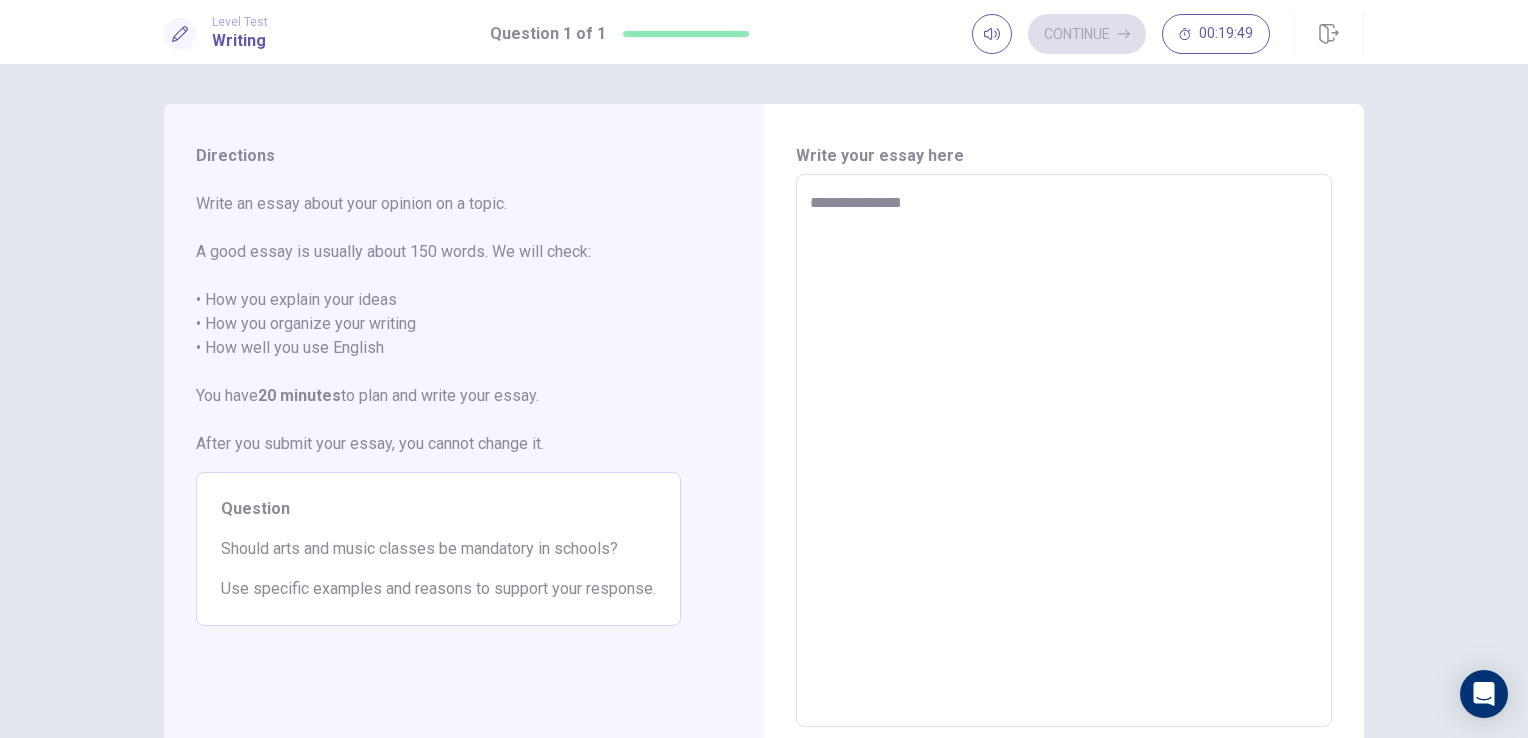 type on "**********" 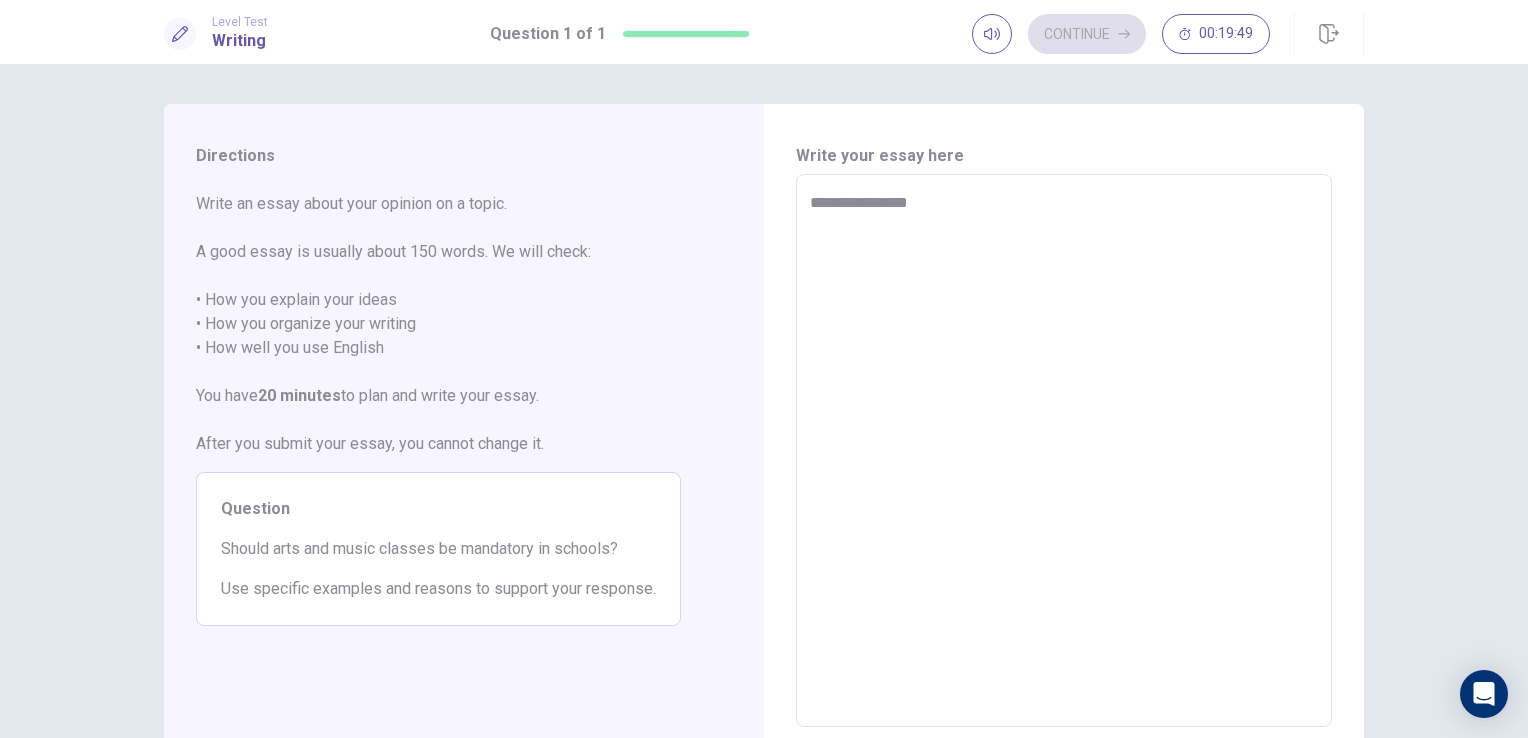 type on "*" 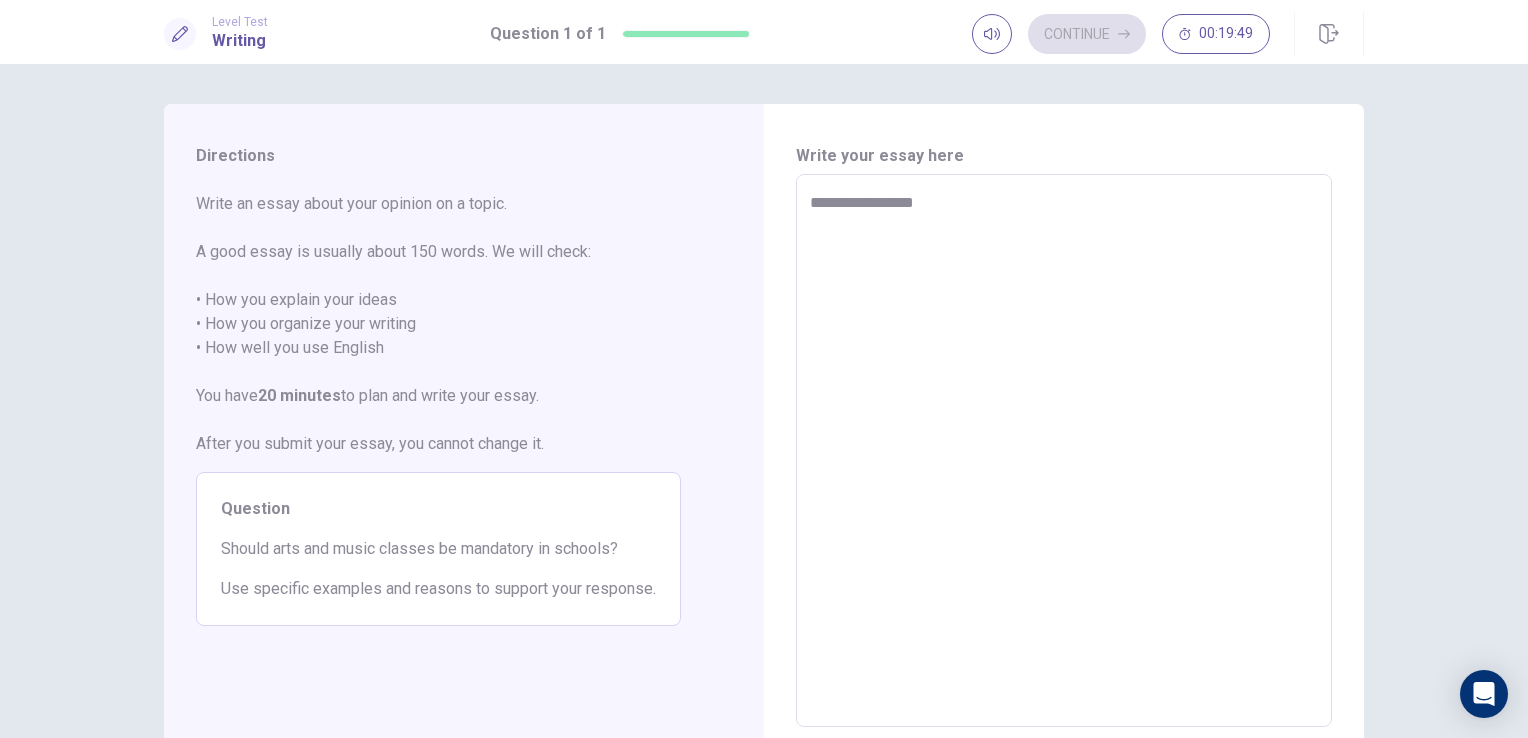 type on "*" 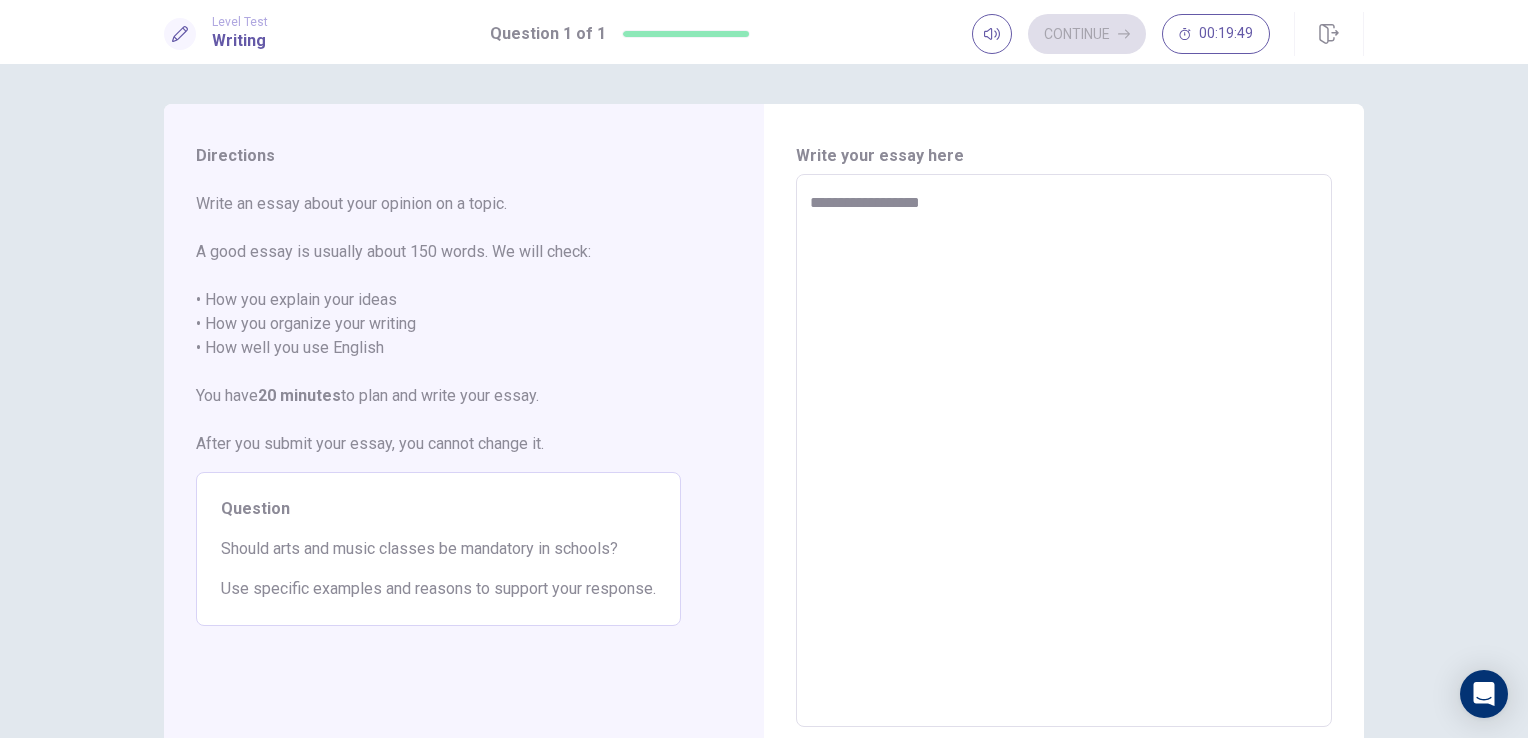 type on "*" 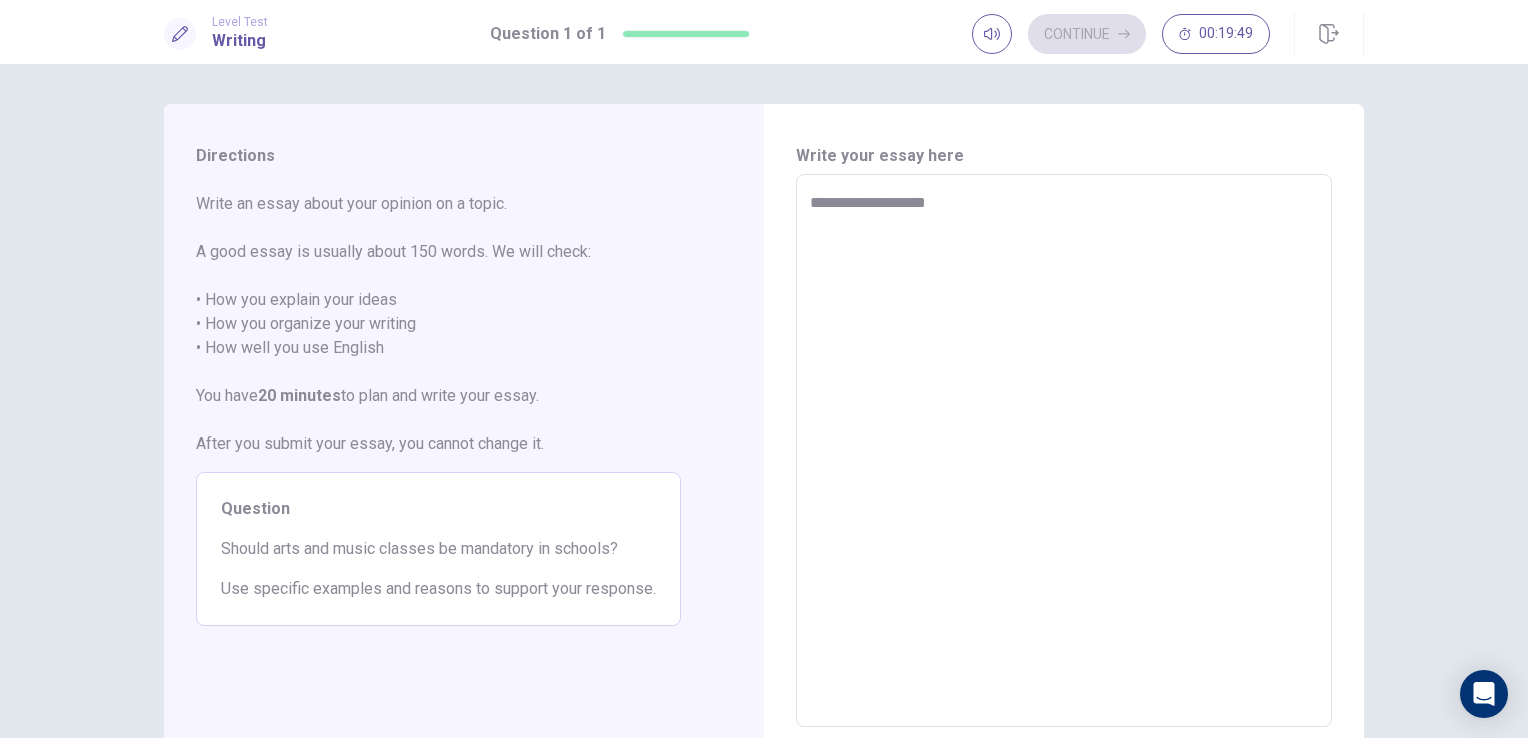 type on "*" 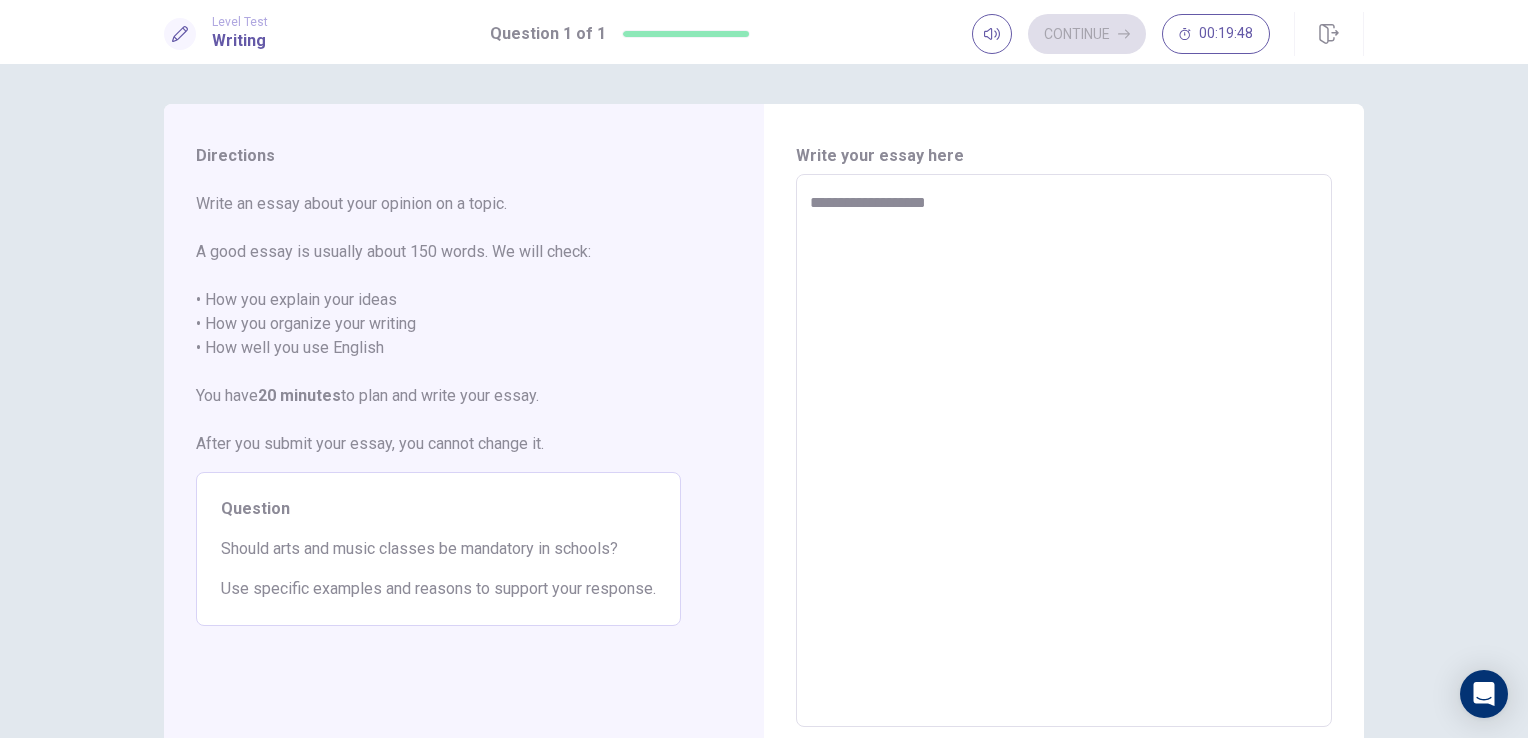 type on "**********" 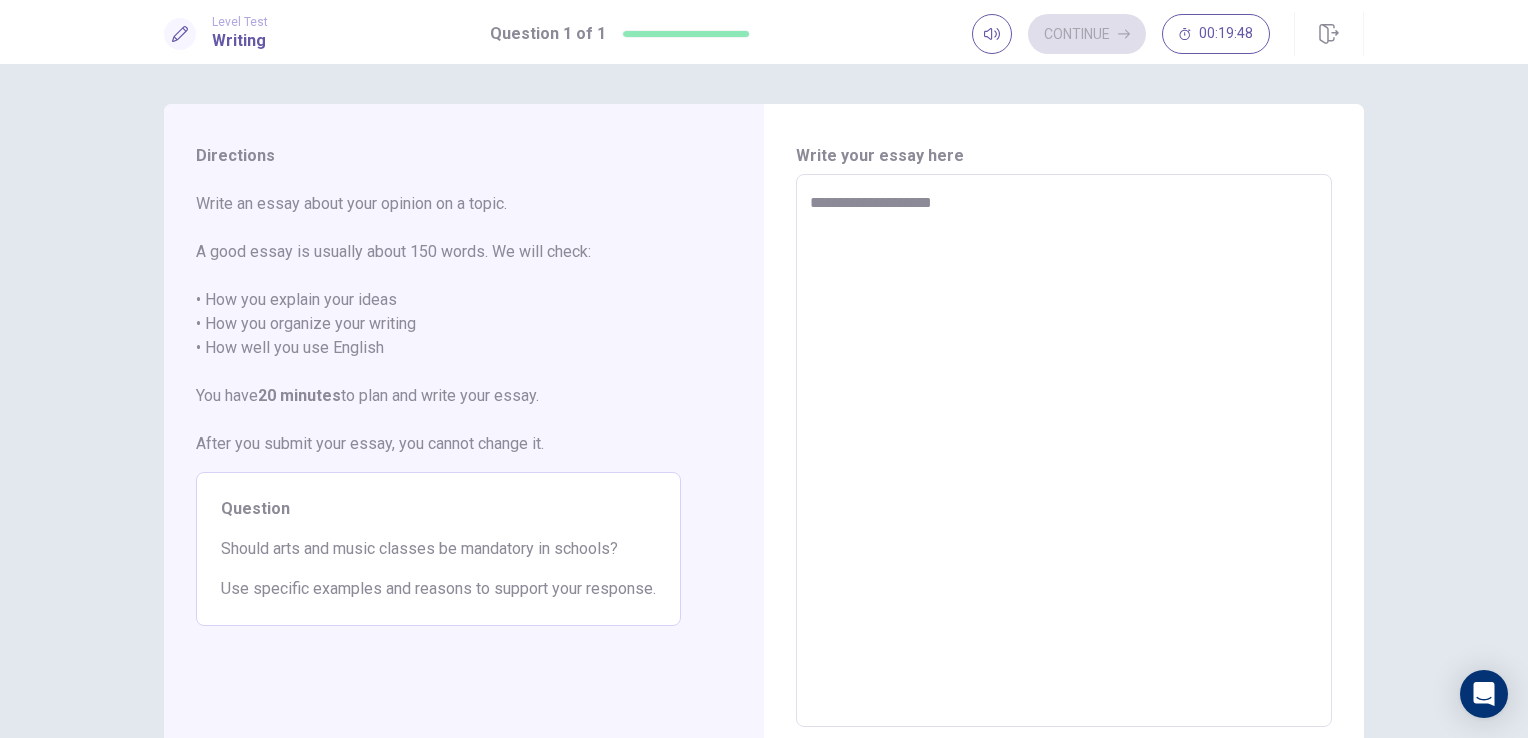type on "*" 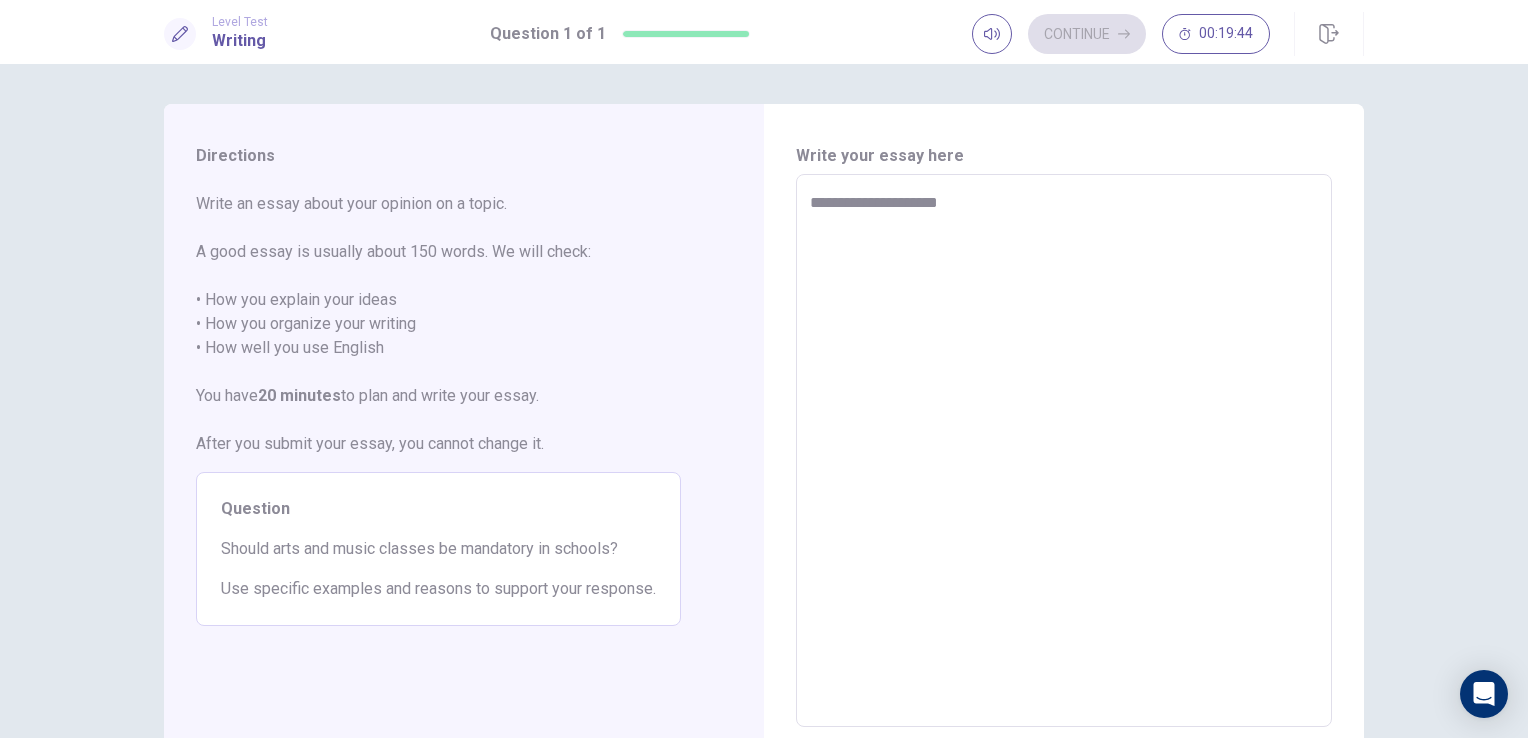 type on "*" 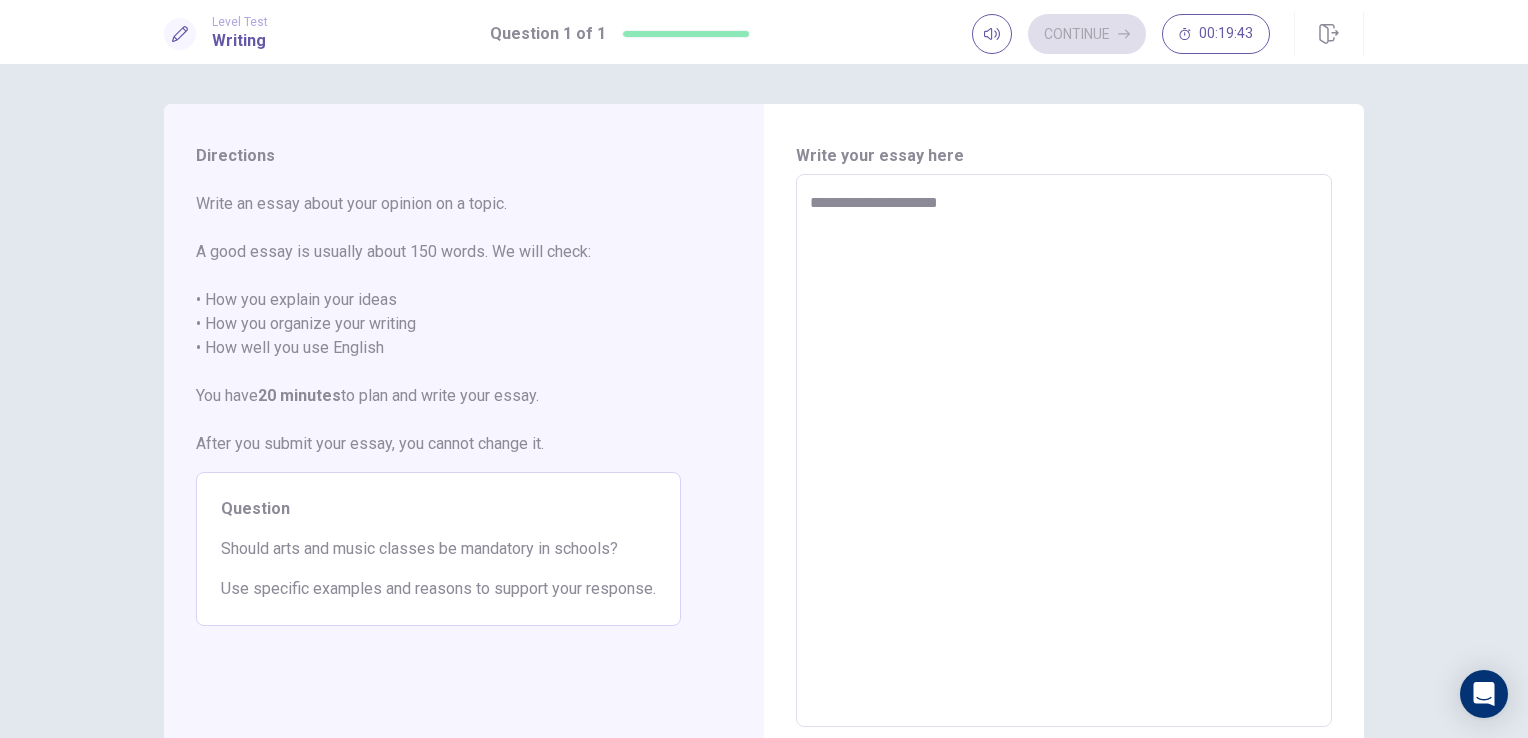 type on "**********" 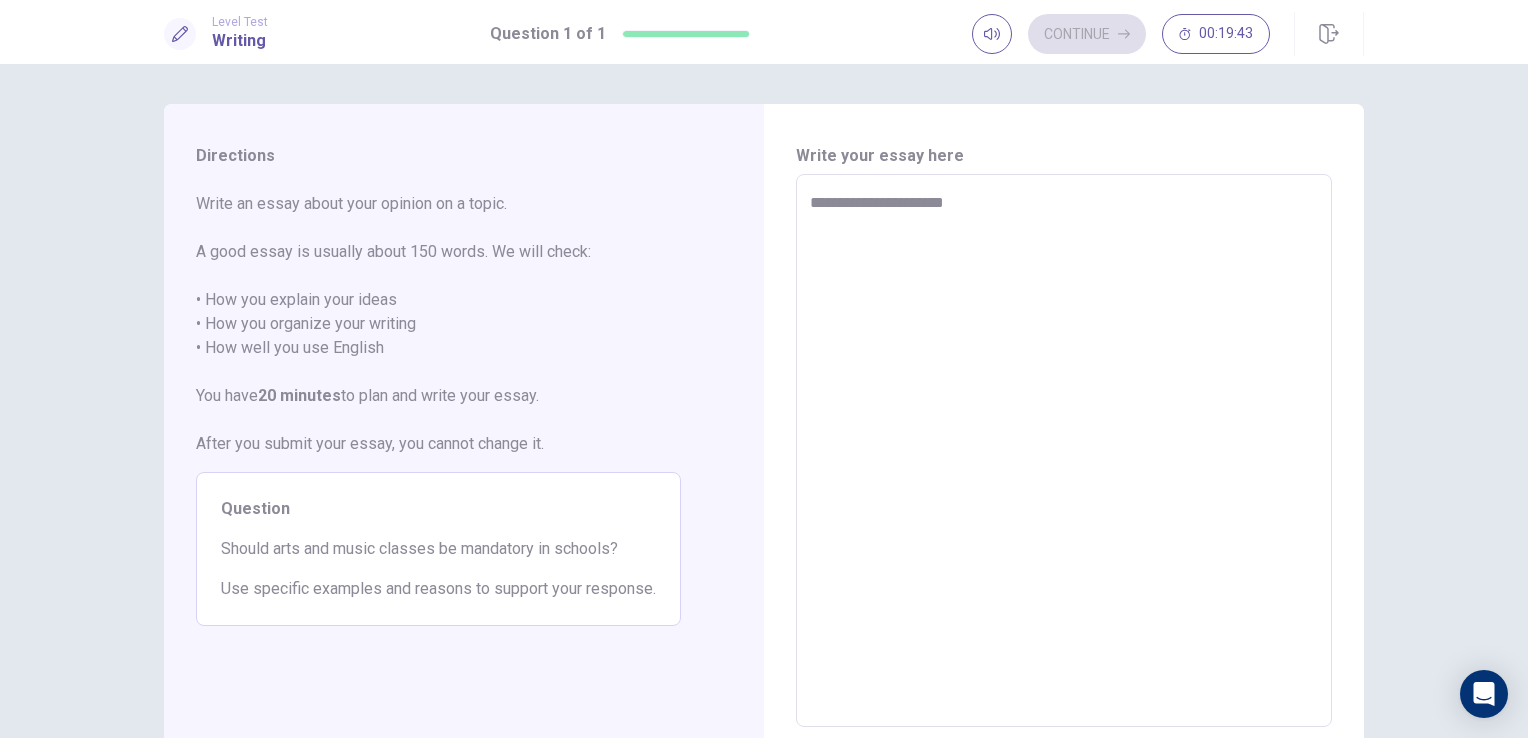 type on "*" 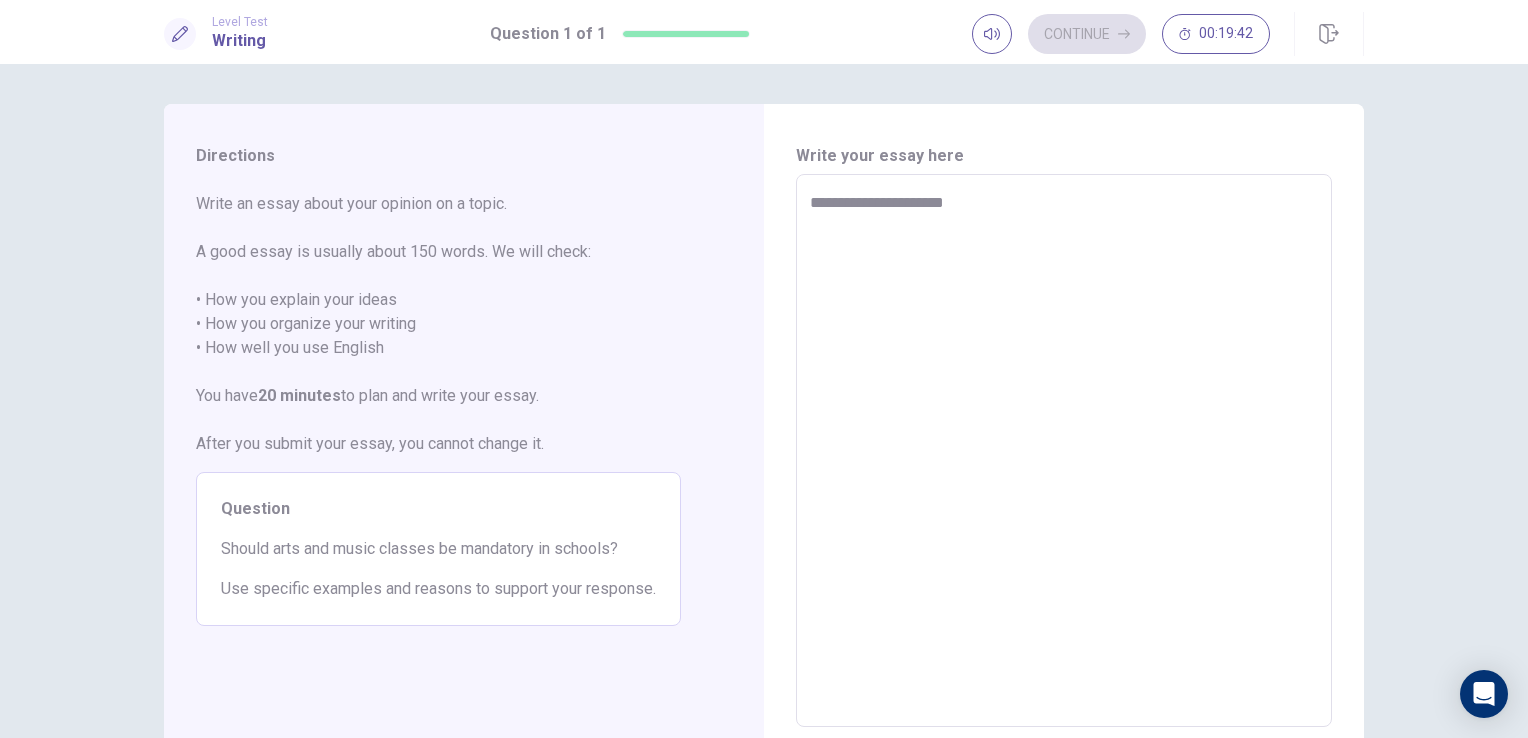 type on "**********" 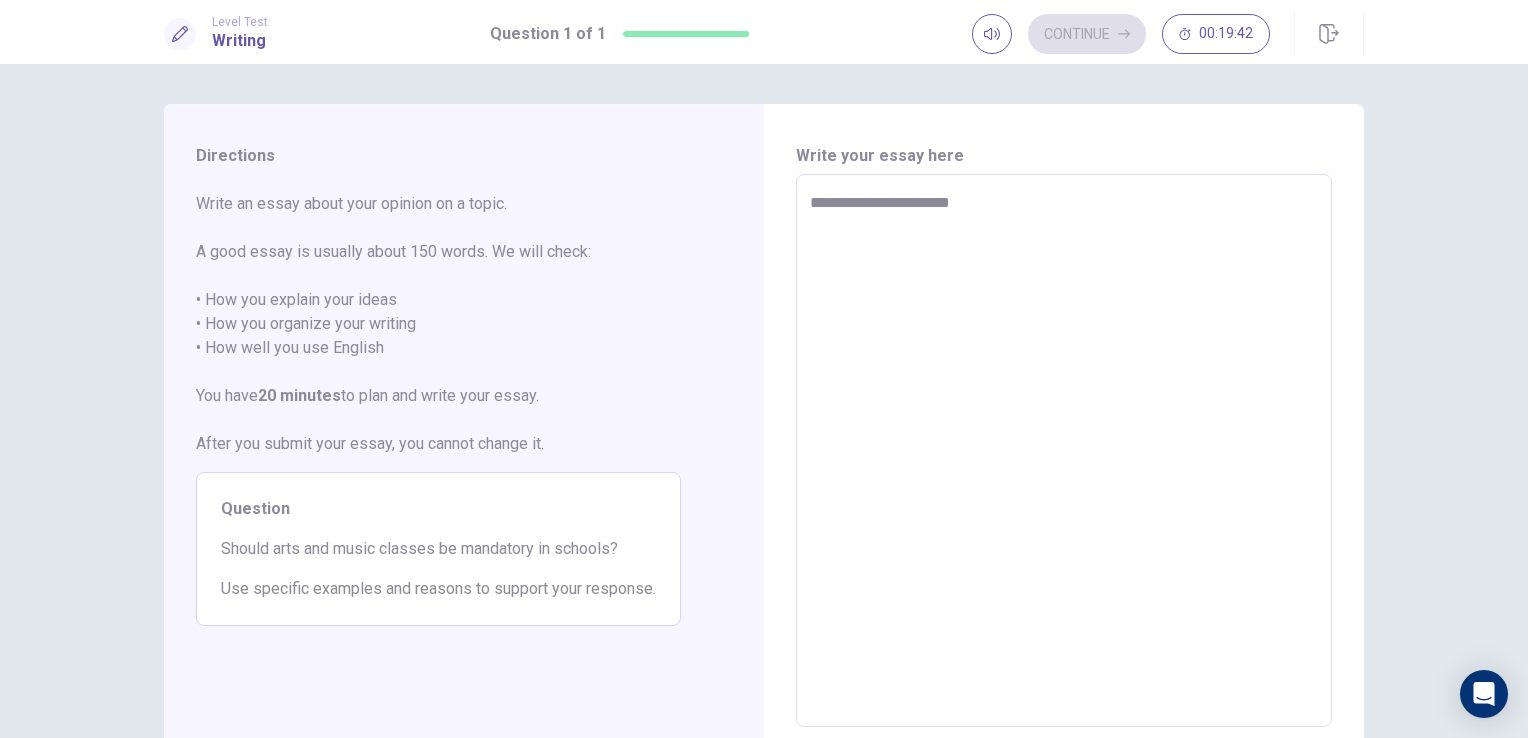 type on "*" 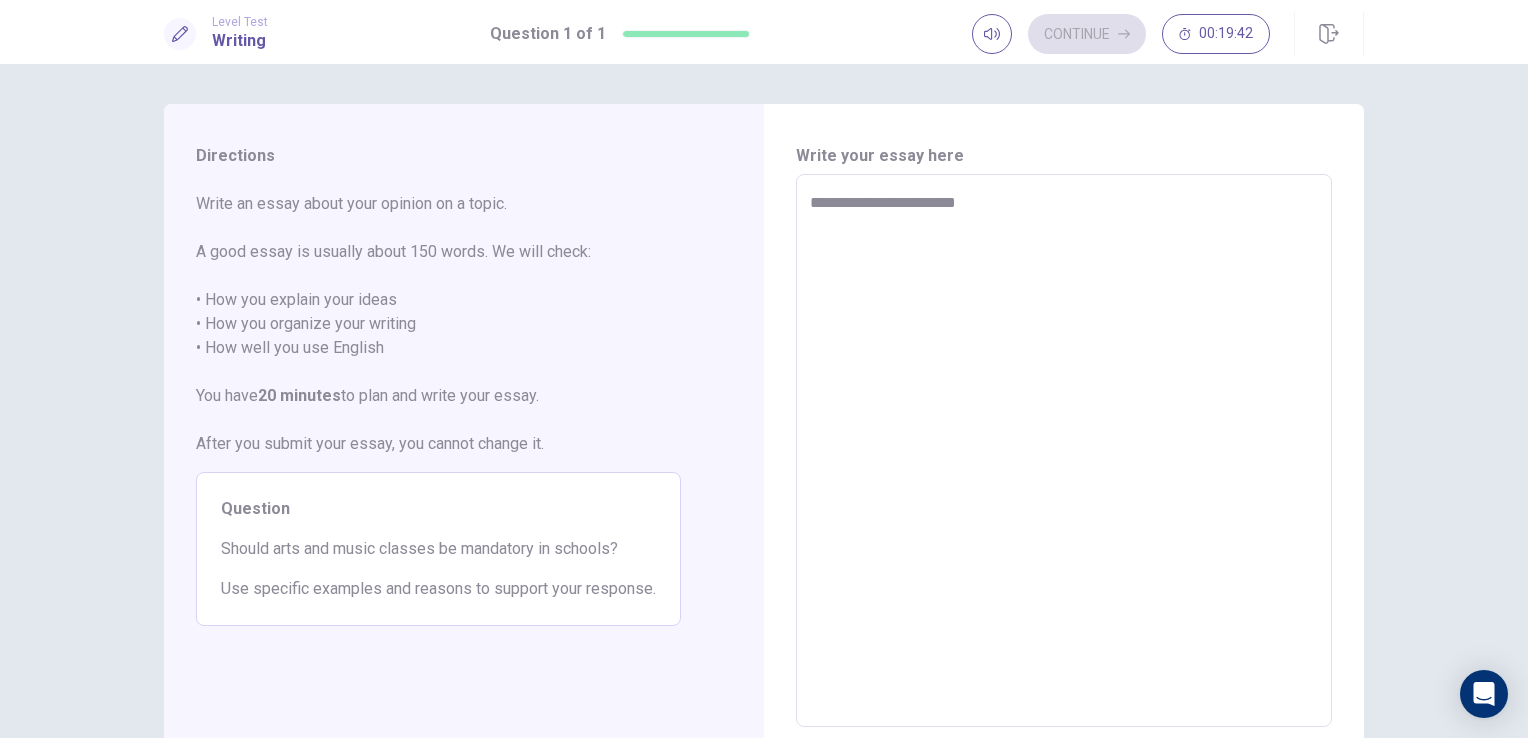 type on "*" 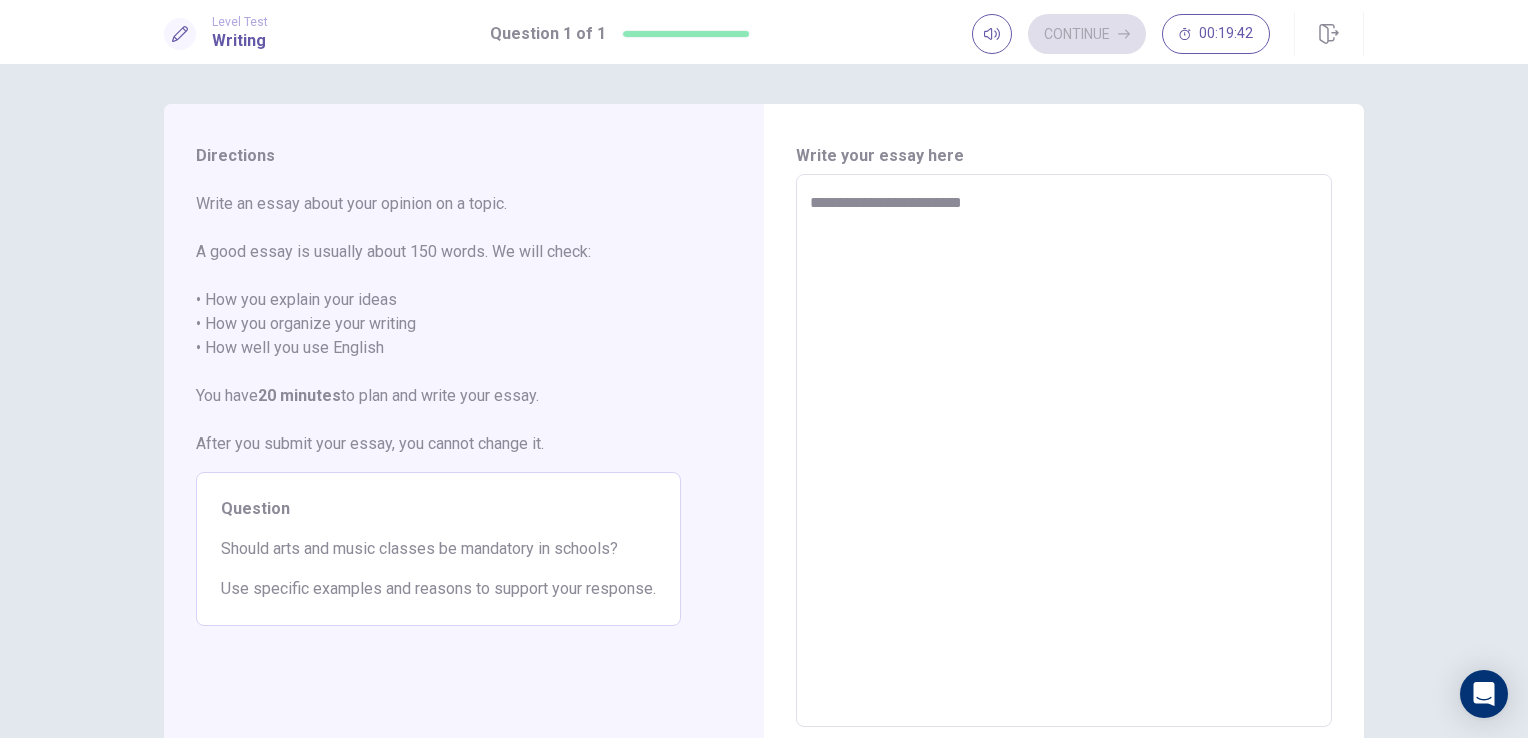 type on "*" 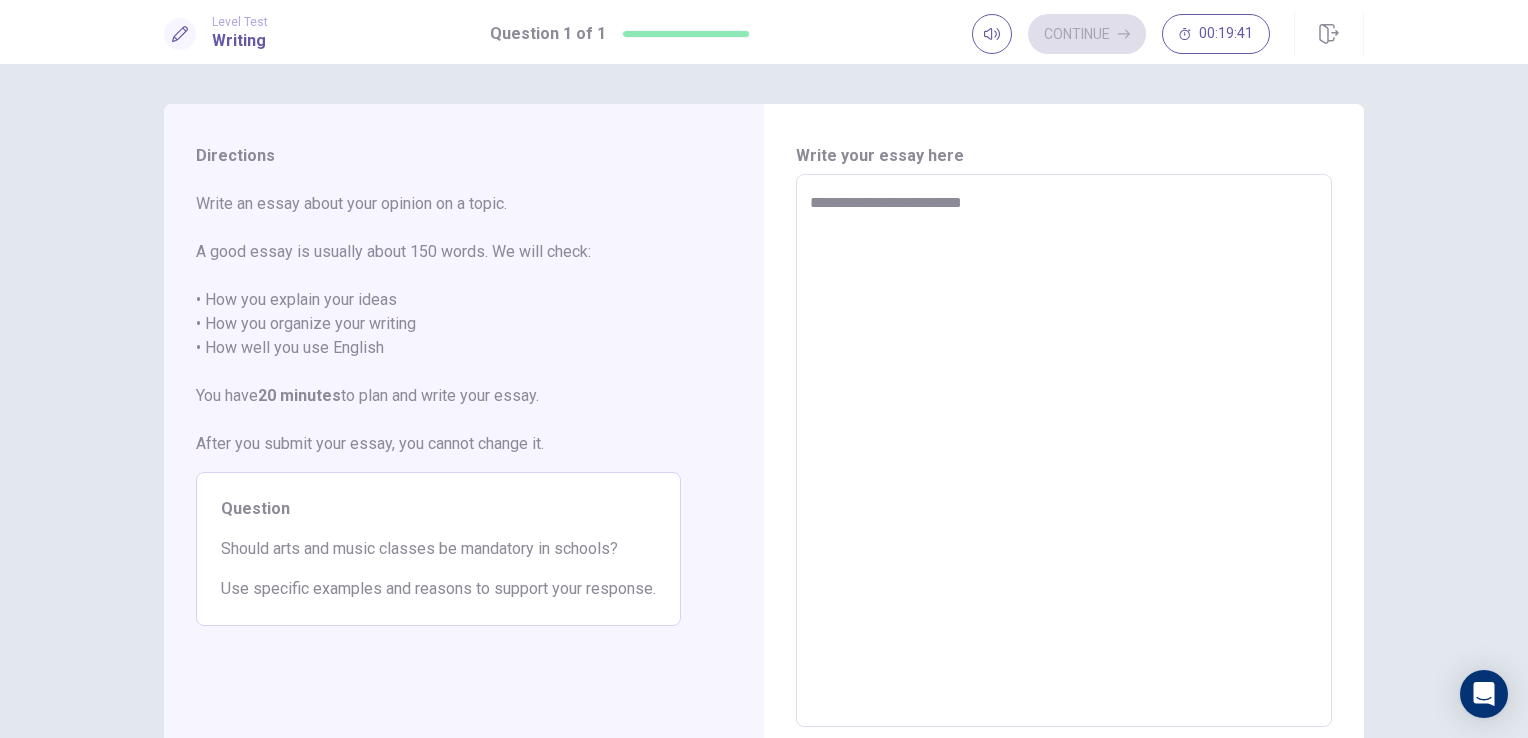type on "**********" 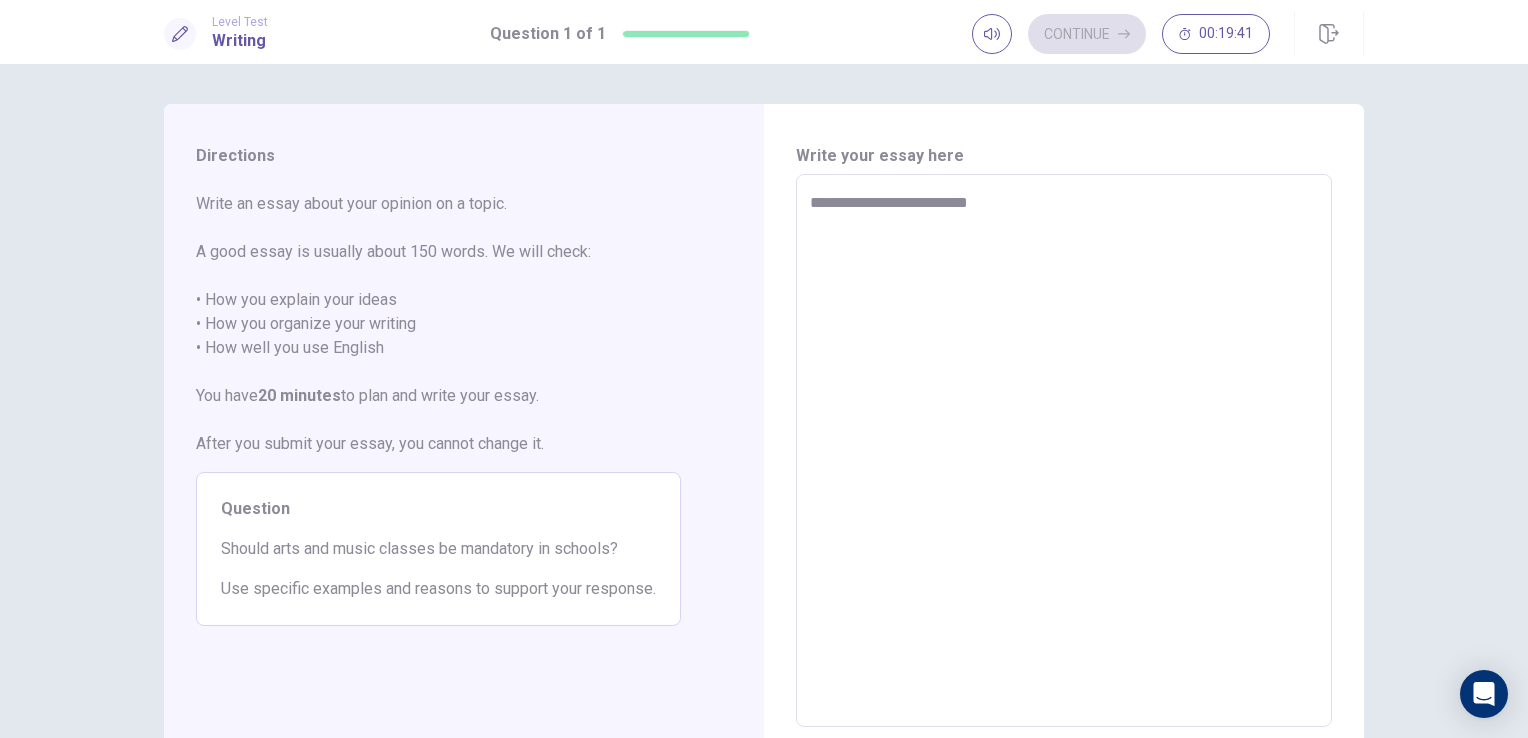 type on "*" 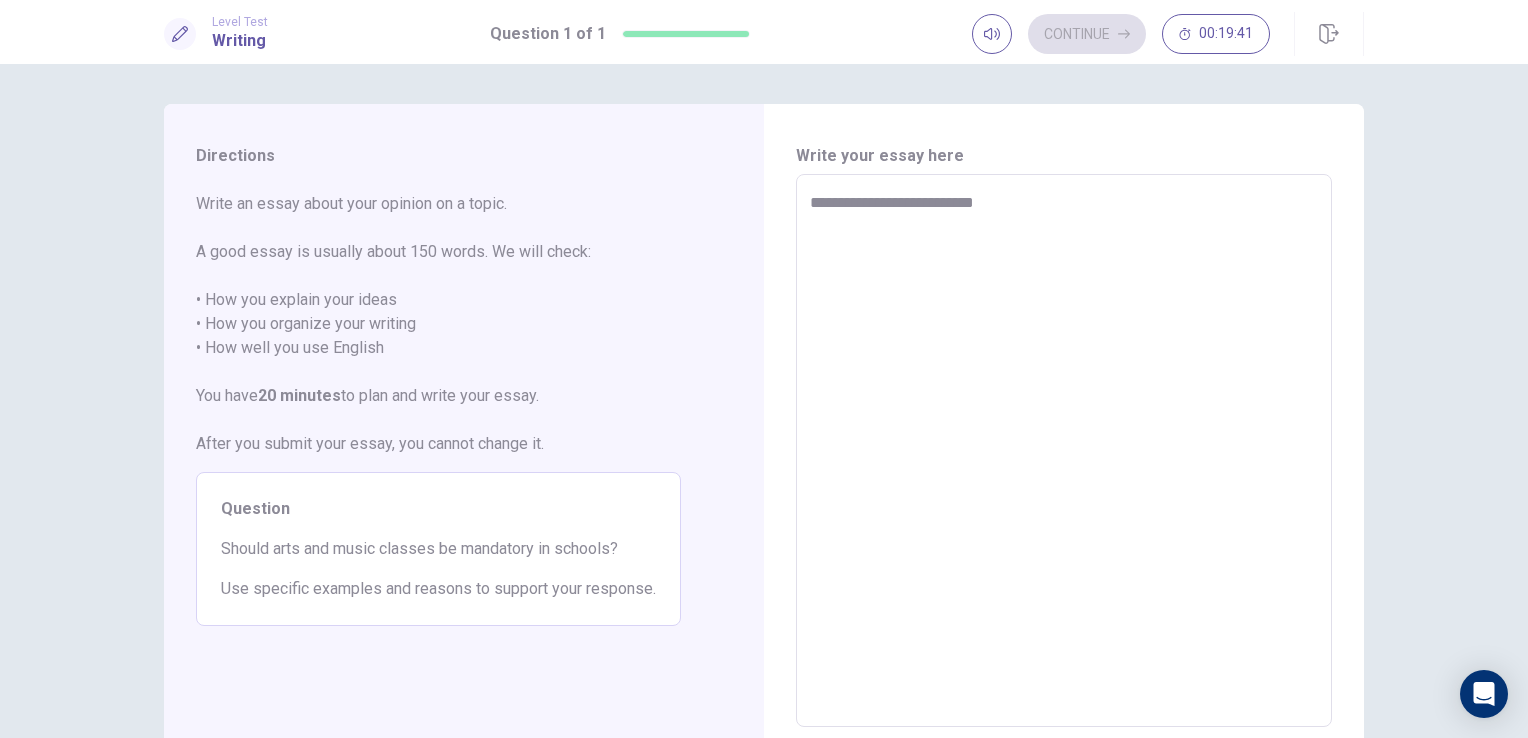 type on "*" 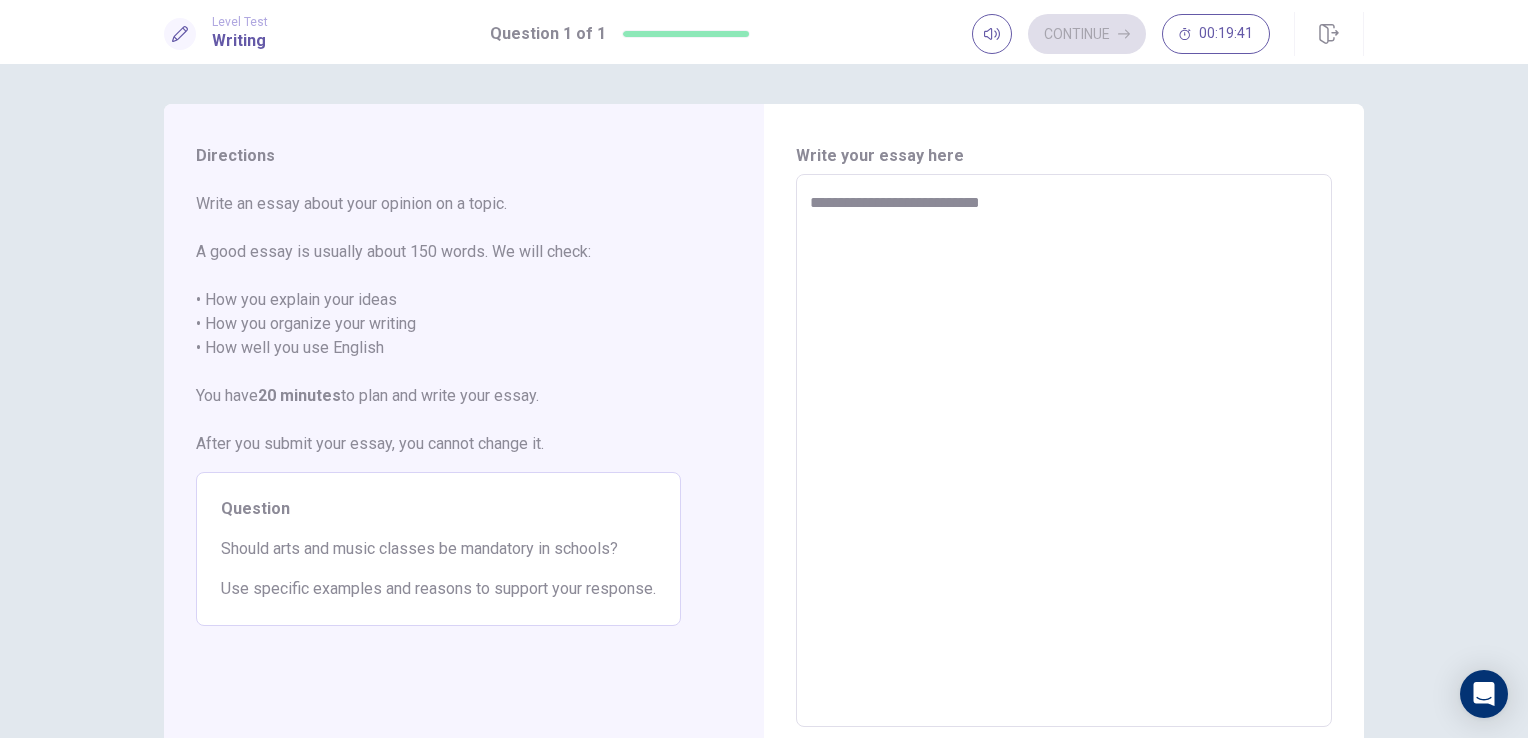type on "*" 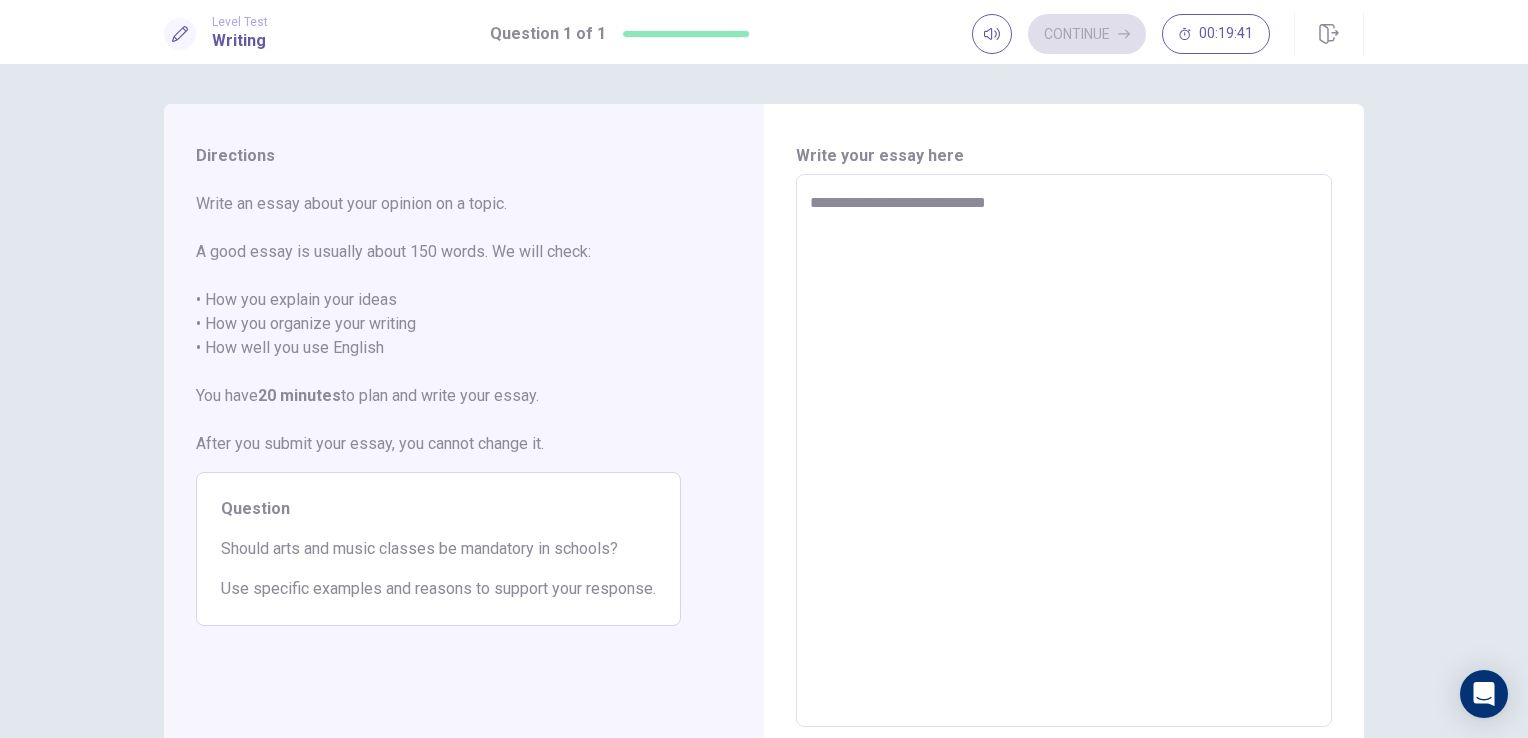 type on "*" 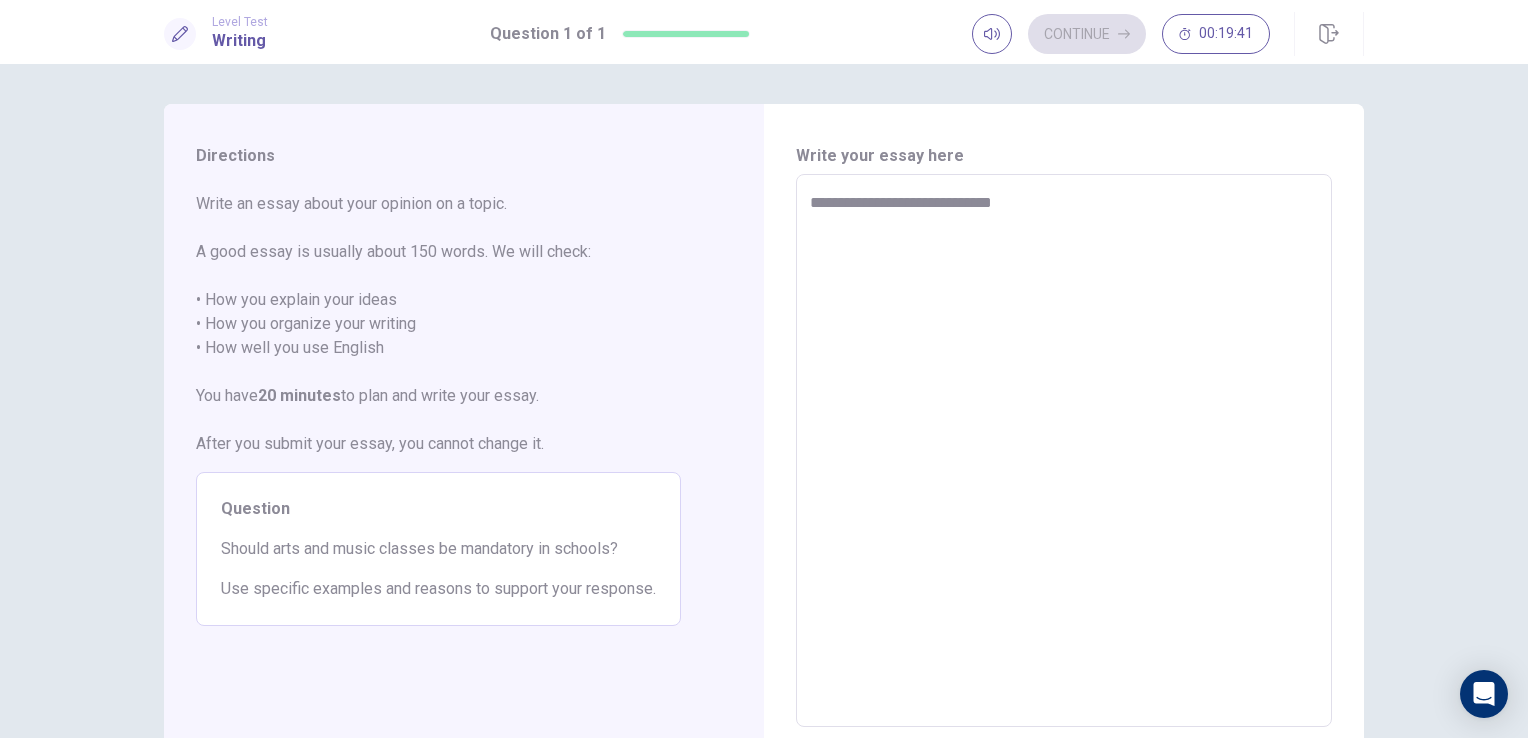 type on "*" 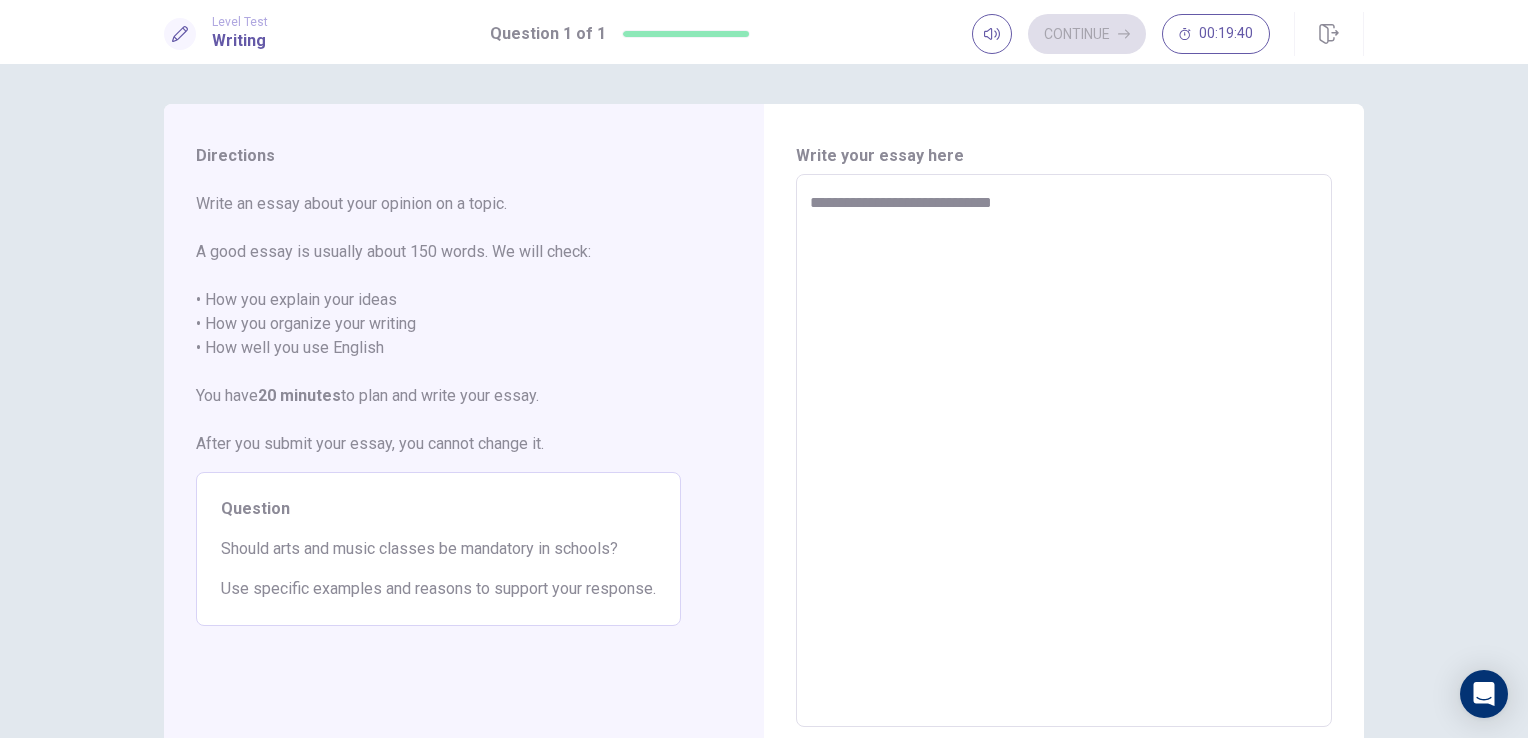type on "**********" 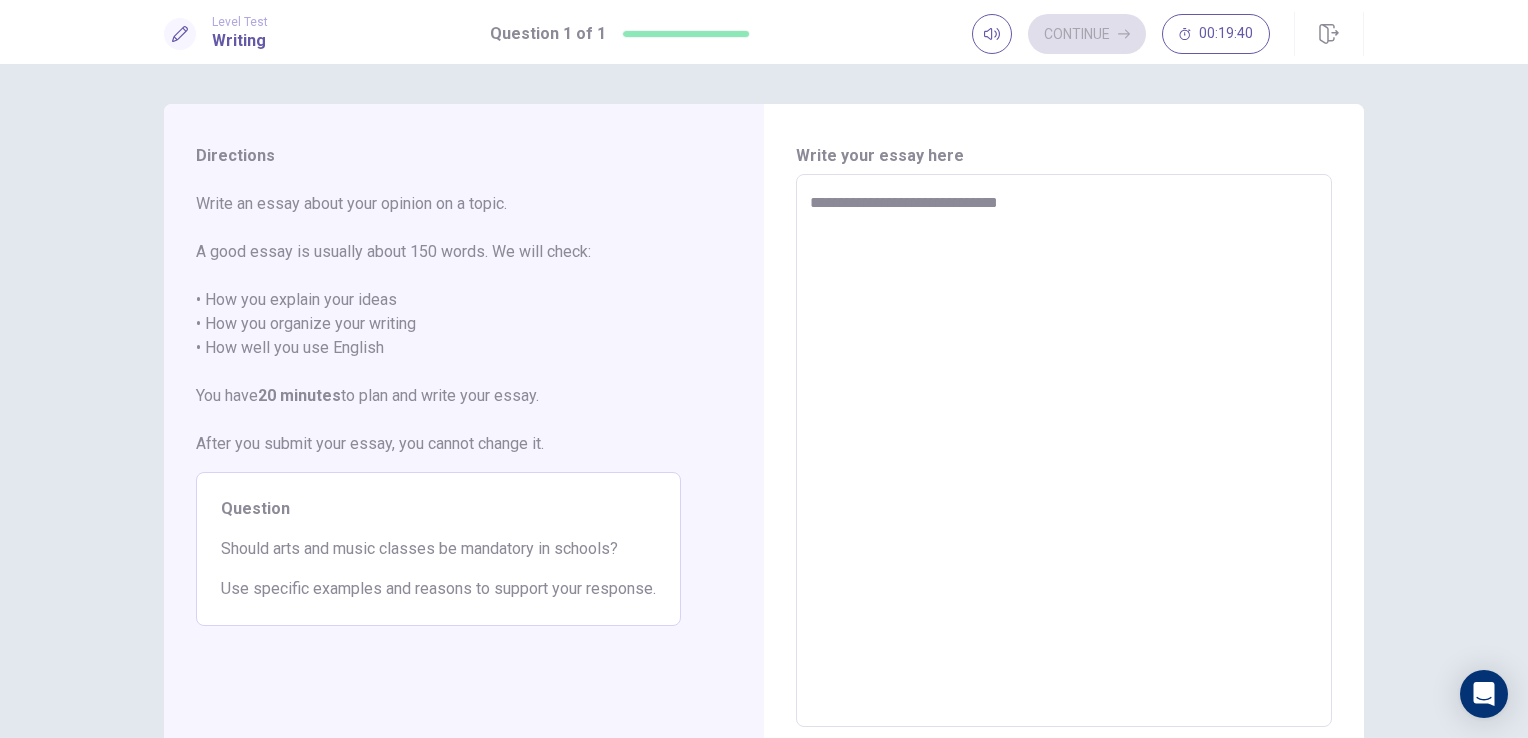 type on "*" 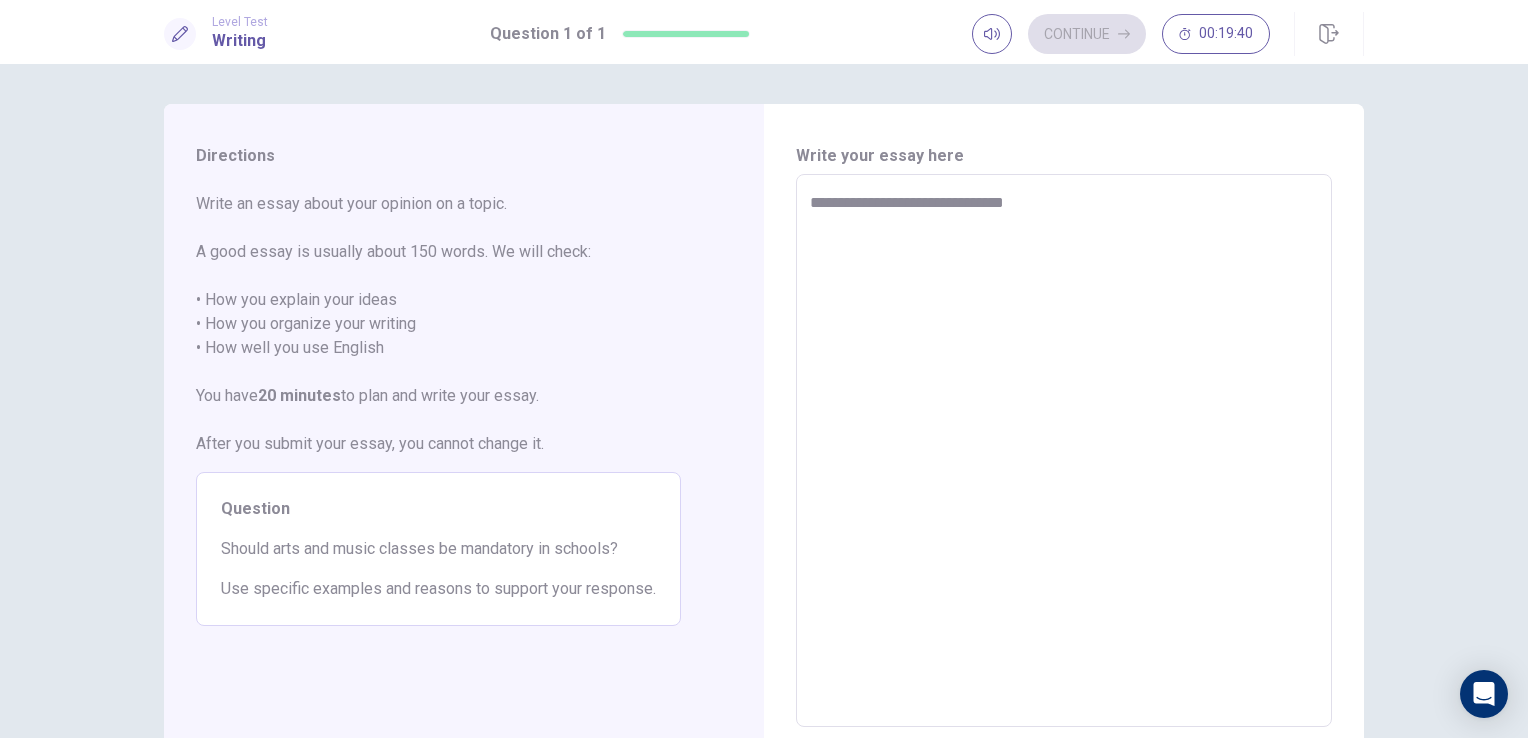 type on "*" 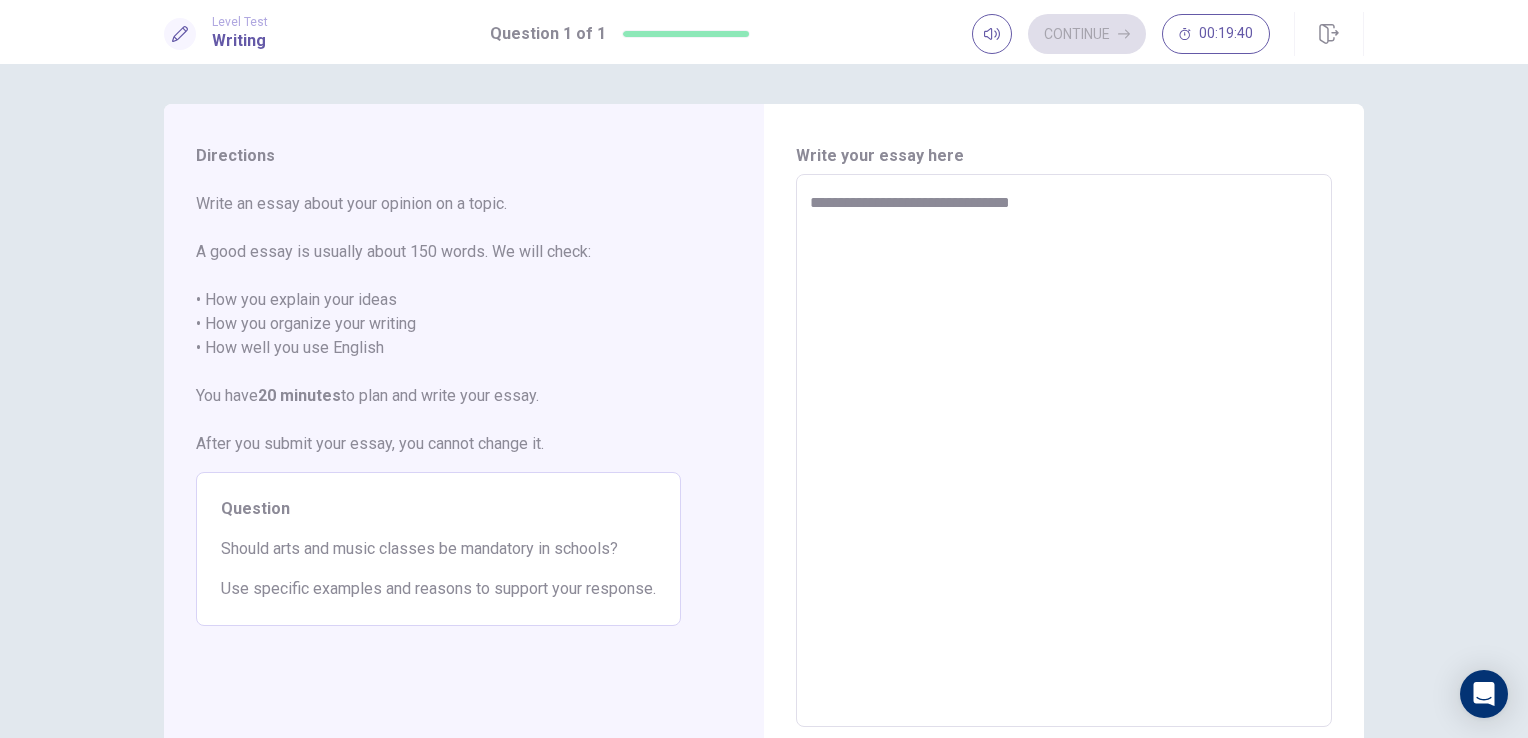 type on "*" 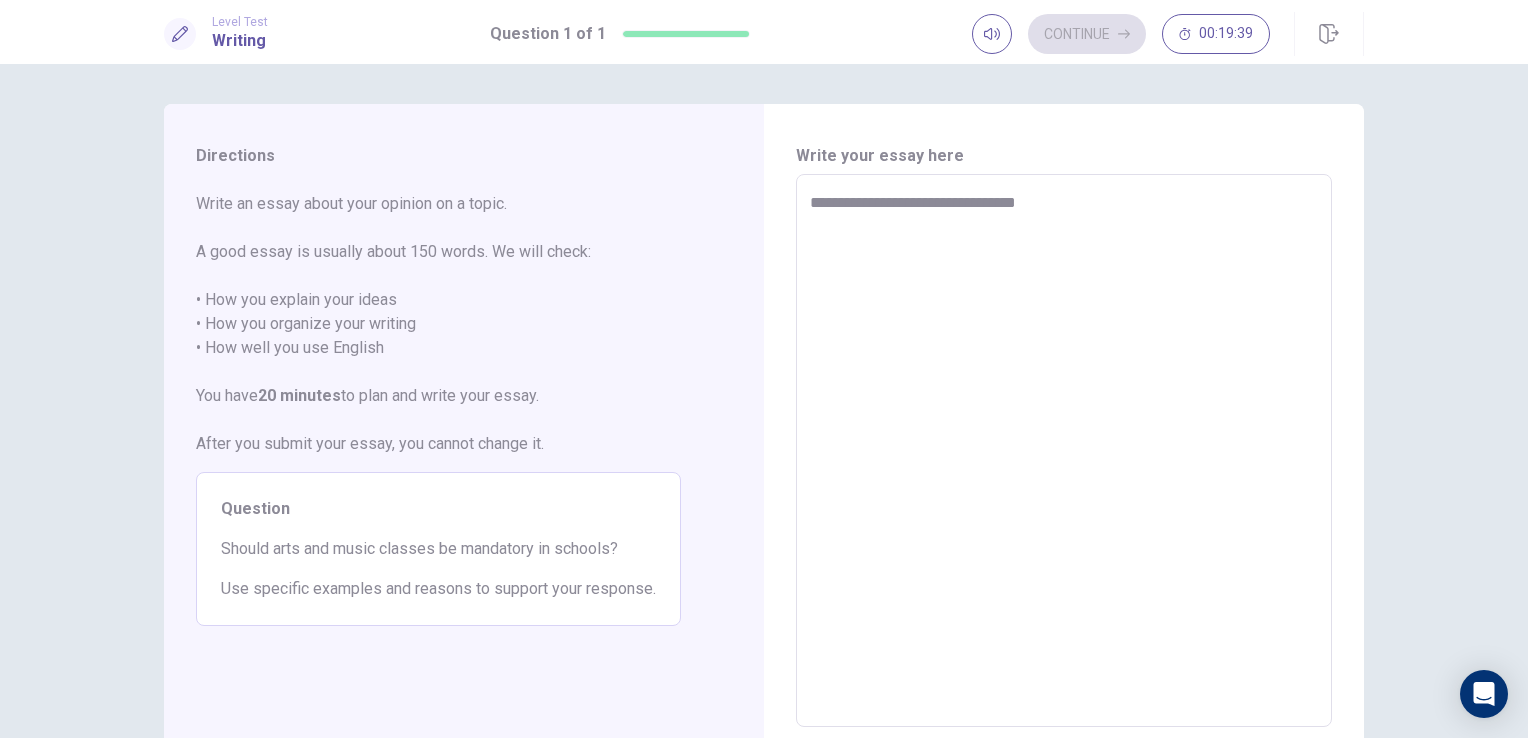 type on "*" 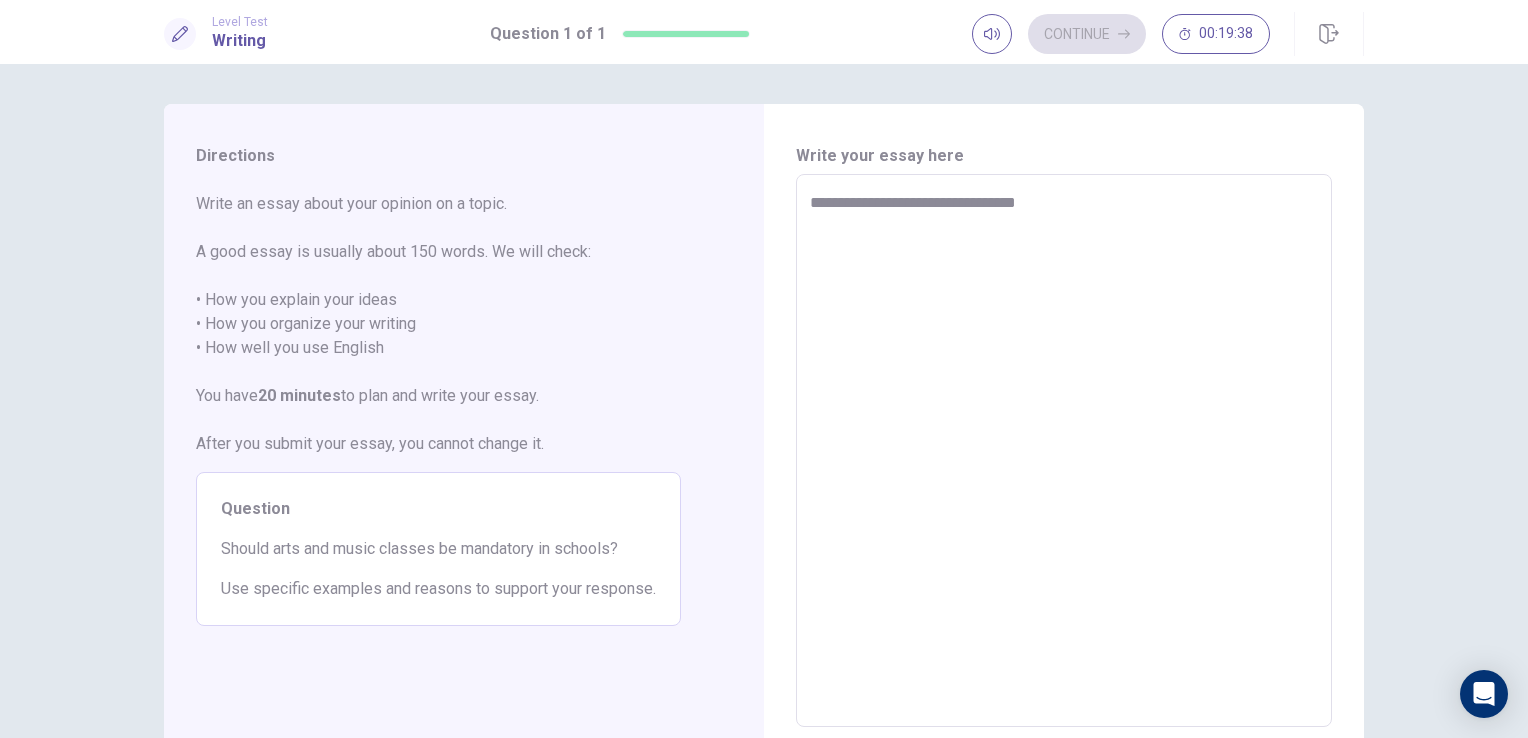 type on "**********" 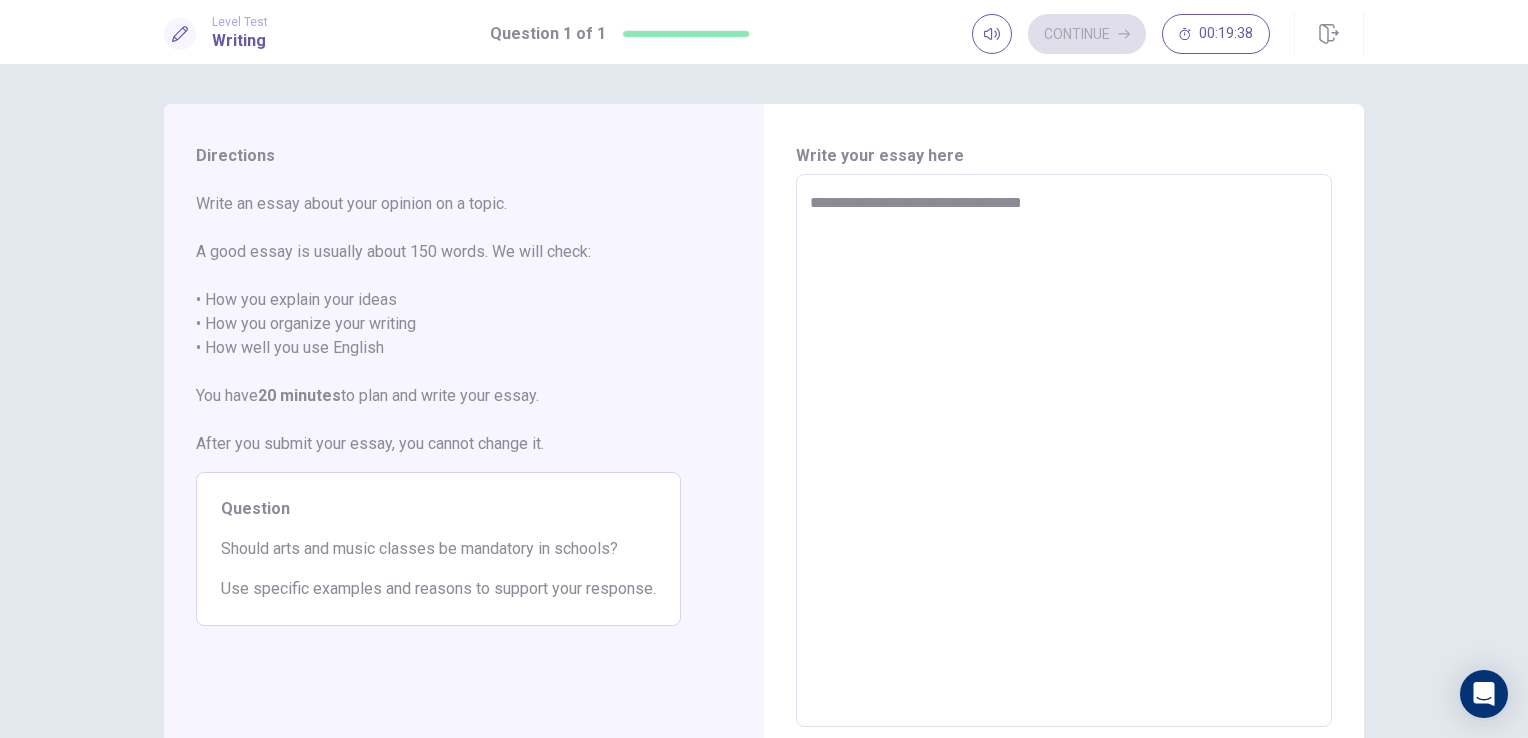 type on "*" 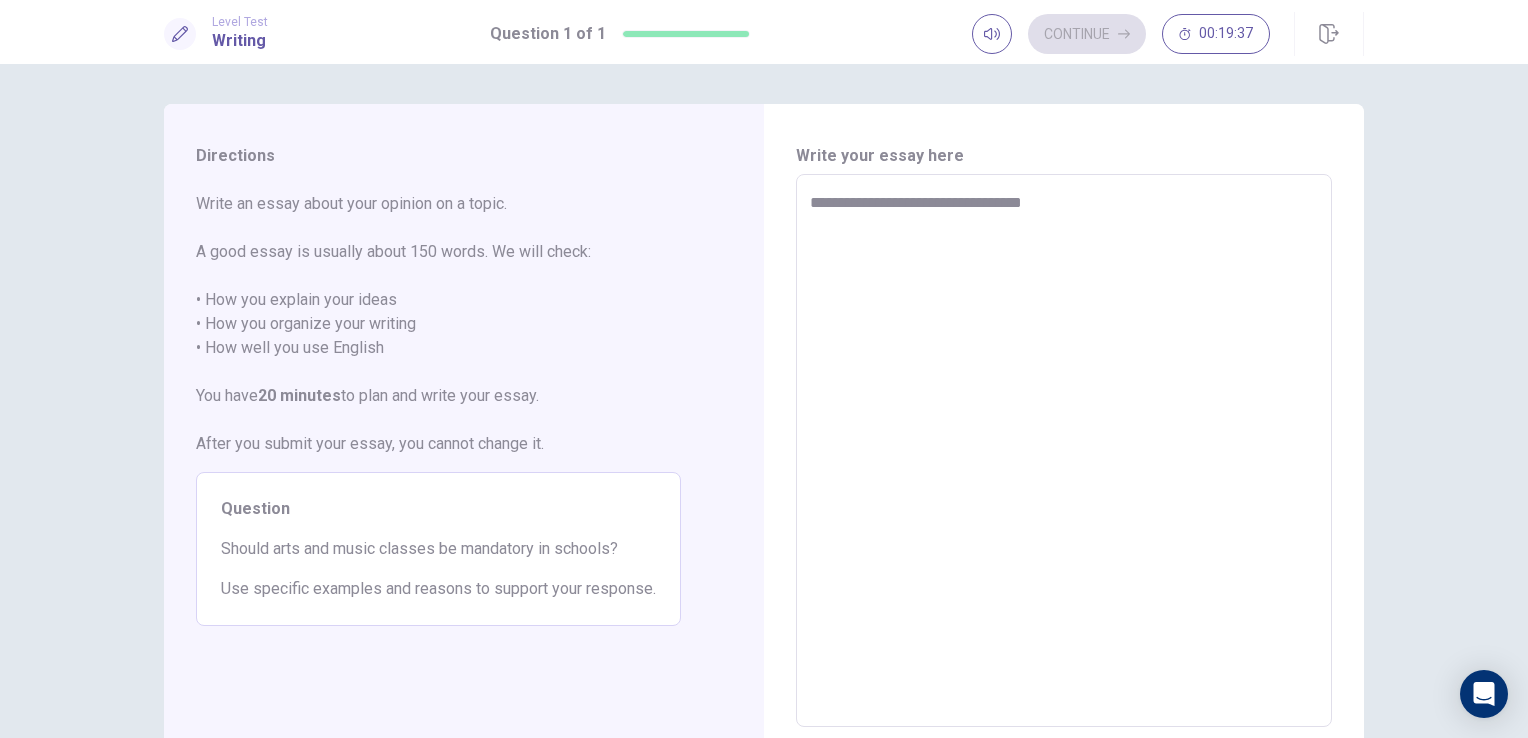 type on "**********" 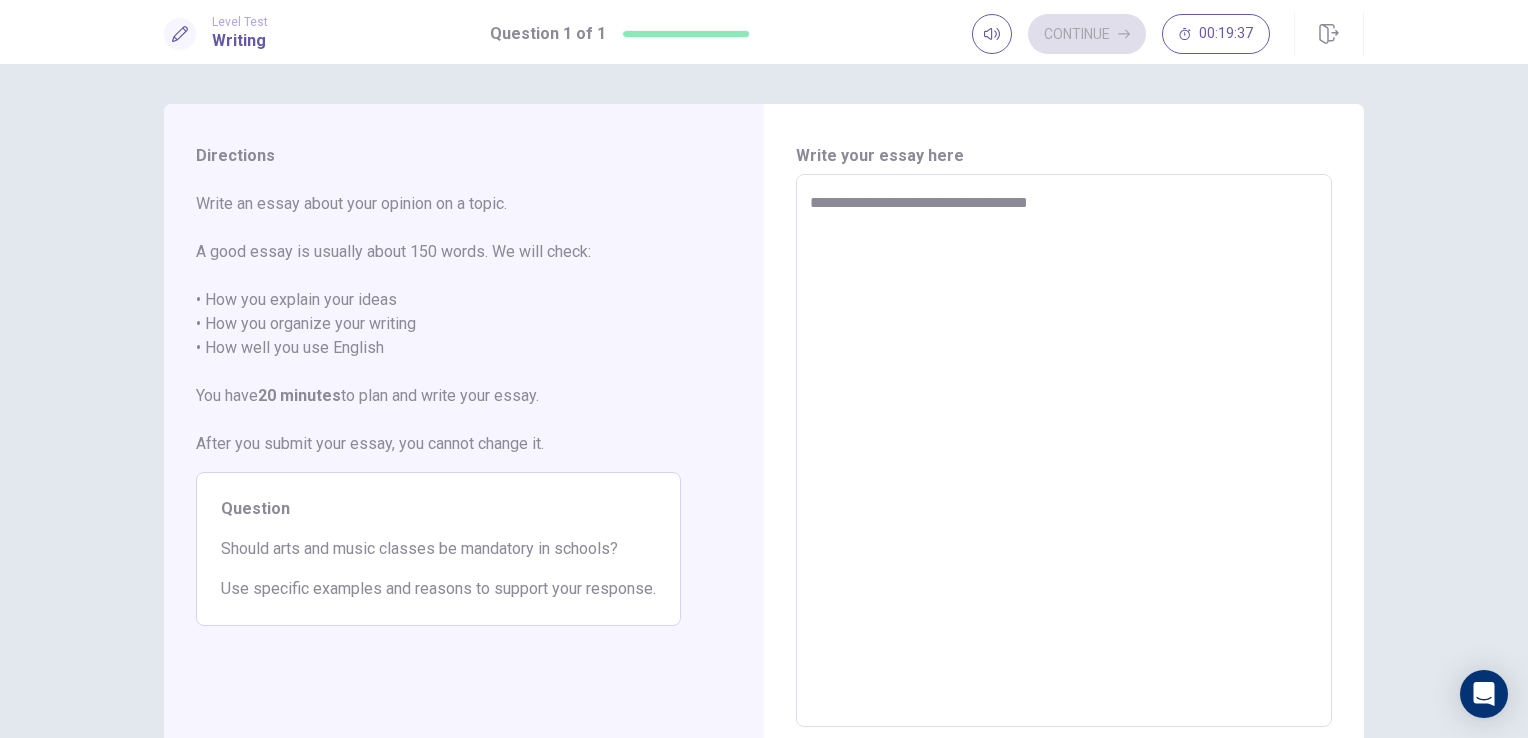 type on "*" 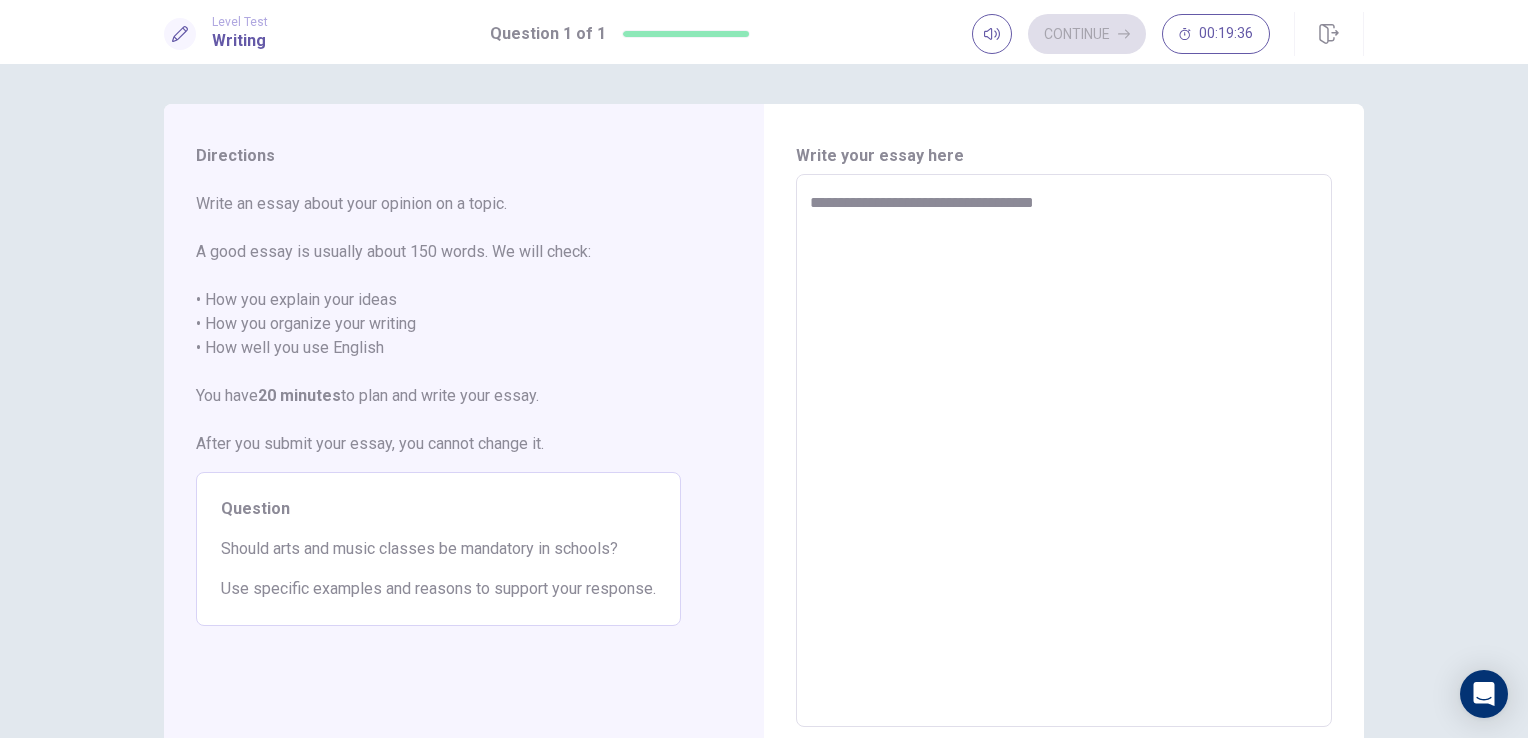 type on "*" 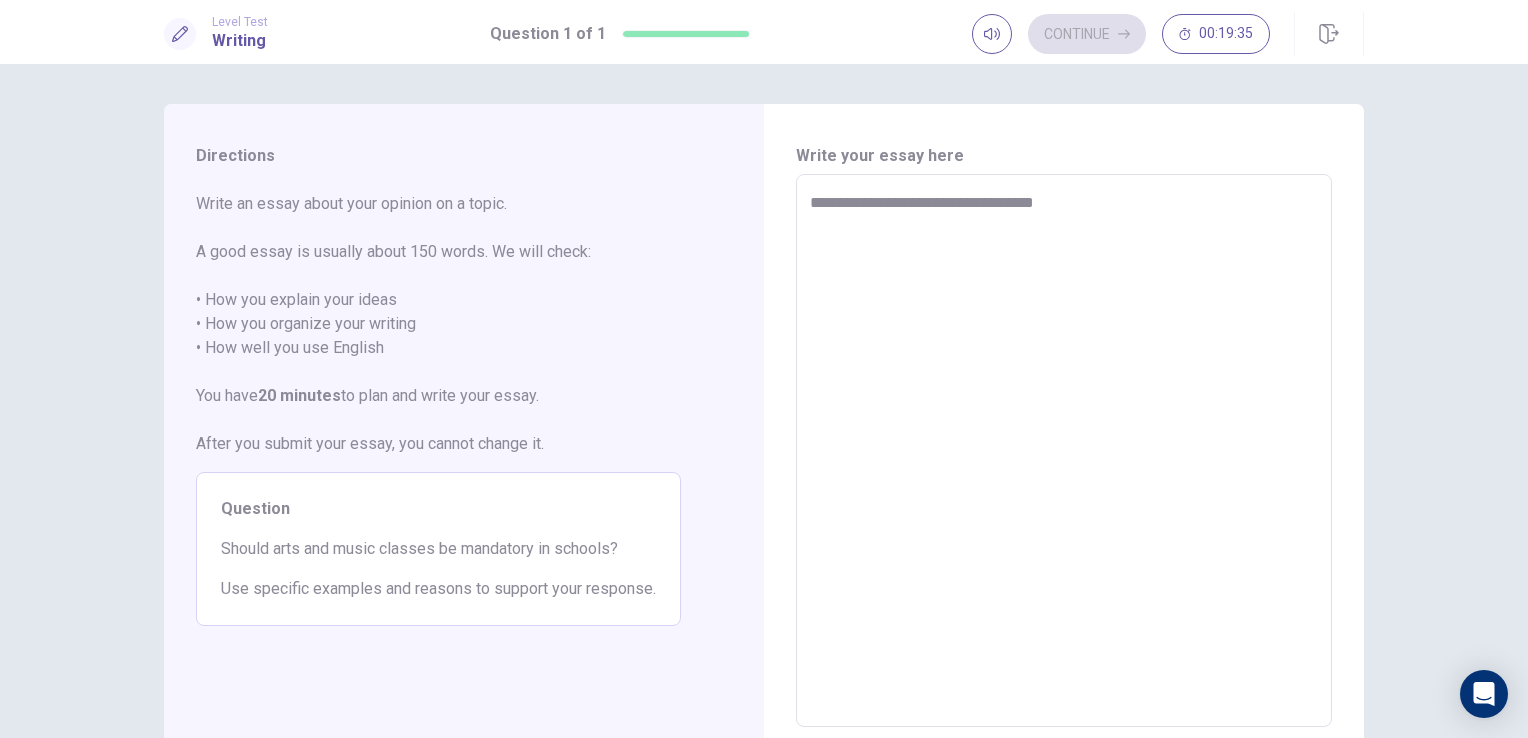 type on "**********" 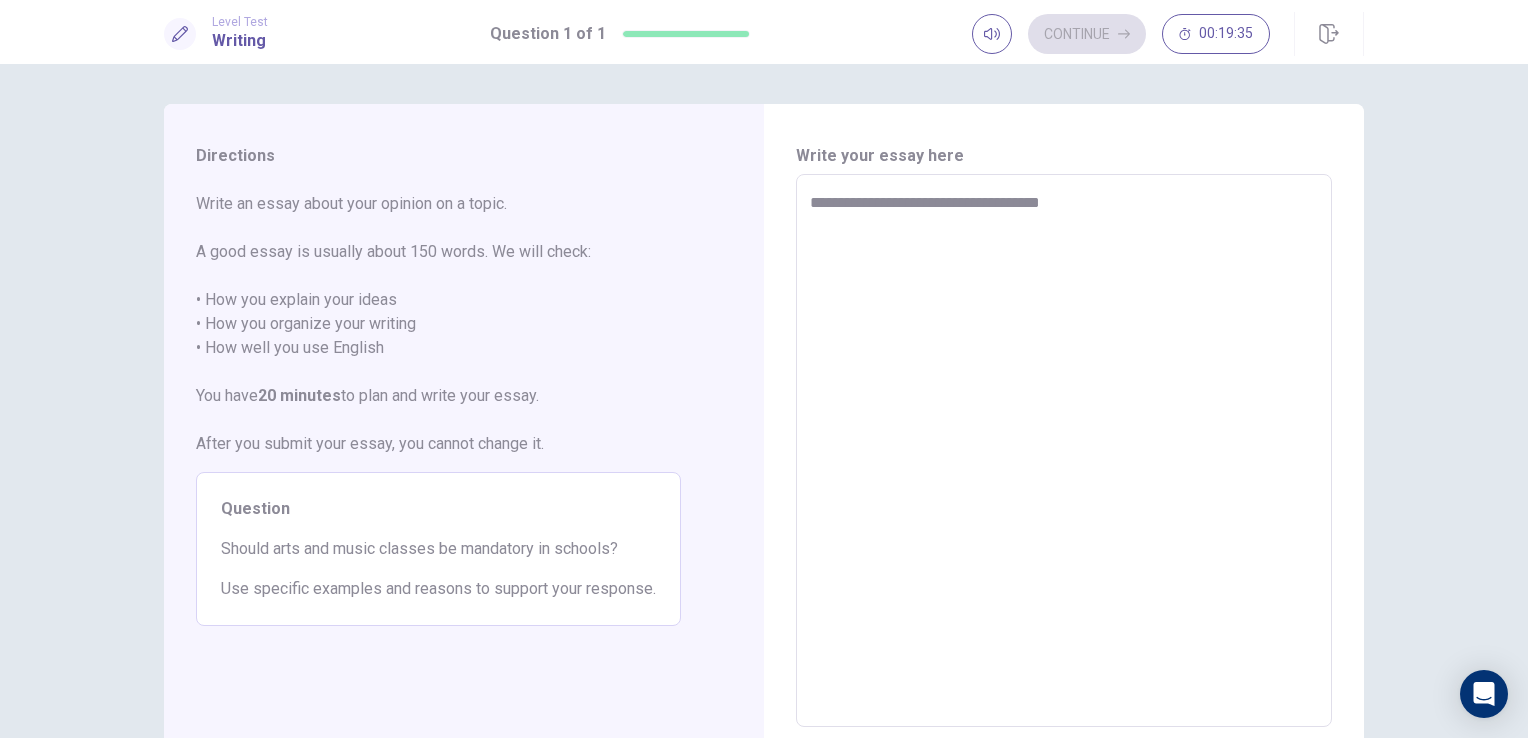 type on "*" 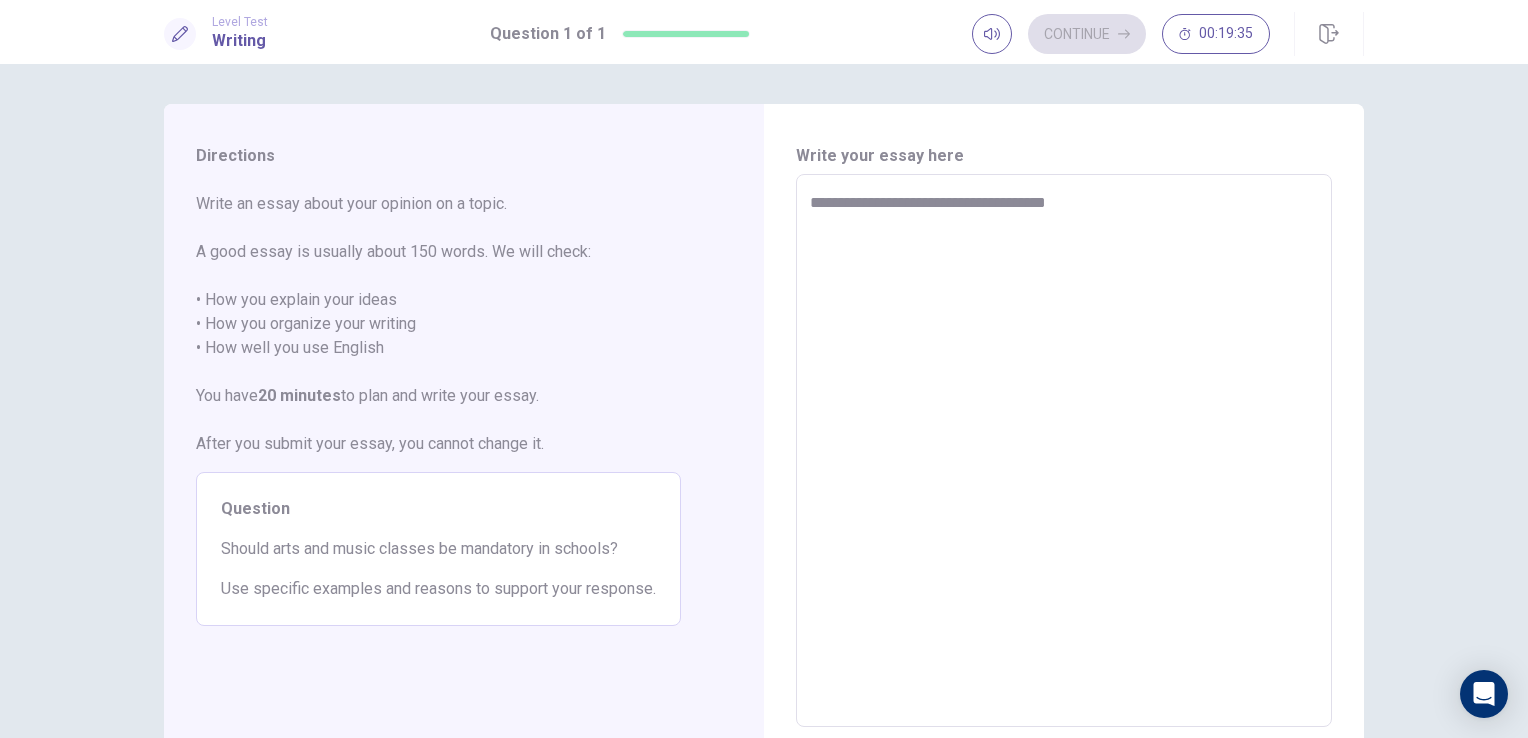 type on "*" 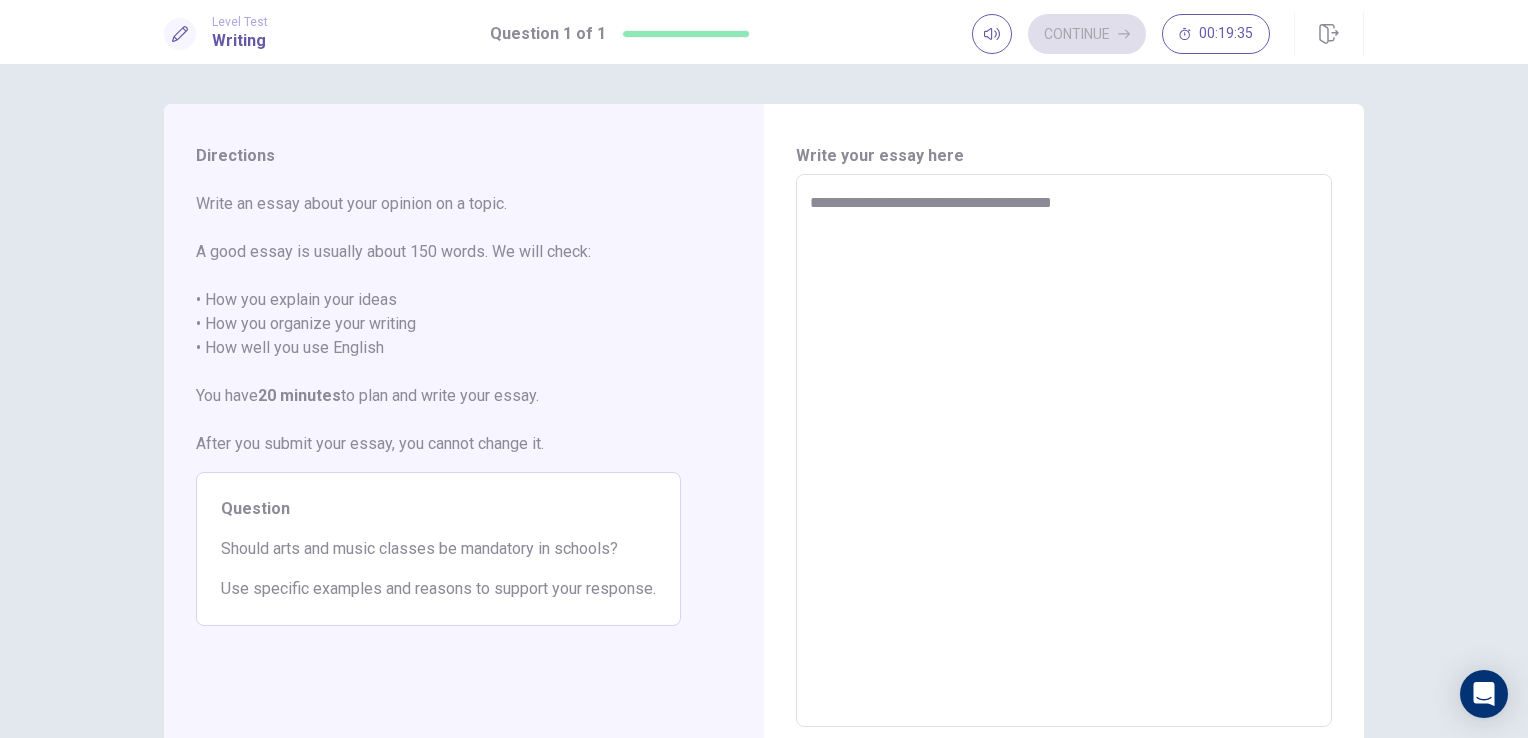 type on "*" 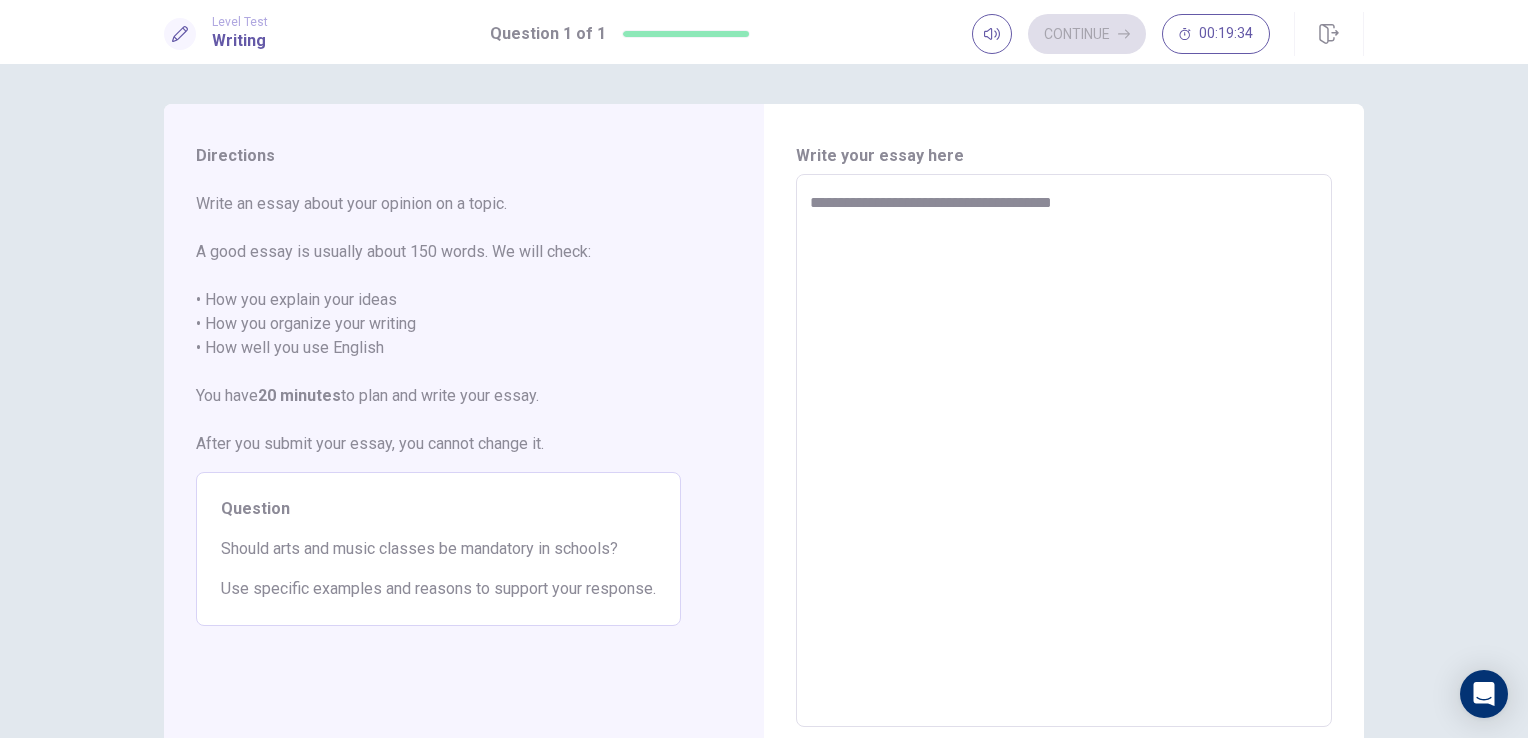 type on "**********" 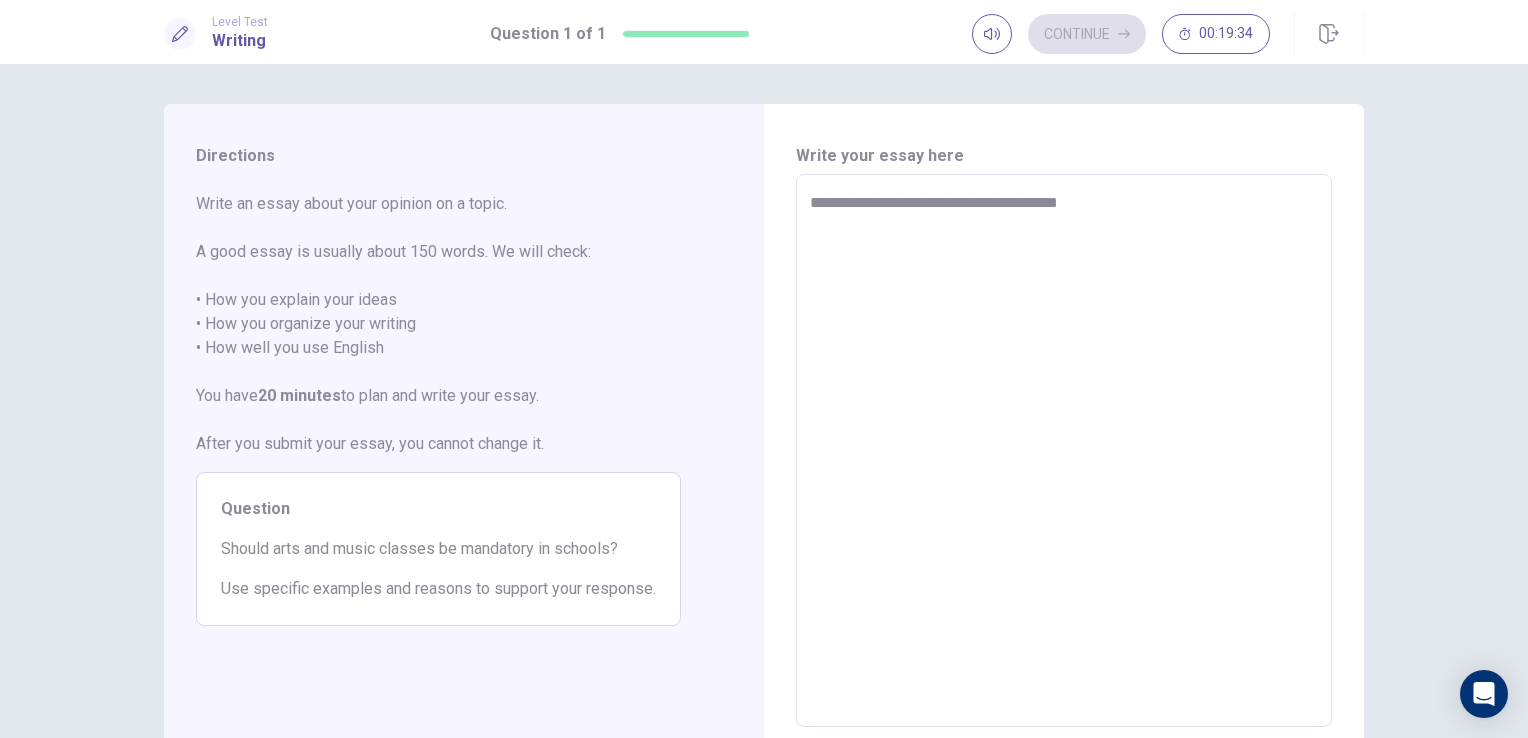 type on "*" 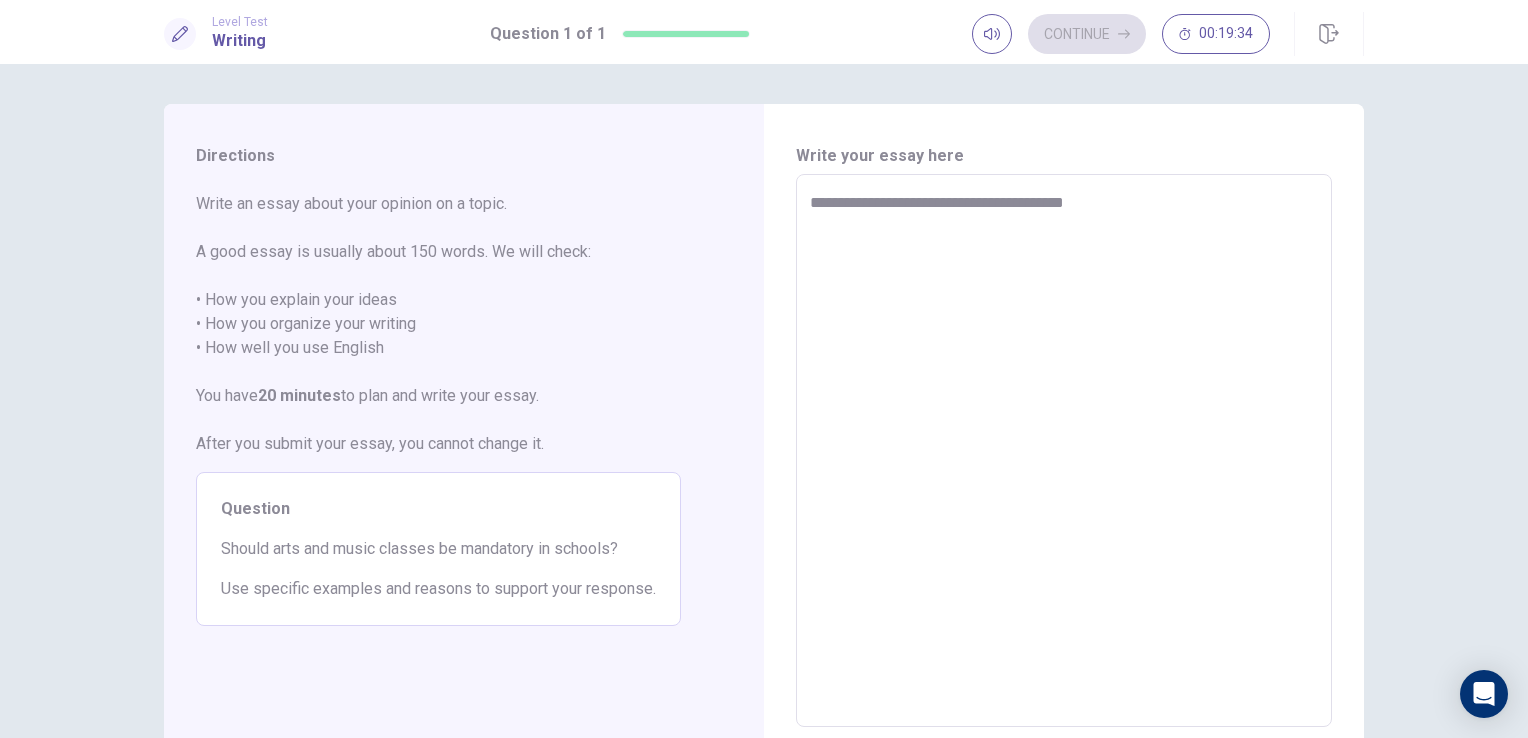 type on "*" 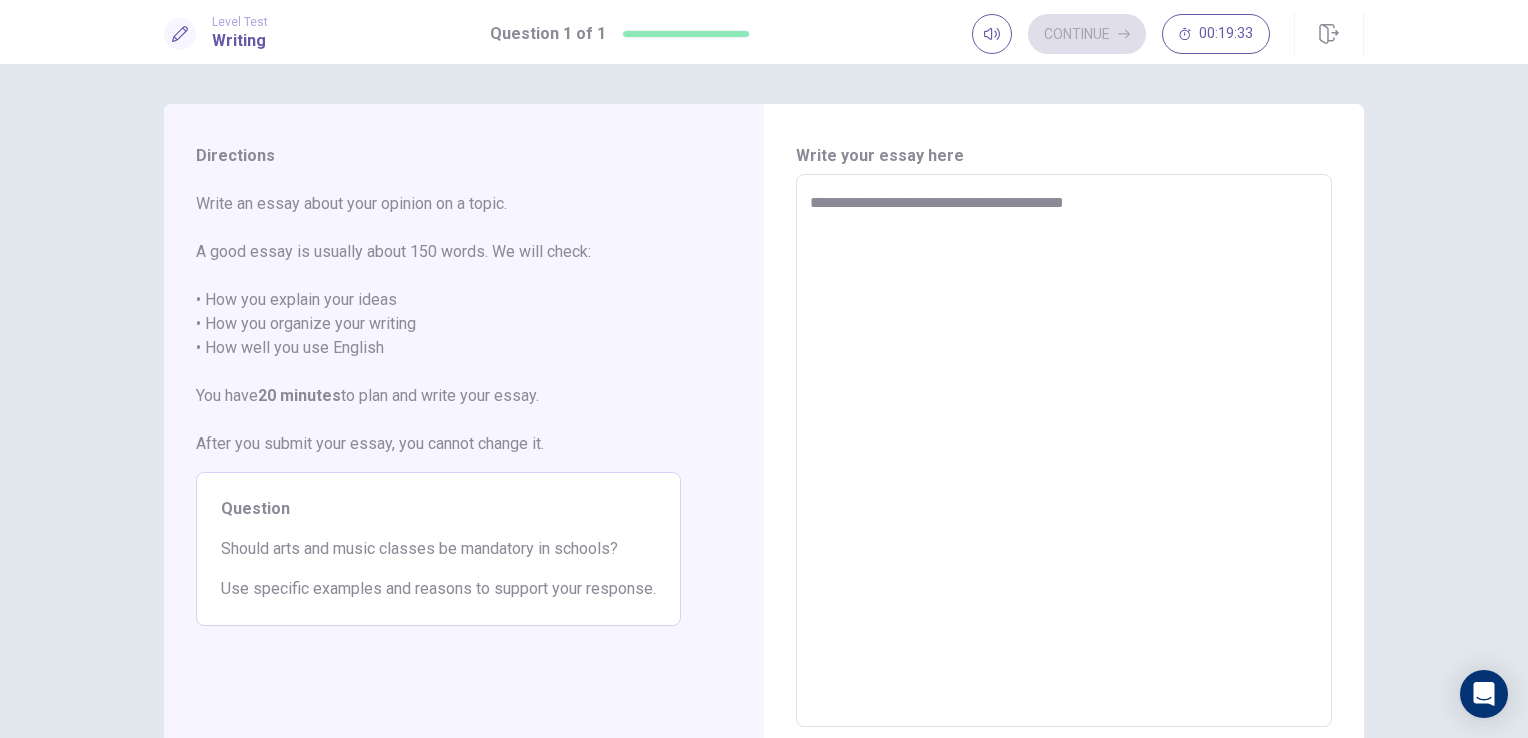 type on "**********" 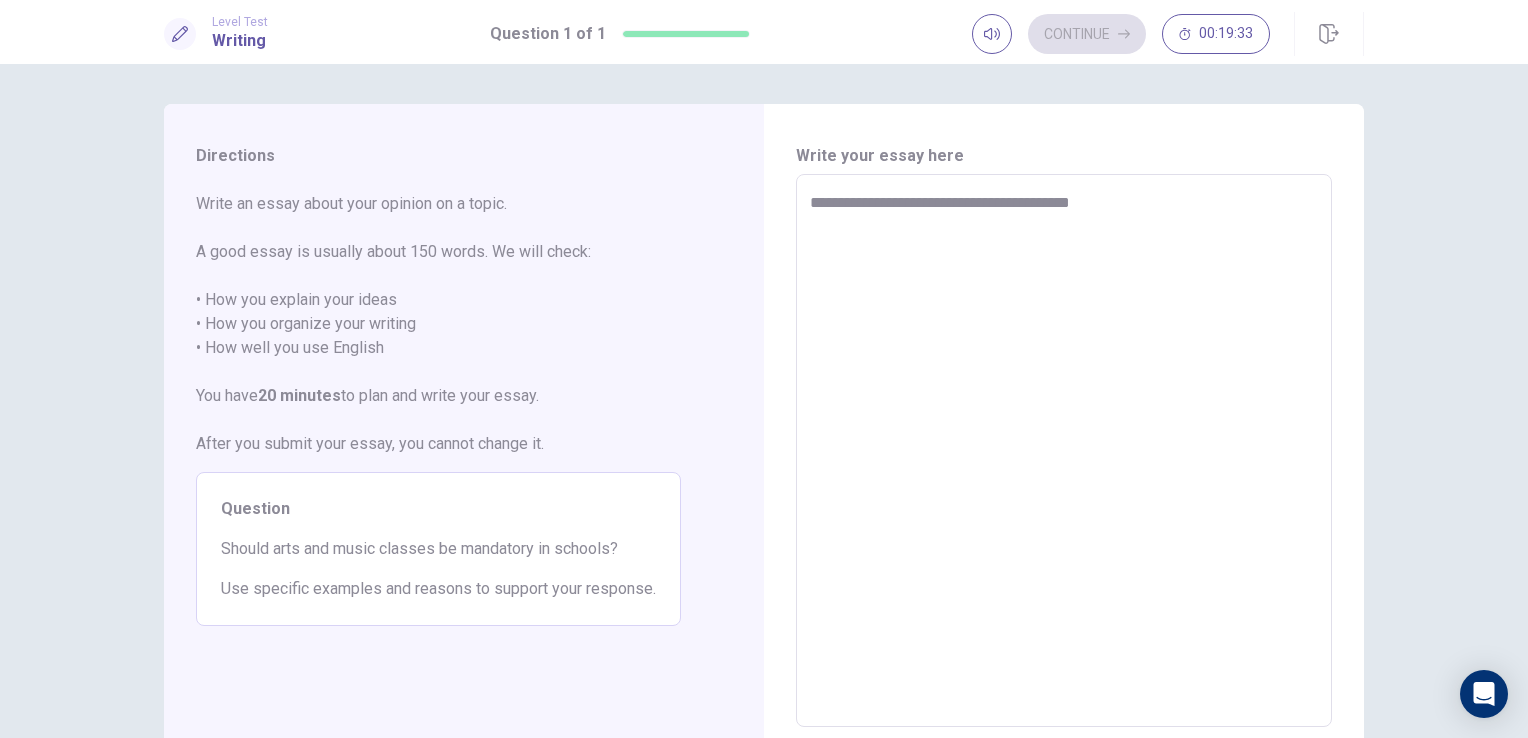 type on "*" 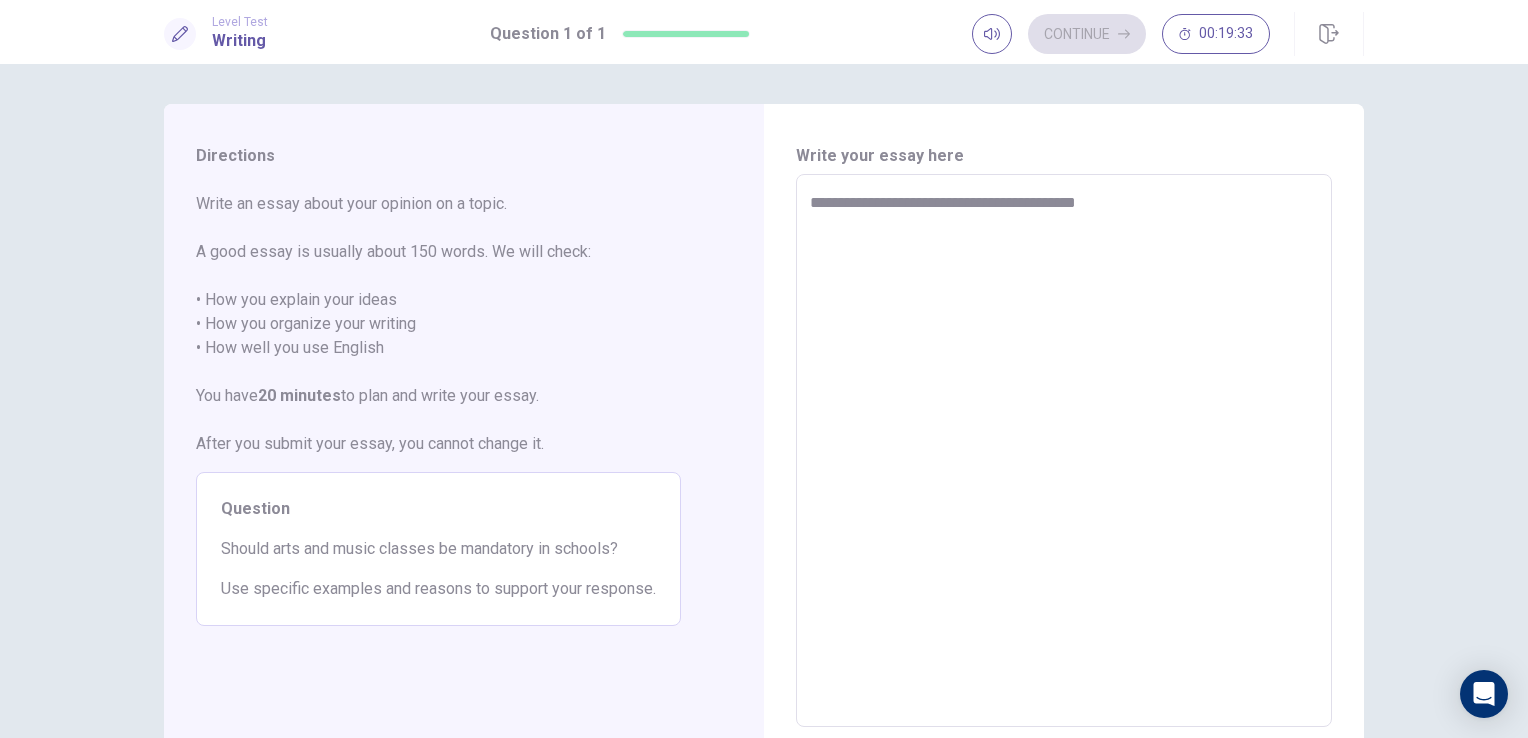 type on "*" 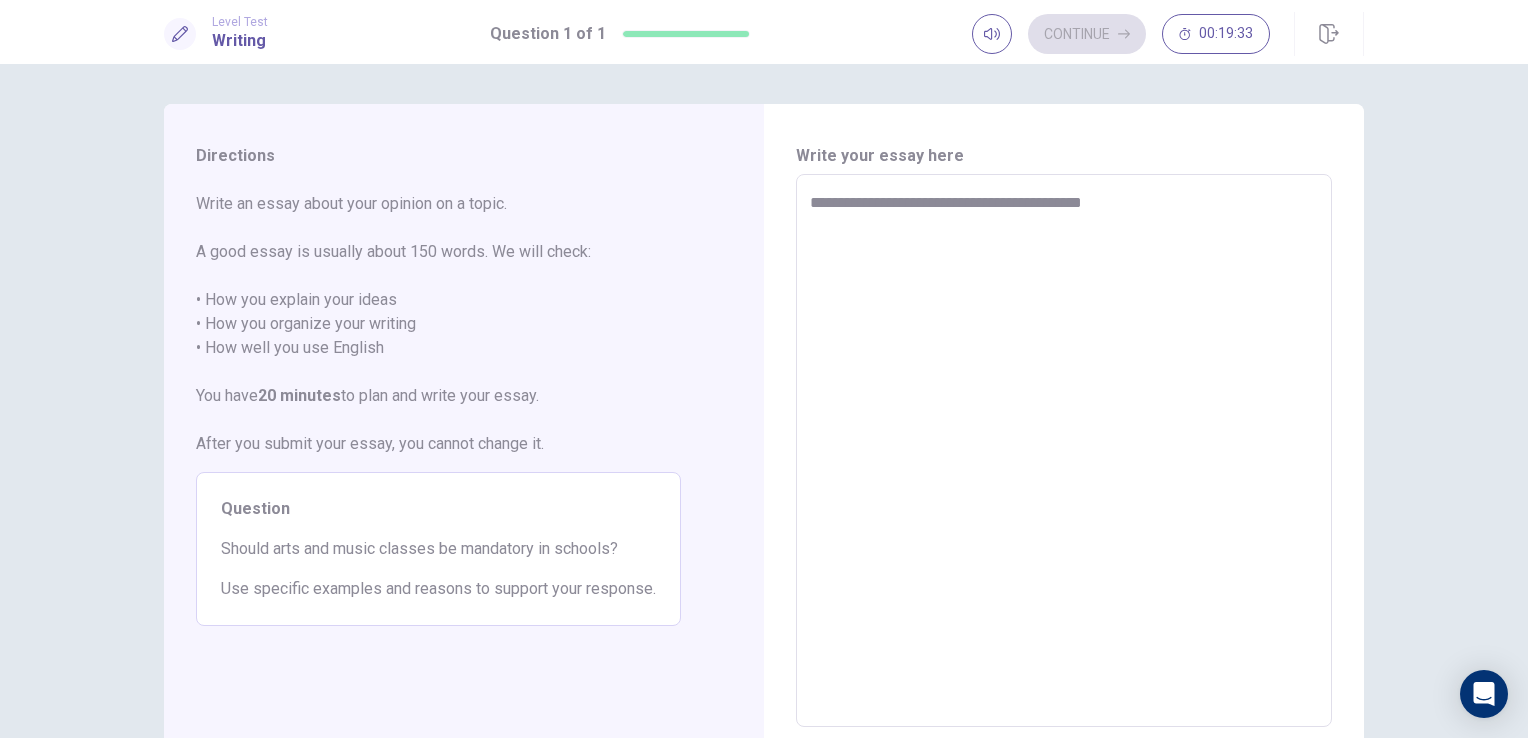 type on "*" 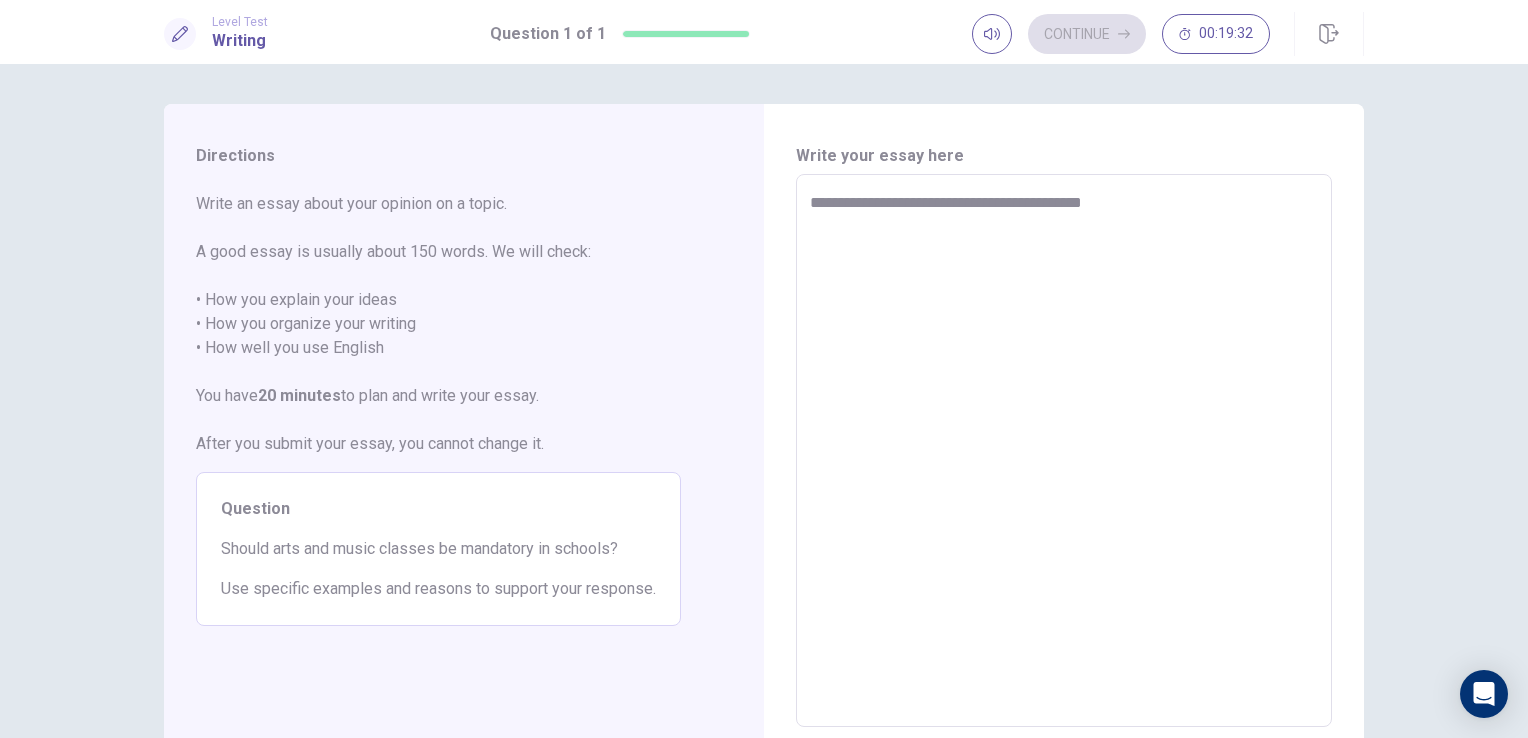 type on "**********" 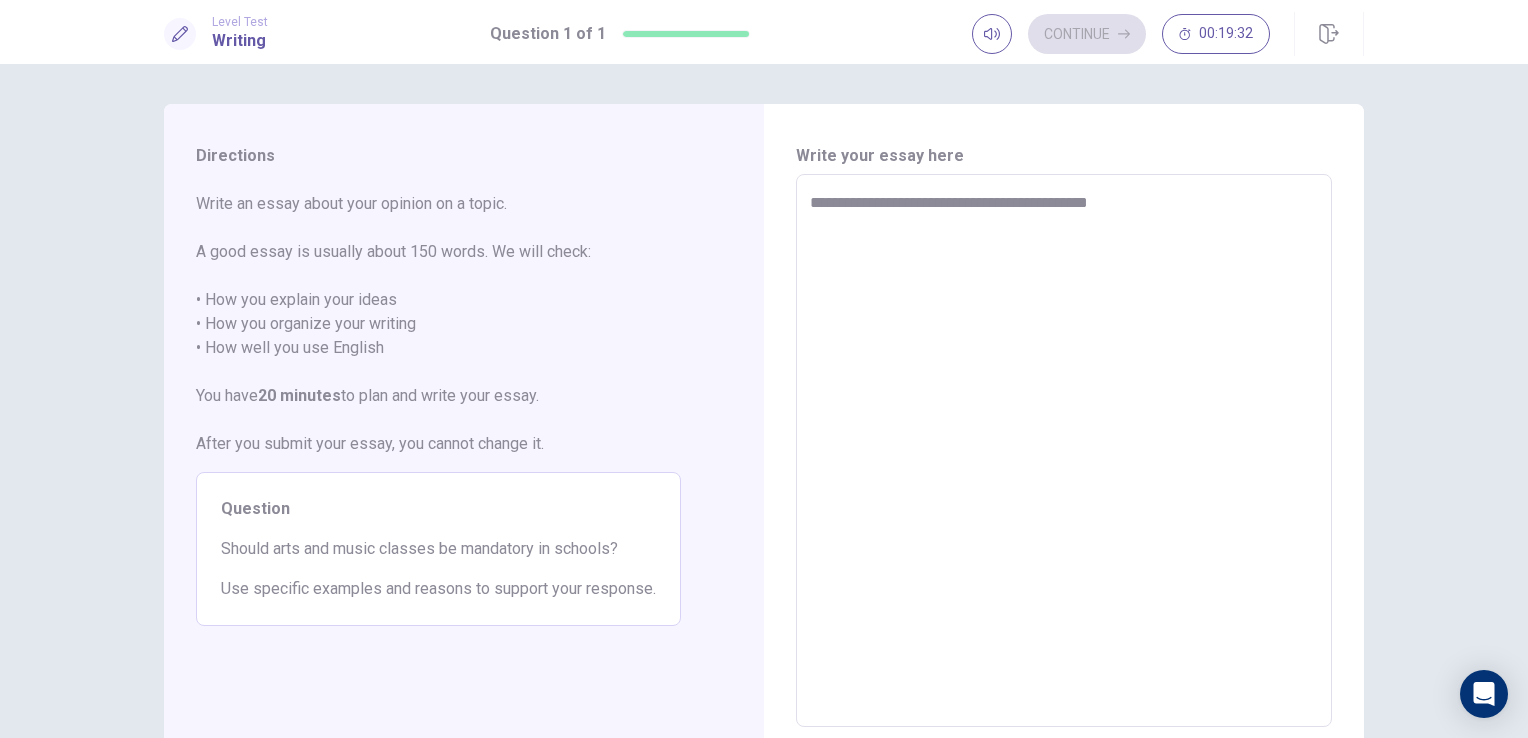 type on "*" 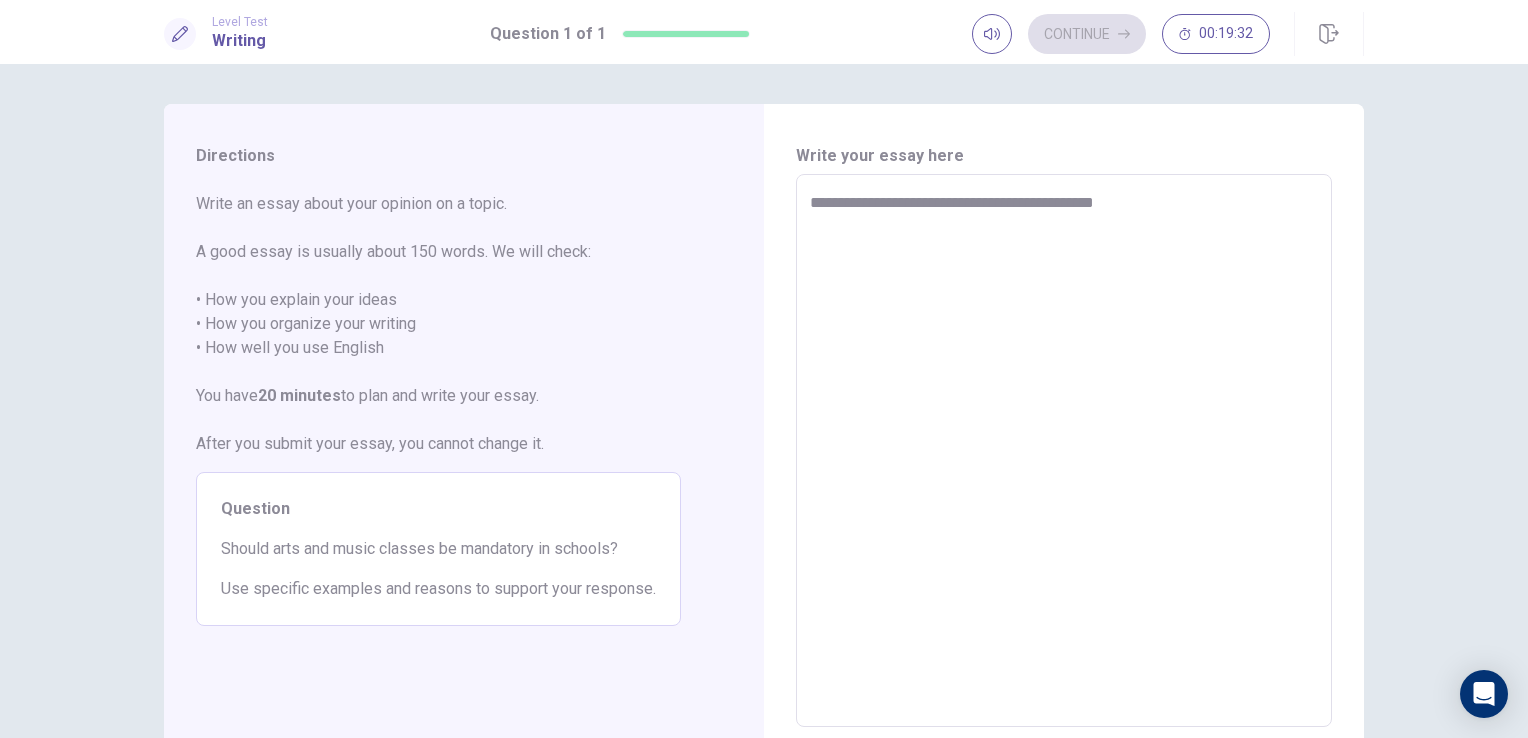 type on "*" 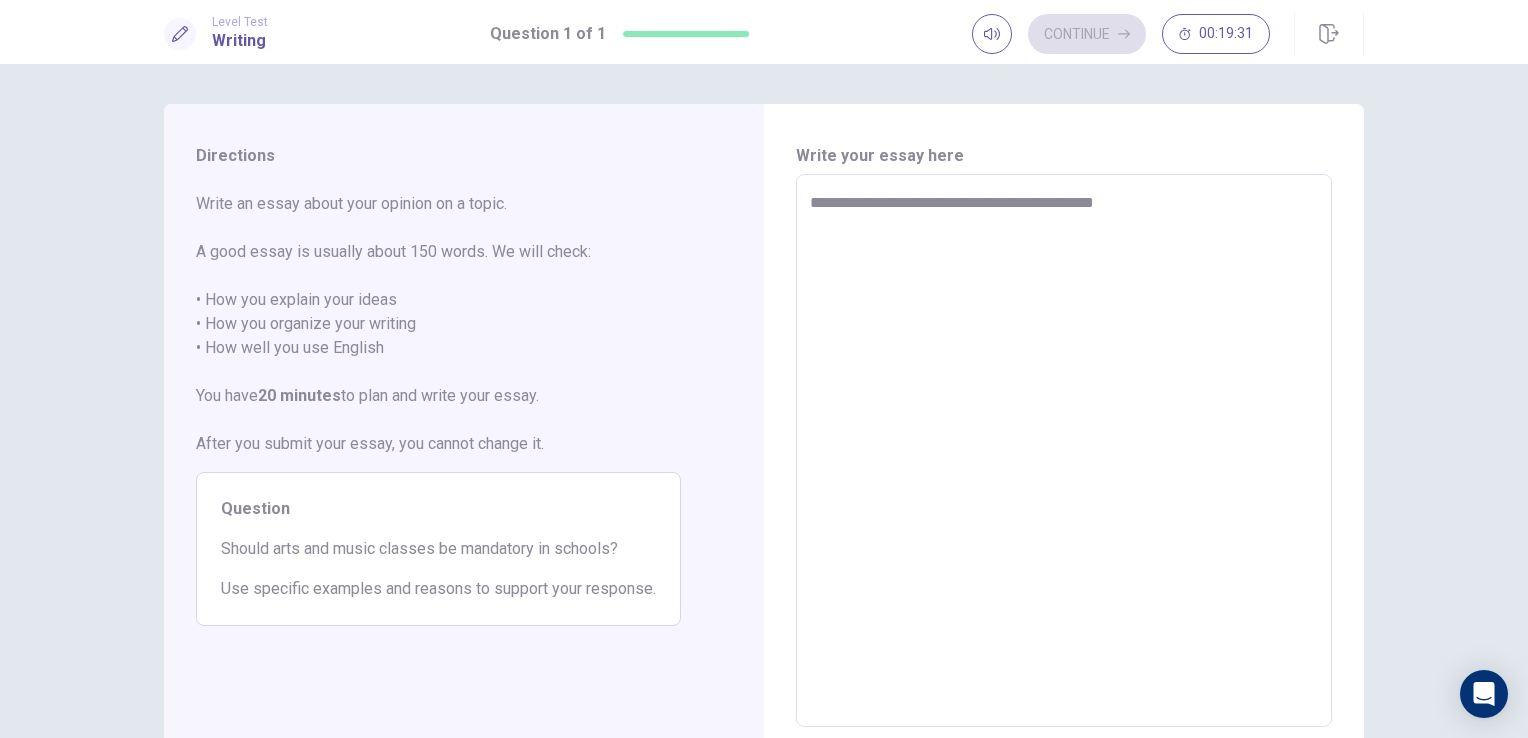 type on "**********" 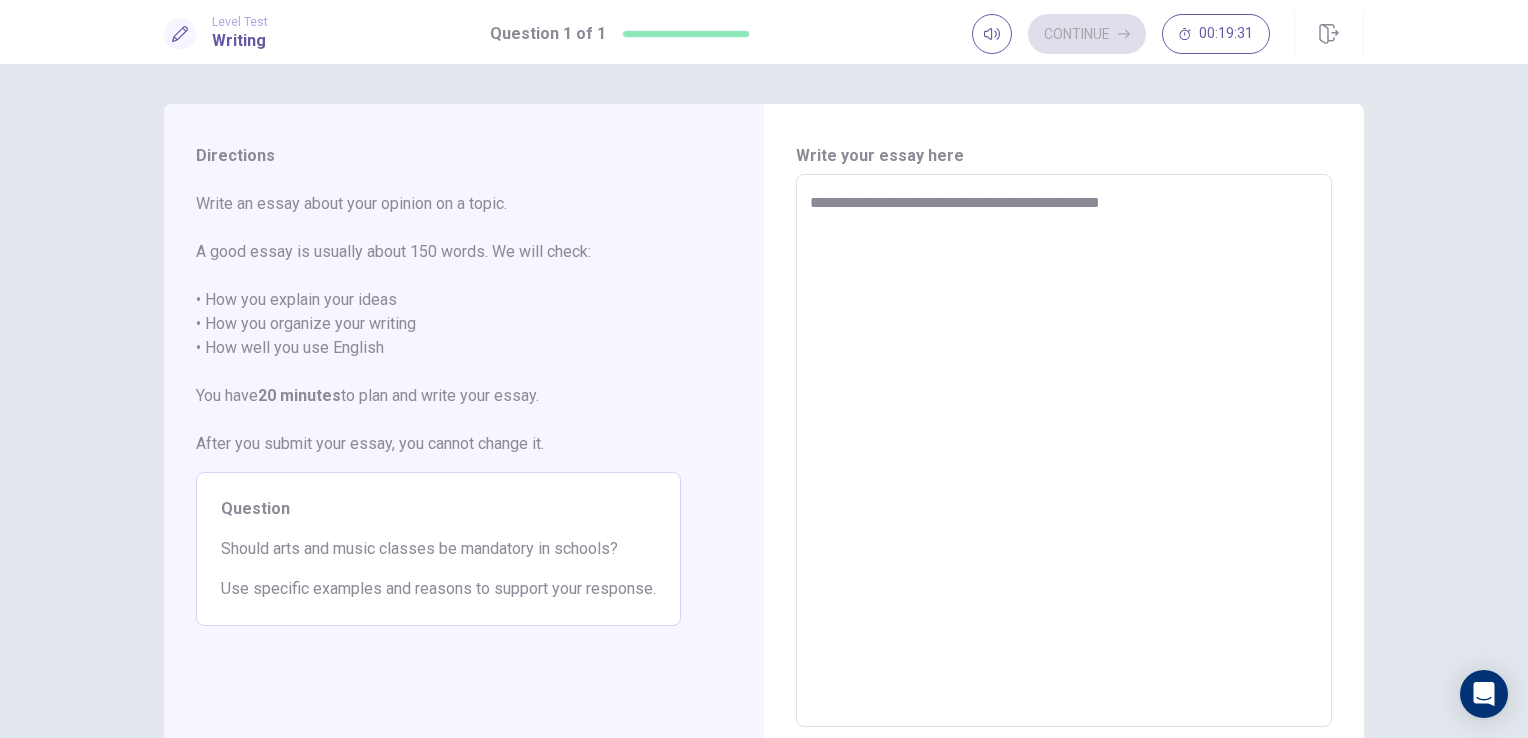 type on "*" 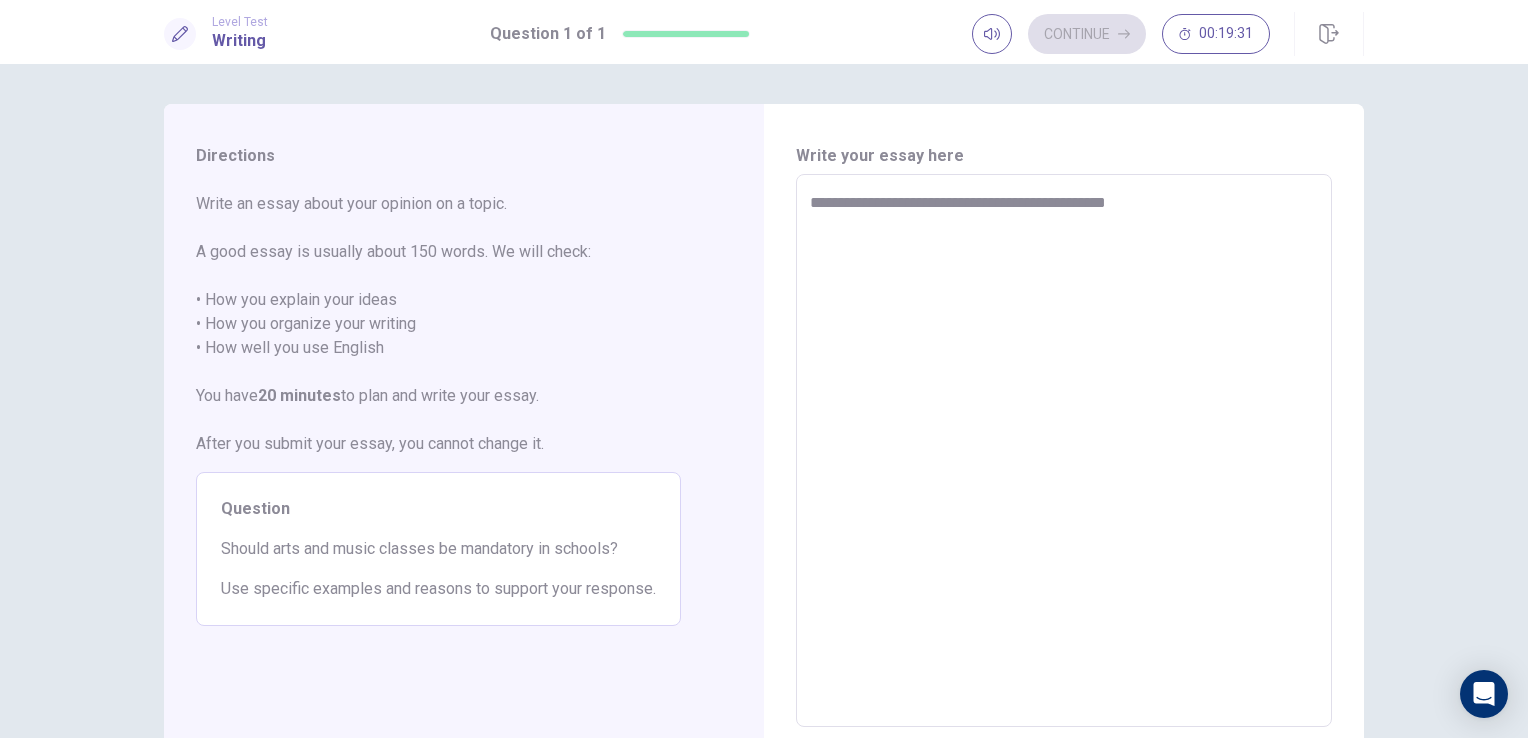 type on "*" 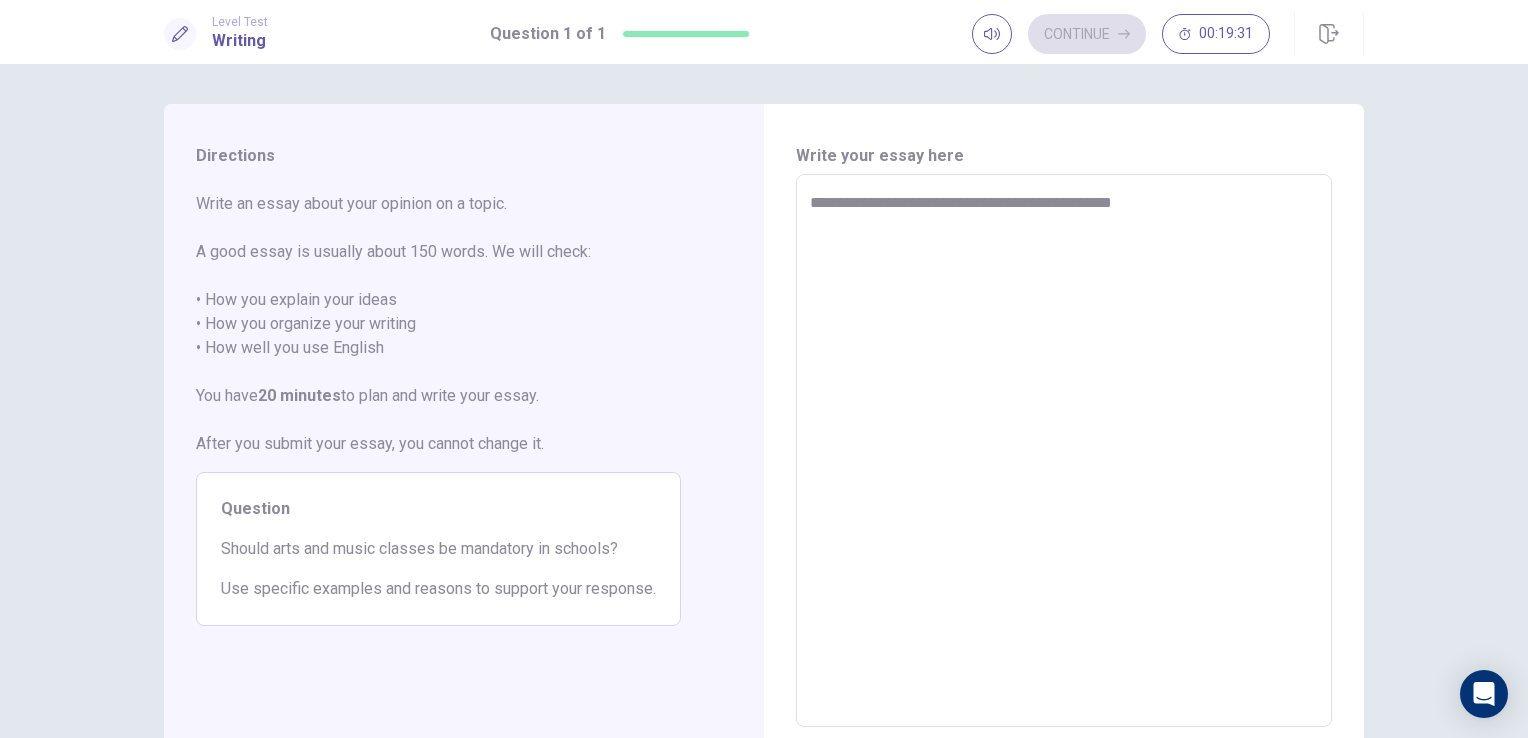 type on "*" 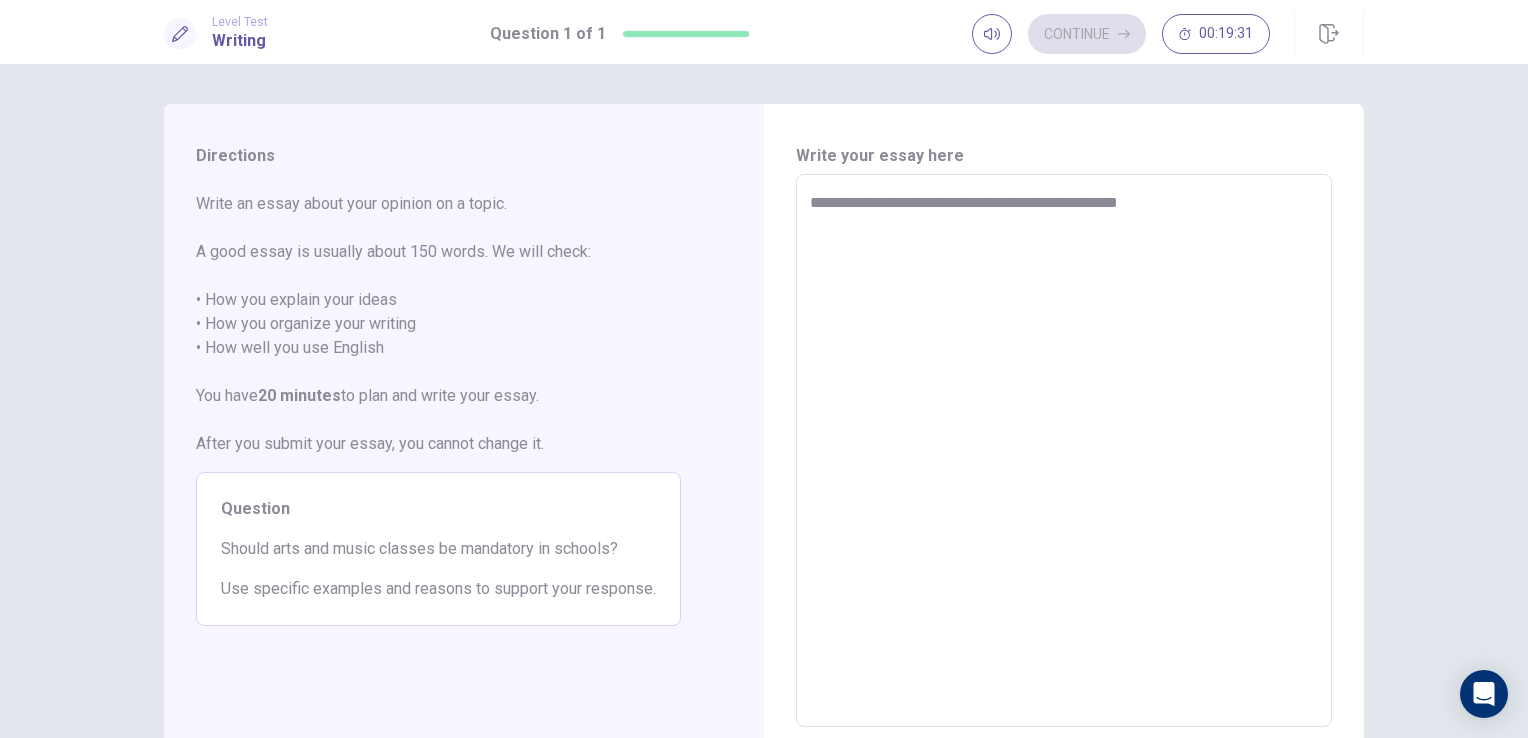 type on "*" 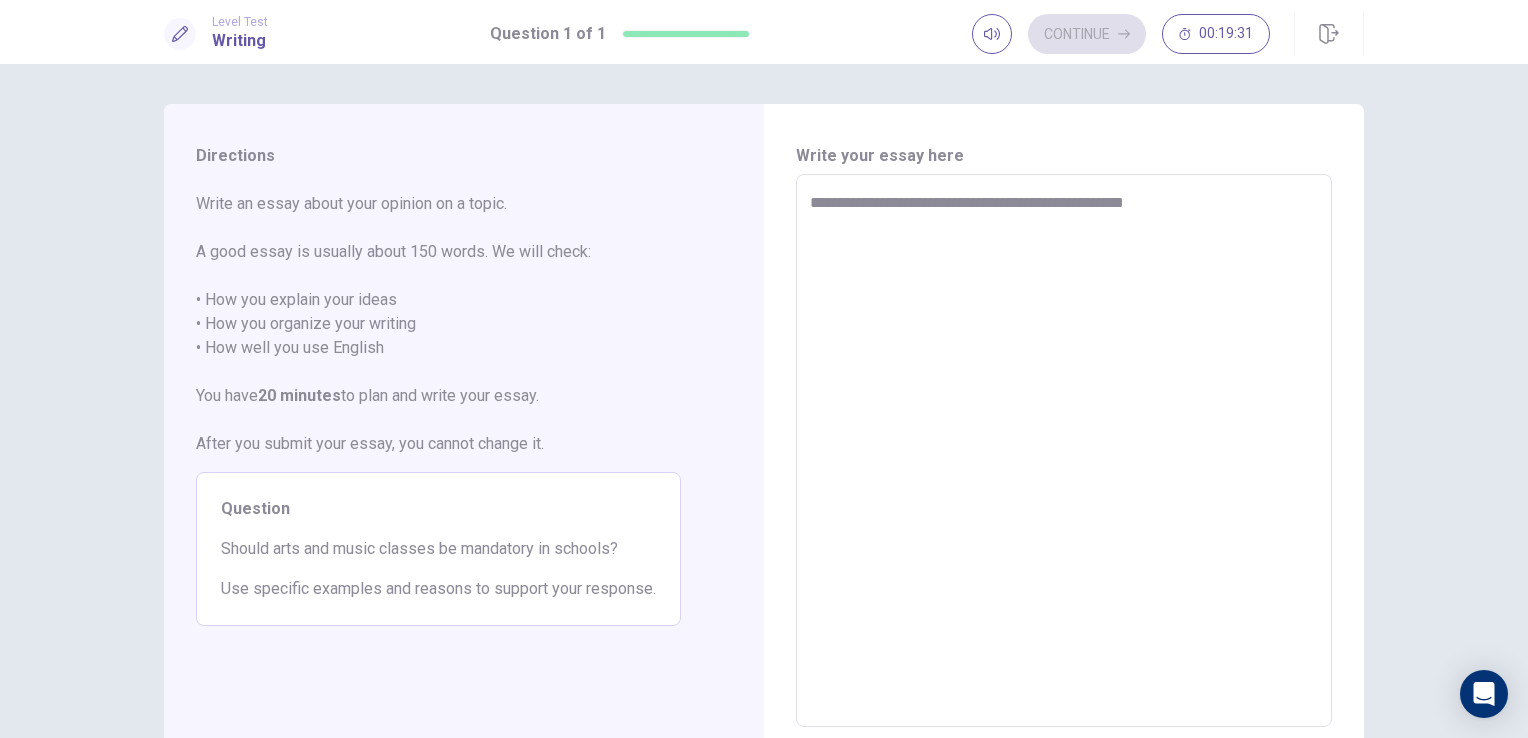 type on "*" 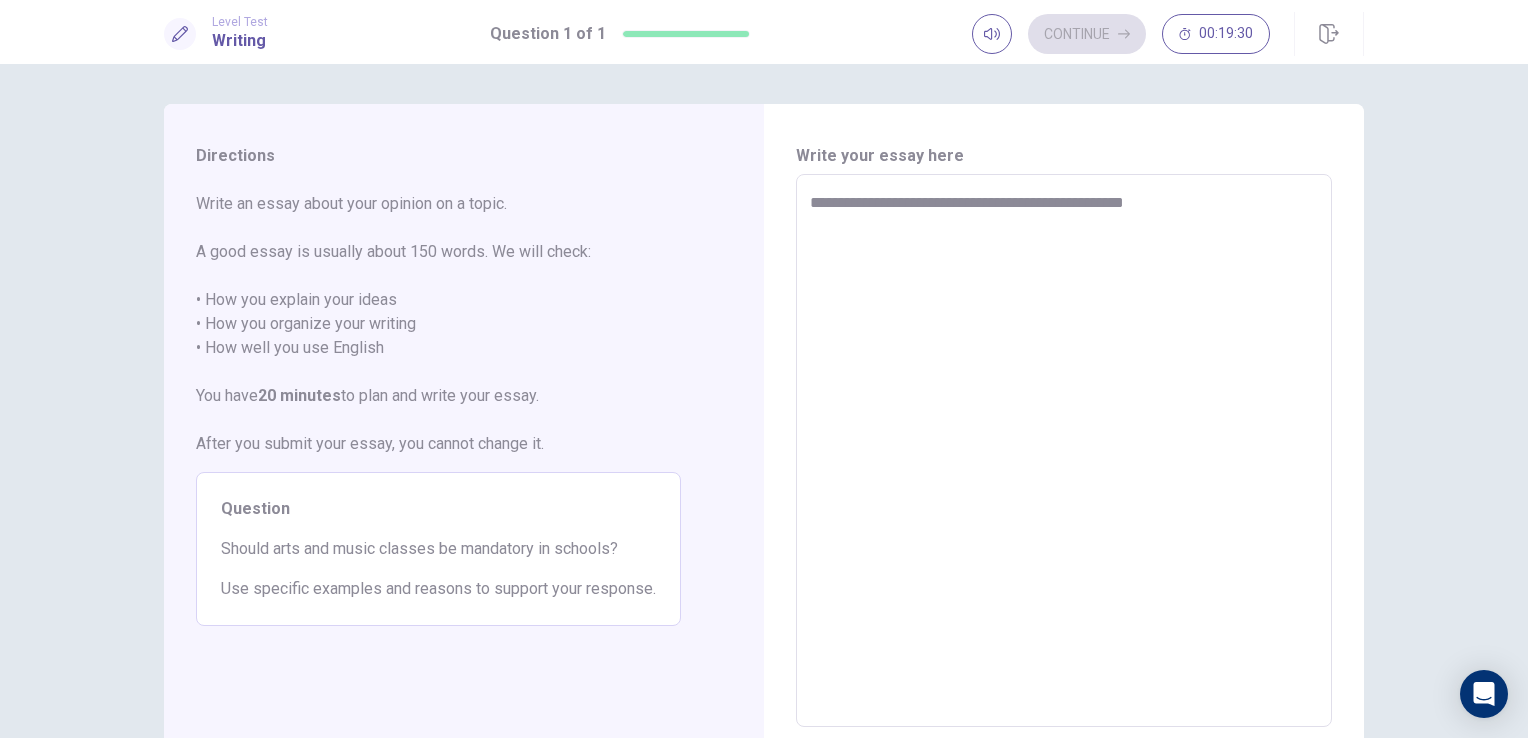 type on "**********" 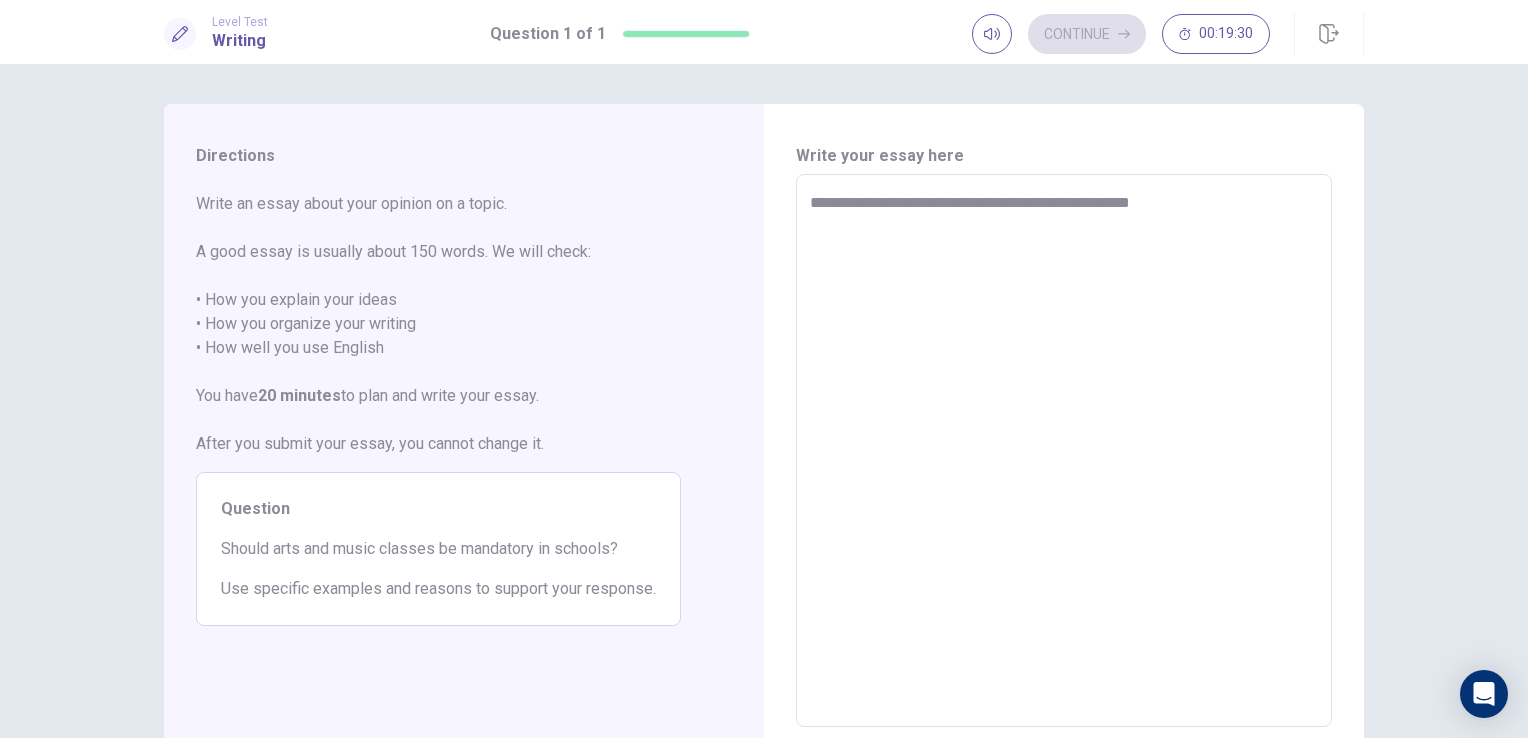 type on "*" 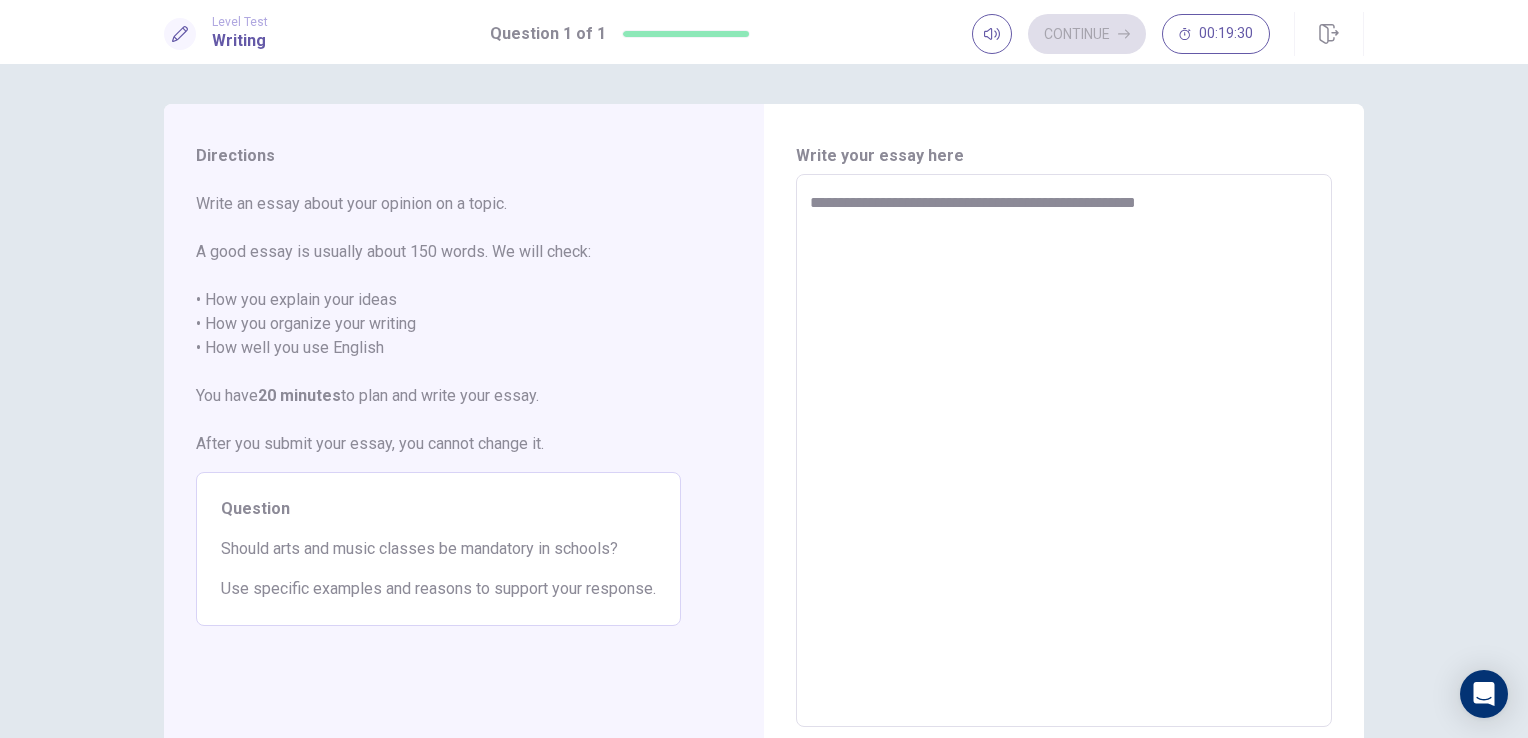 type on "*" 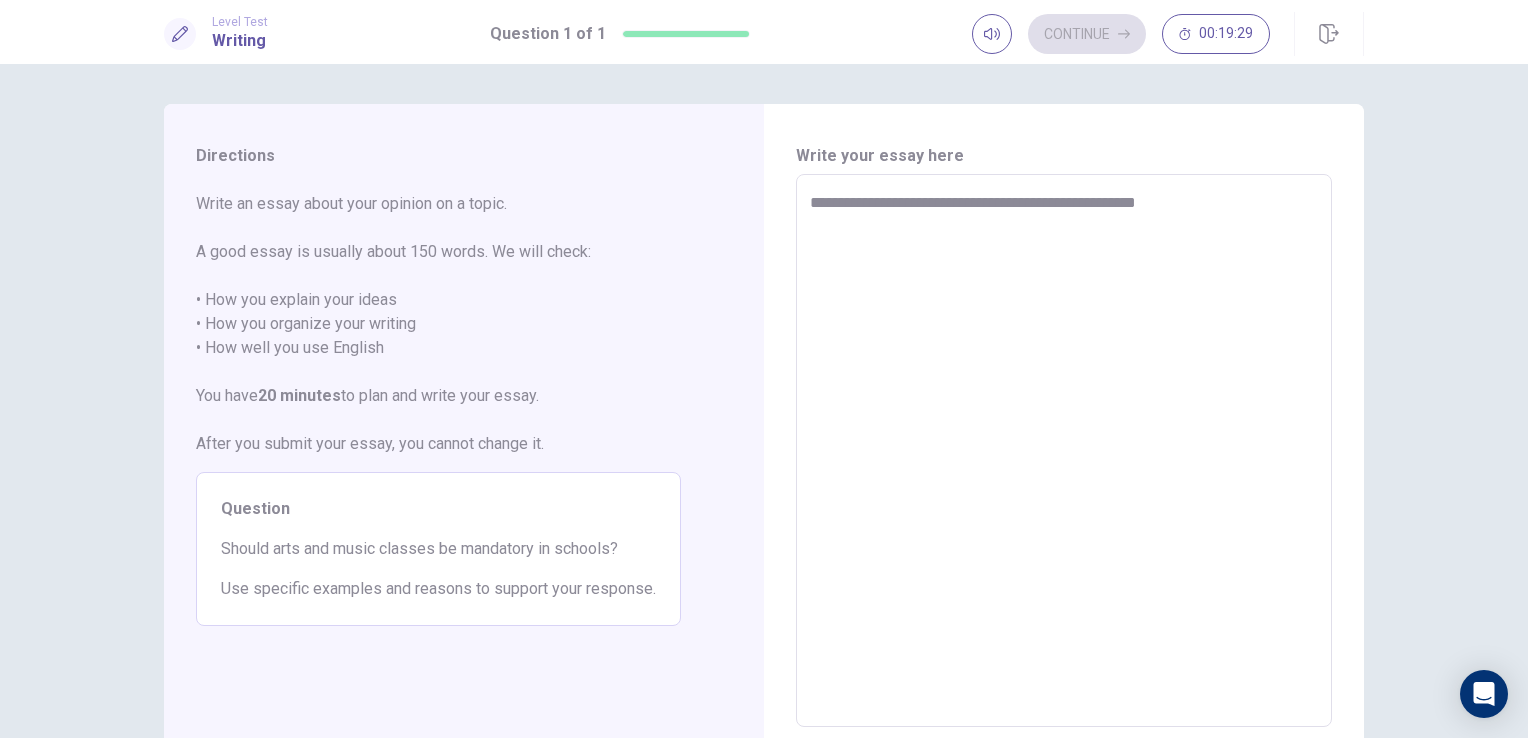 type on "**********" 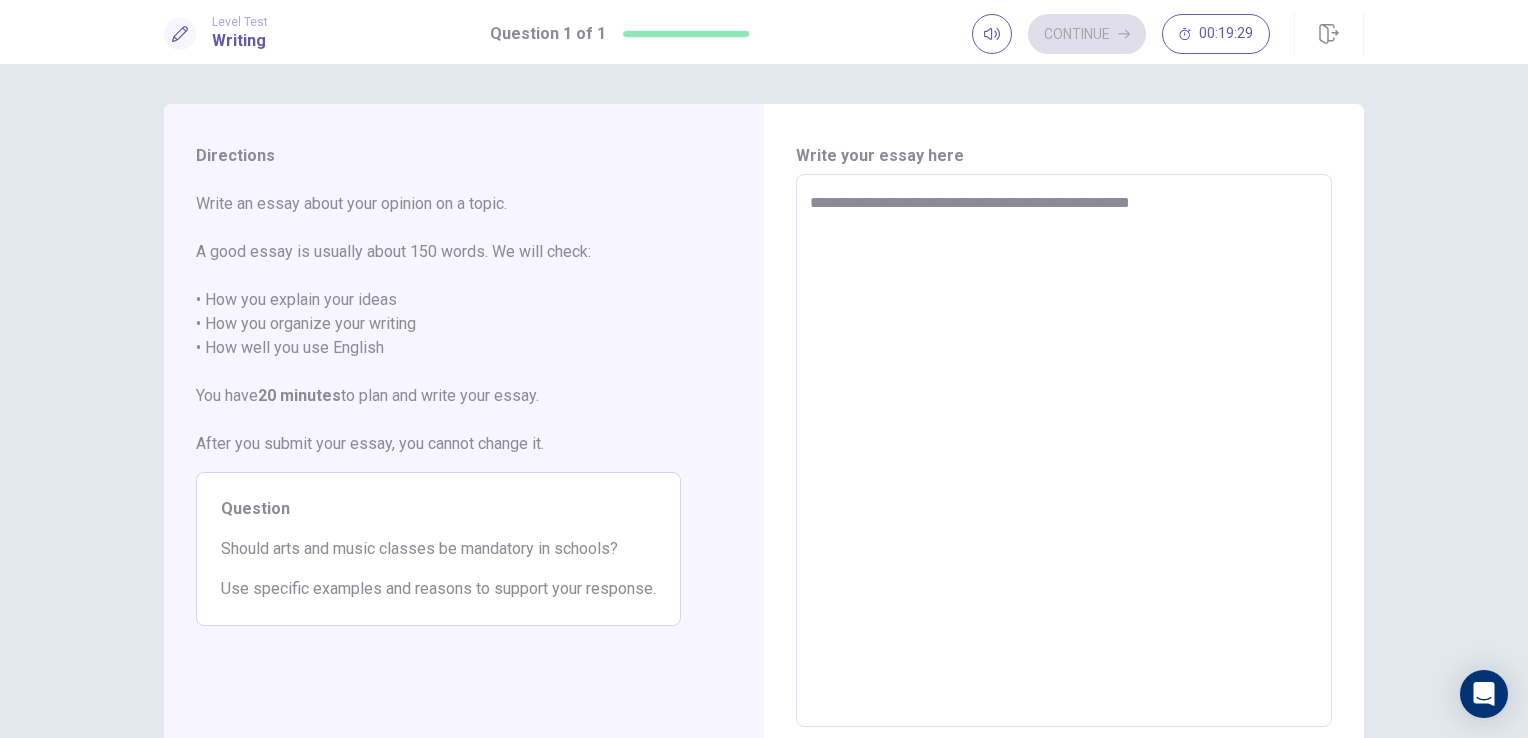 type on "*" 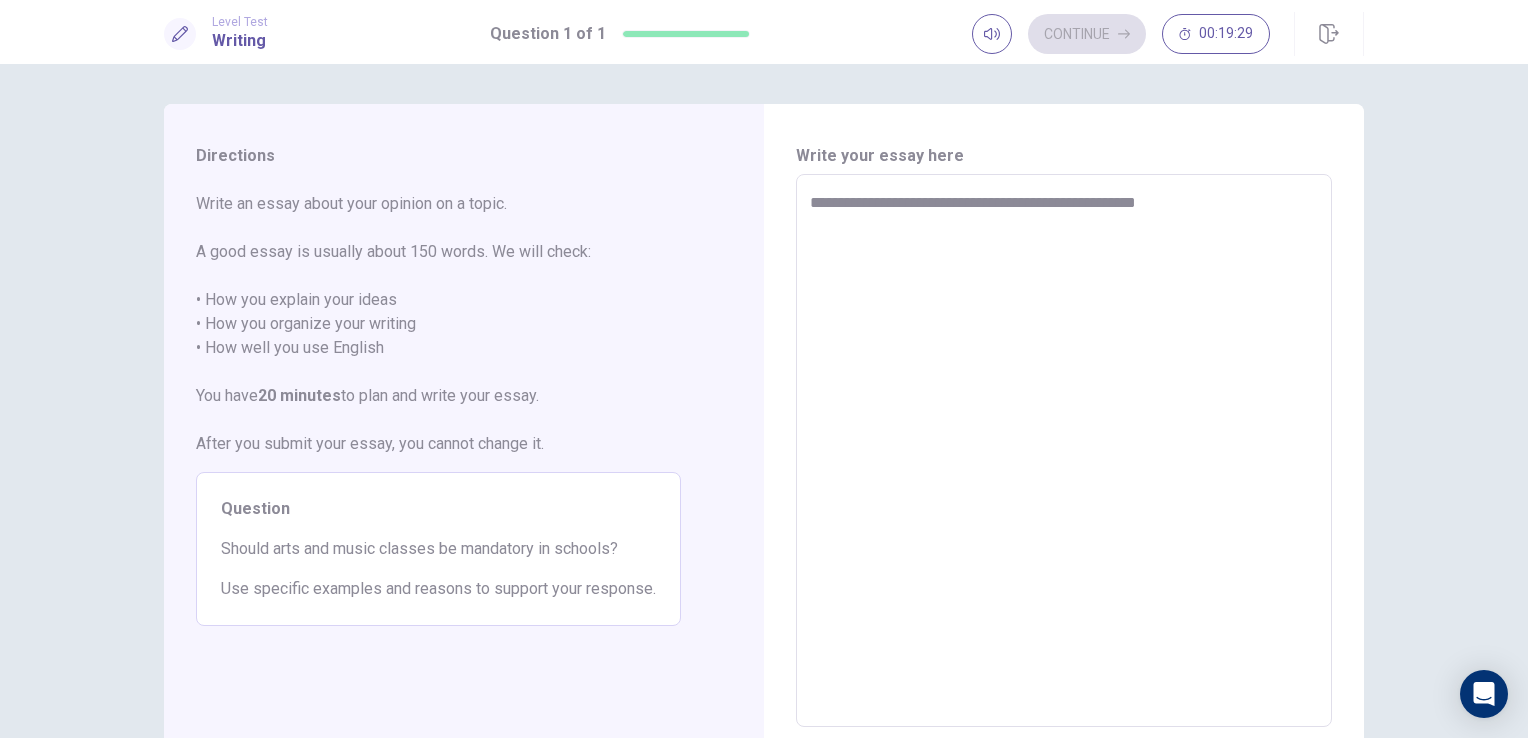 type on "*" 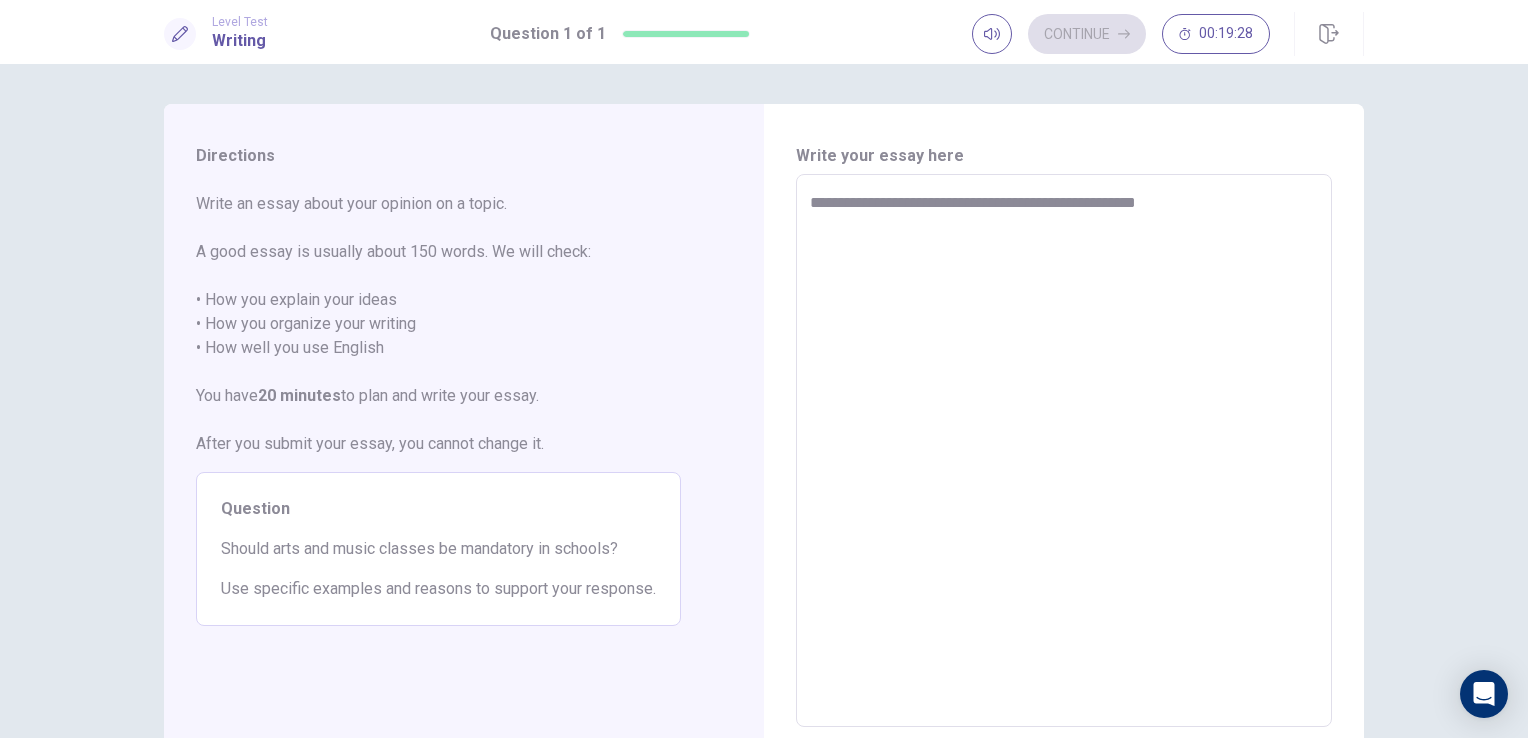 type on "**********" 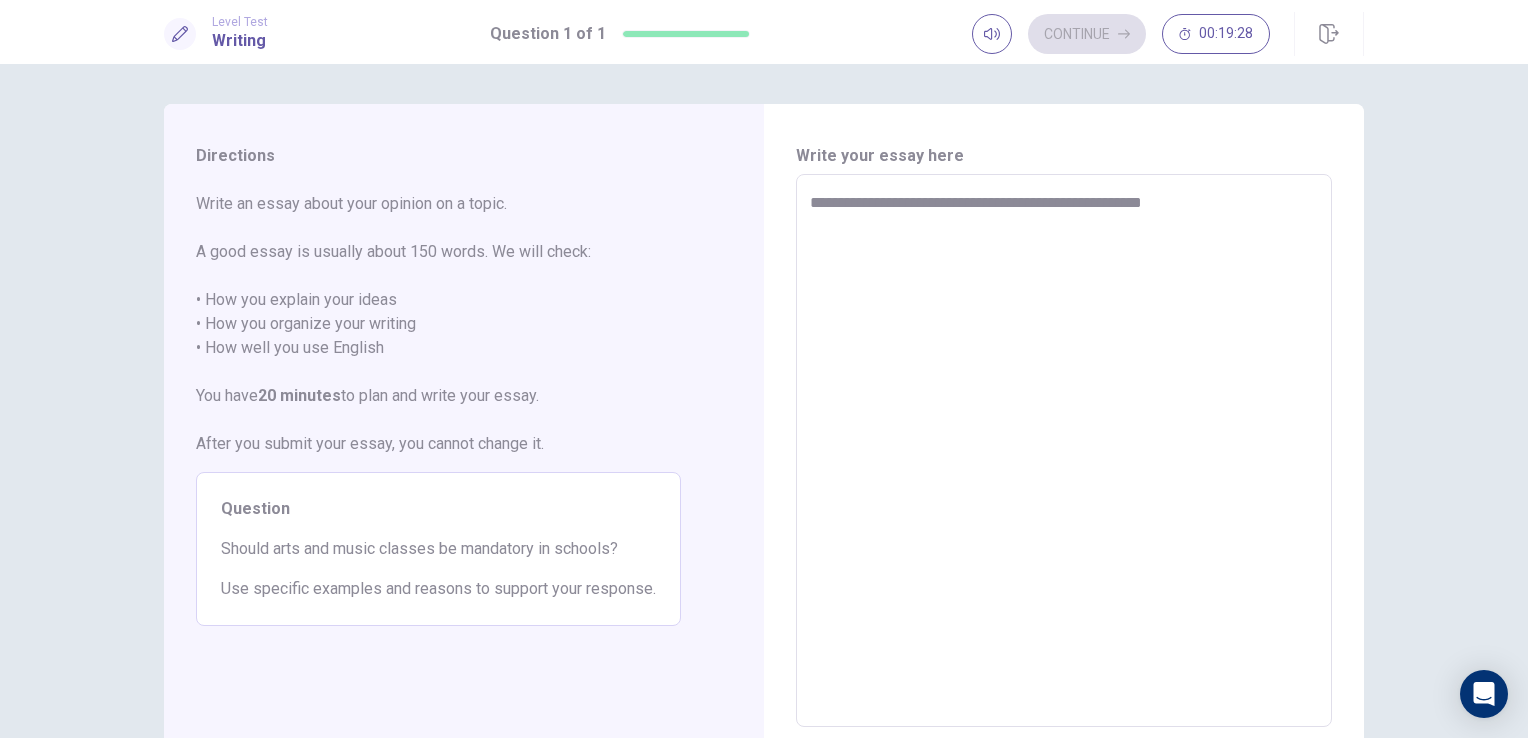 type on "*" 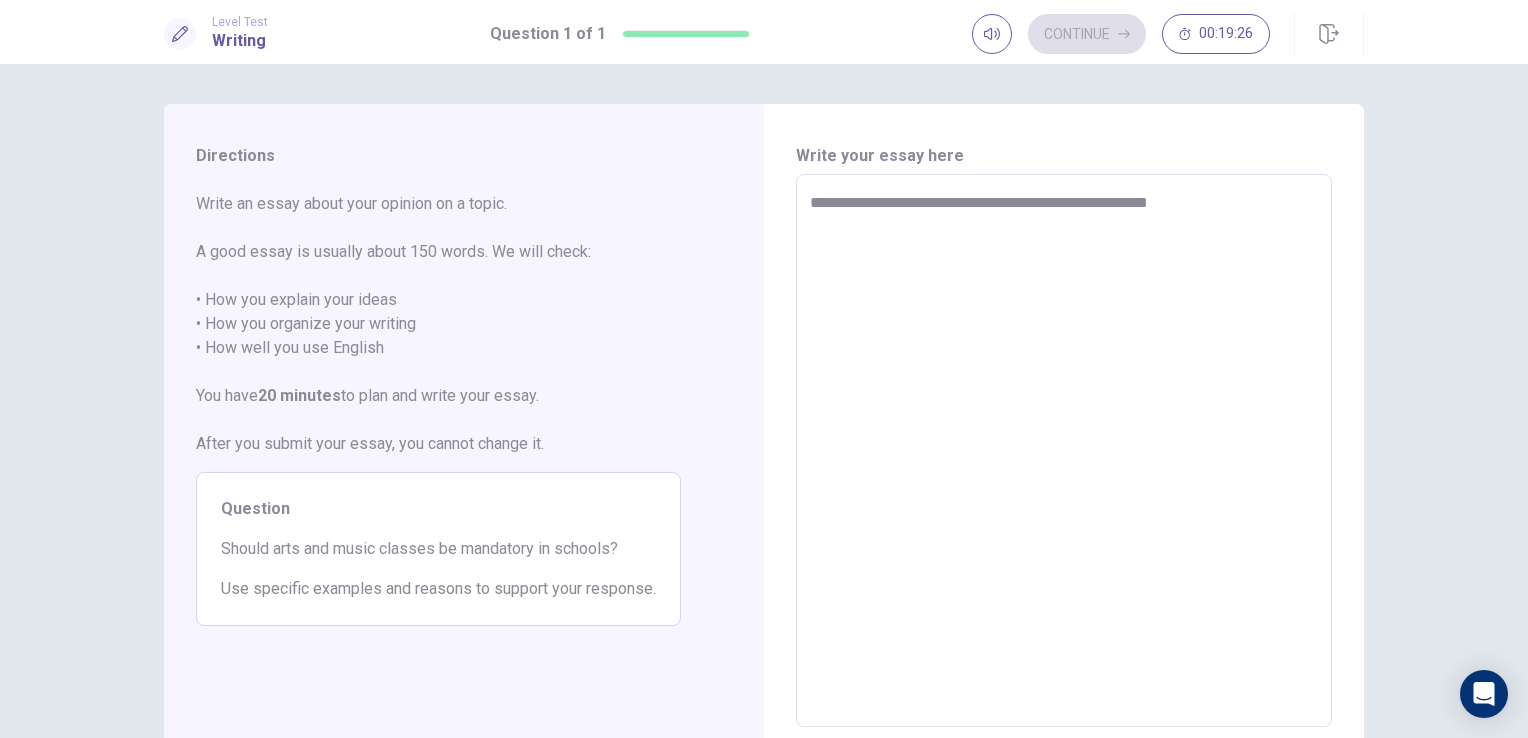 type on "*" 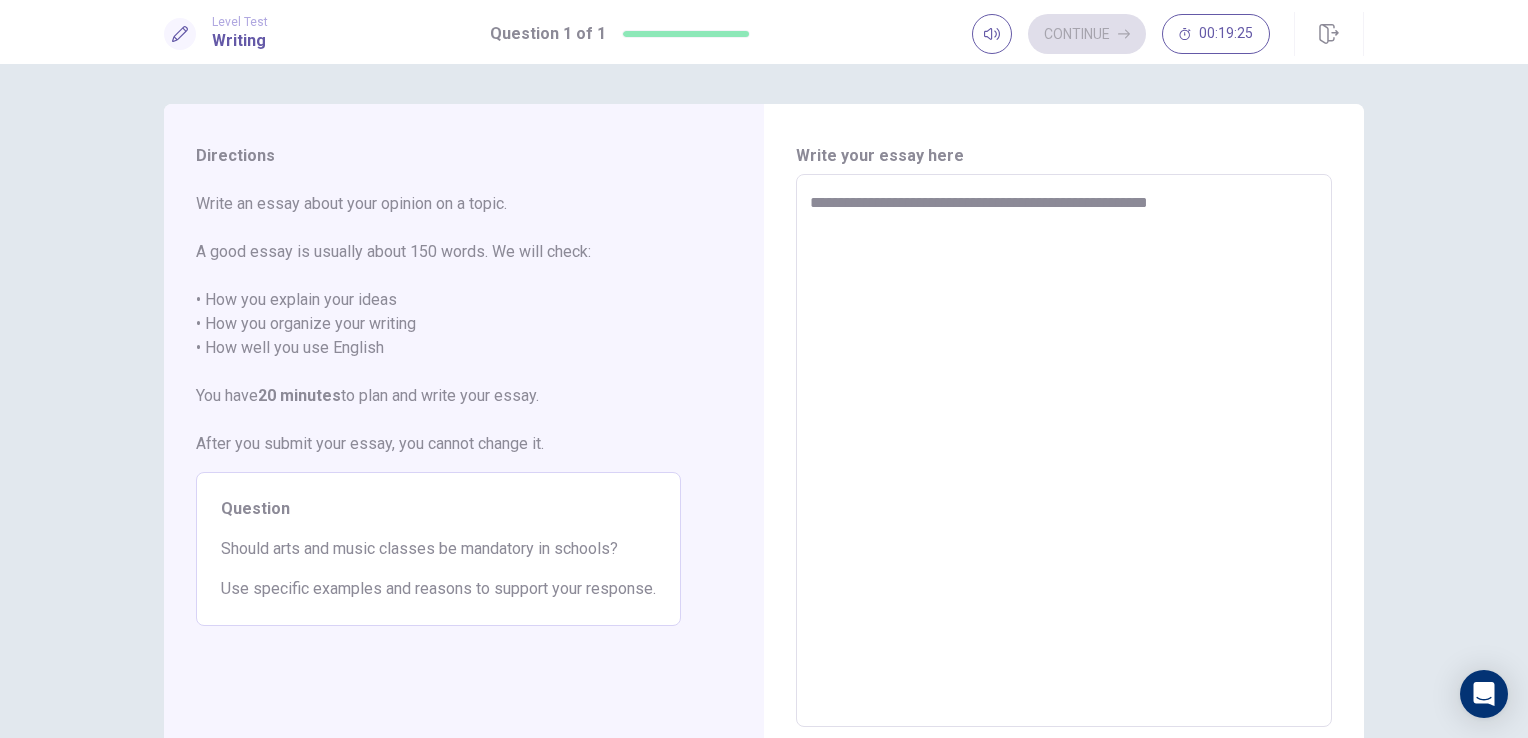 type on "**********" 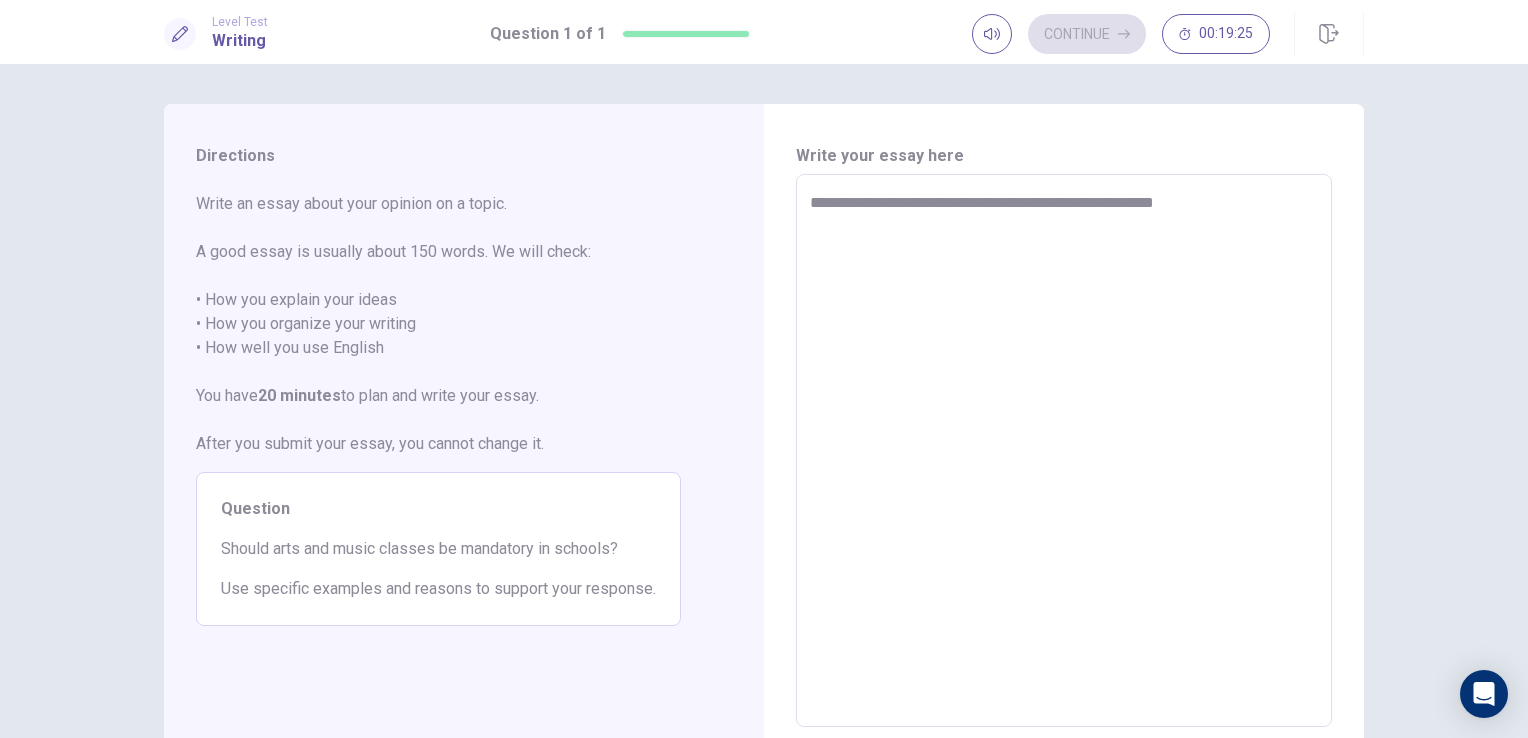 type on "*" 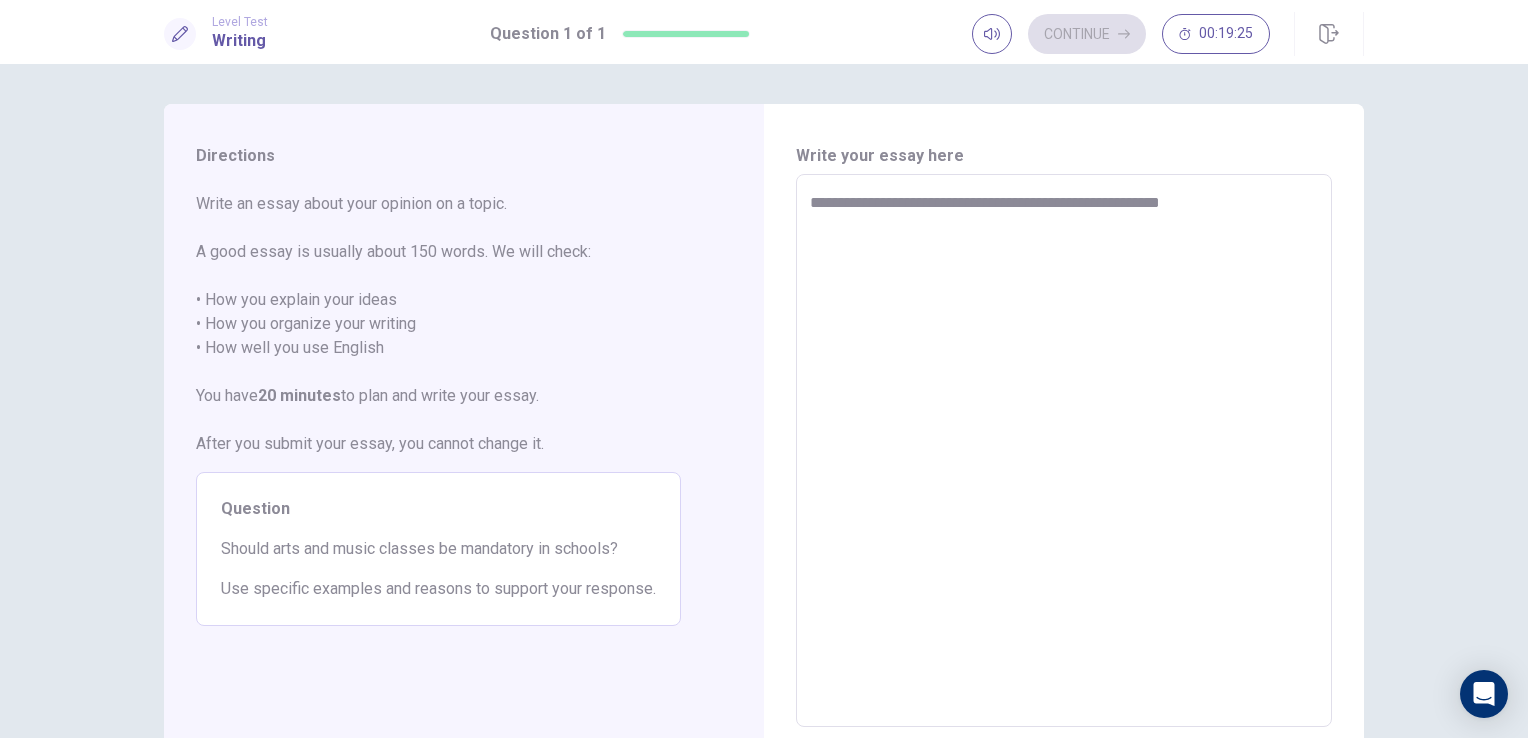 type on "*" 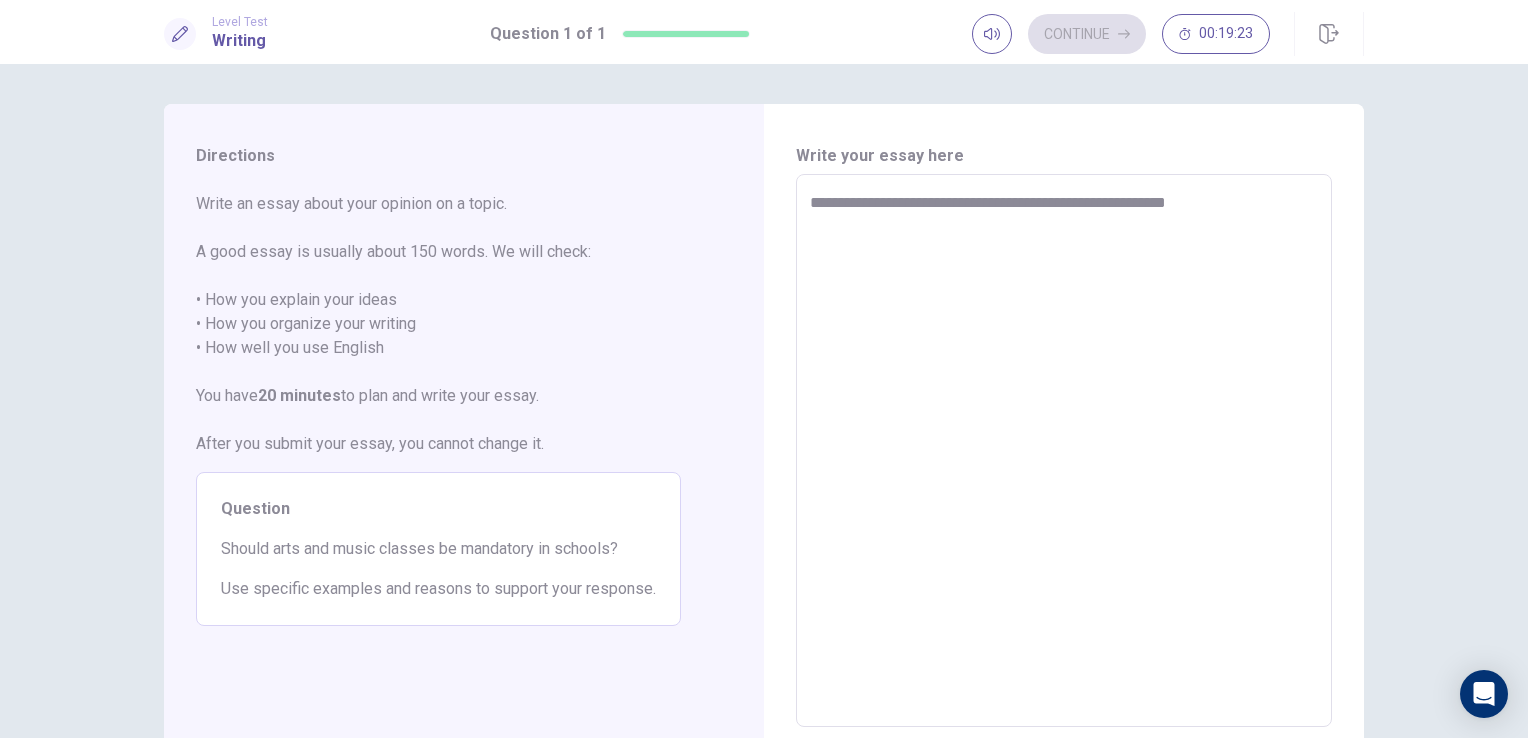 type on "*" 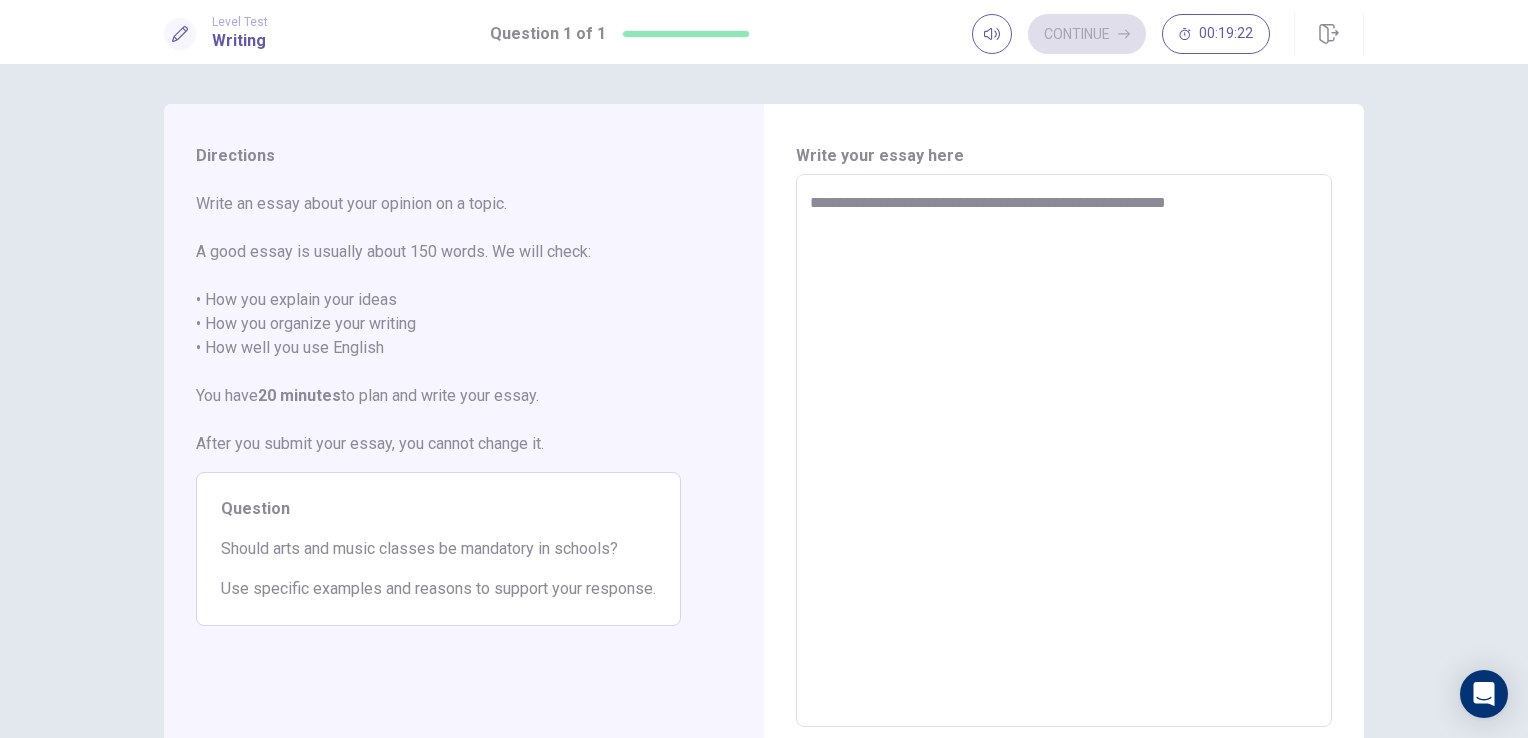 type on "**********" 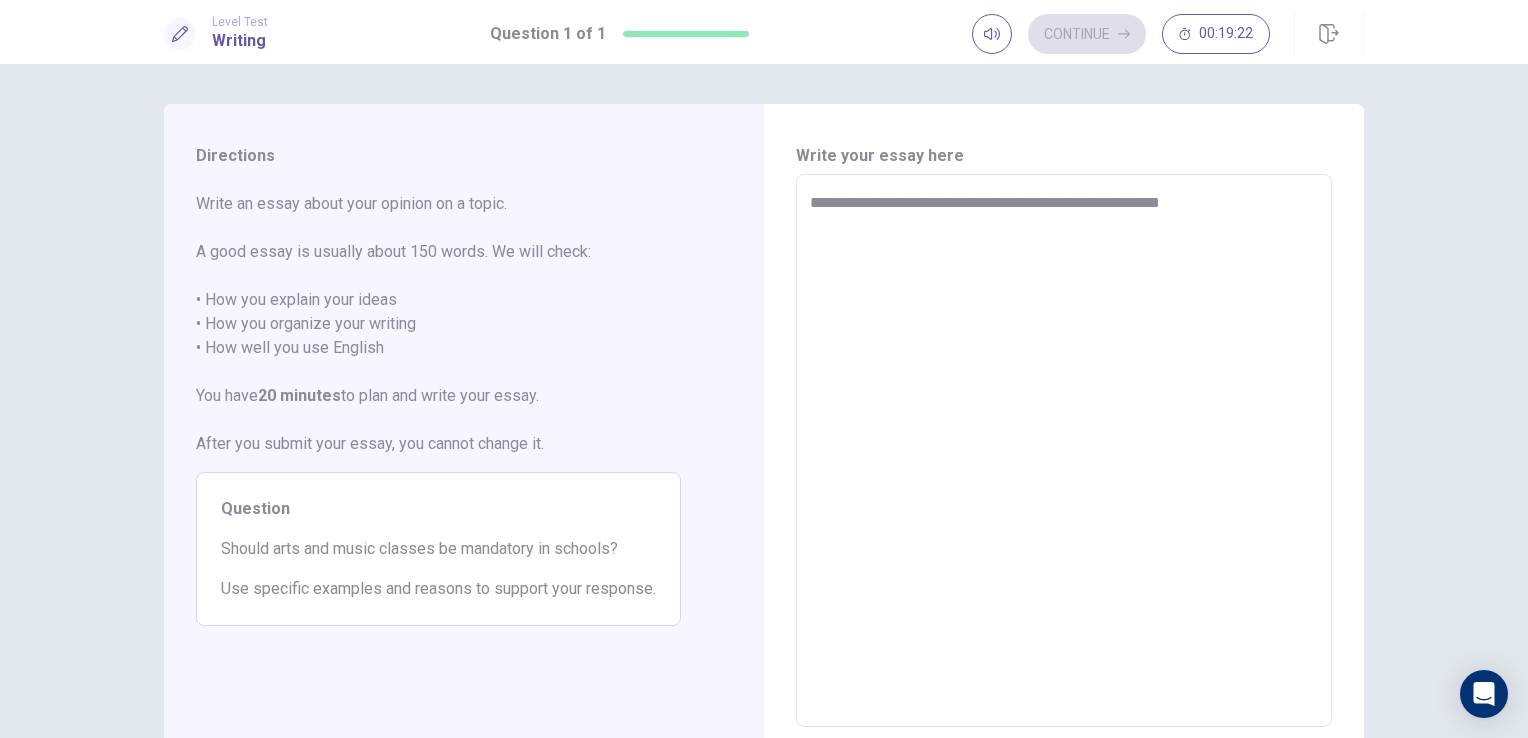 type on "*" 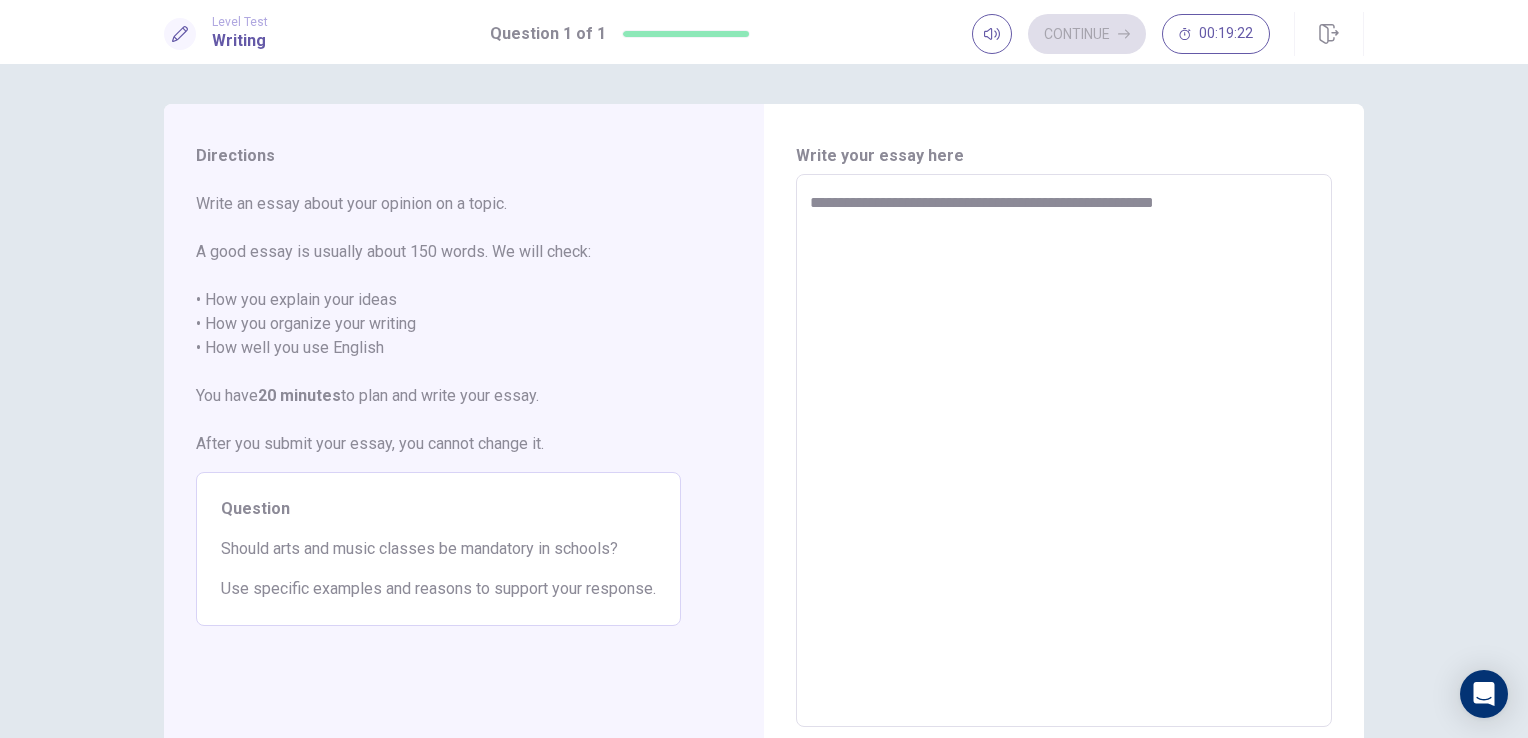 type on "*" 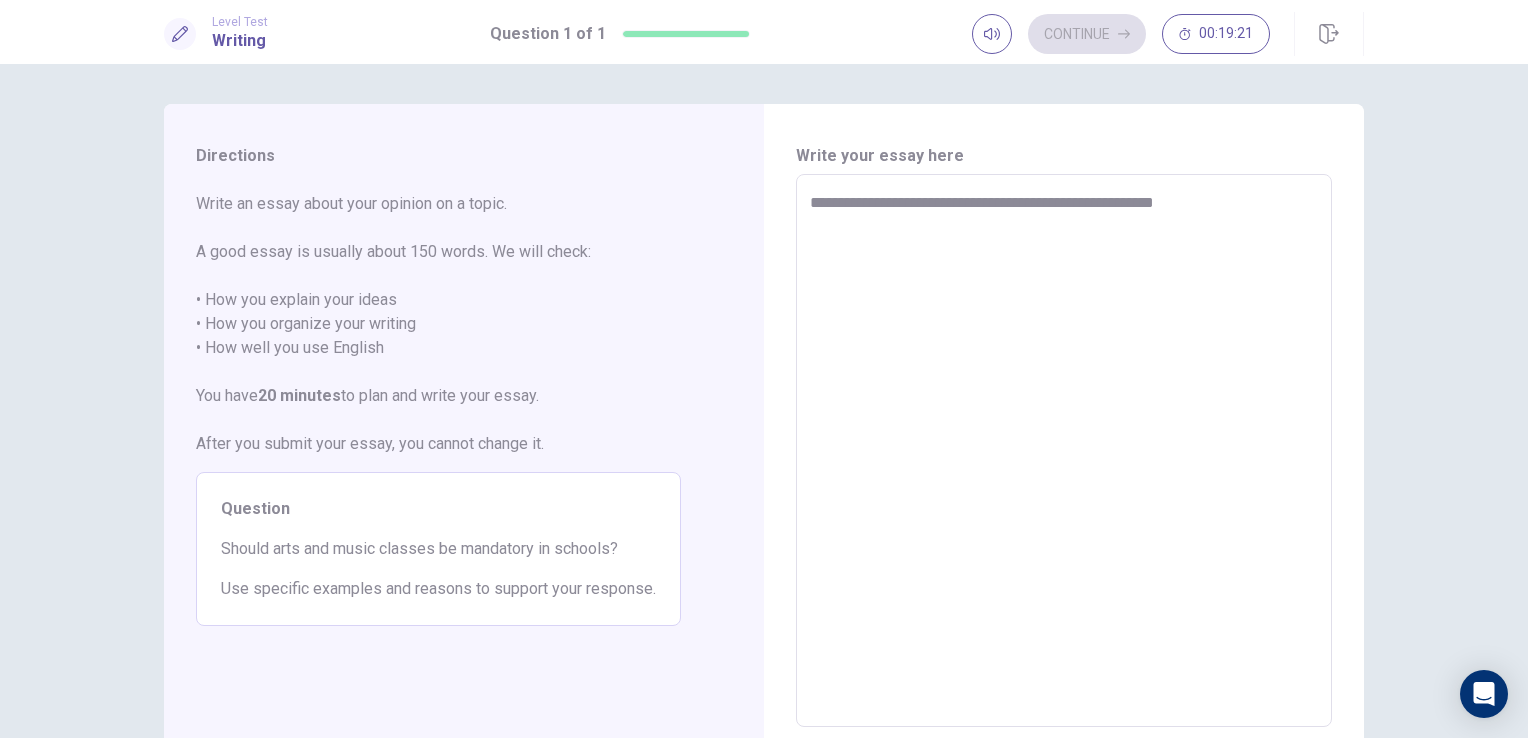 type on "**********" 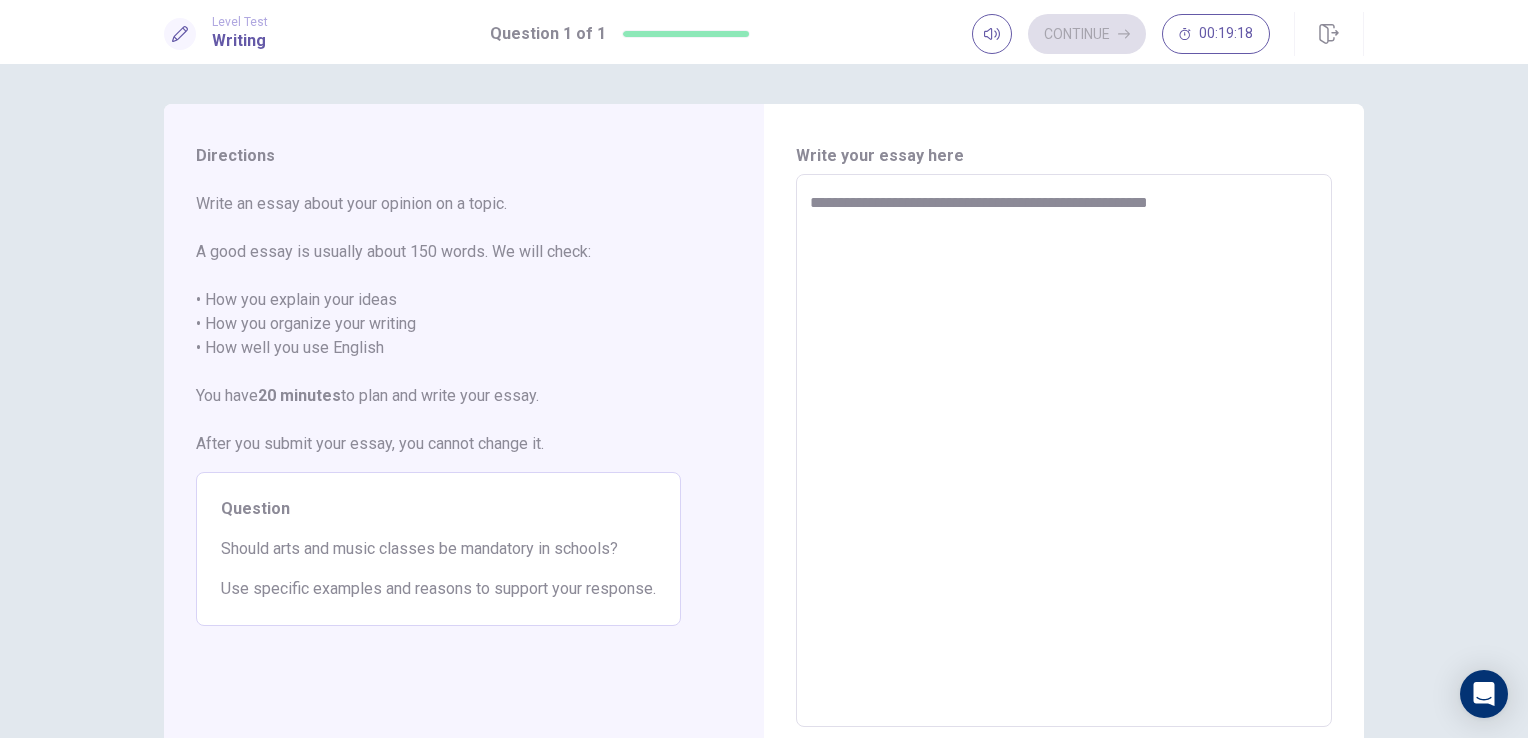 type on "*" 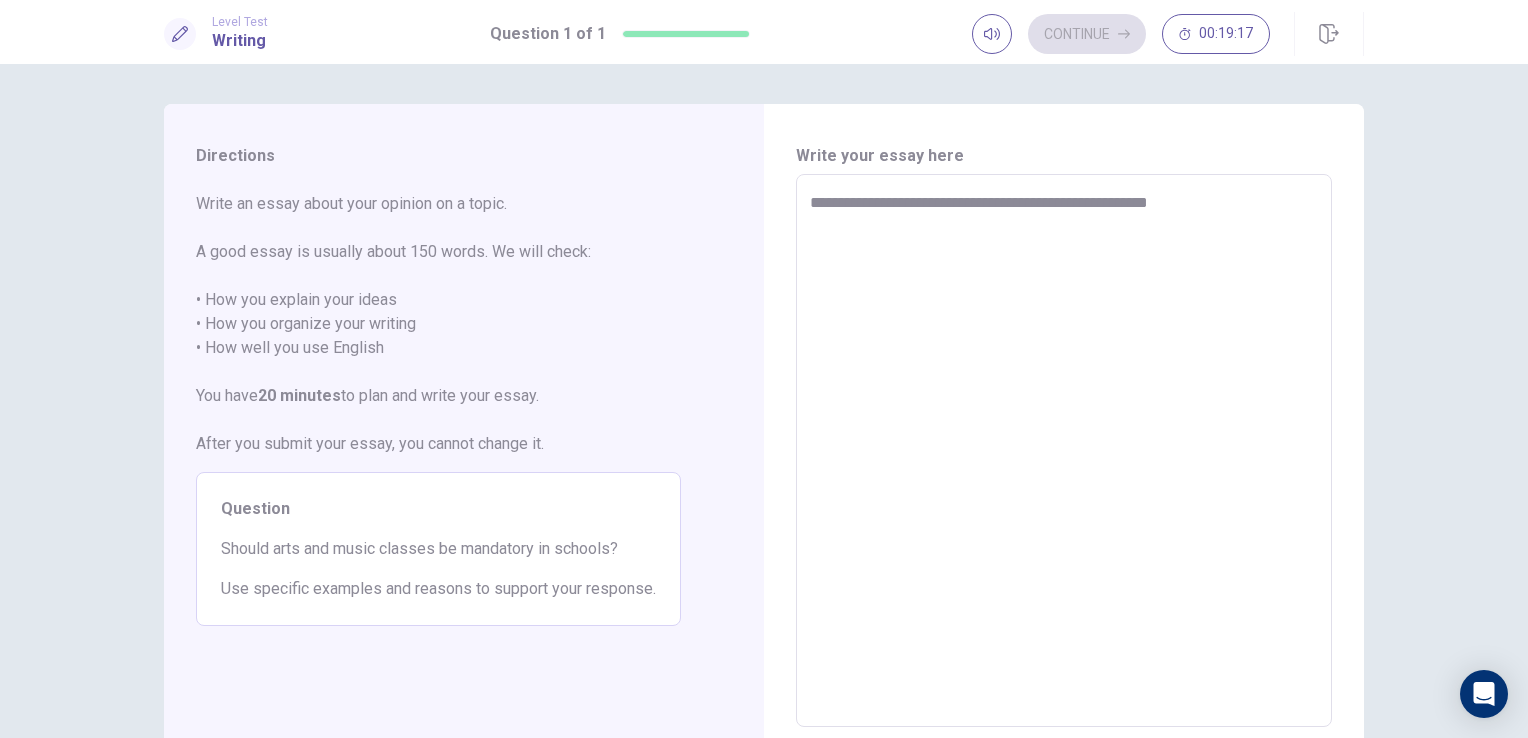 type on "**********" 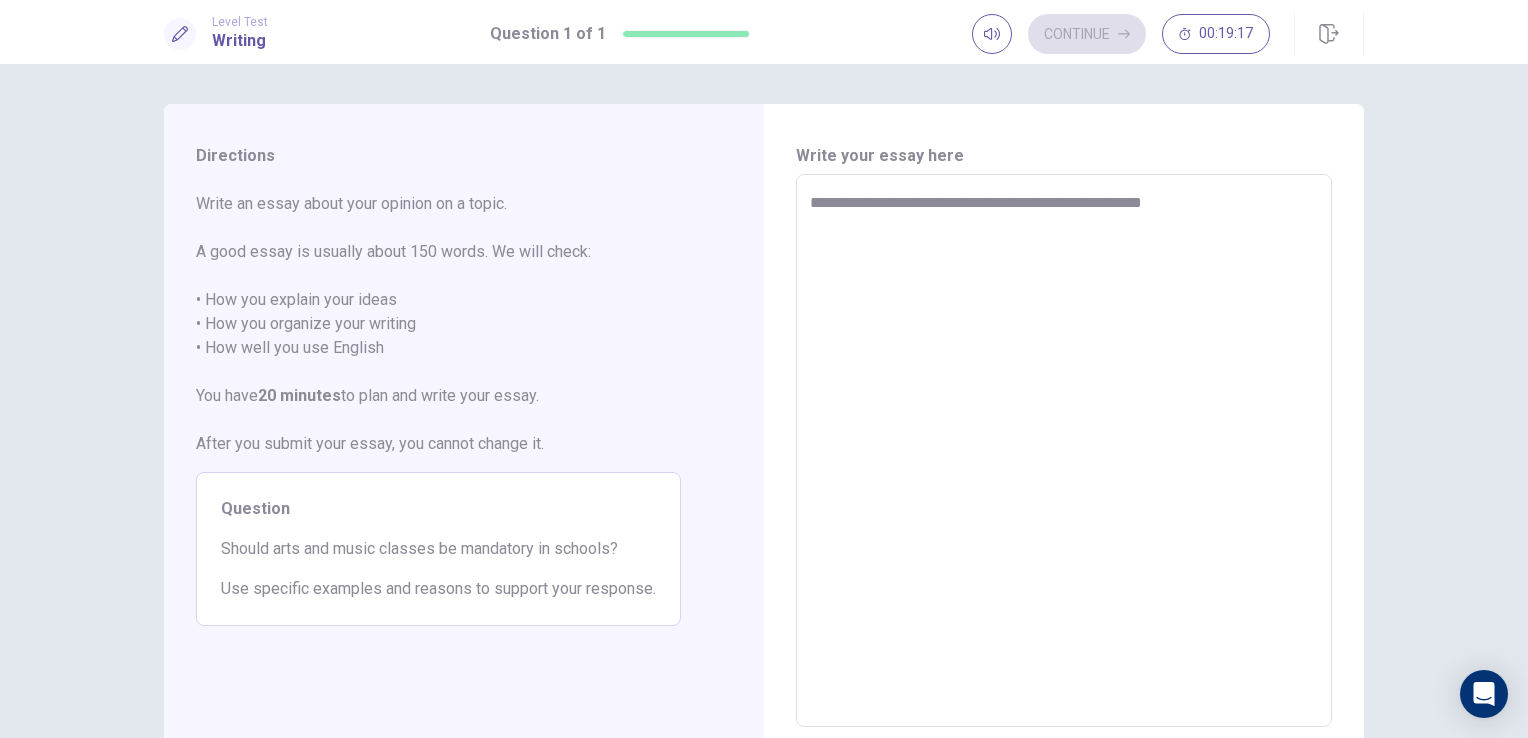 type on "*" 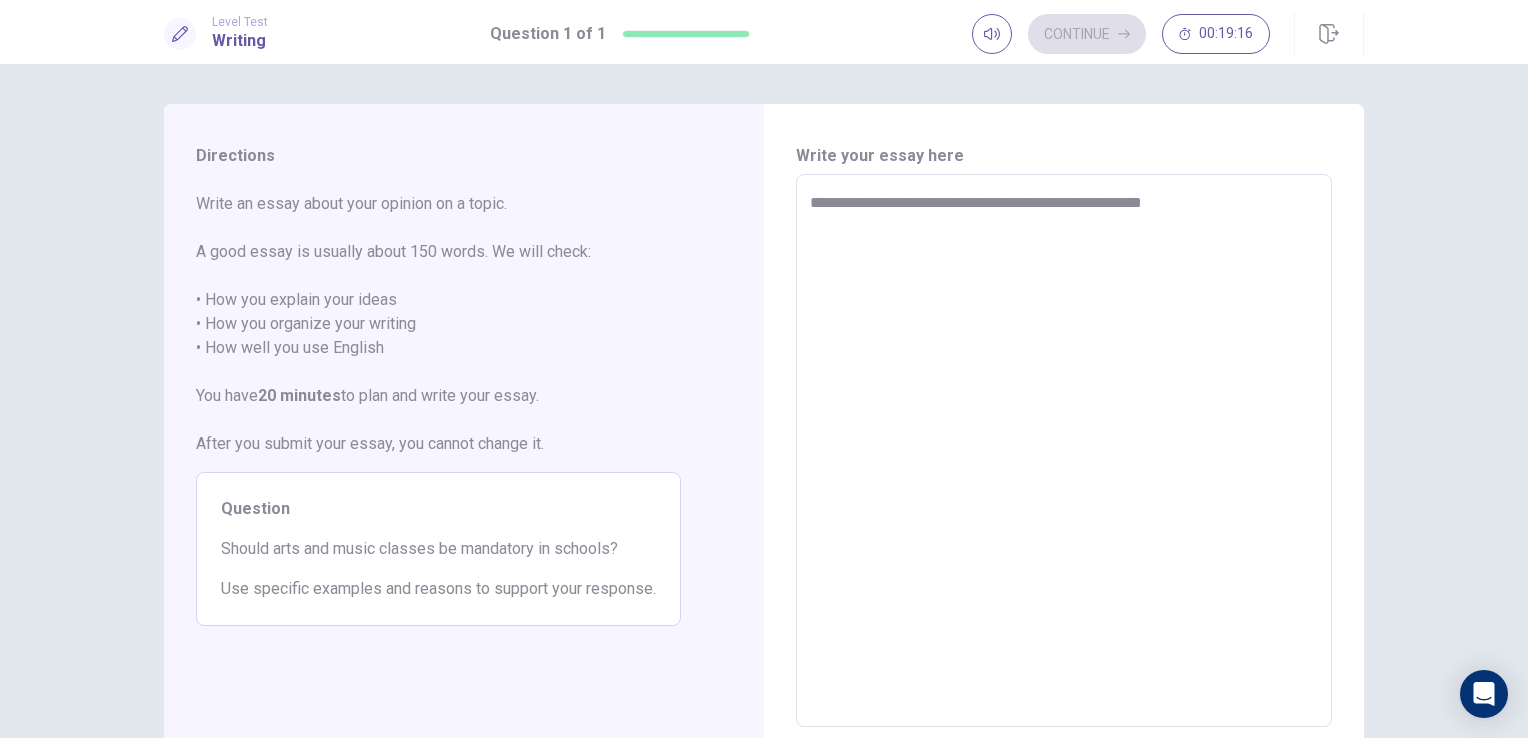 type on "**********" 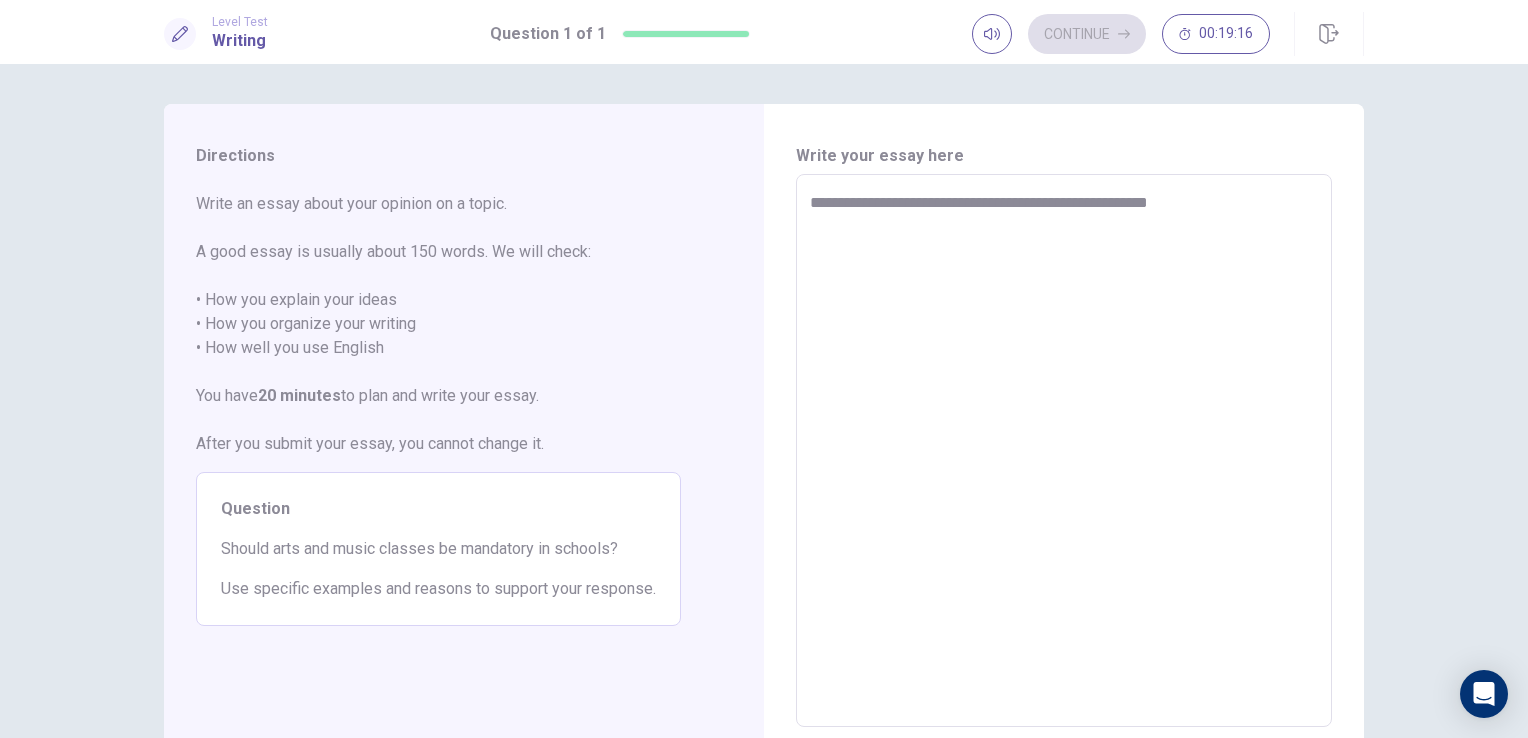type on "*" 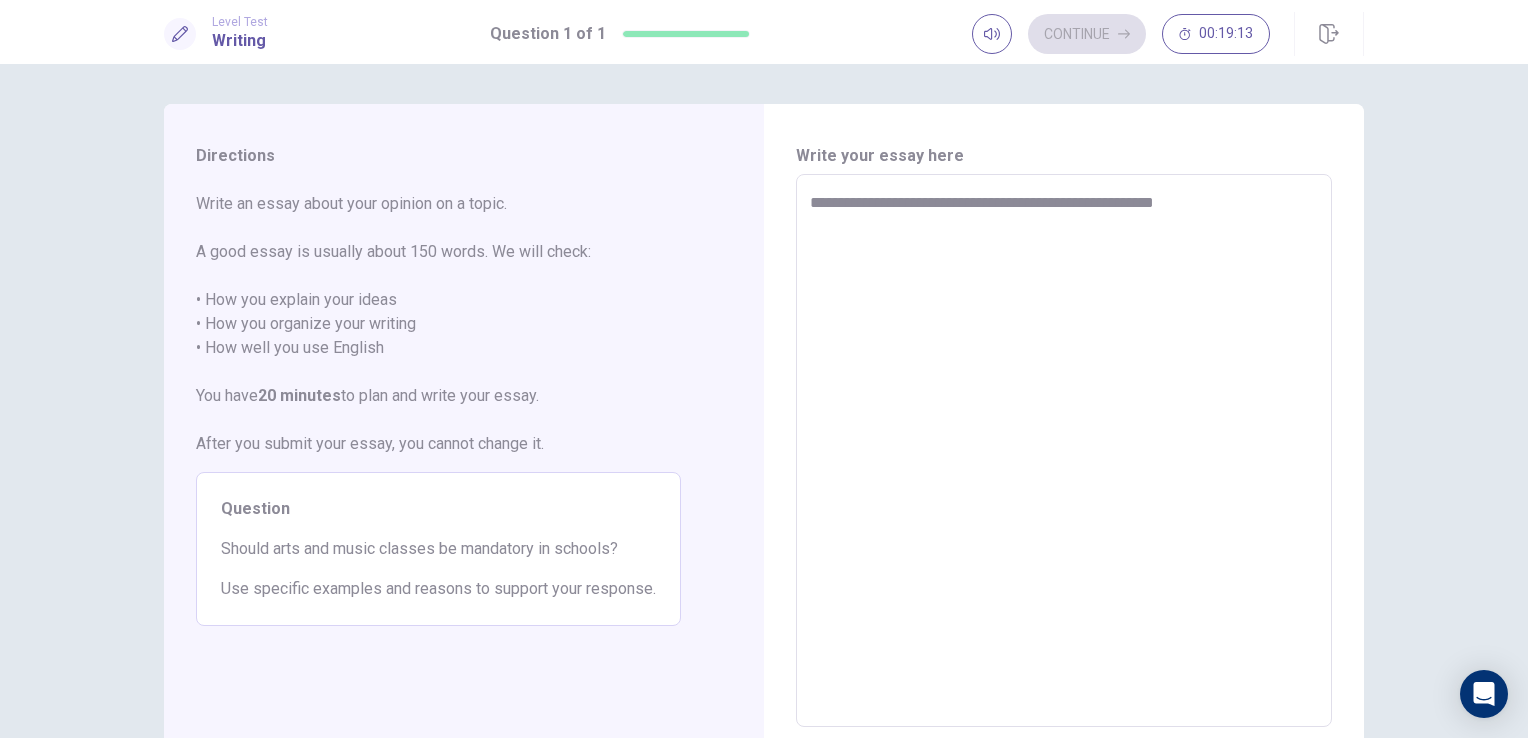 type on "*" 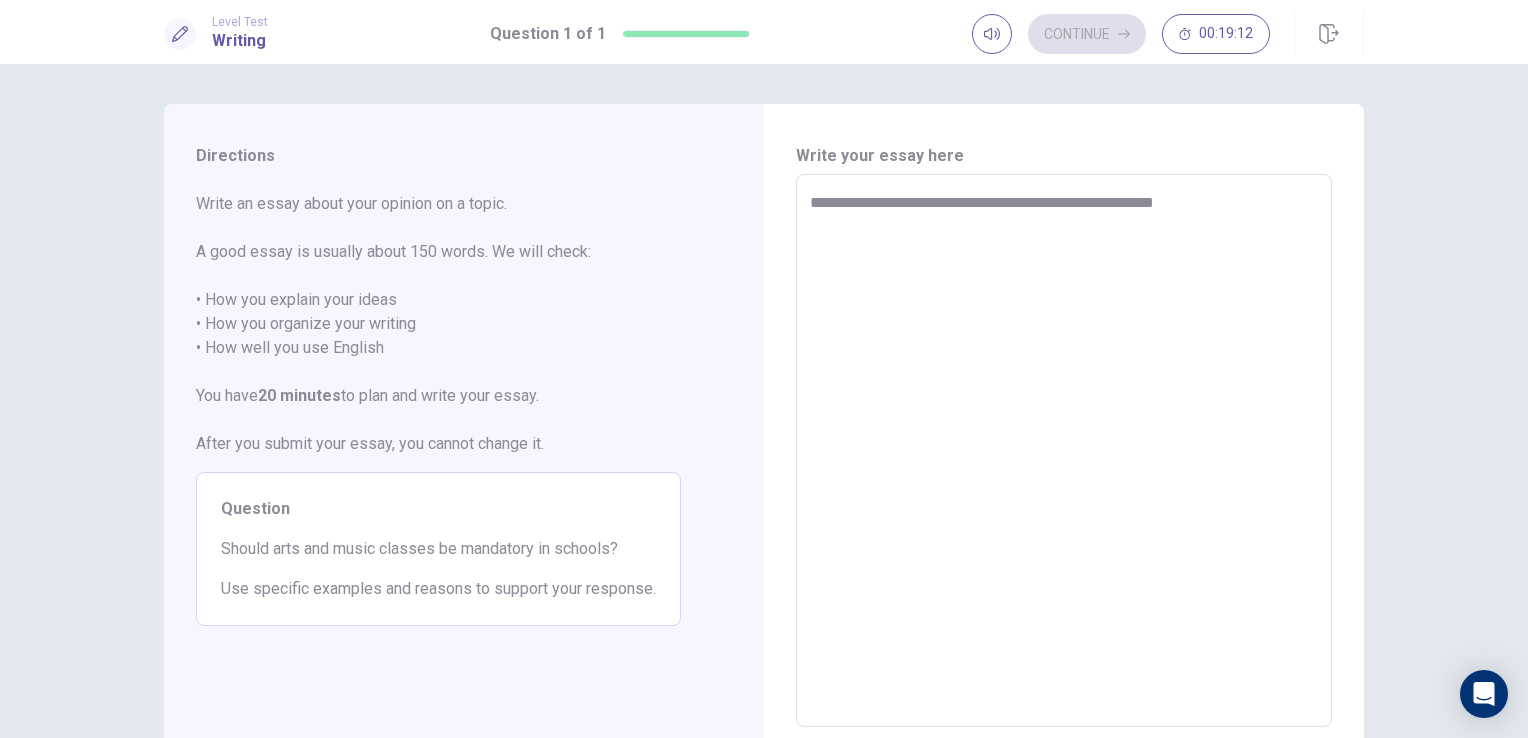 type on "**********" 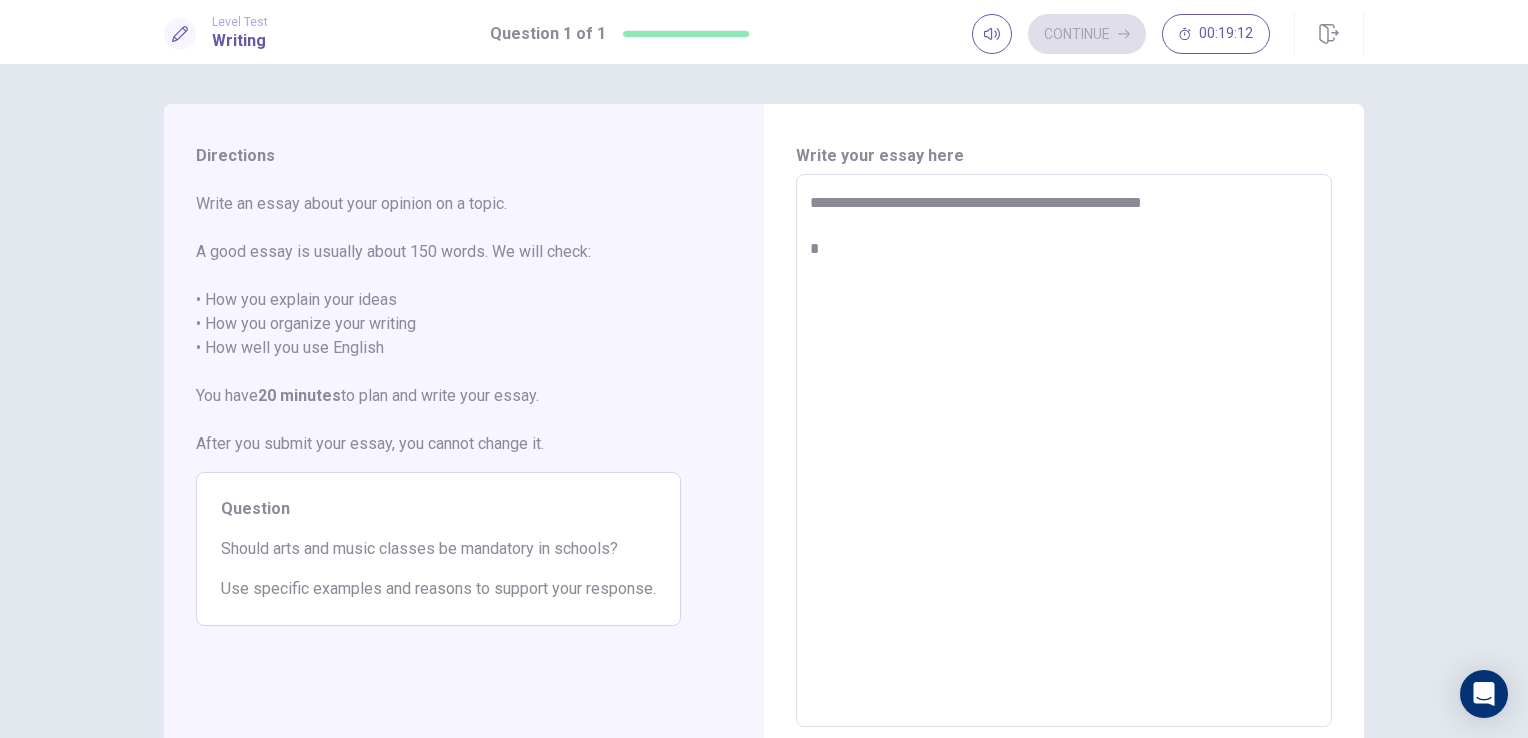 type on "*" 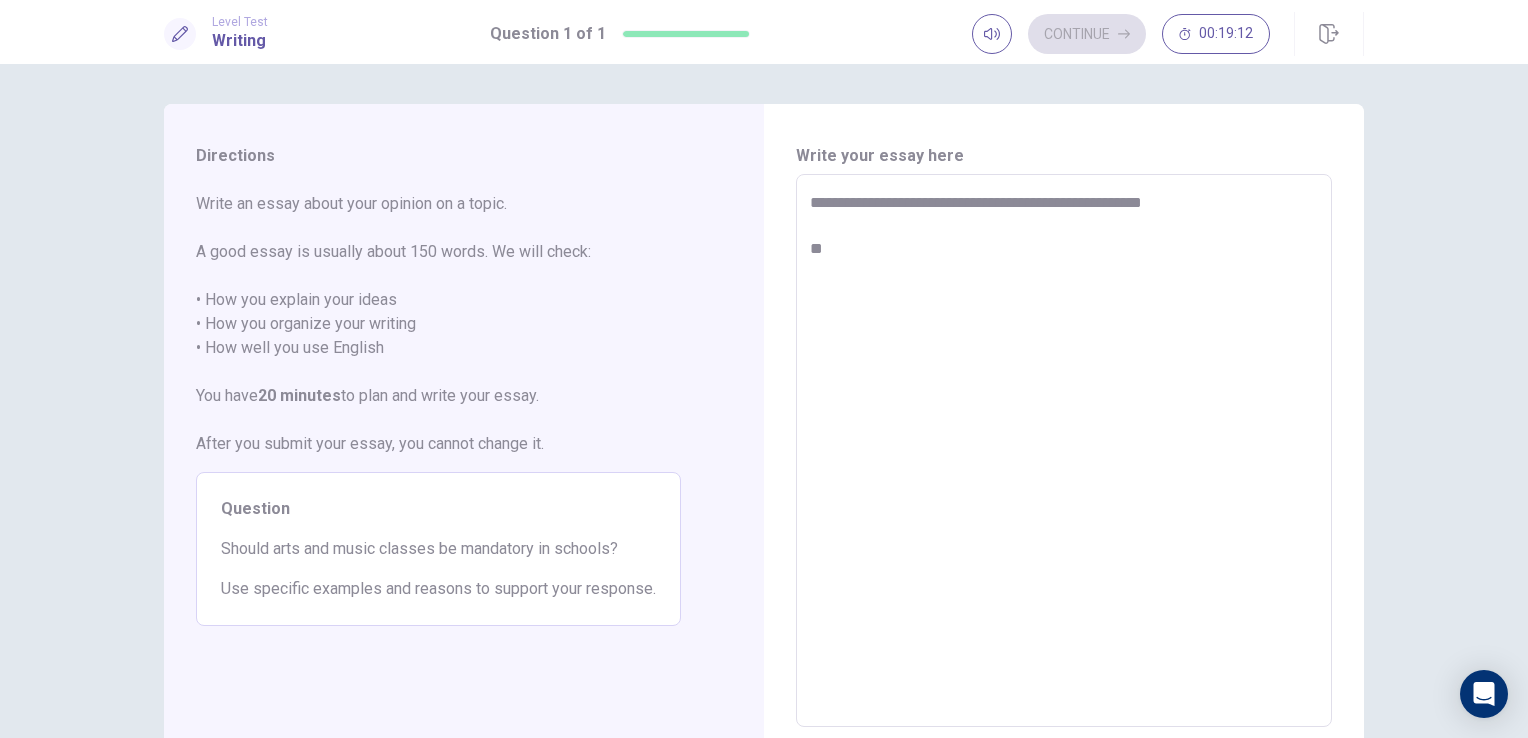 type on "*" 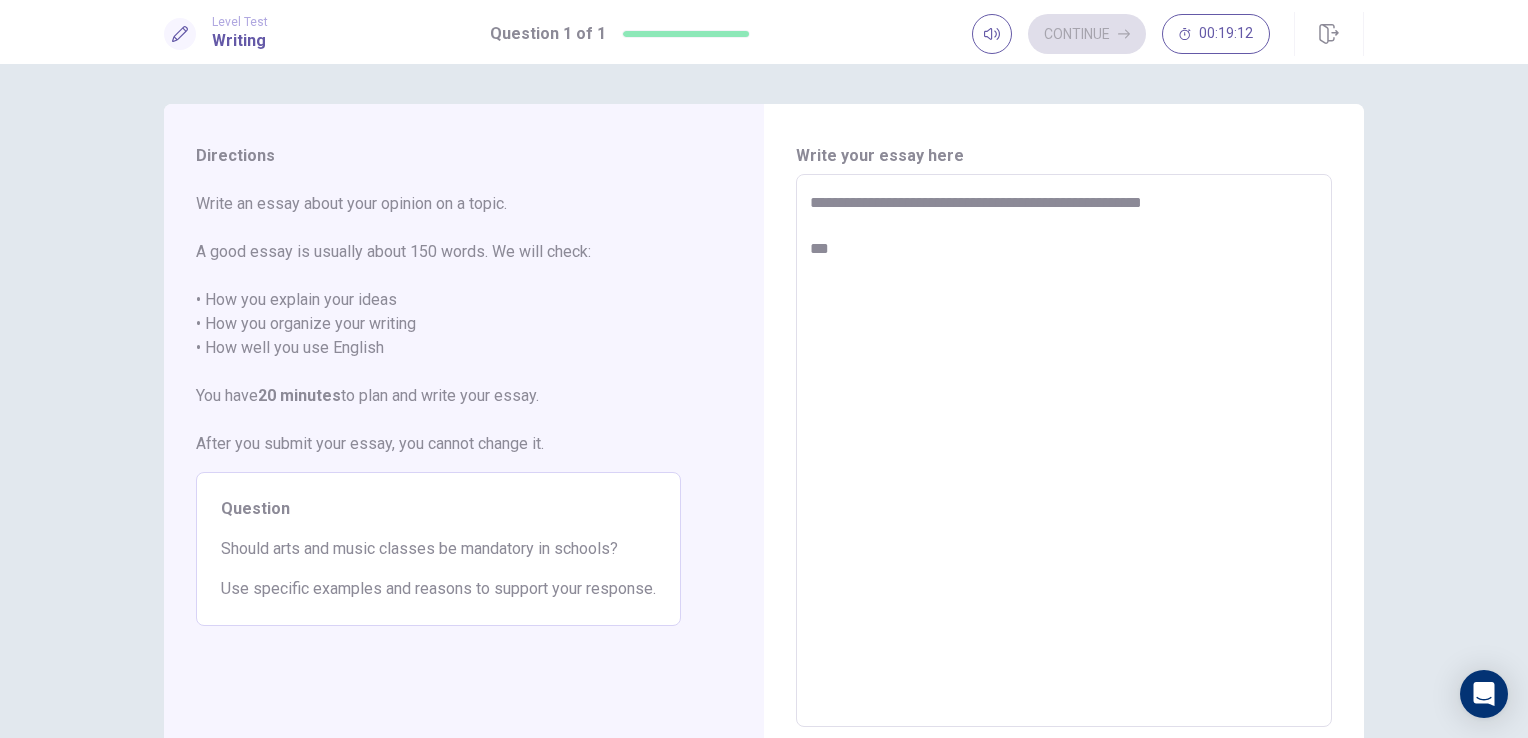 type on "*" 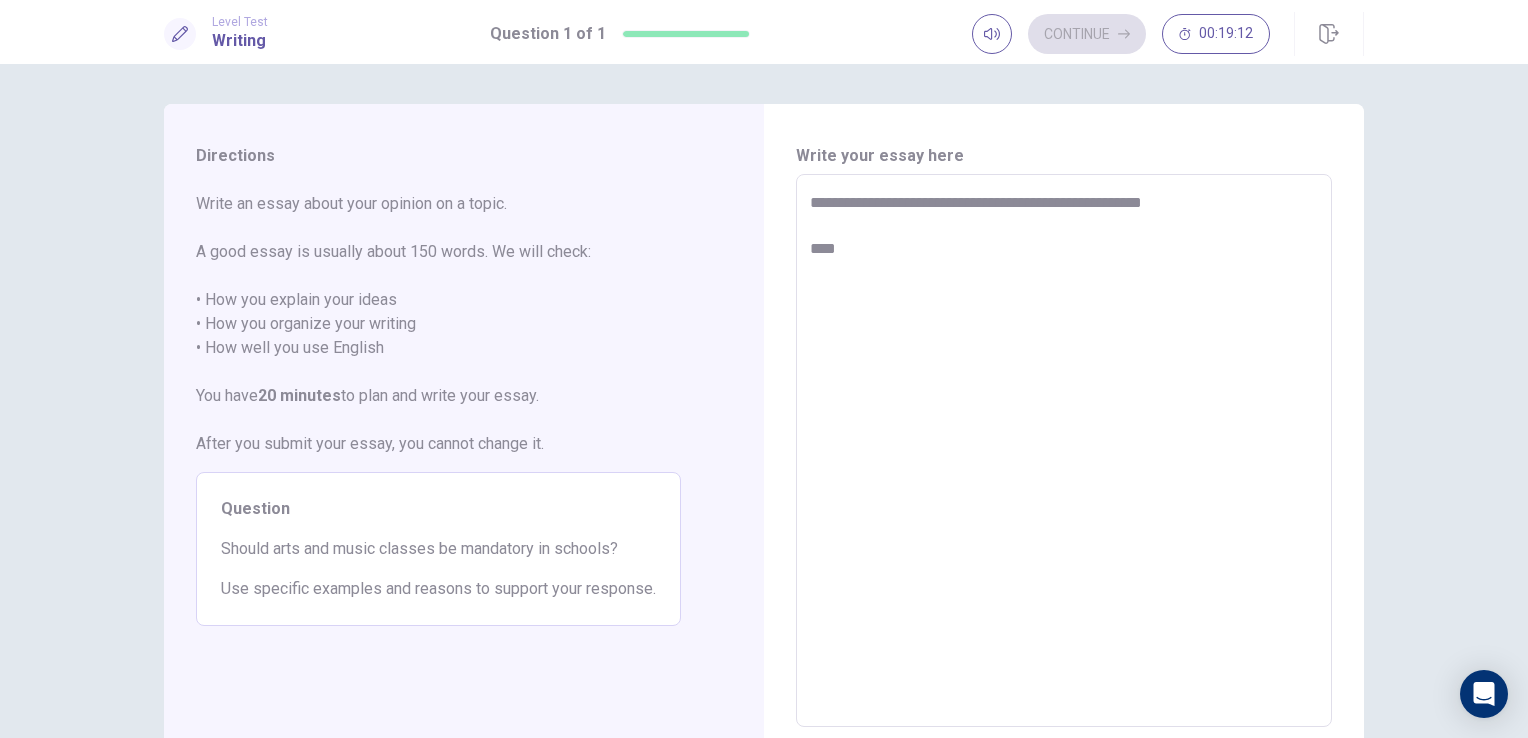 type on "*" 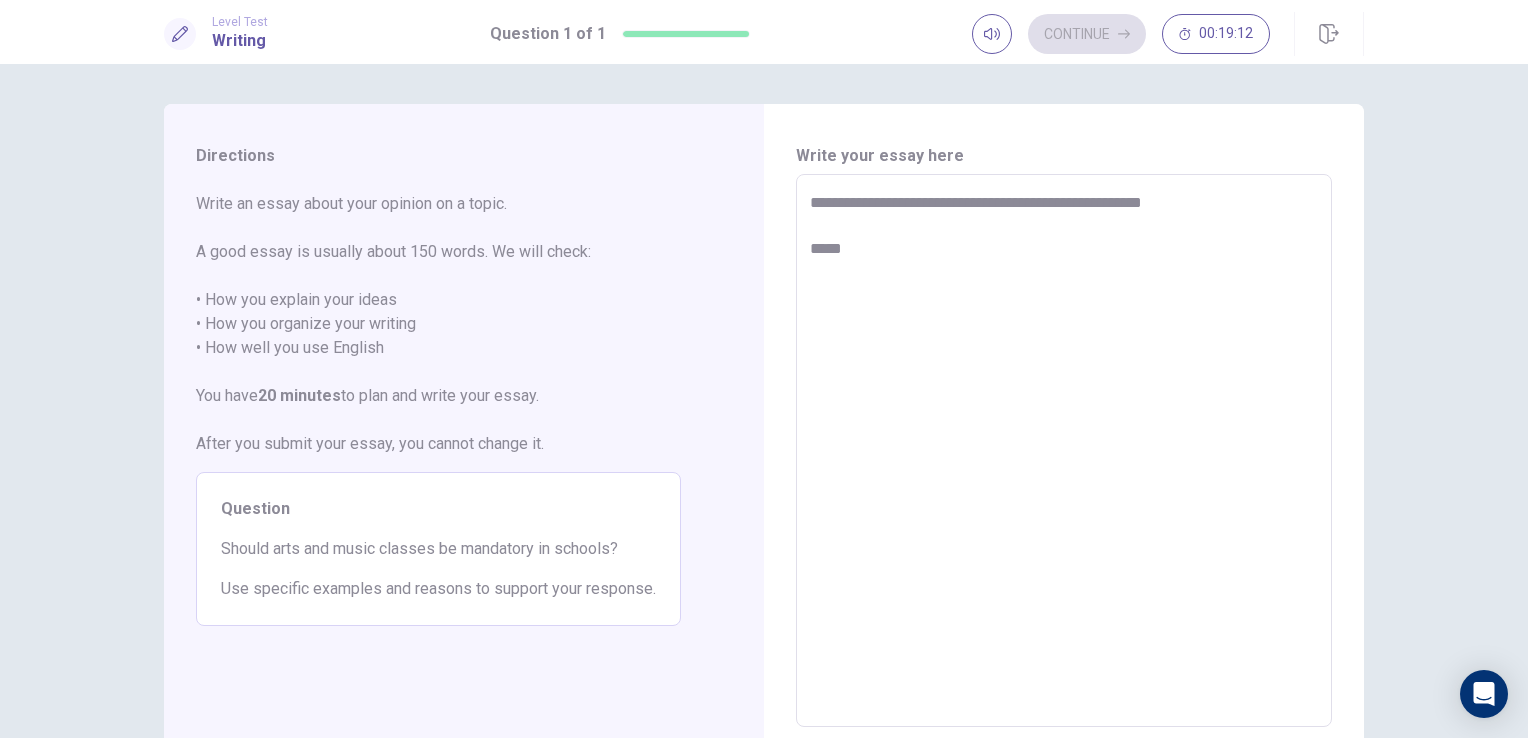 type on "*" 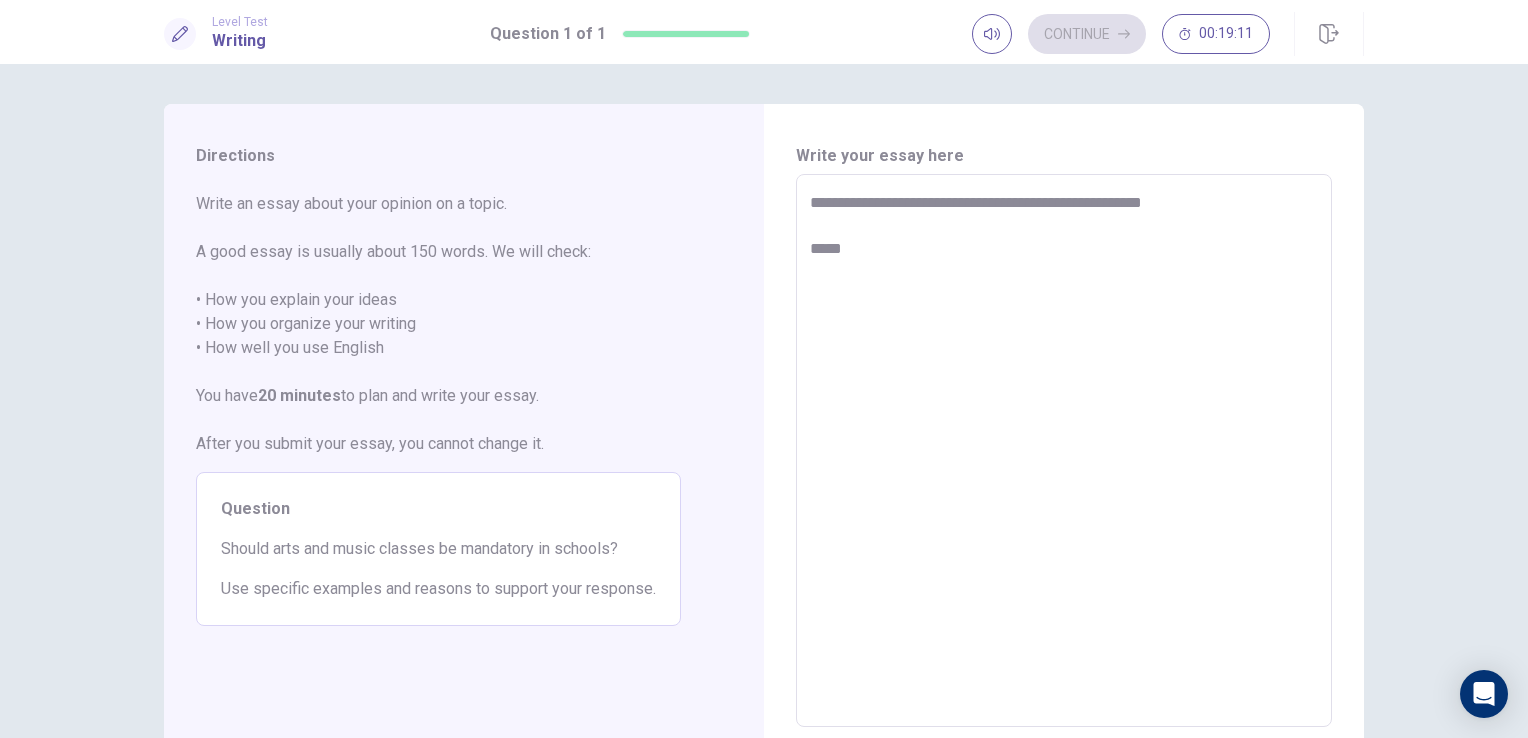 type on "**********" 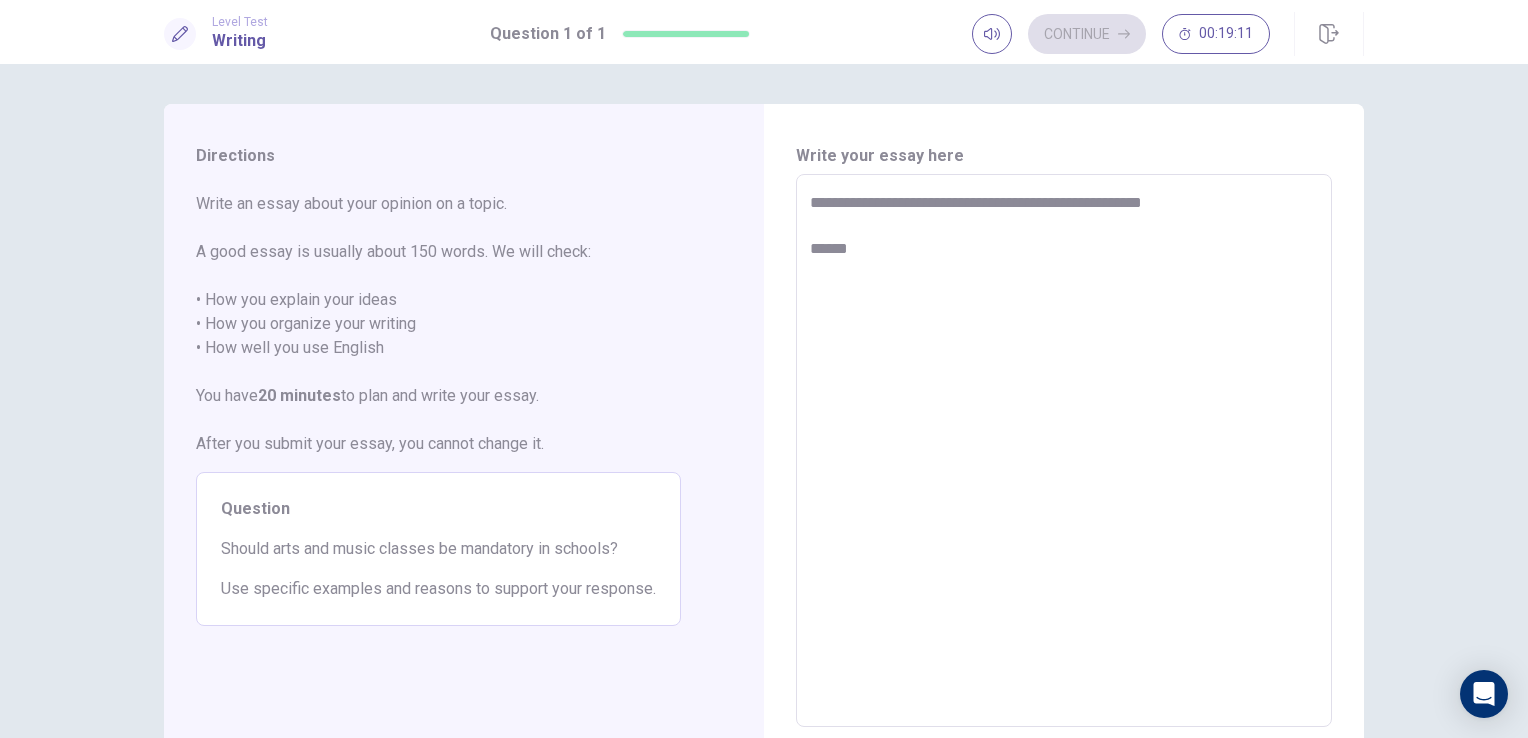 type on "*" 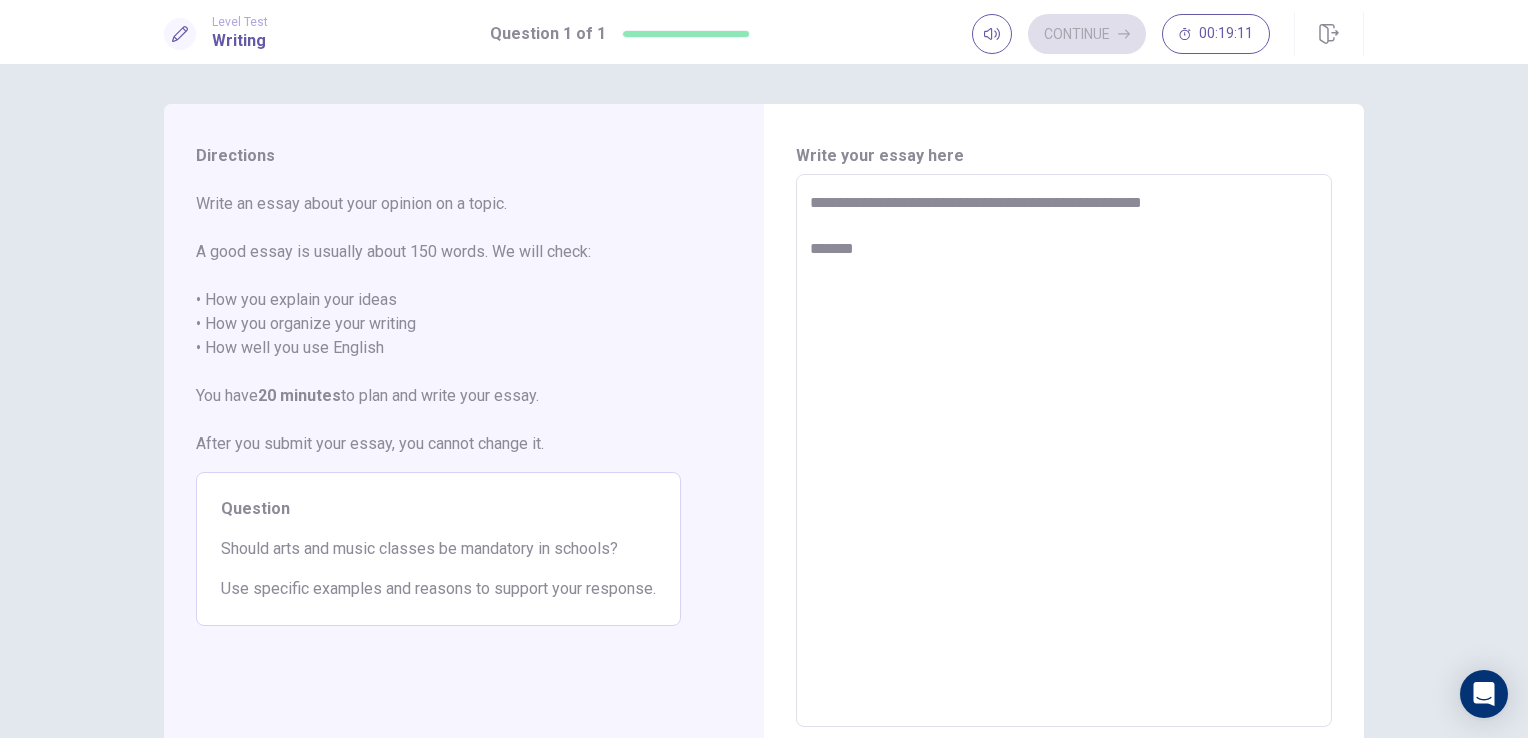 type on "*" 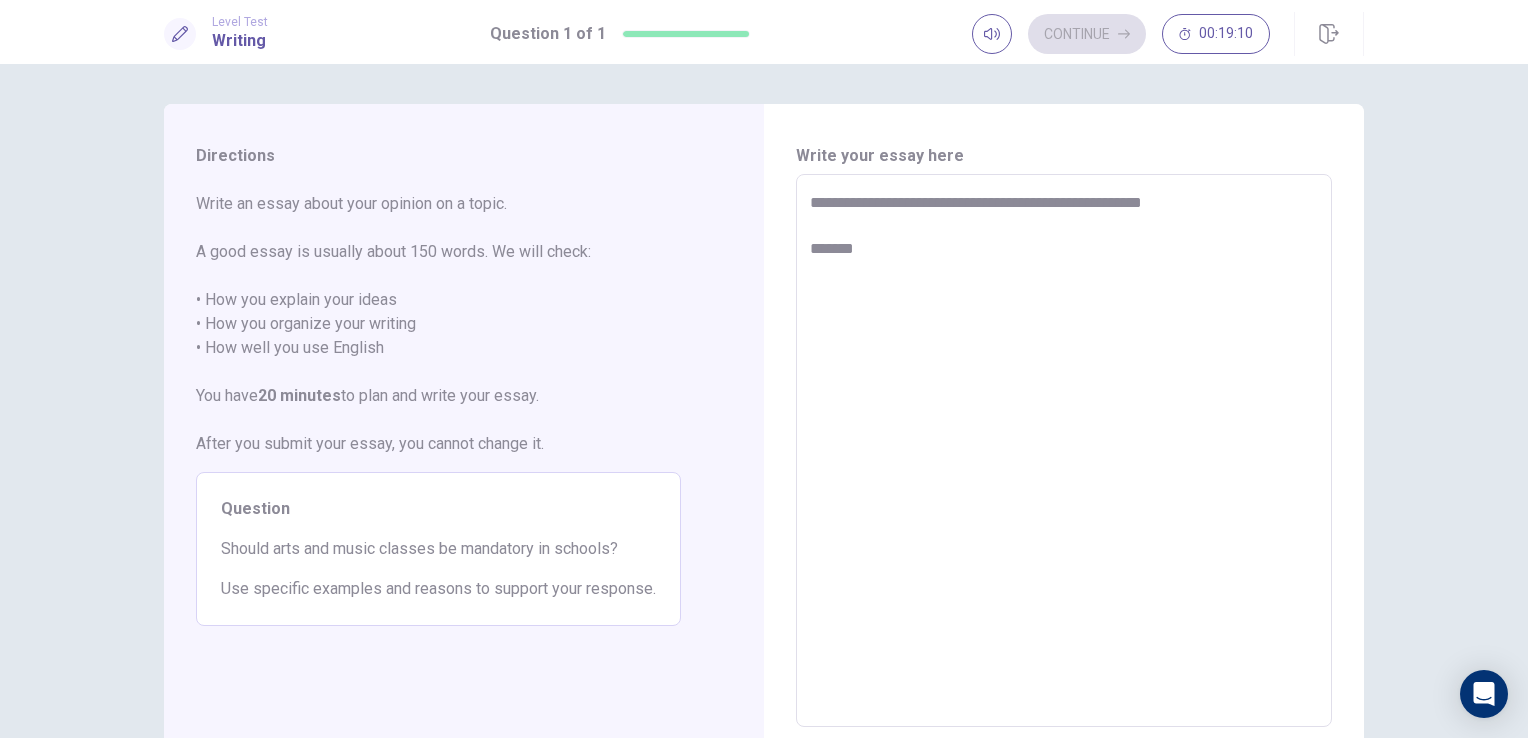 type on "**********" 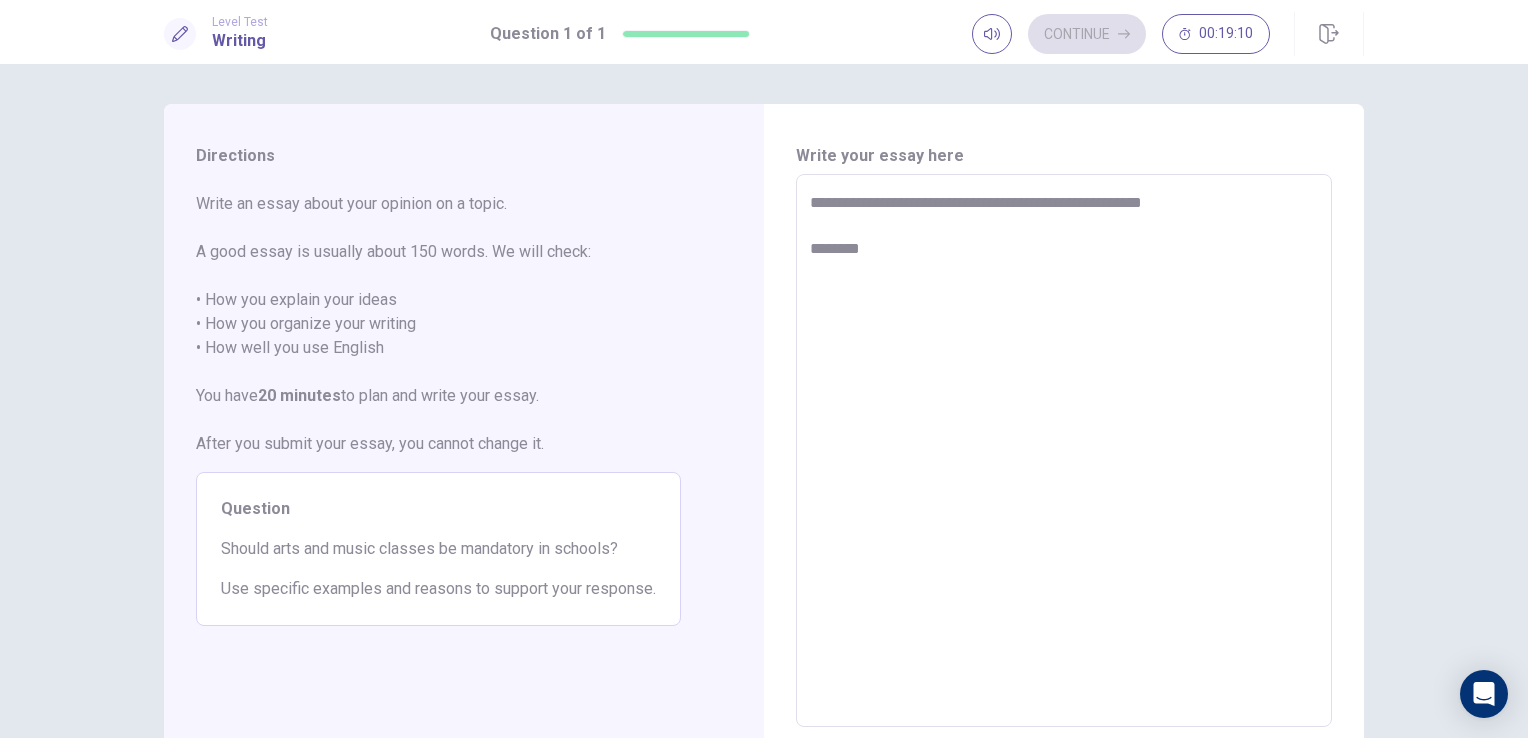 type on "*" 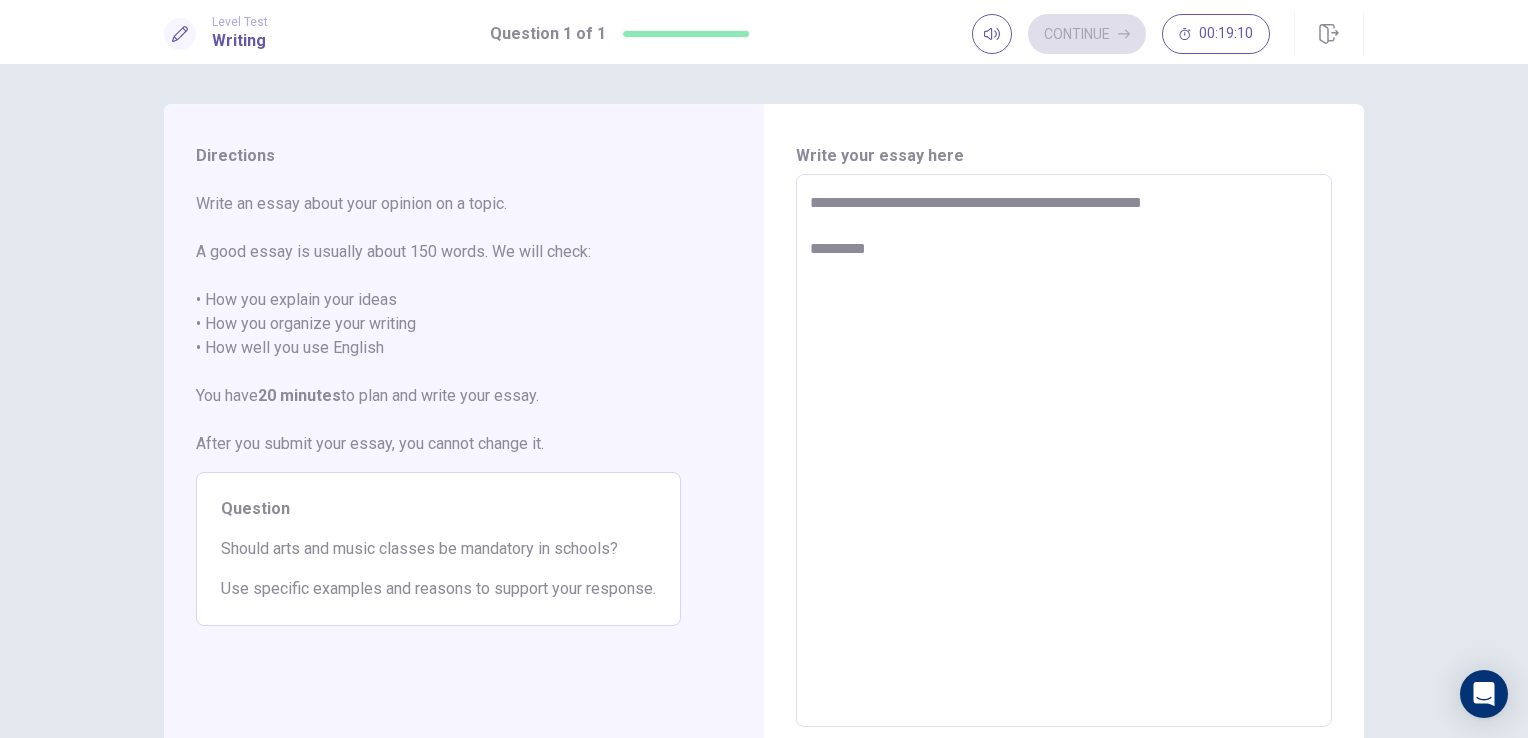 type on "*" 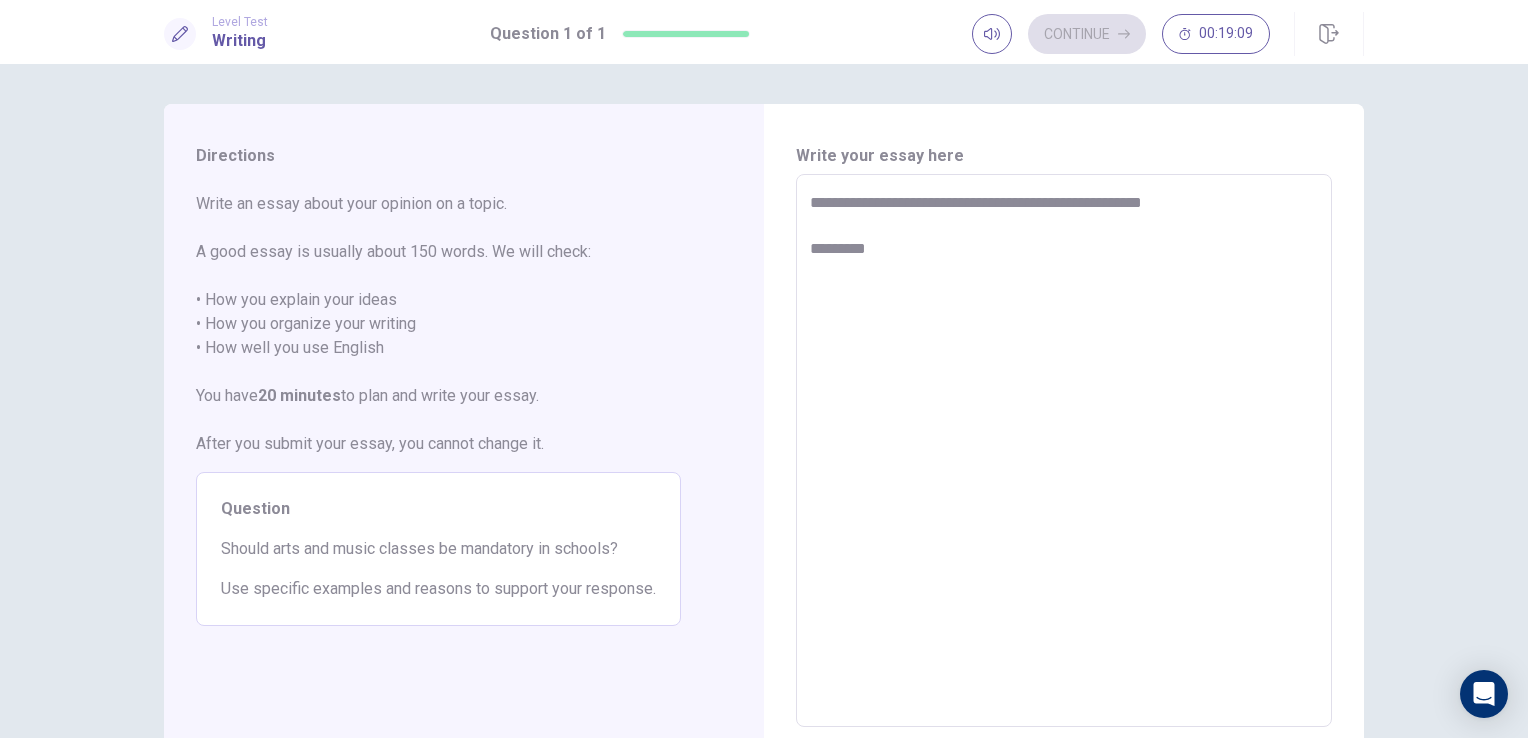 type on "**********" 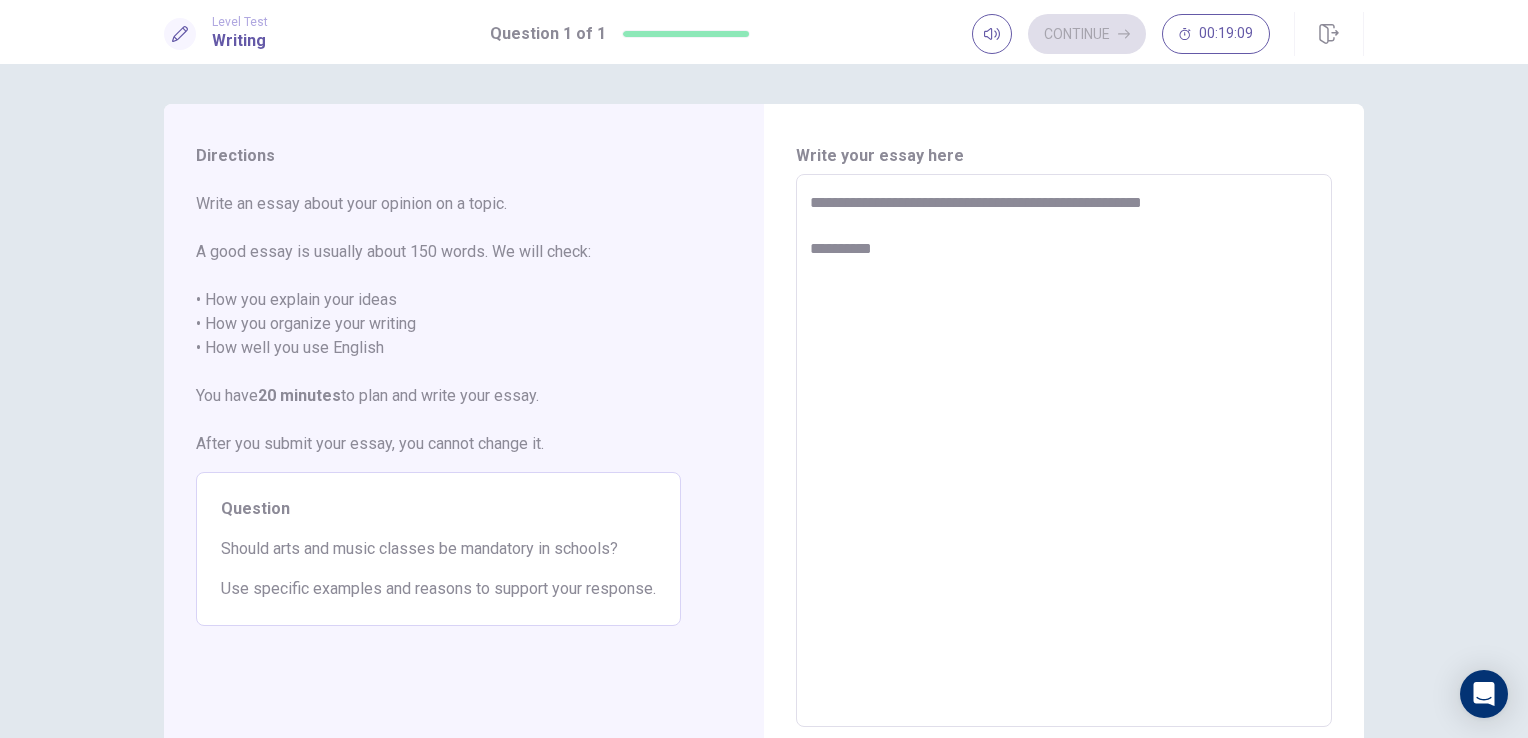 type on "*" 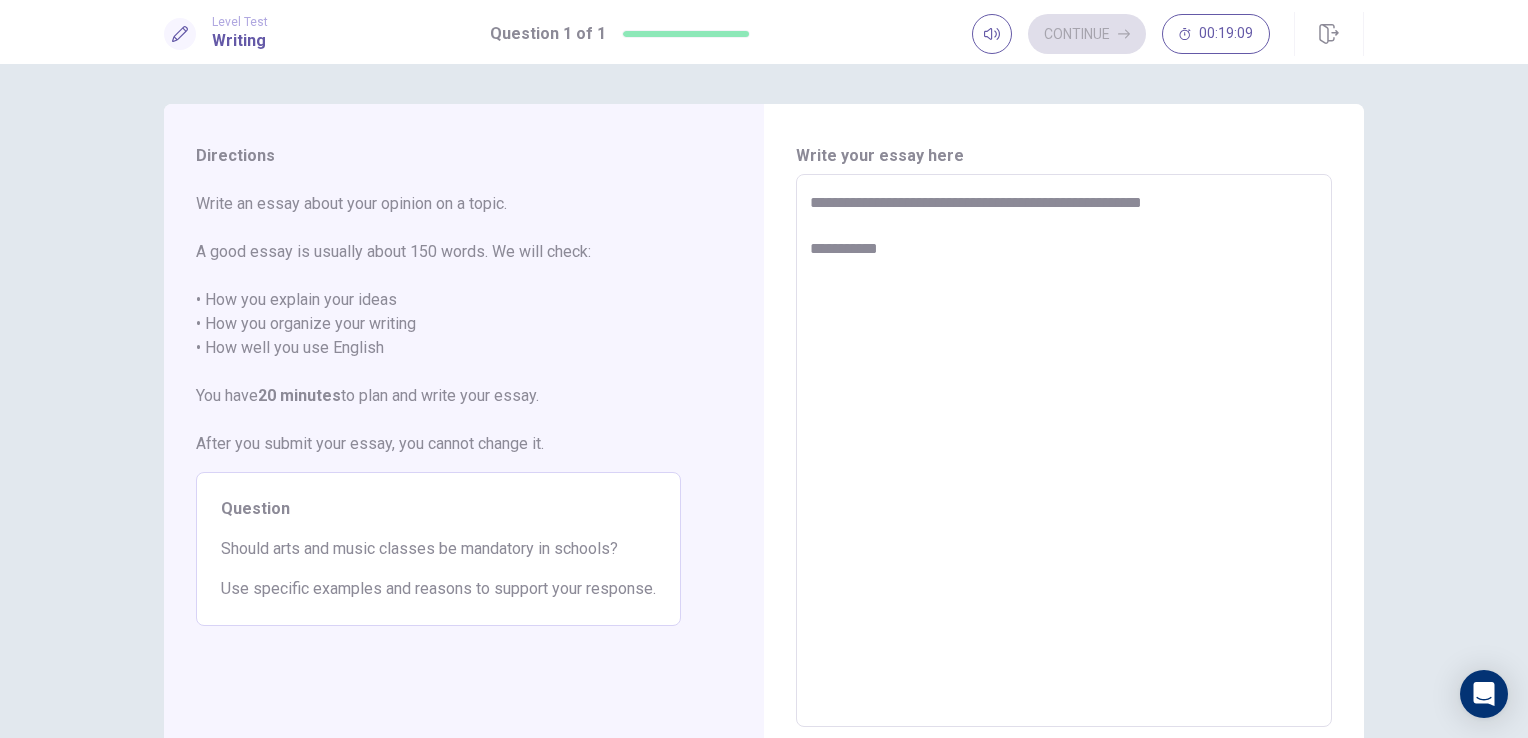type on "*" 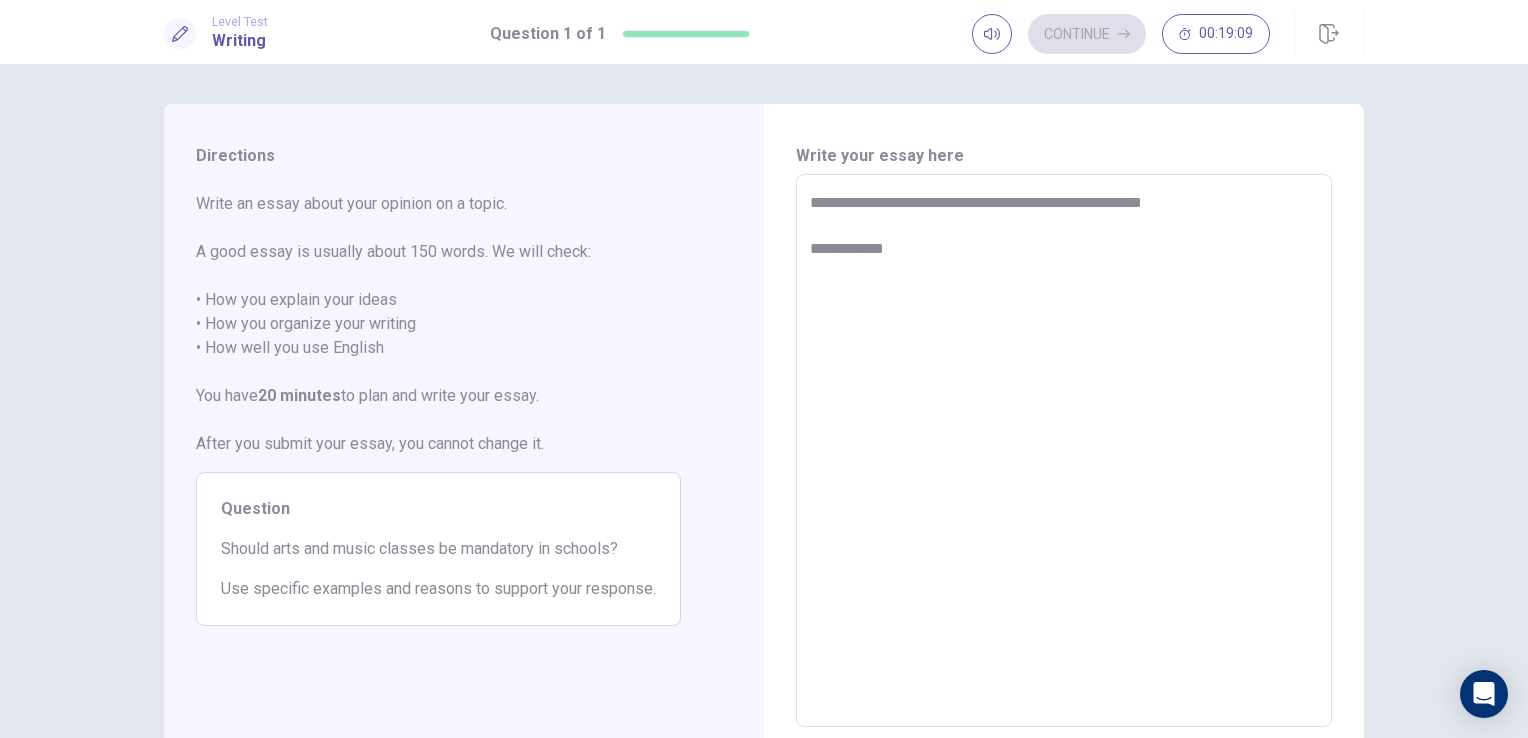 type on "*" 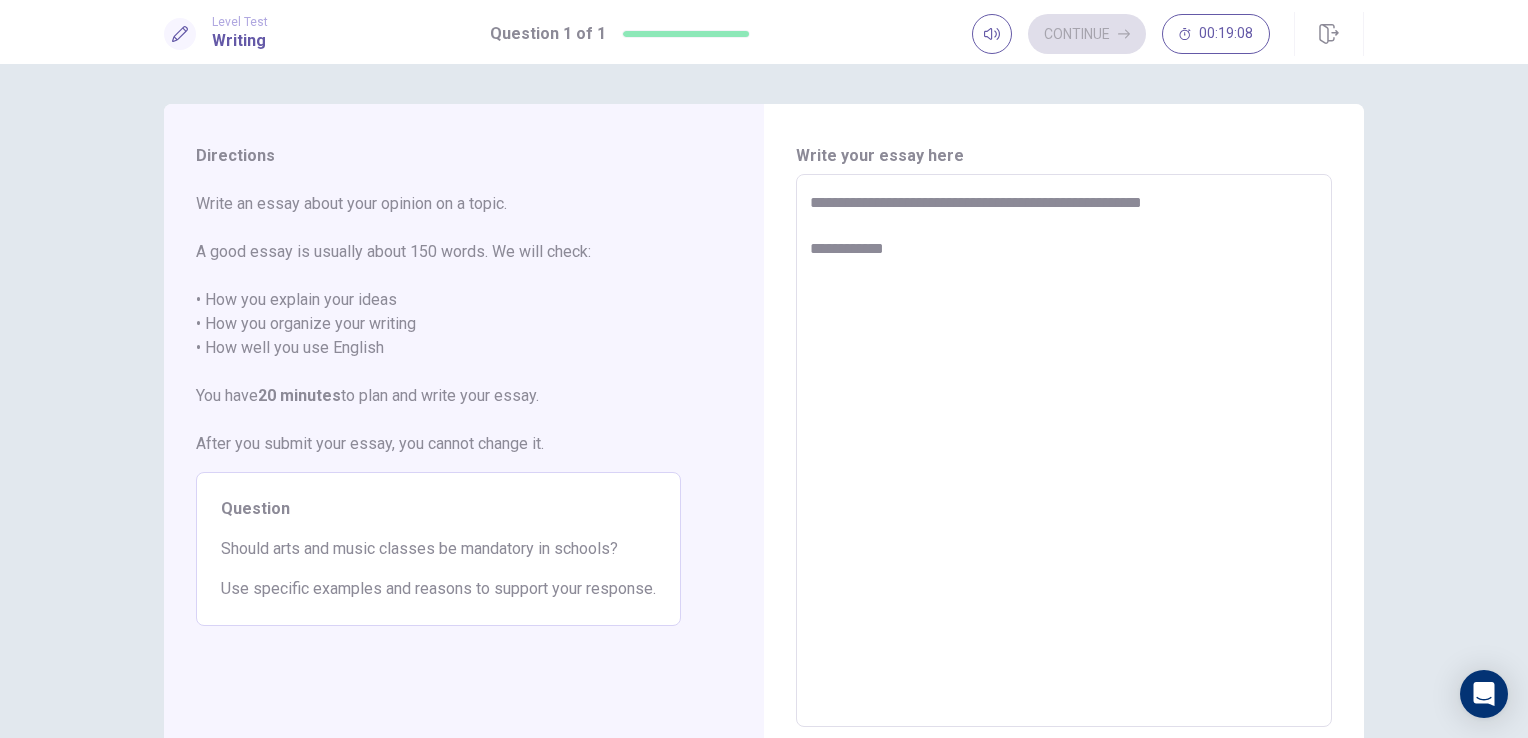 type on "**********" 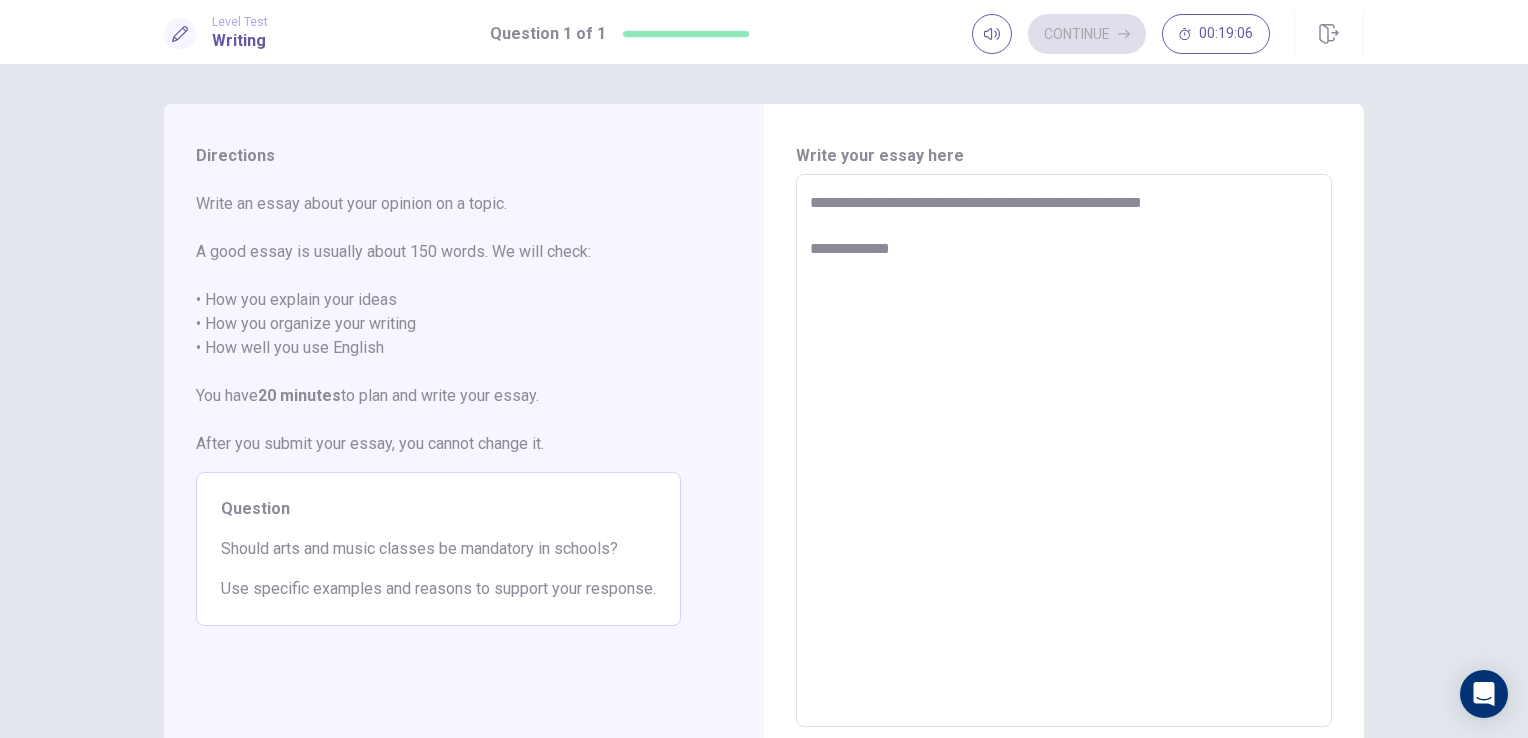 click on "**********" at bounding box center (1064, 451) 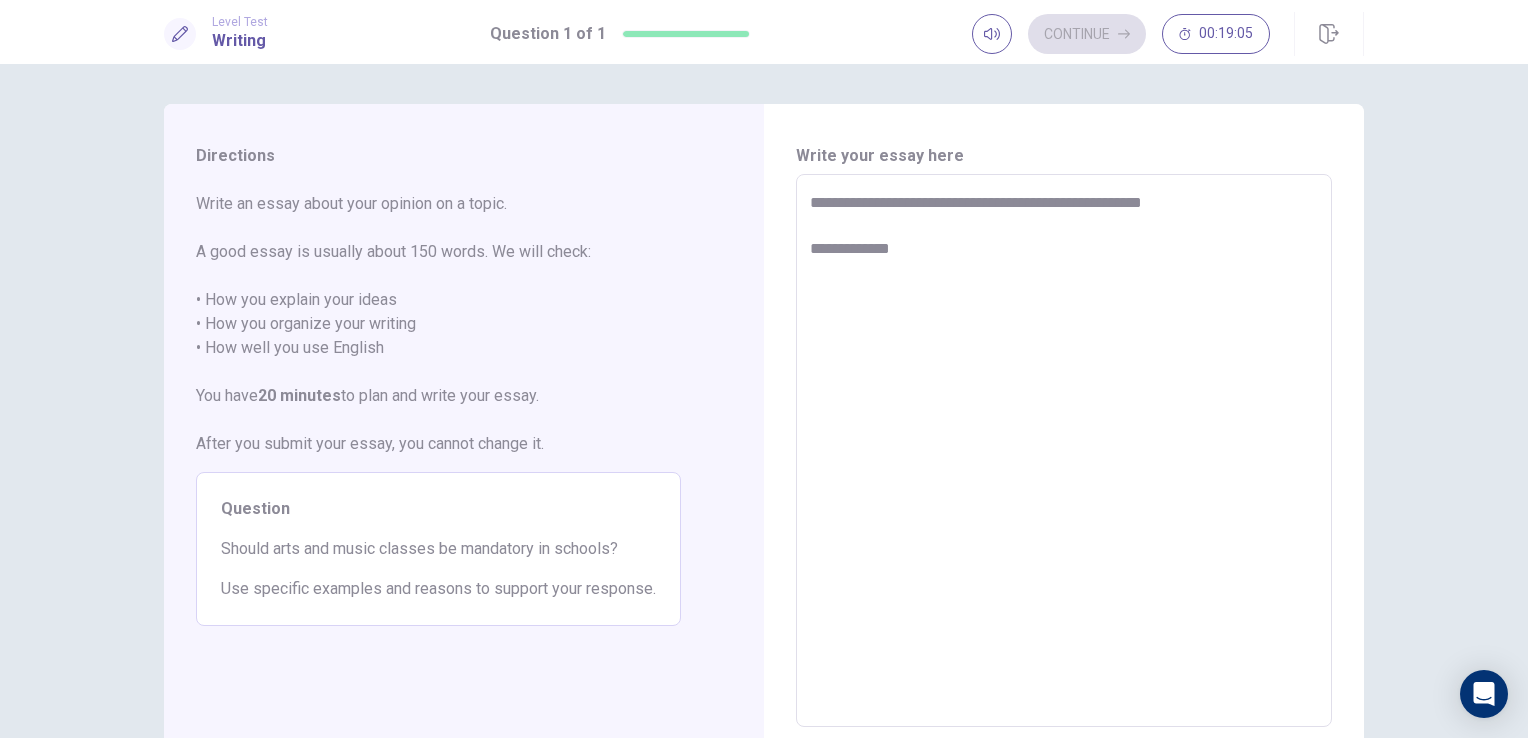 type on "**********" 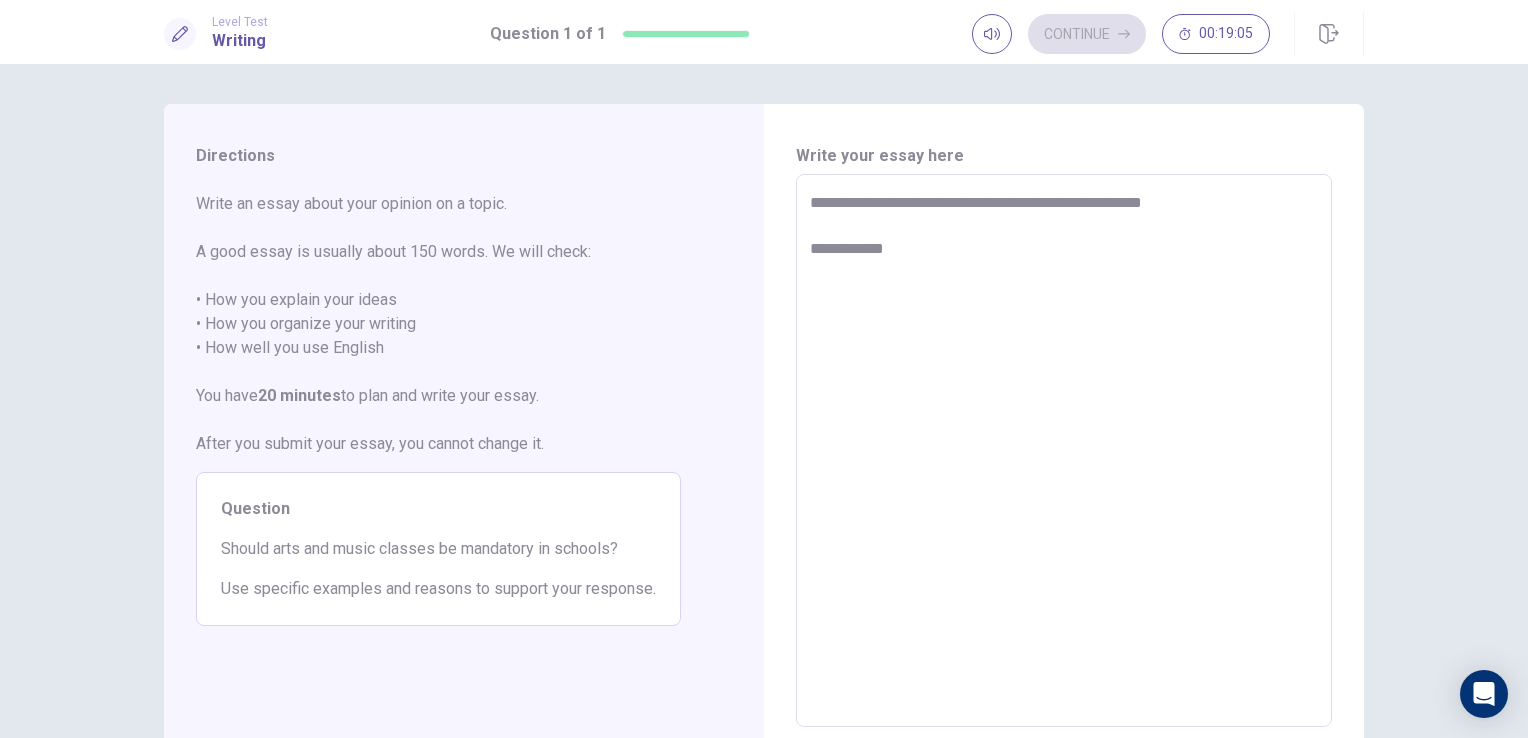 type on "*" 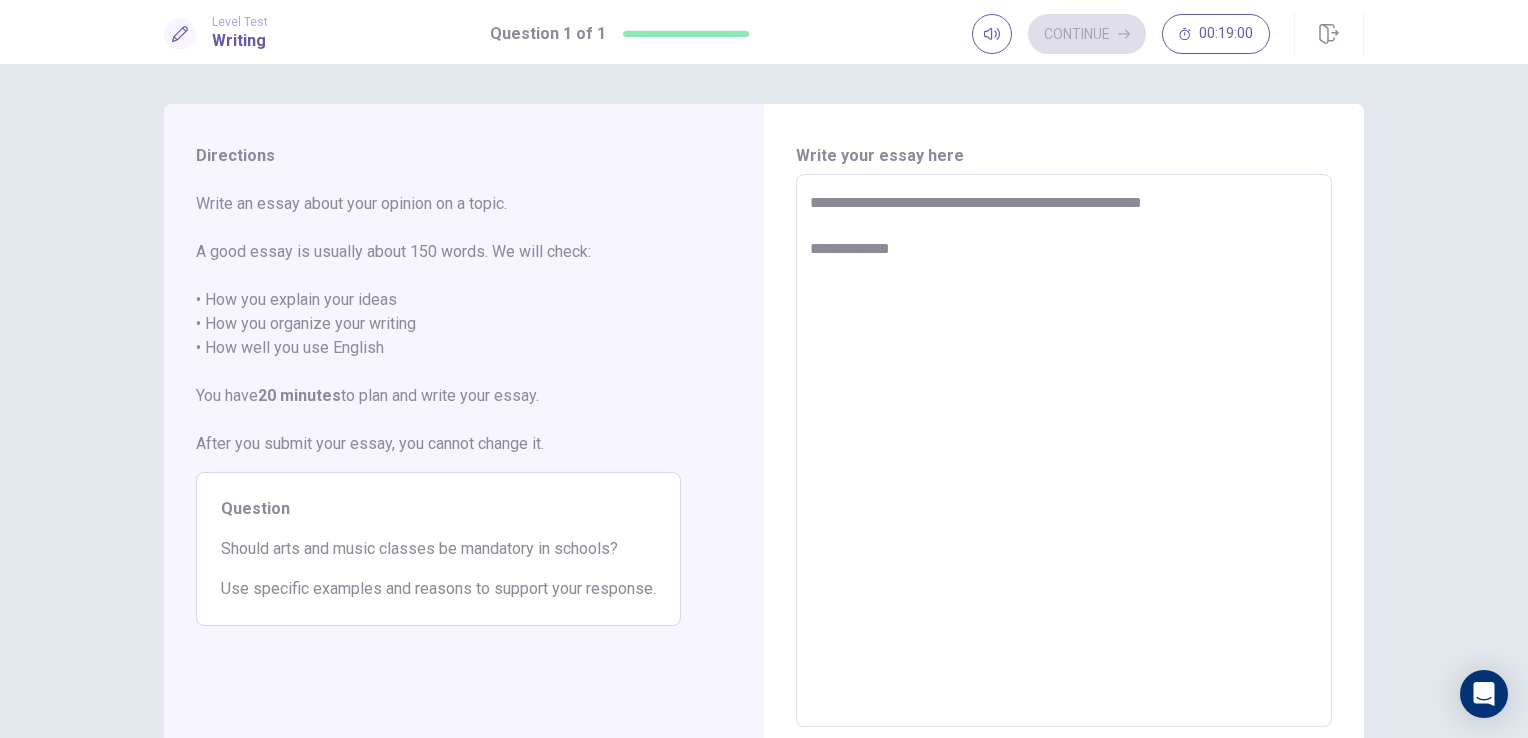 click on "**********" at bounding box center [1064, 451] 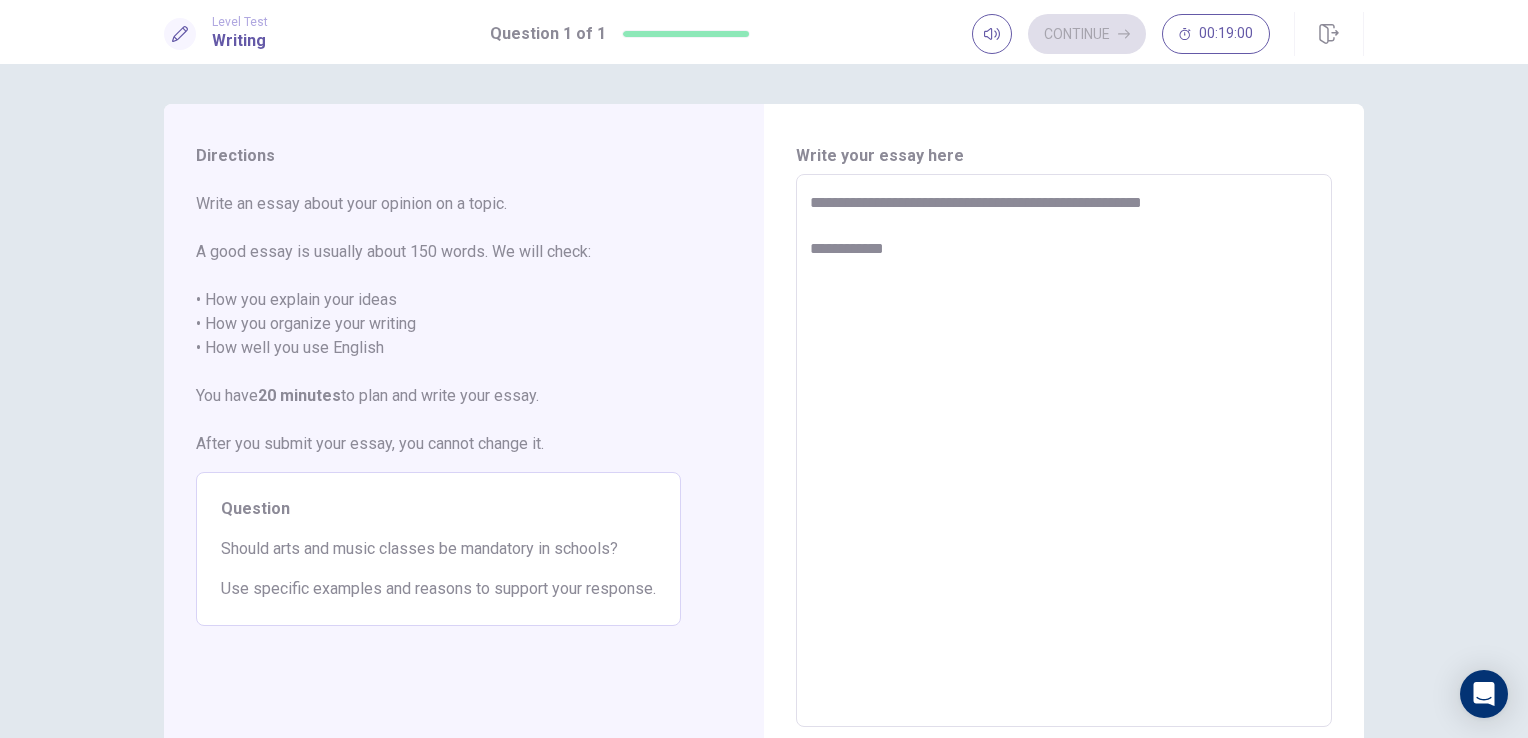 type on "*" 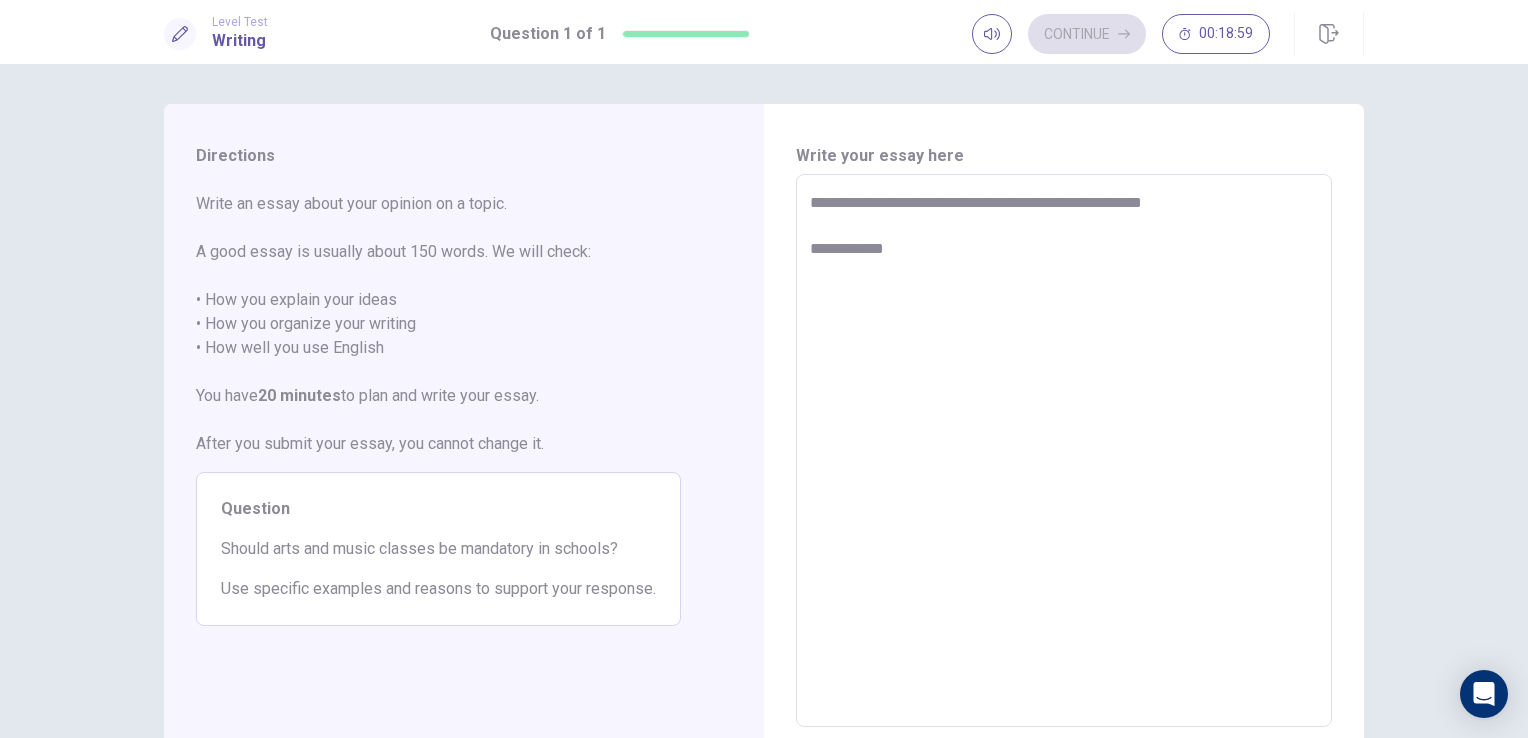 type on "**********" 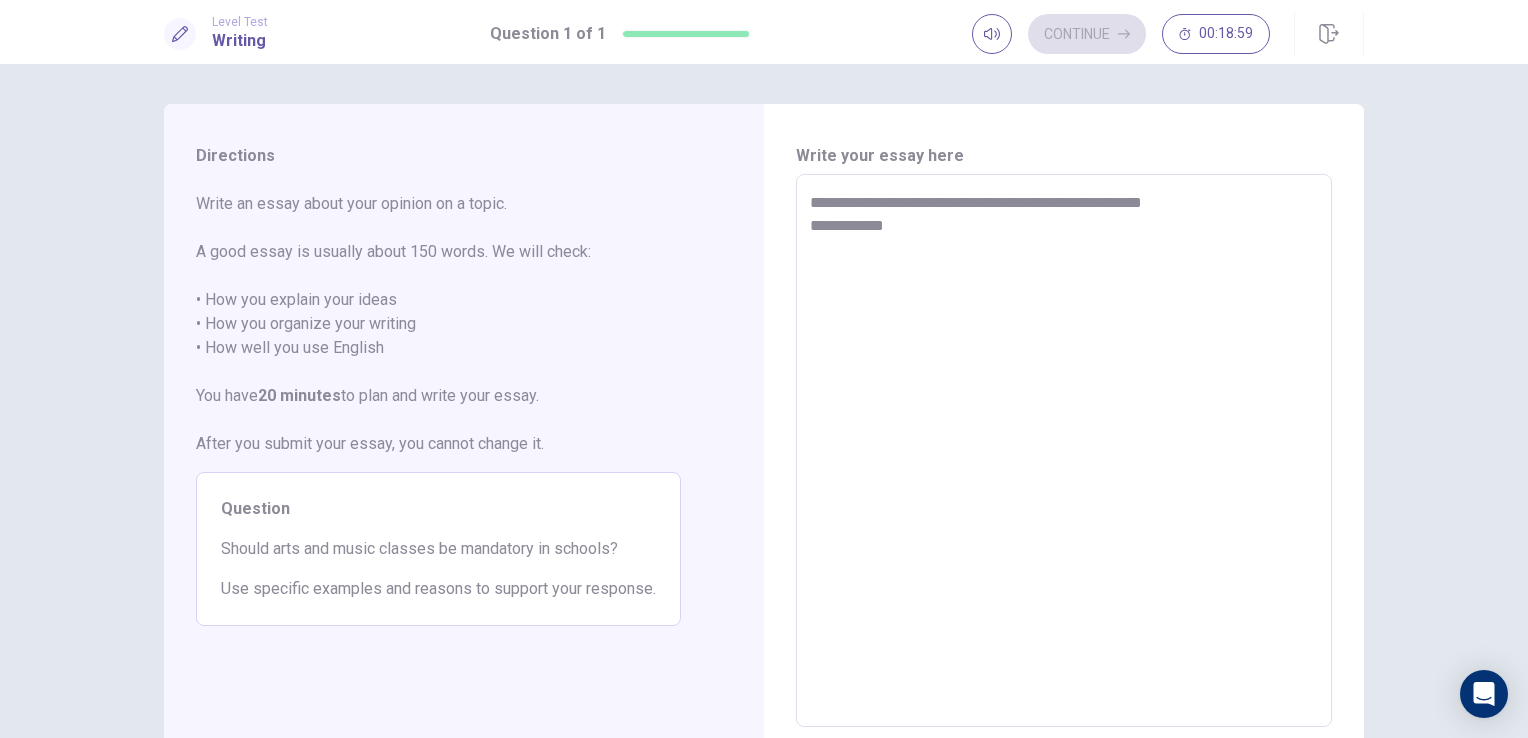 type on "*" 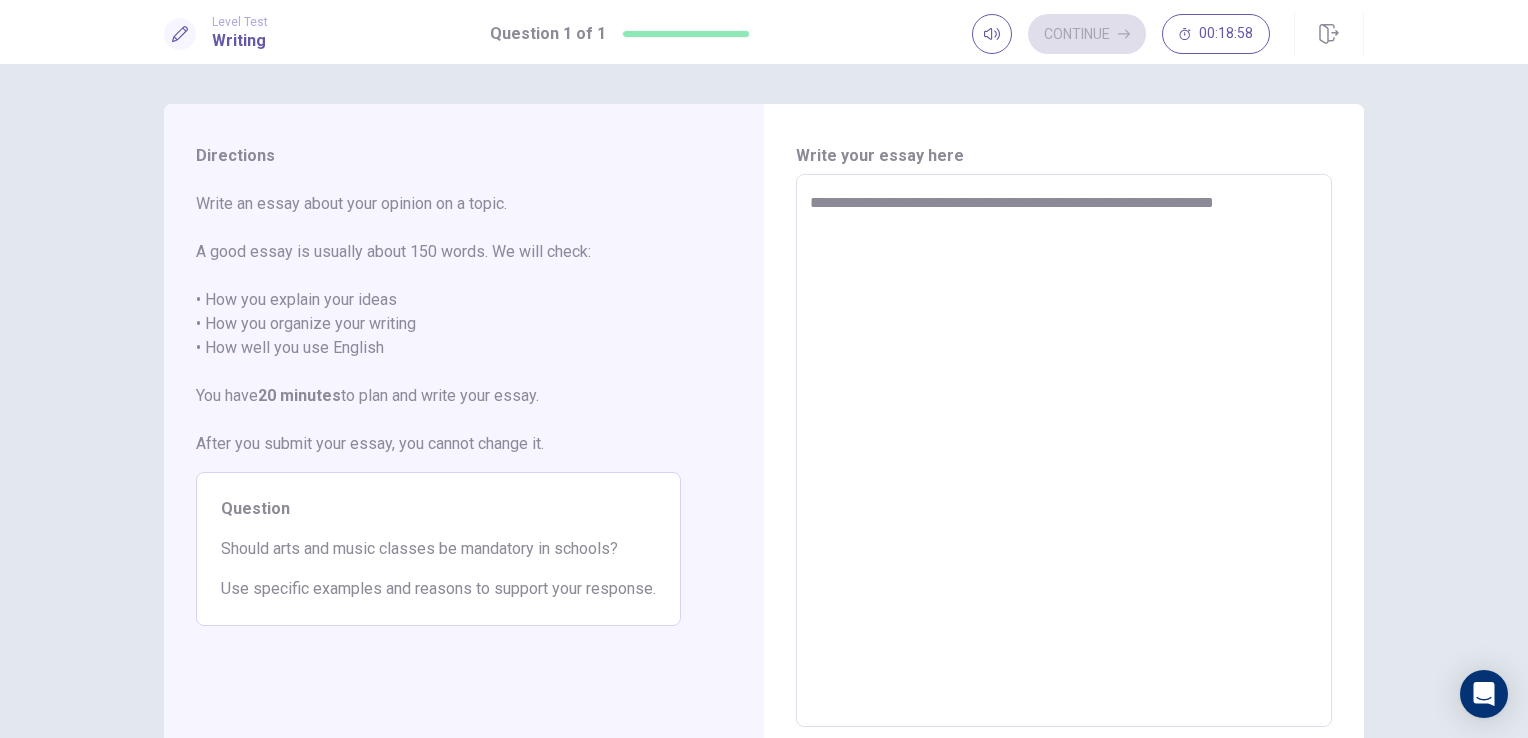 type on "*" 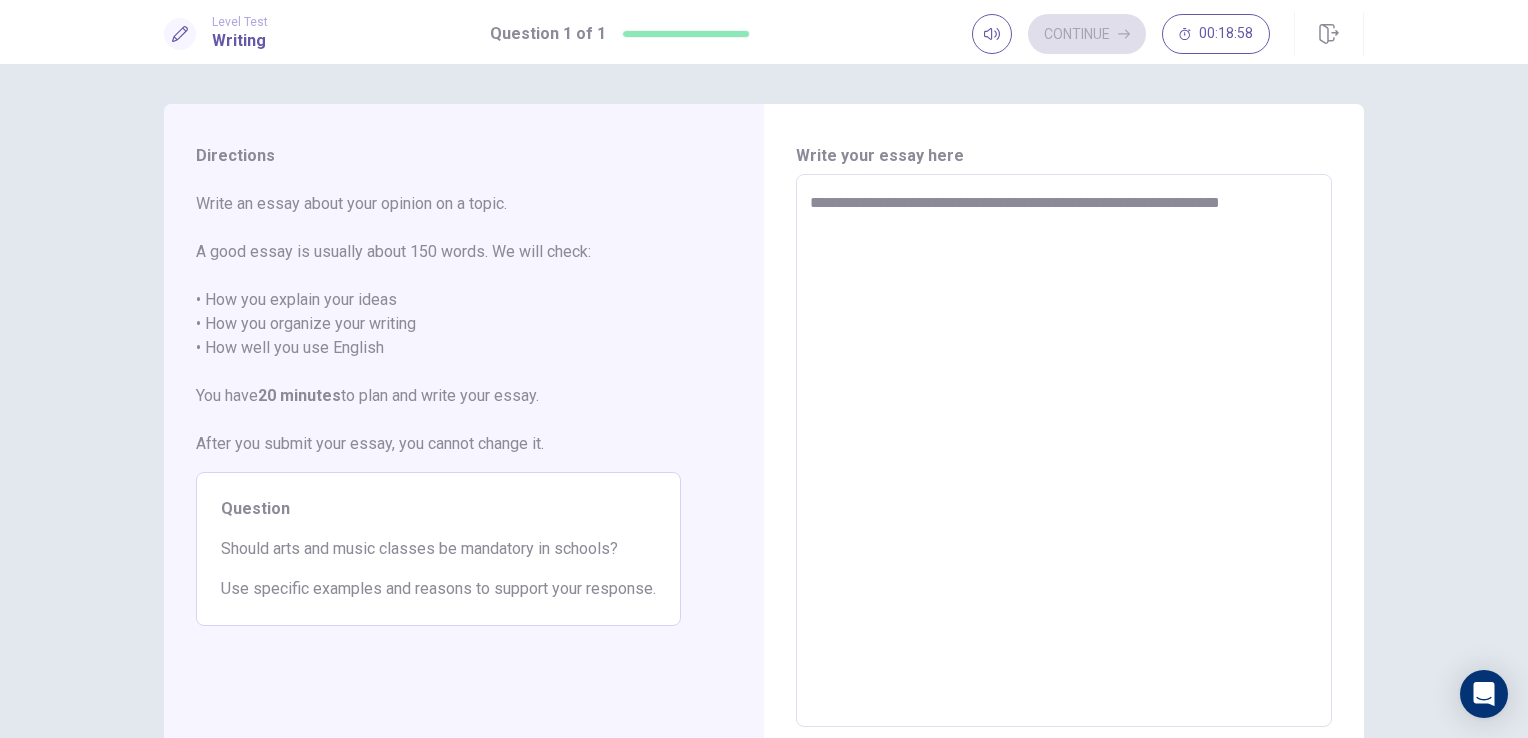 type on "*" 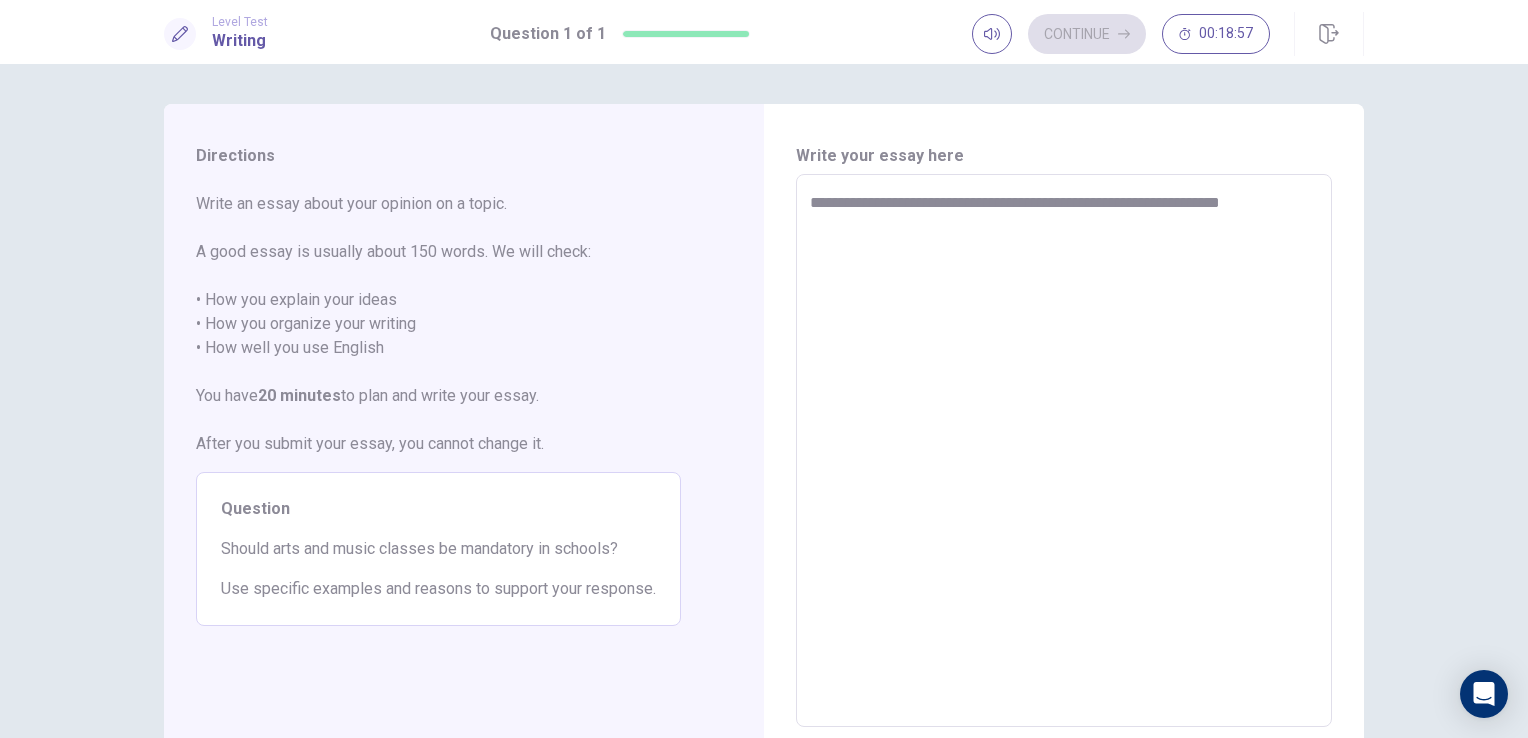 type on "**********" 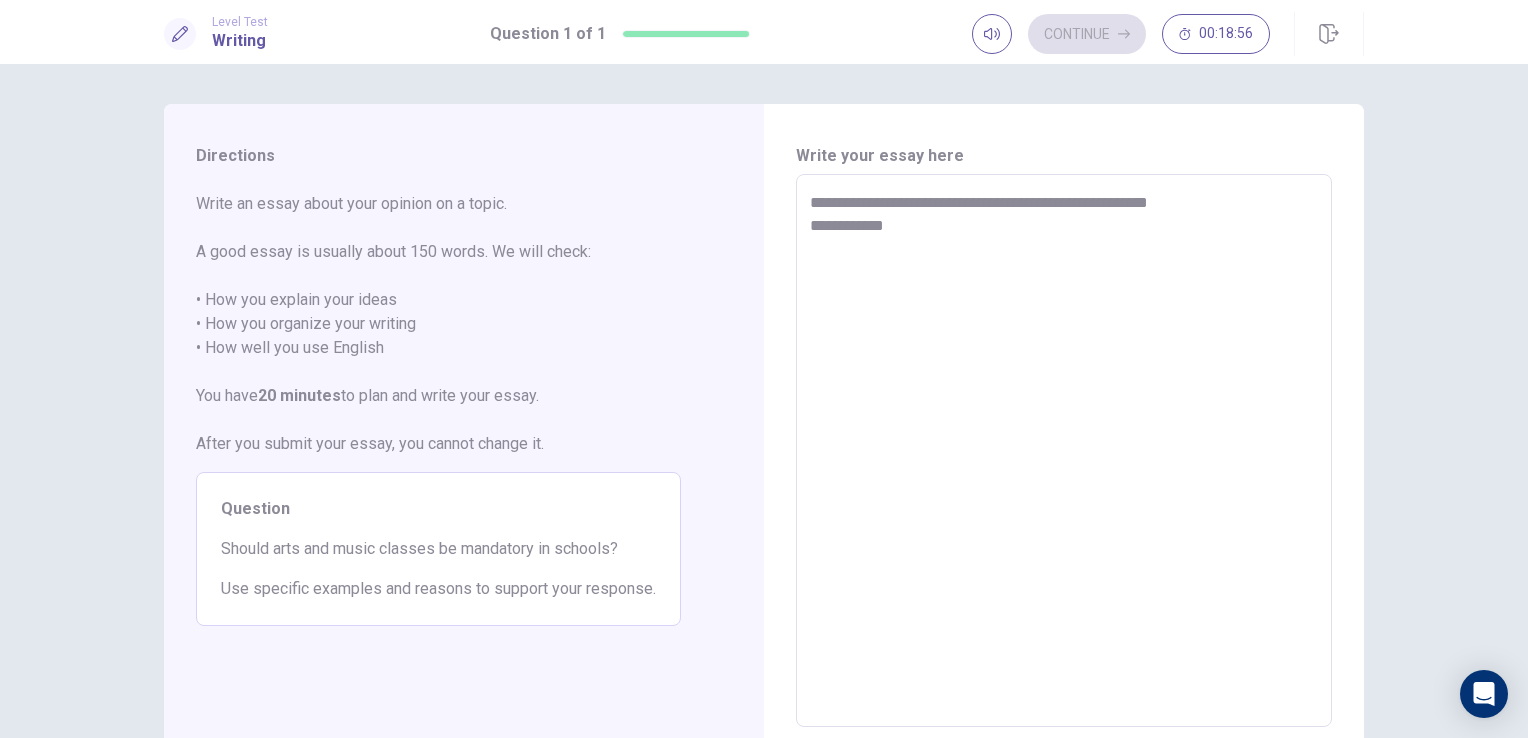 type on "*" 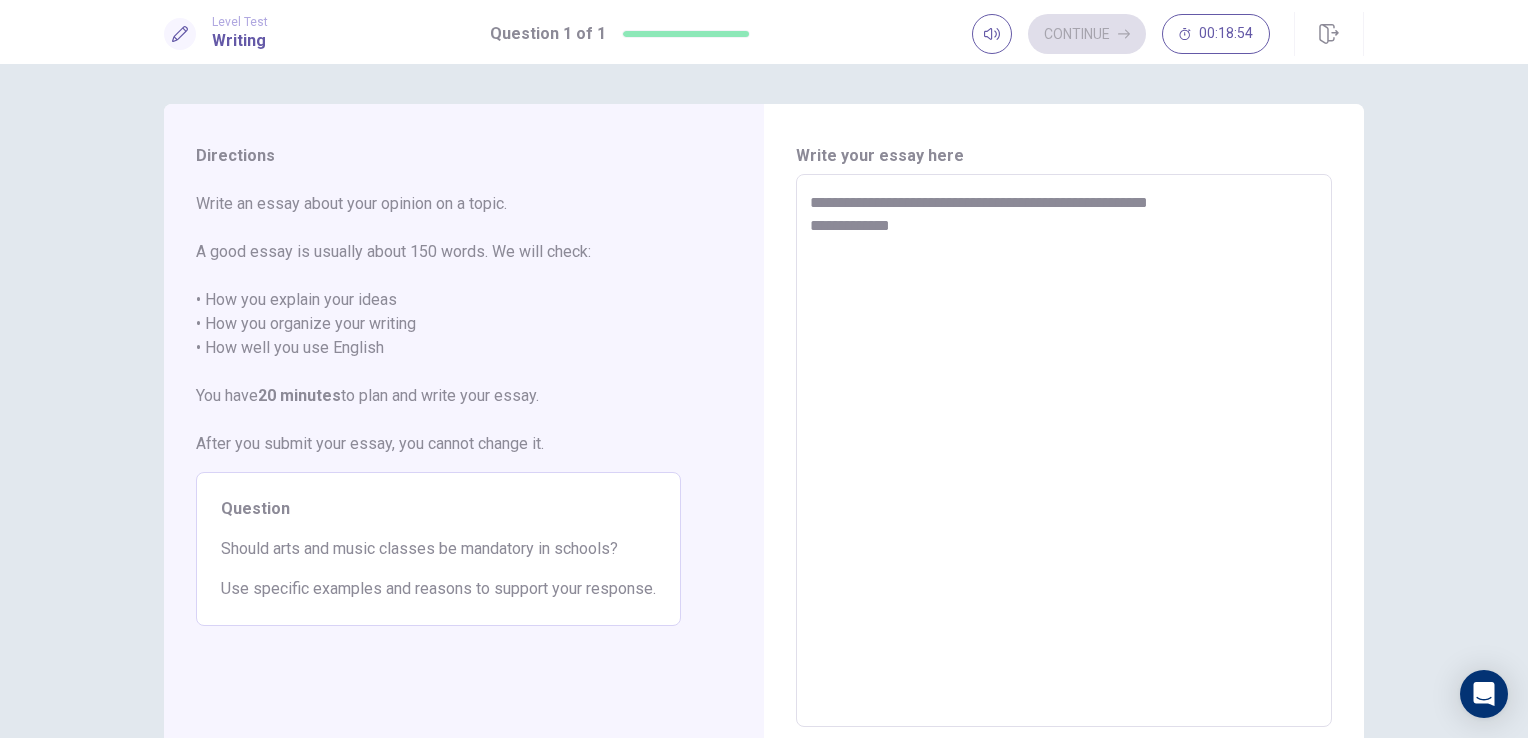 click on "**********" at bounding box center [1064, 451] 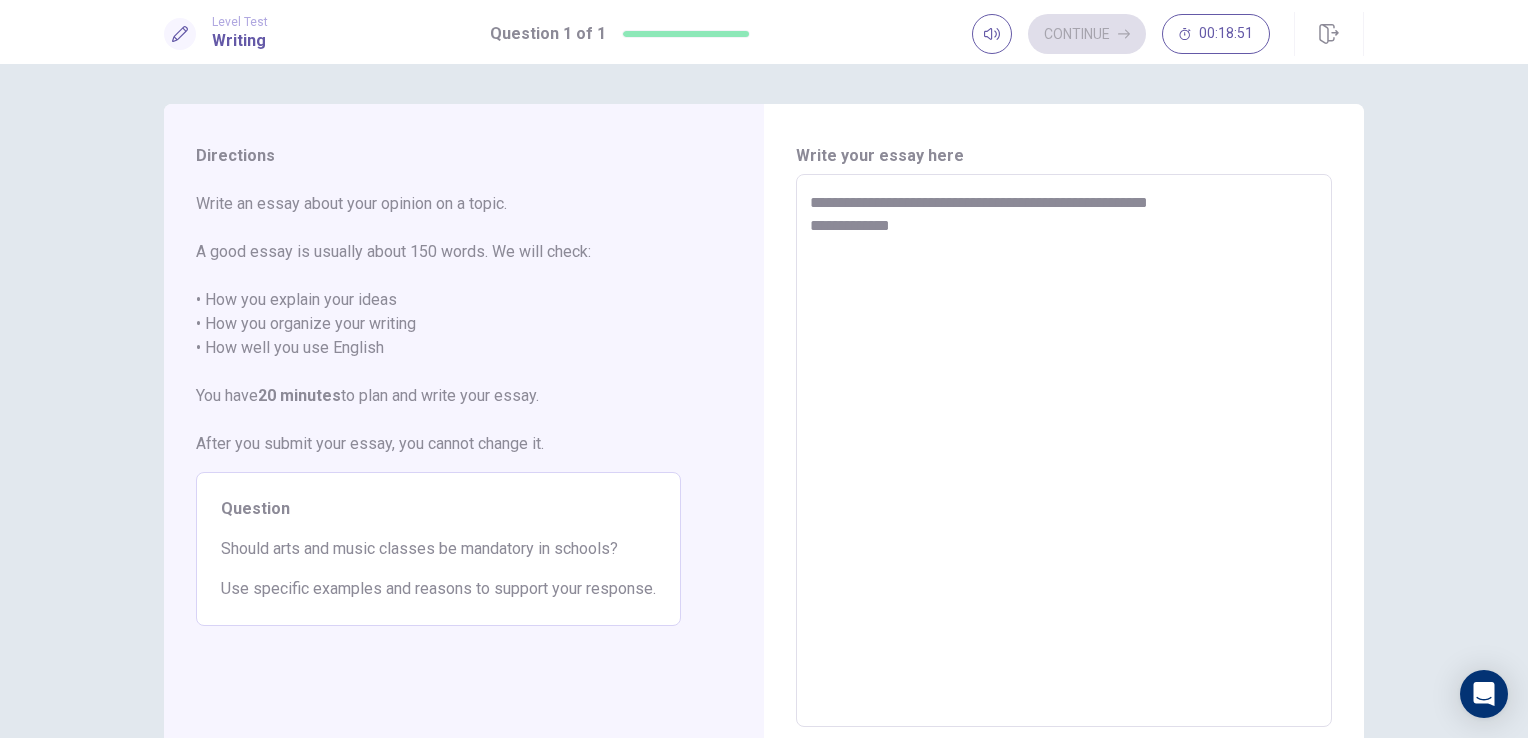 type on "*" 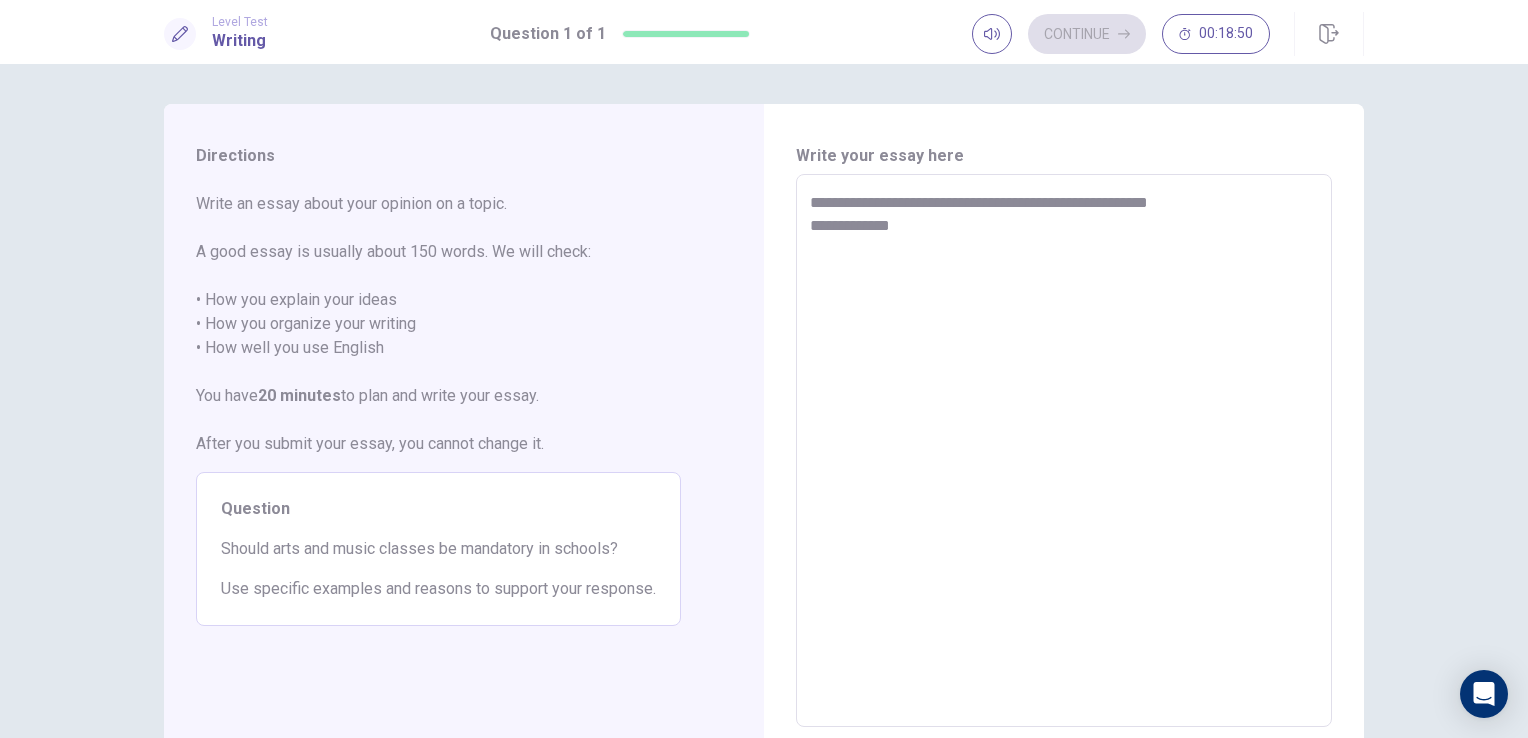 type on "**********" 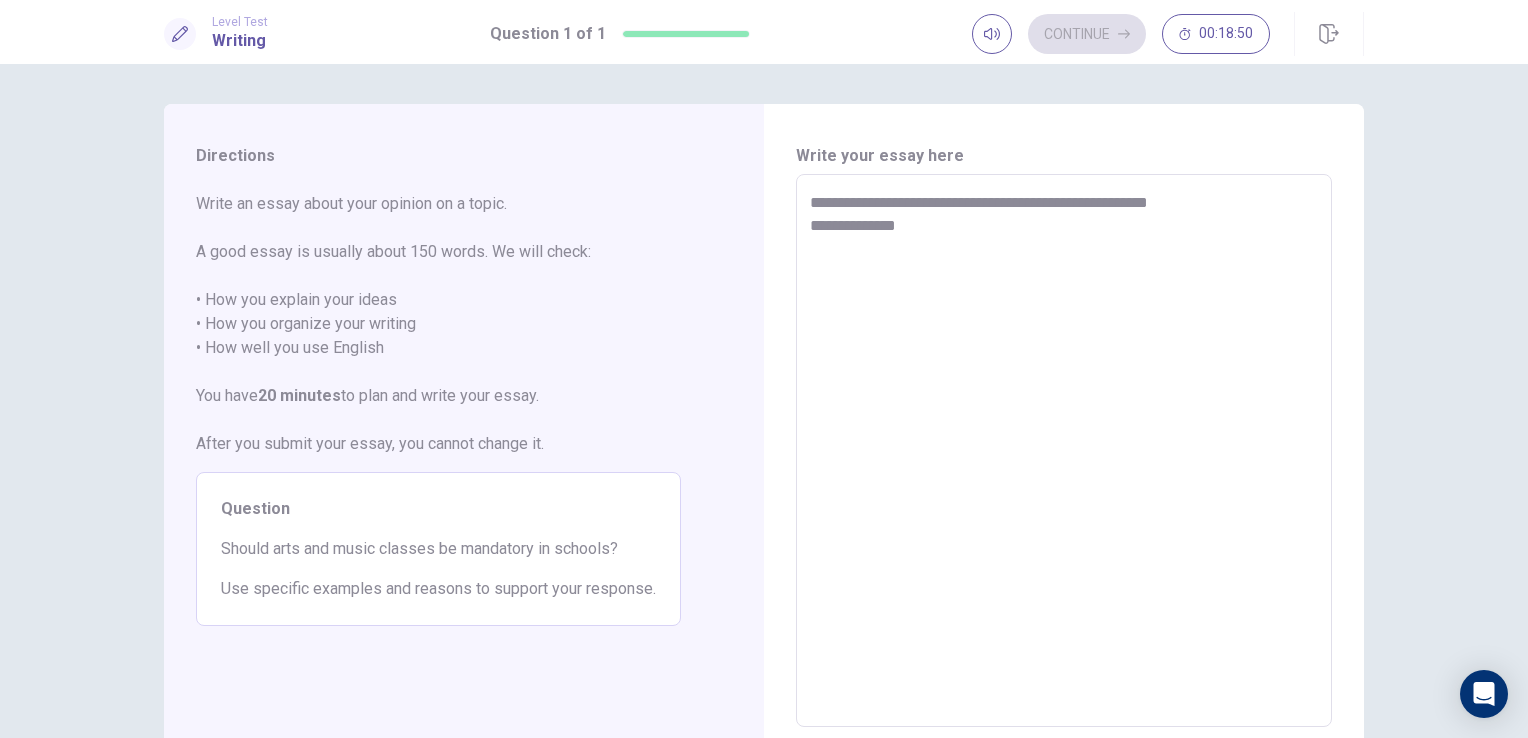 type on "*" 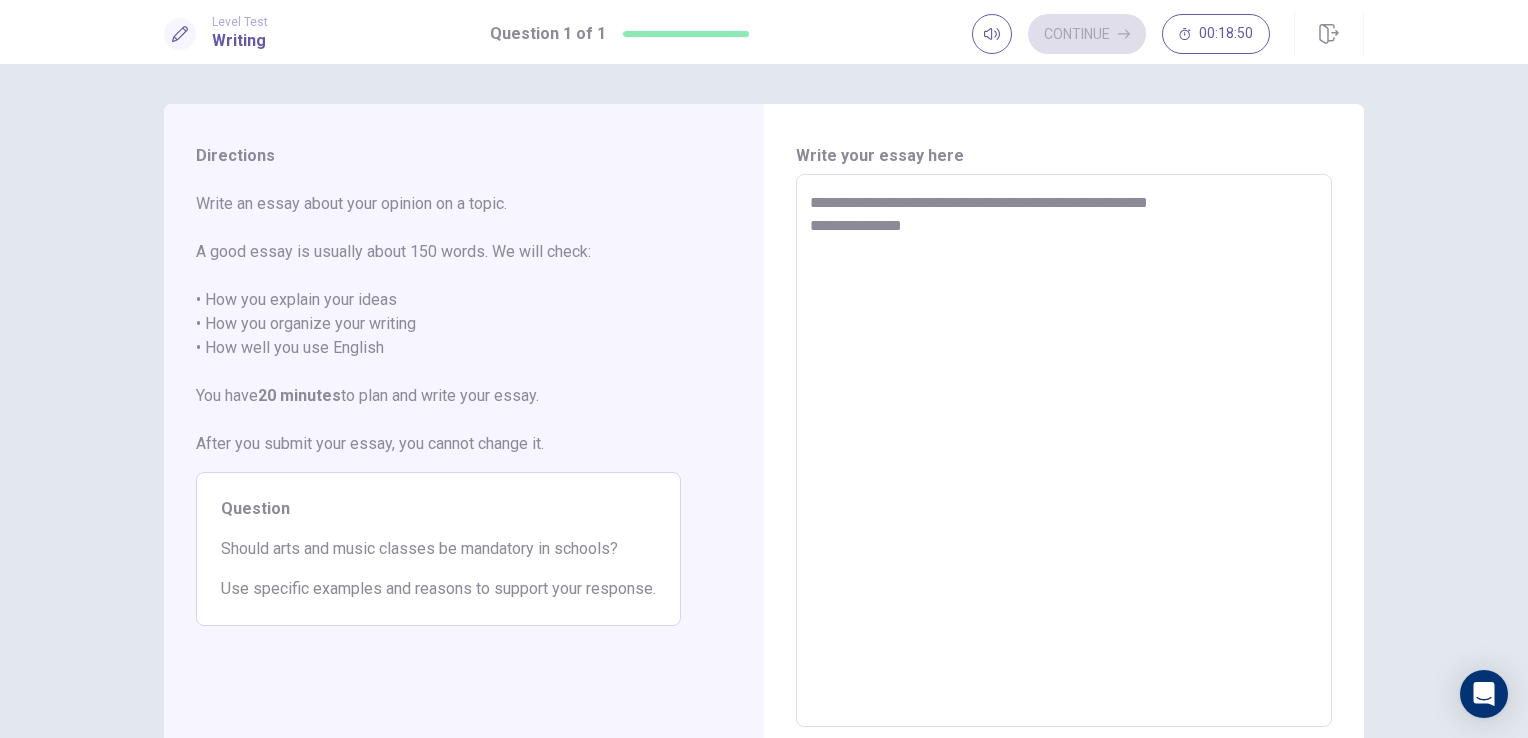type on "*" 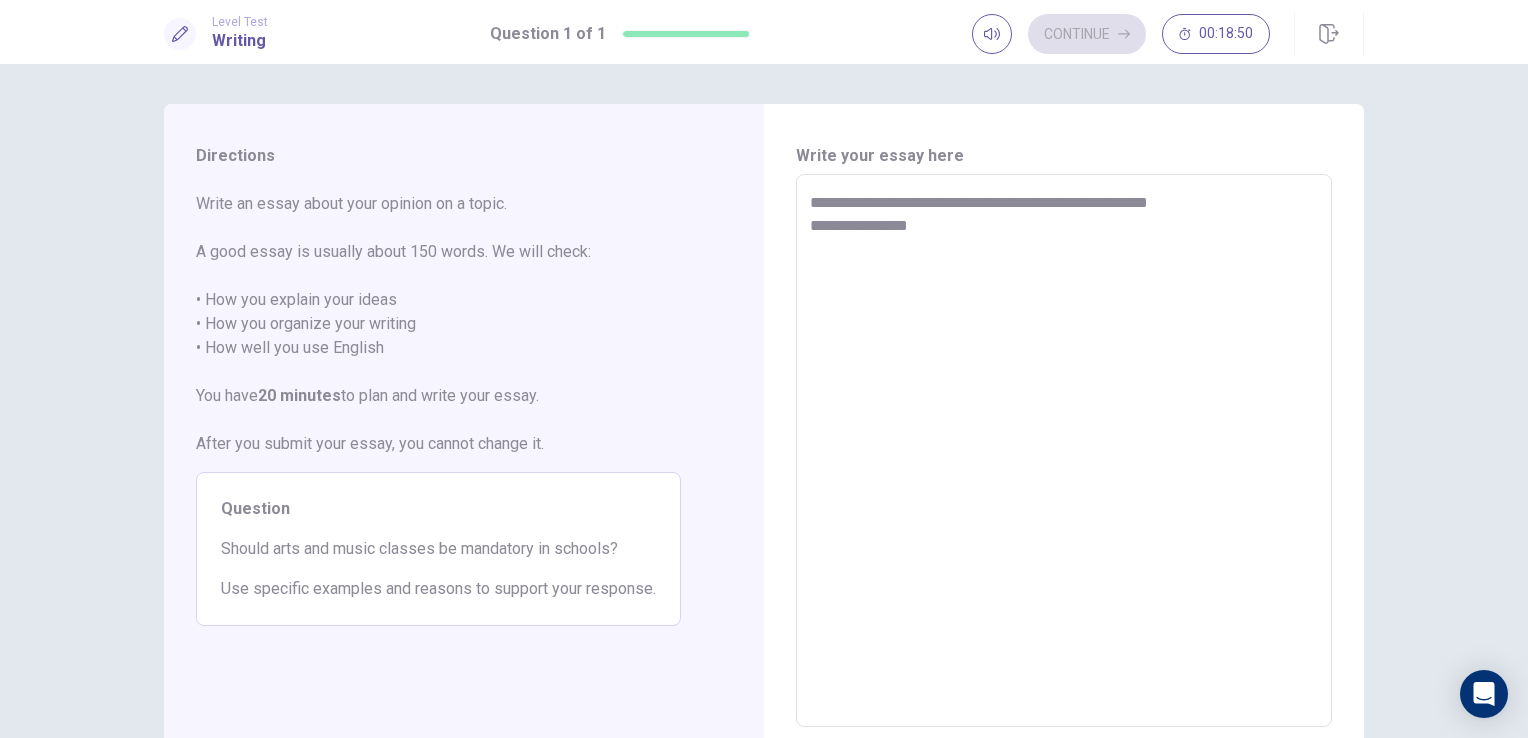type on "*" 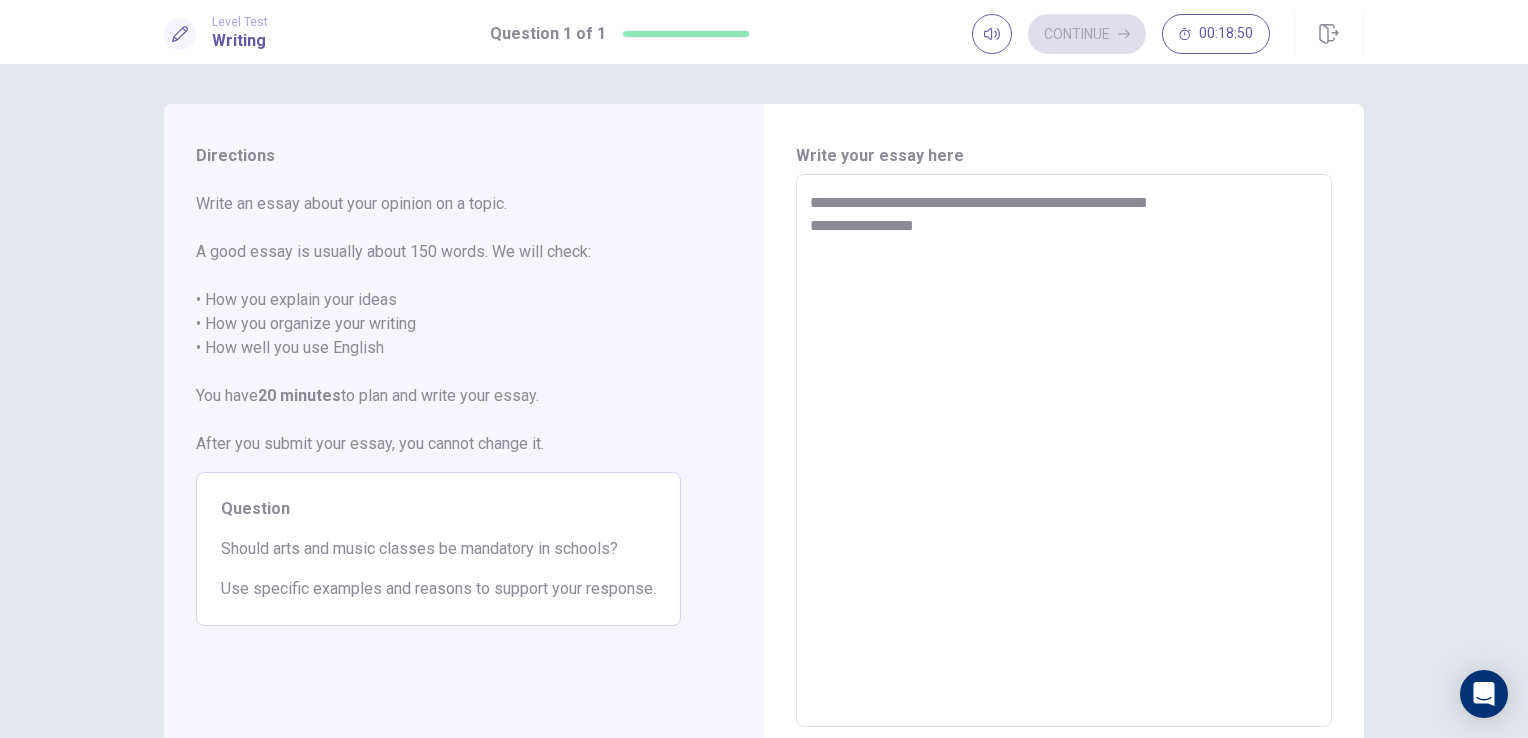 type on "*" 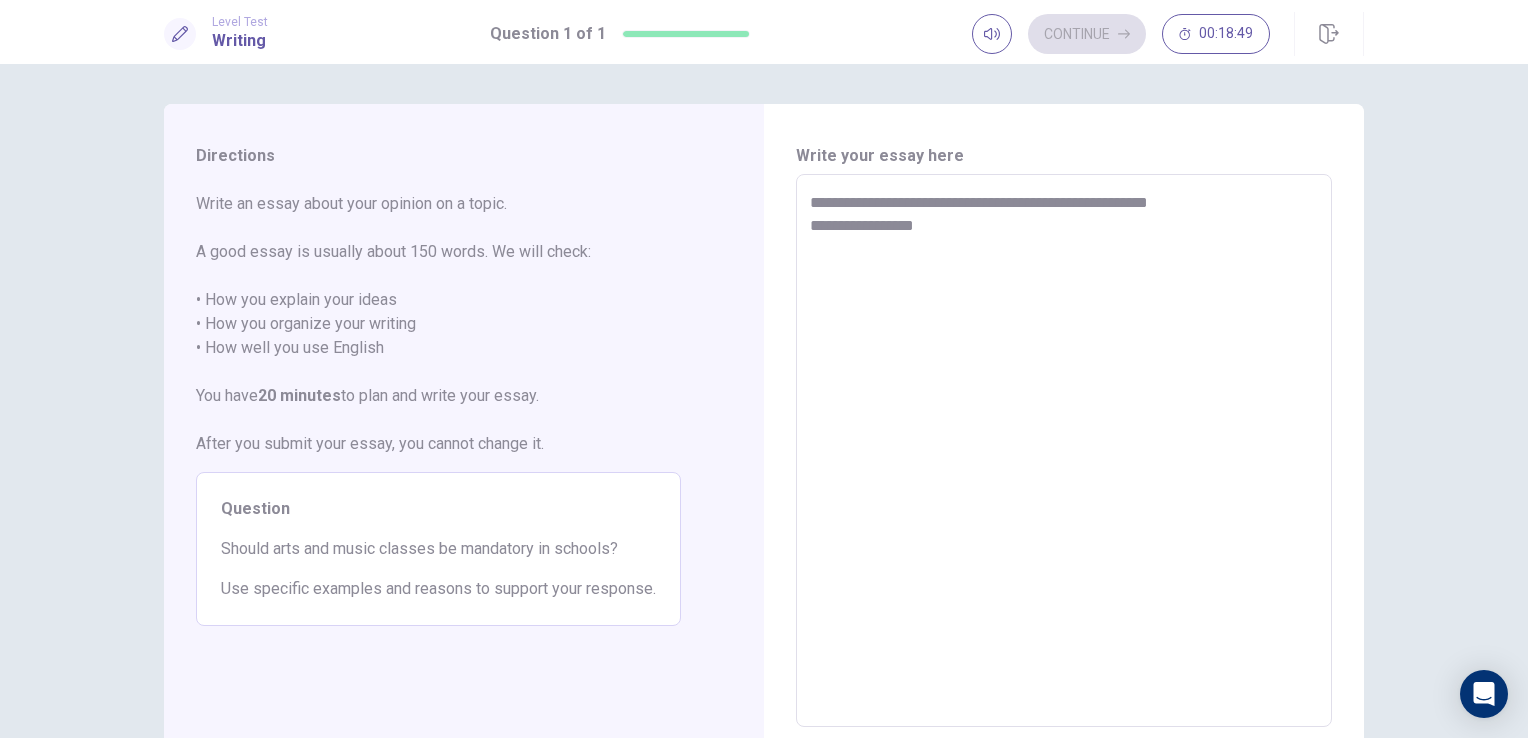 type on "**********" 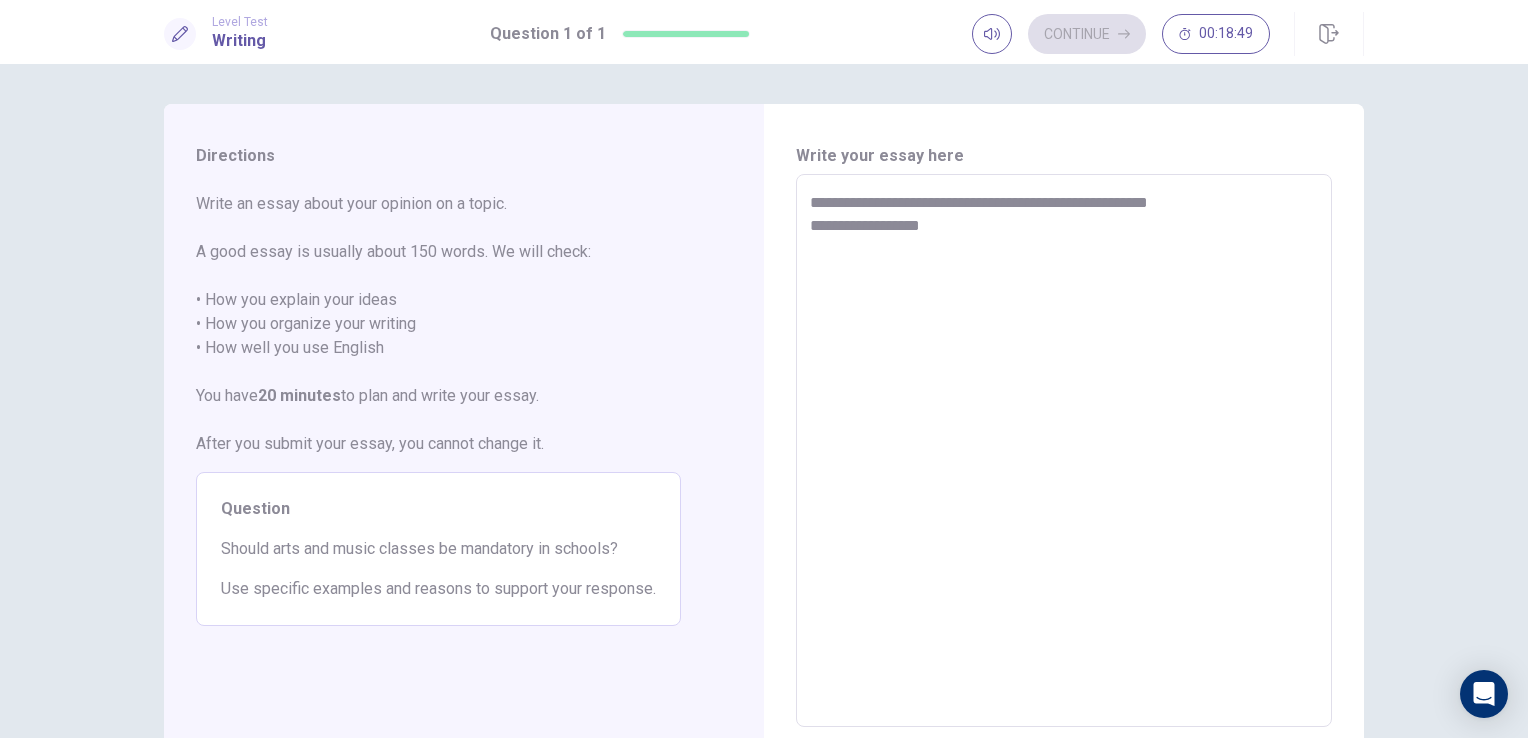 type on "*" 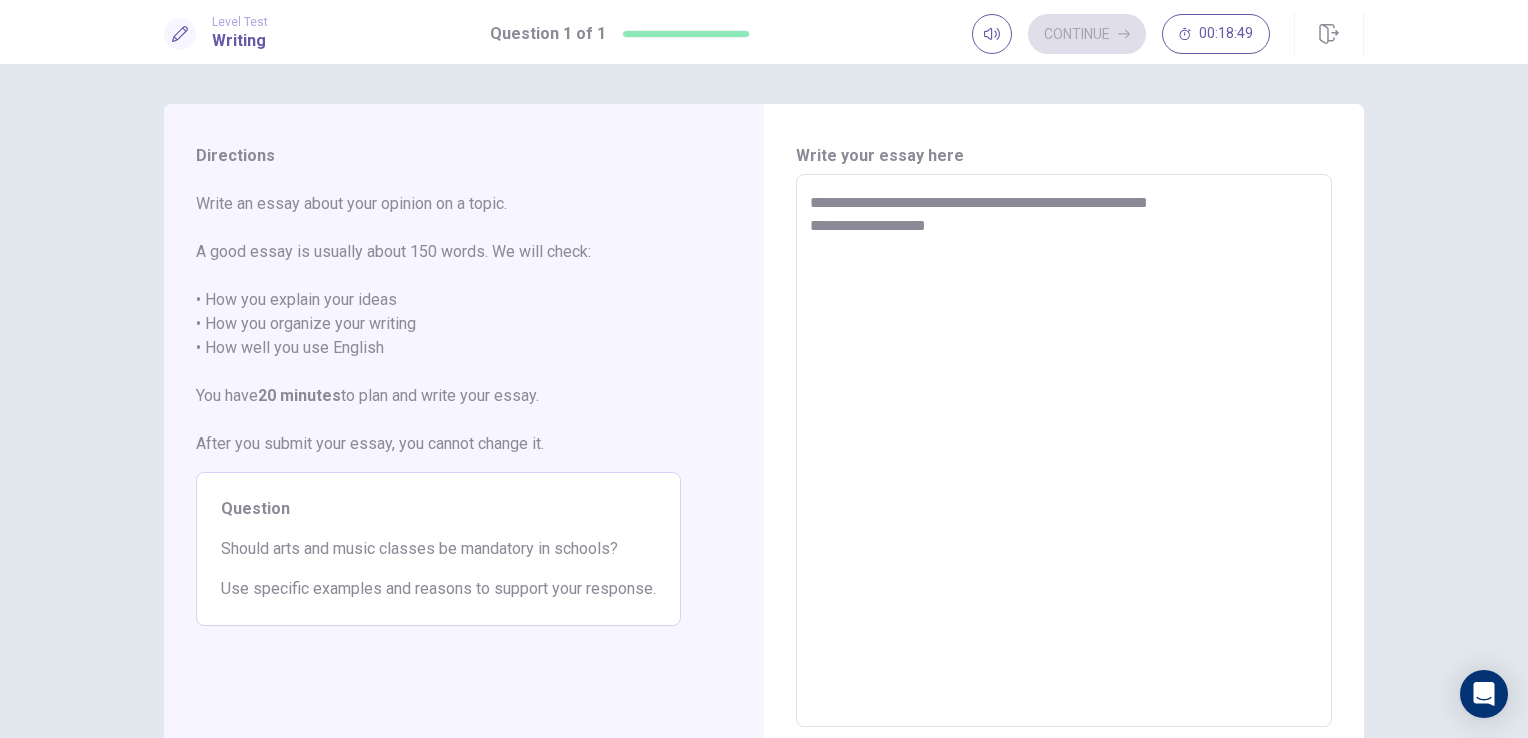 type on "*" 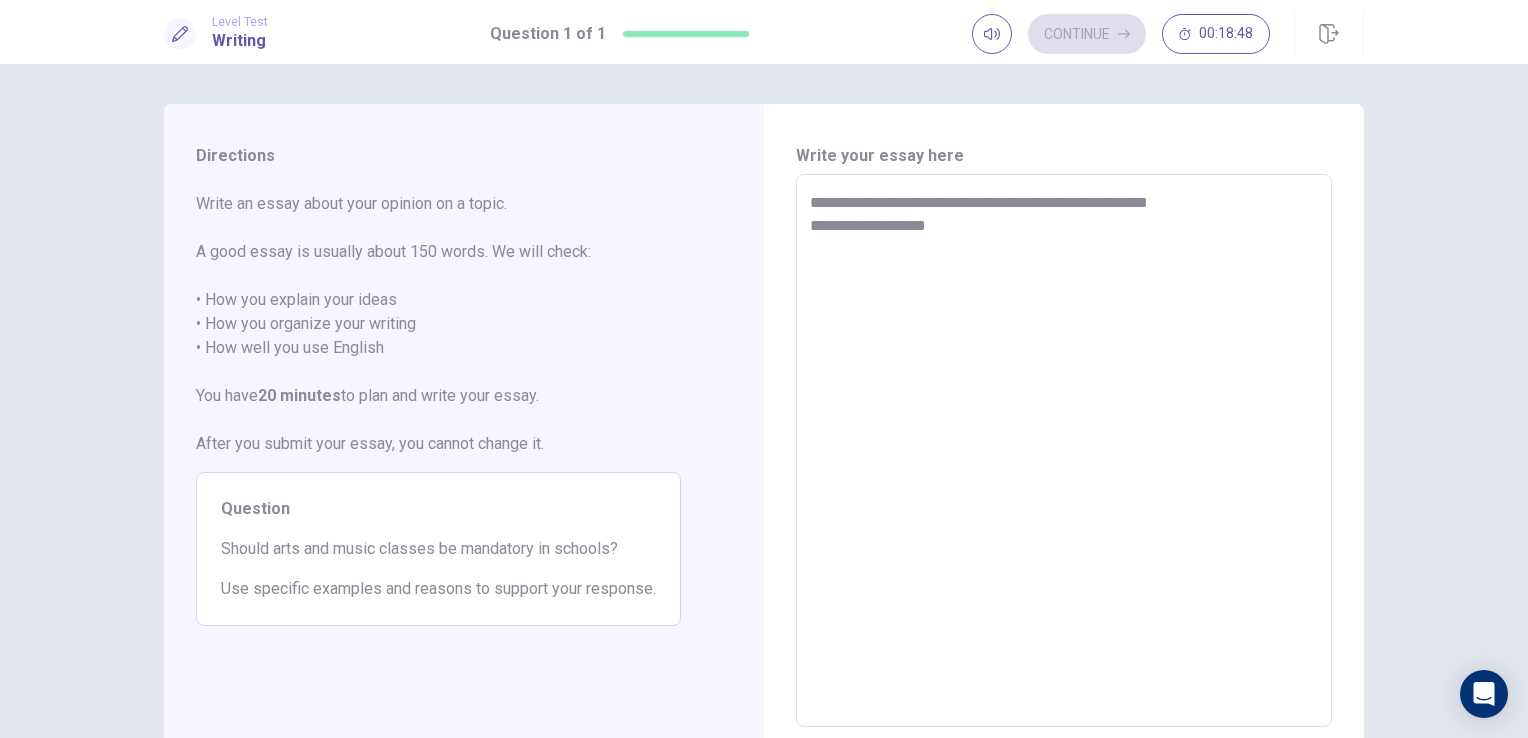 type on "**********" 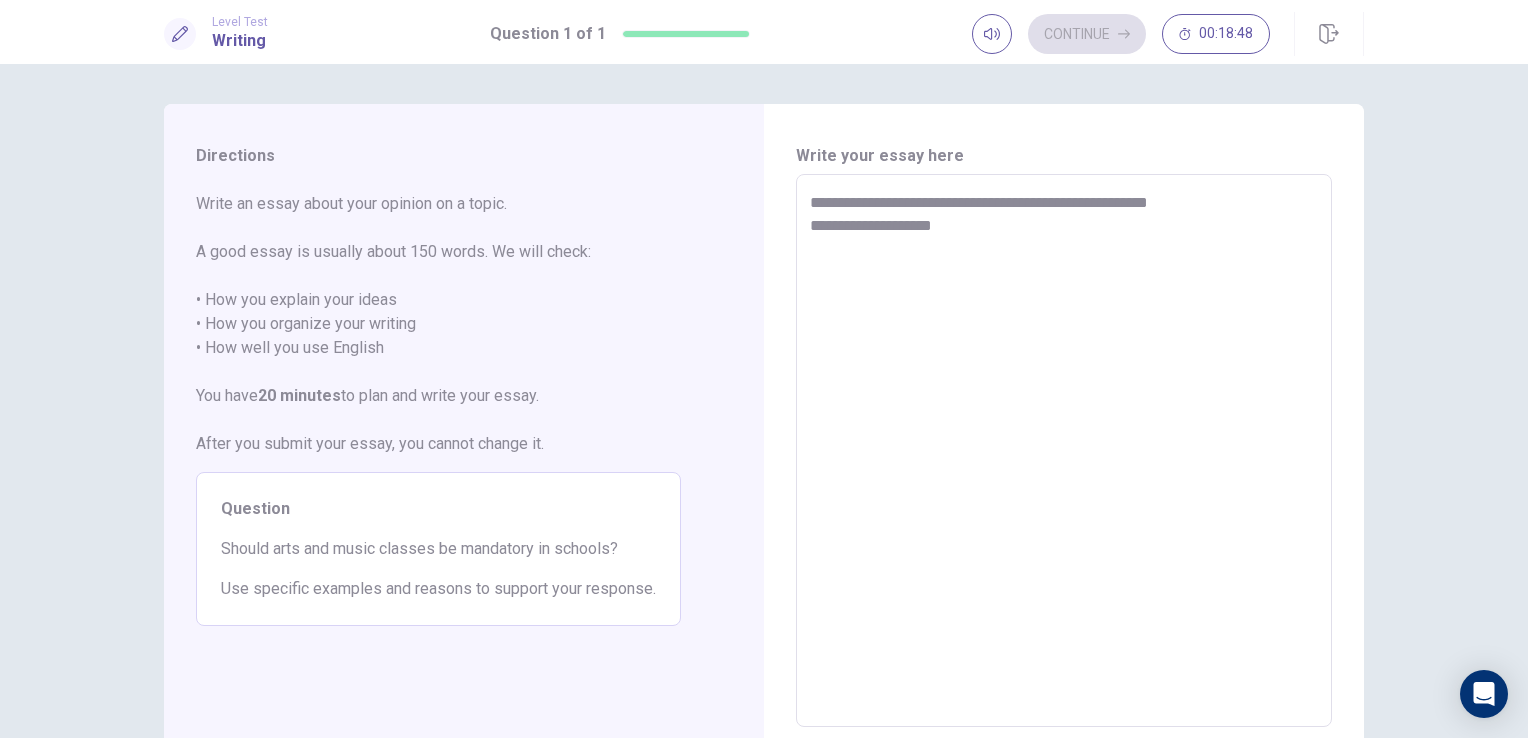 type on "*" 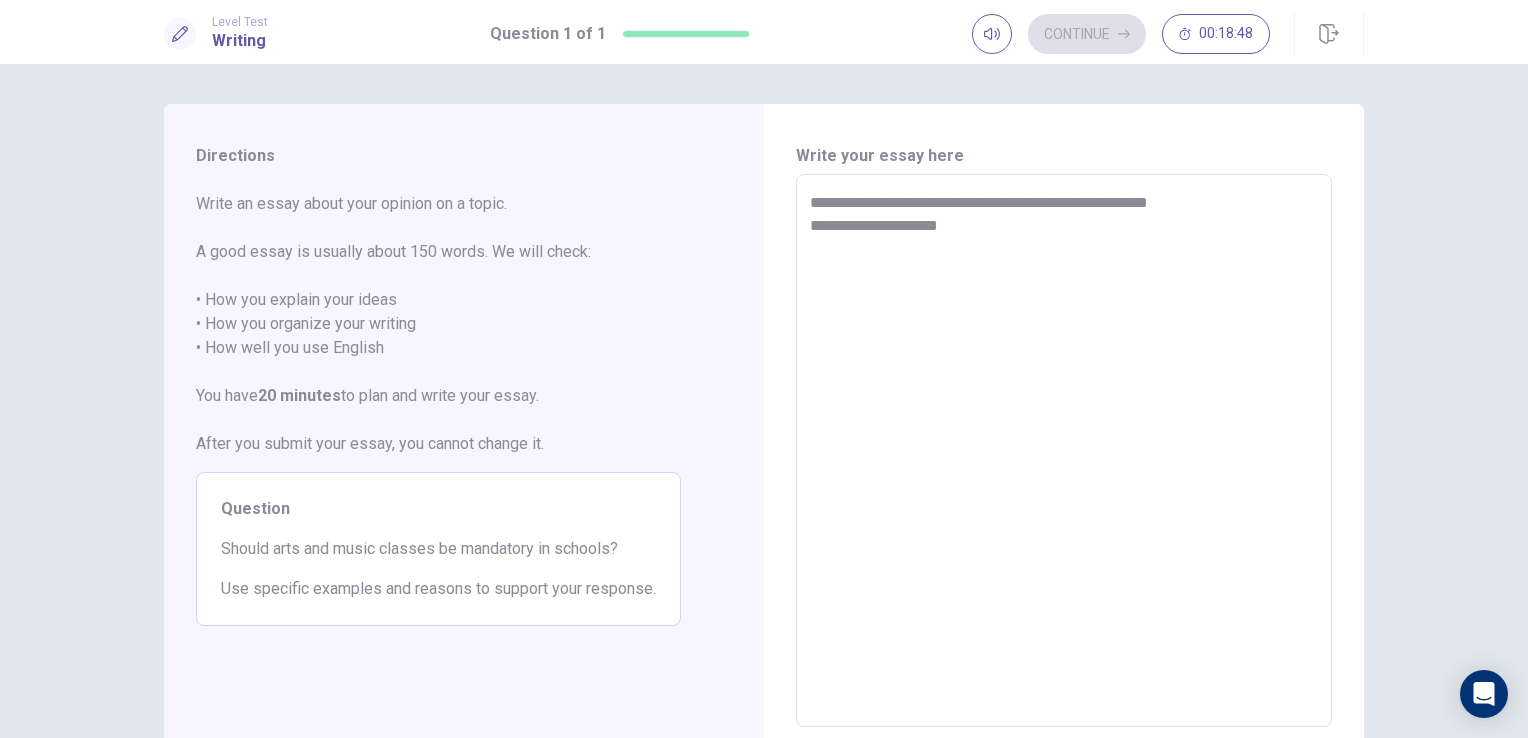 type on "*" 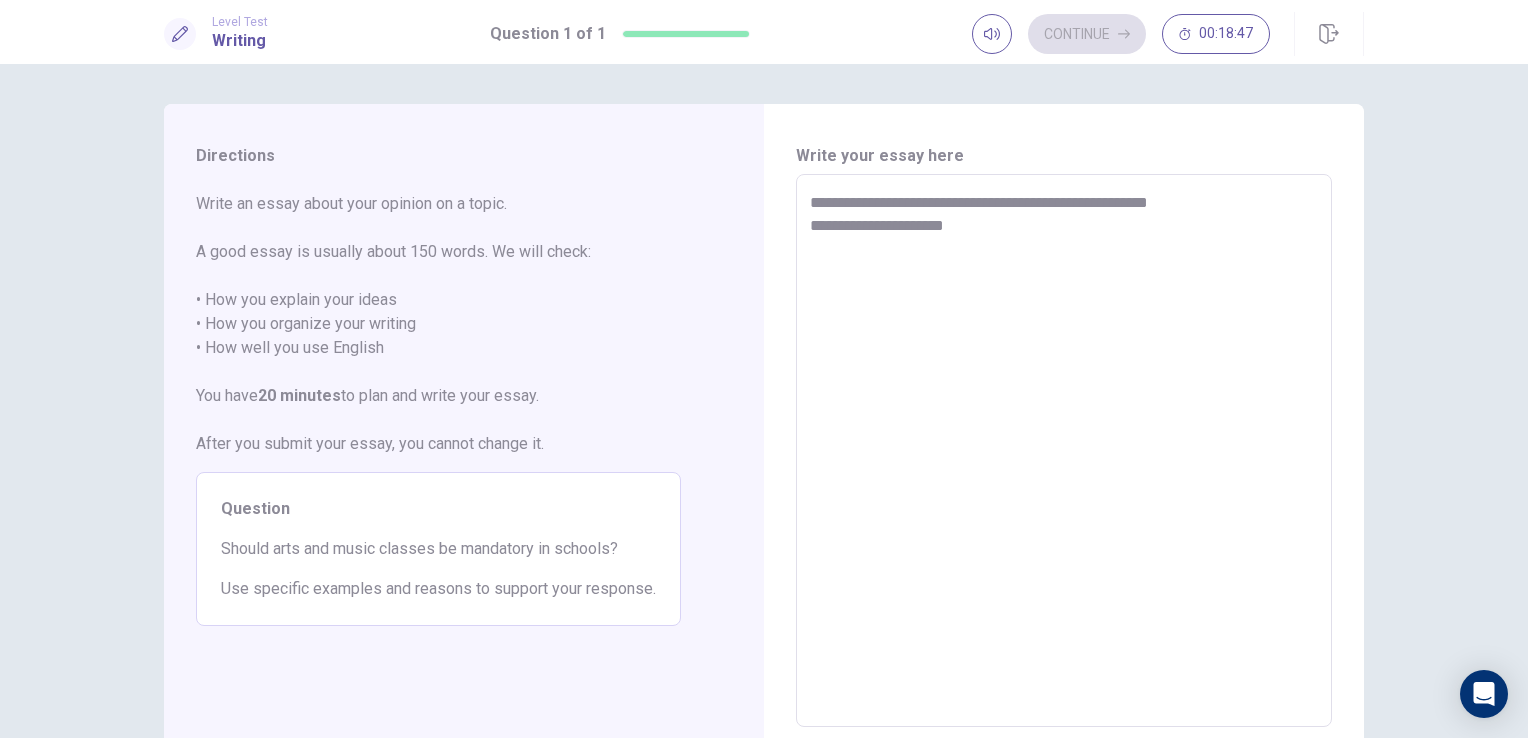 type on "*" 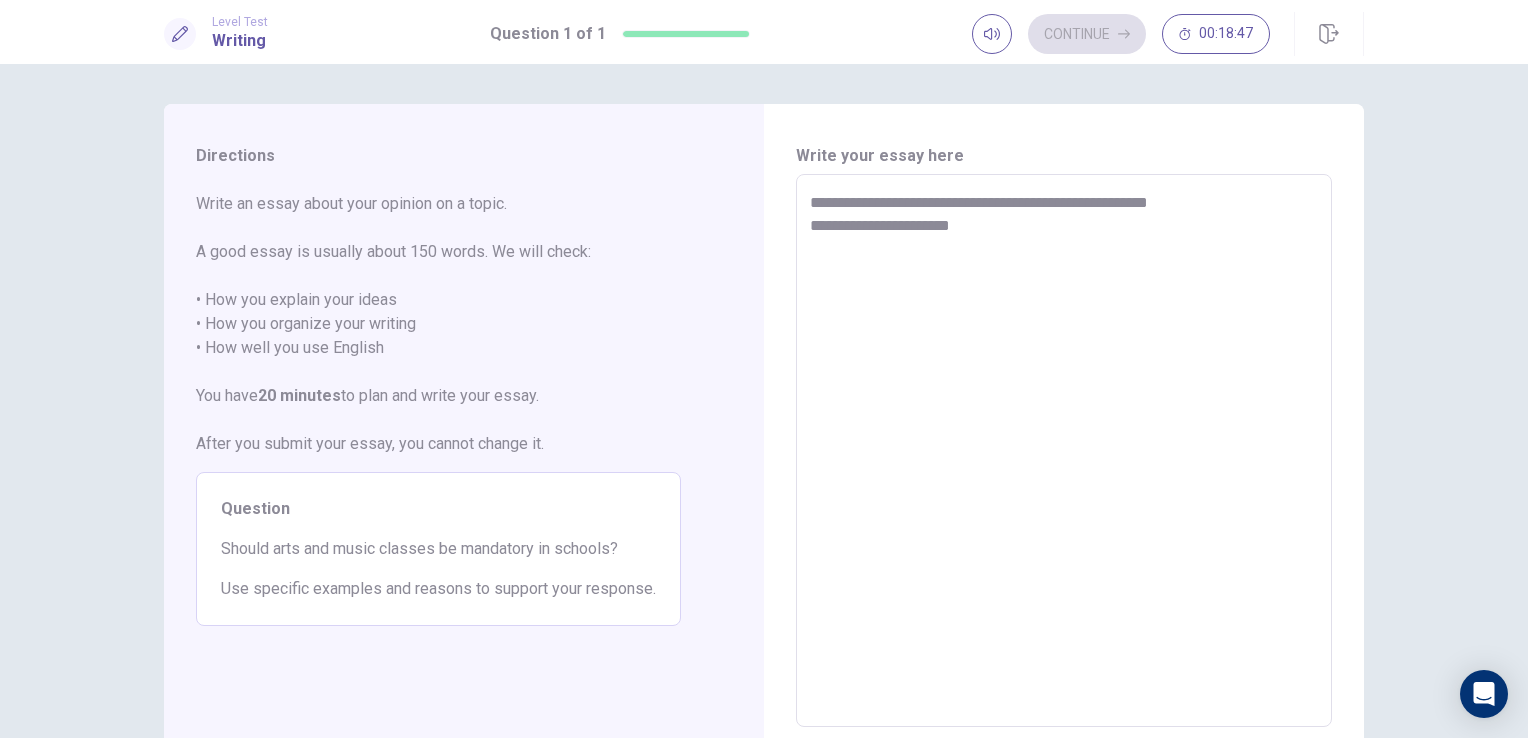 type on "*" 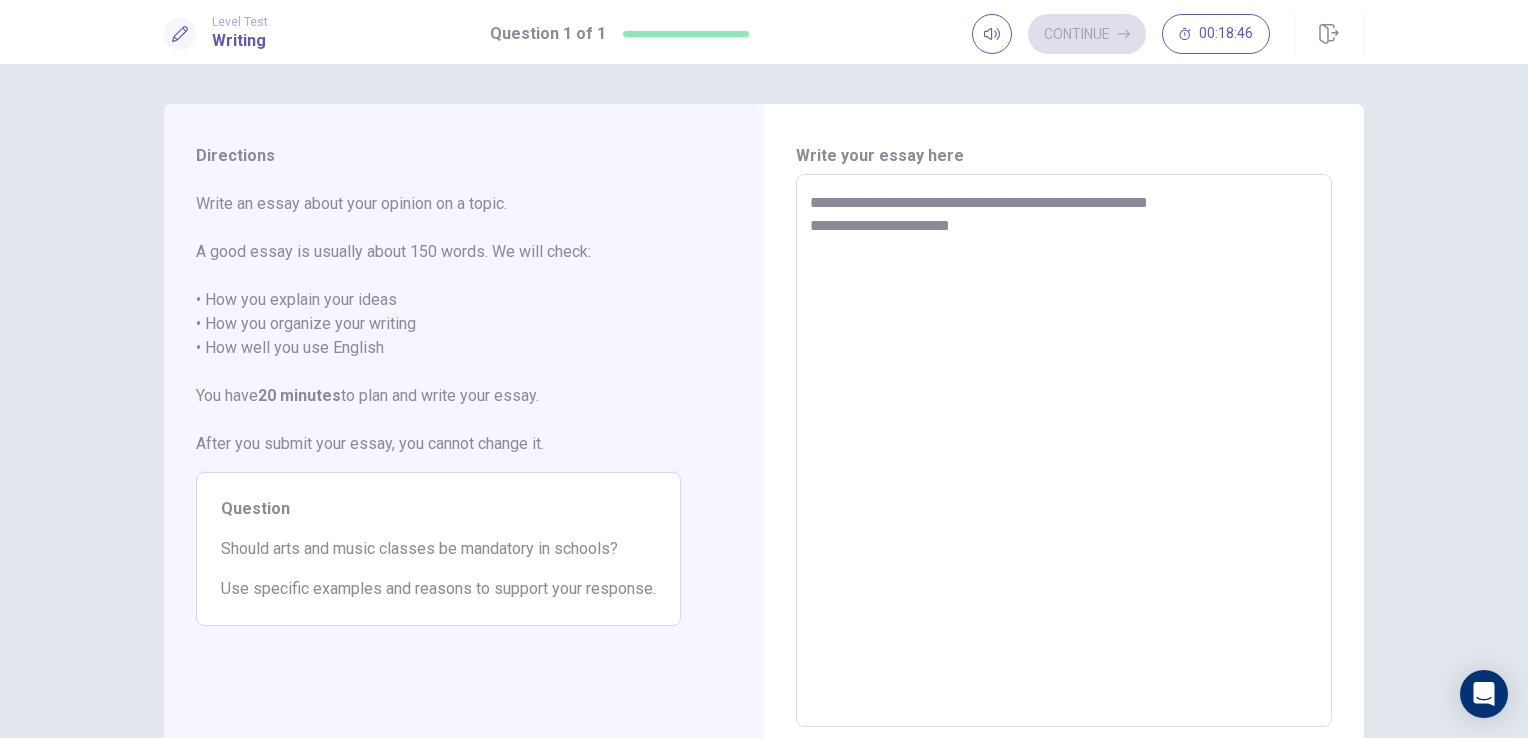 type on "**********" 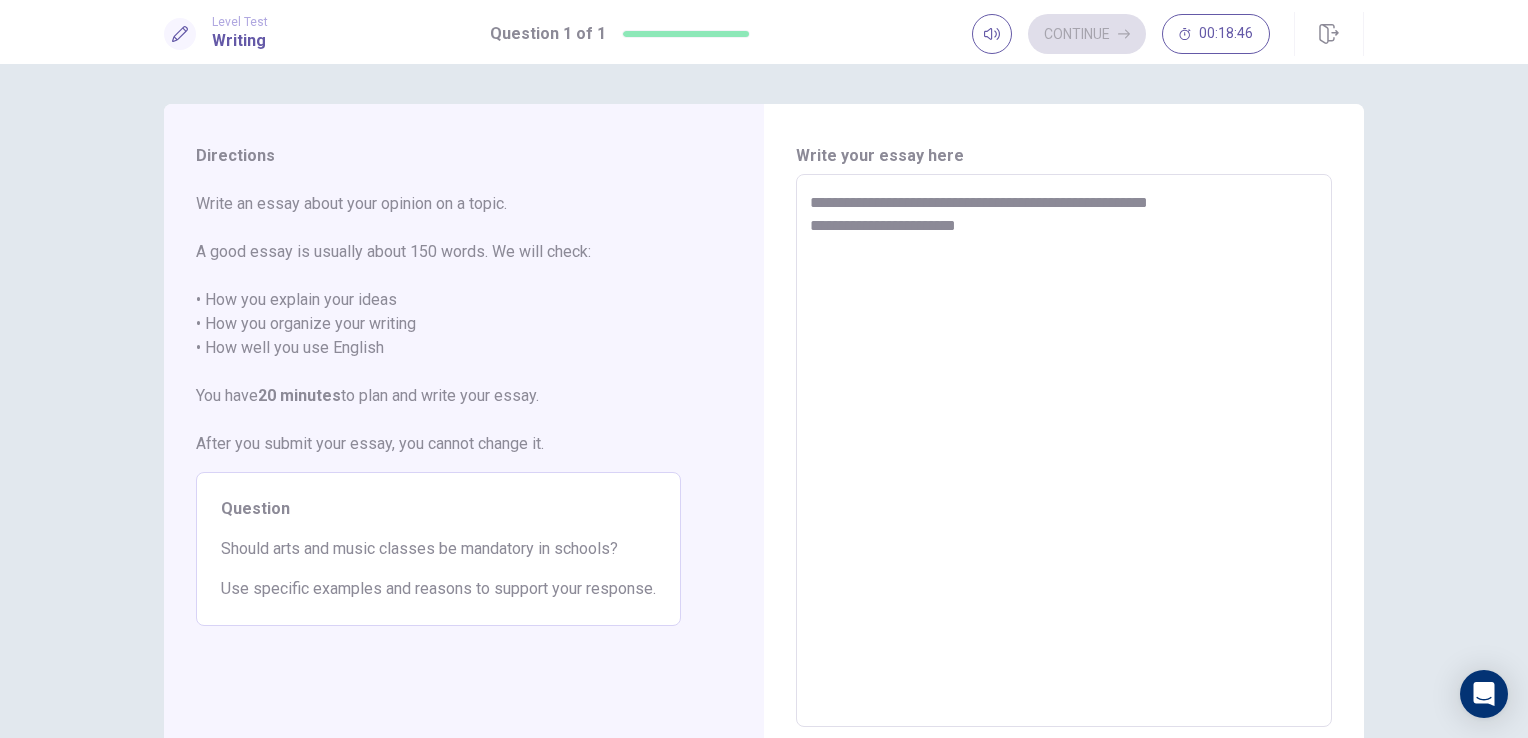 type on "*" 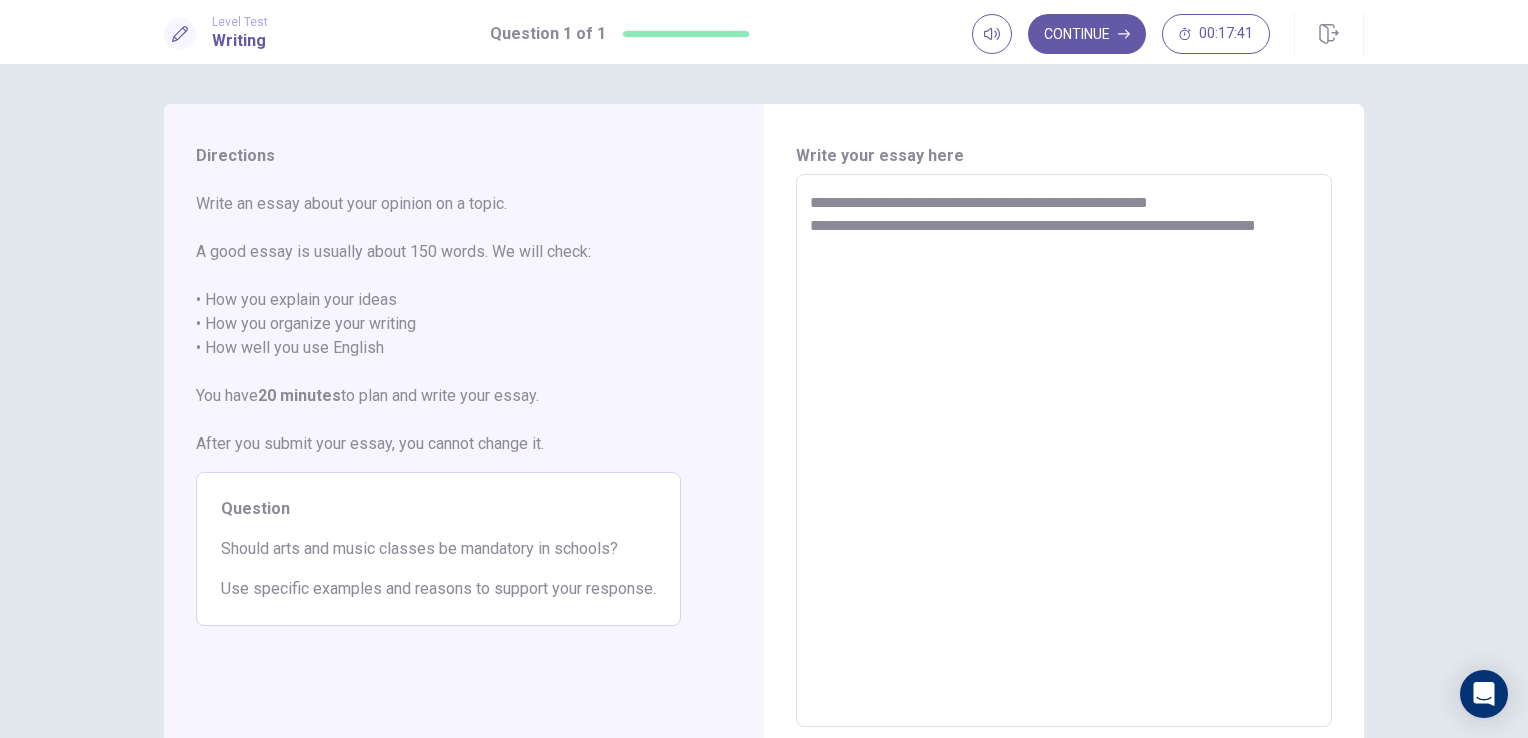 click on "**********" at bounding box center (1064, 451) 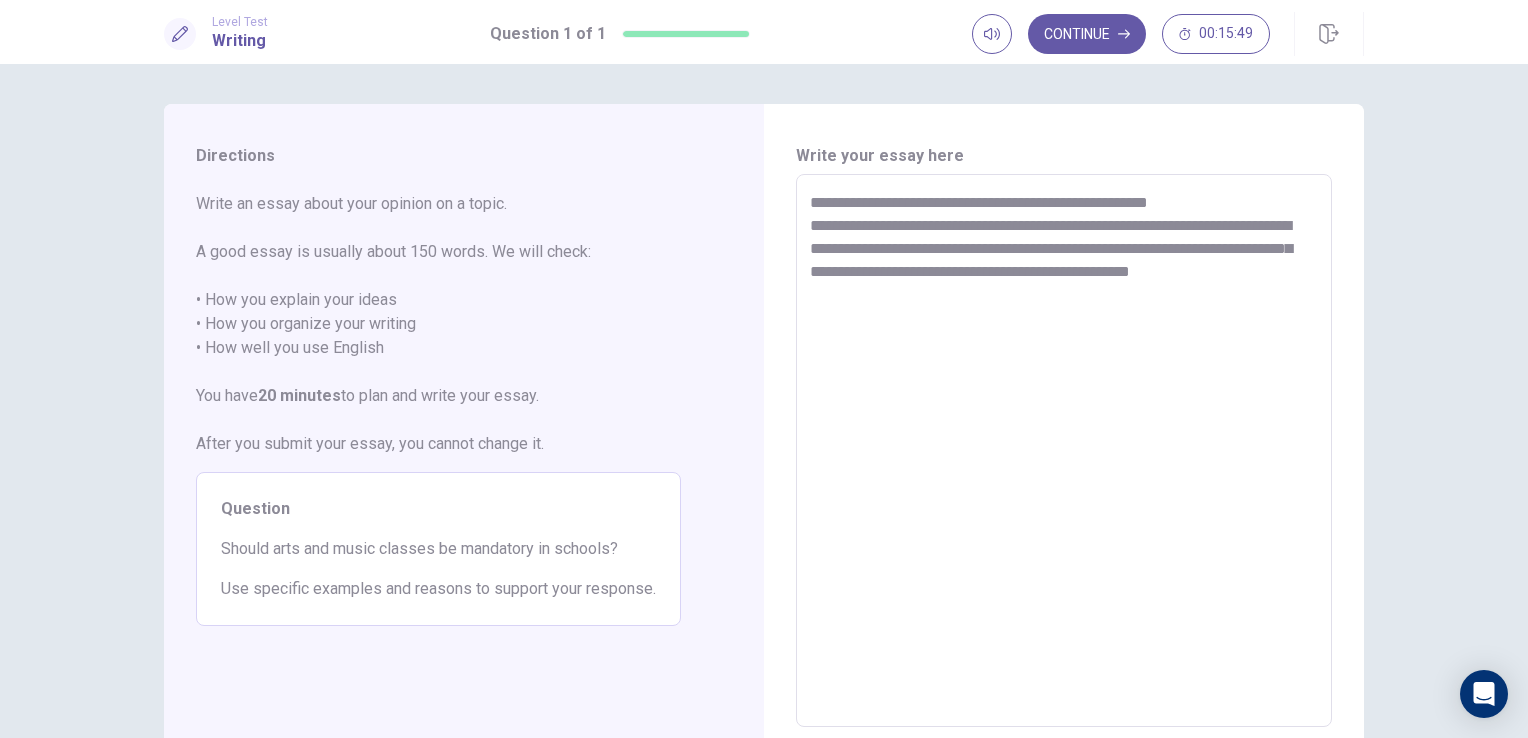 click on "**********" at bounding box center (1064, 451) 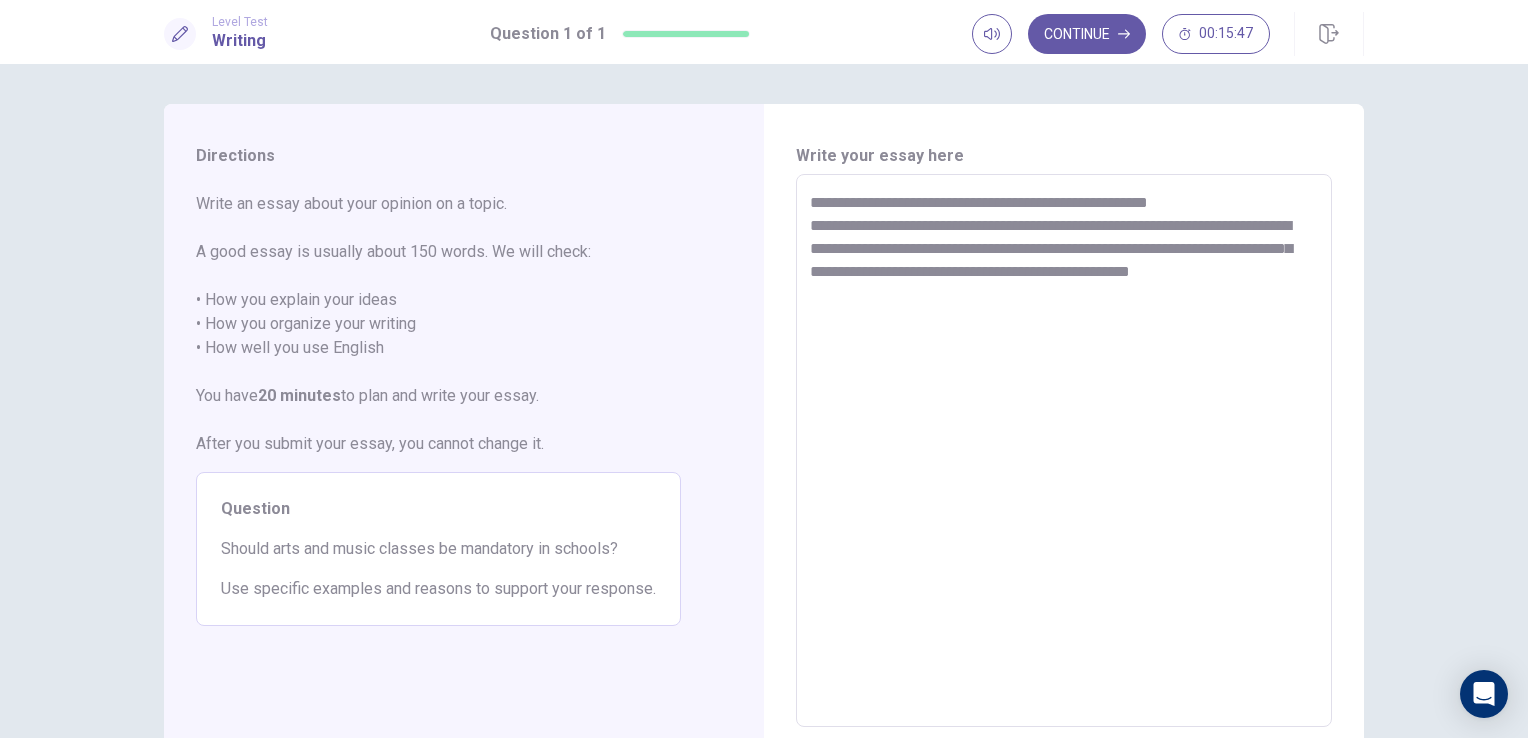 click on "**********" at bounding box center [1064, 451] 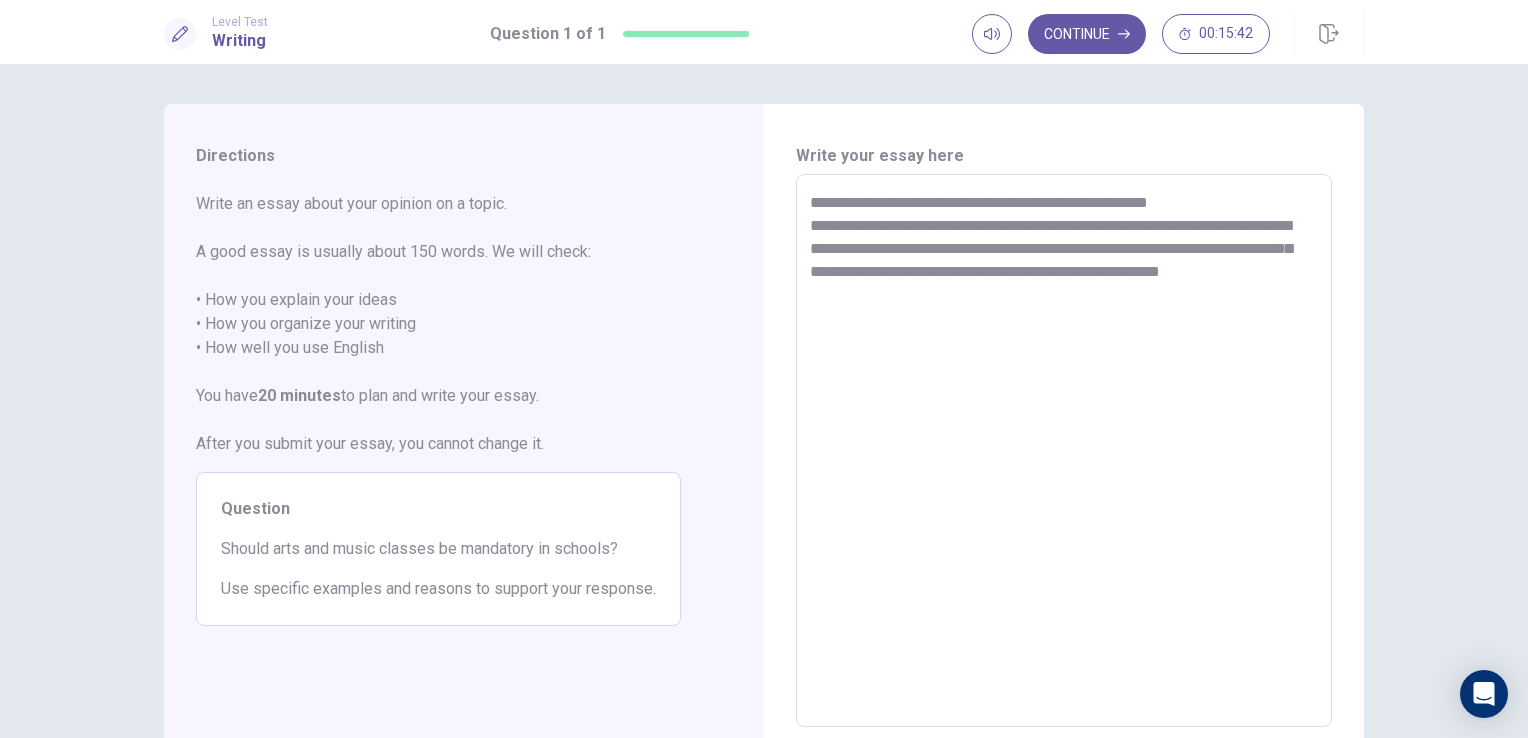click on "**********" at bounding box center (1064, 451) 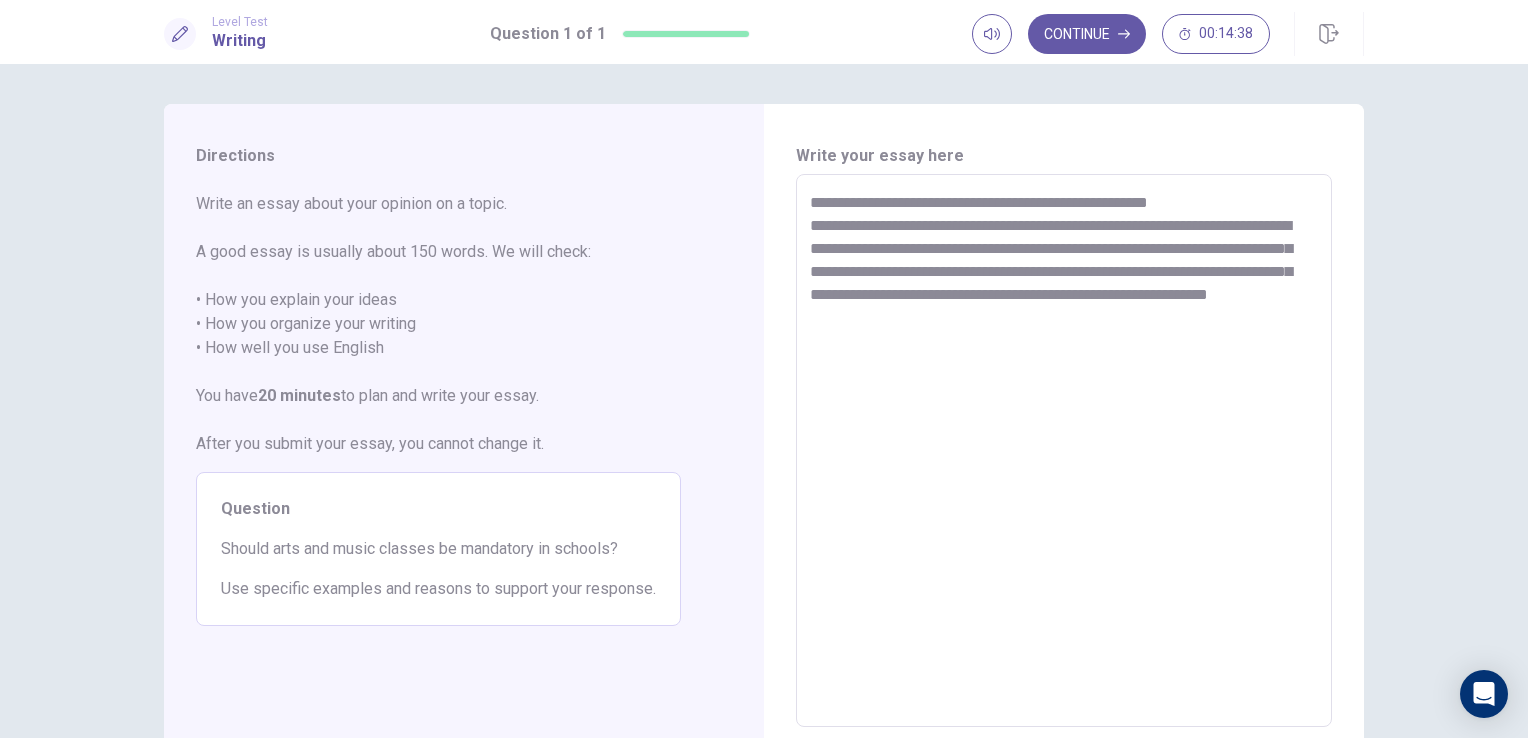 click on "**********" at bounding box center (1064, 451) 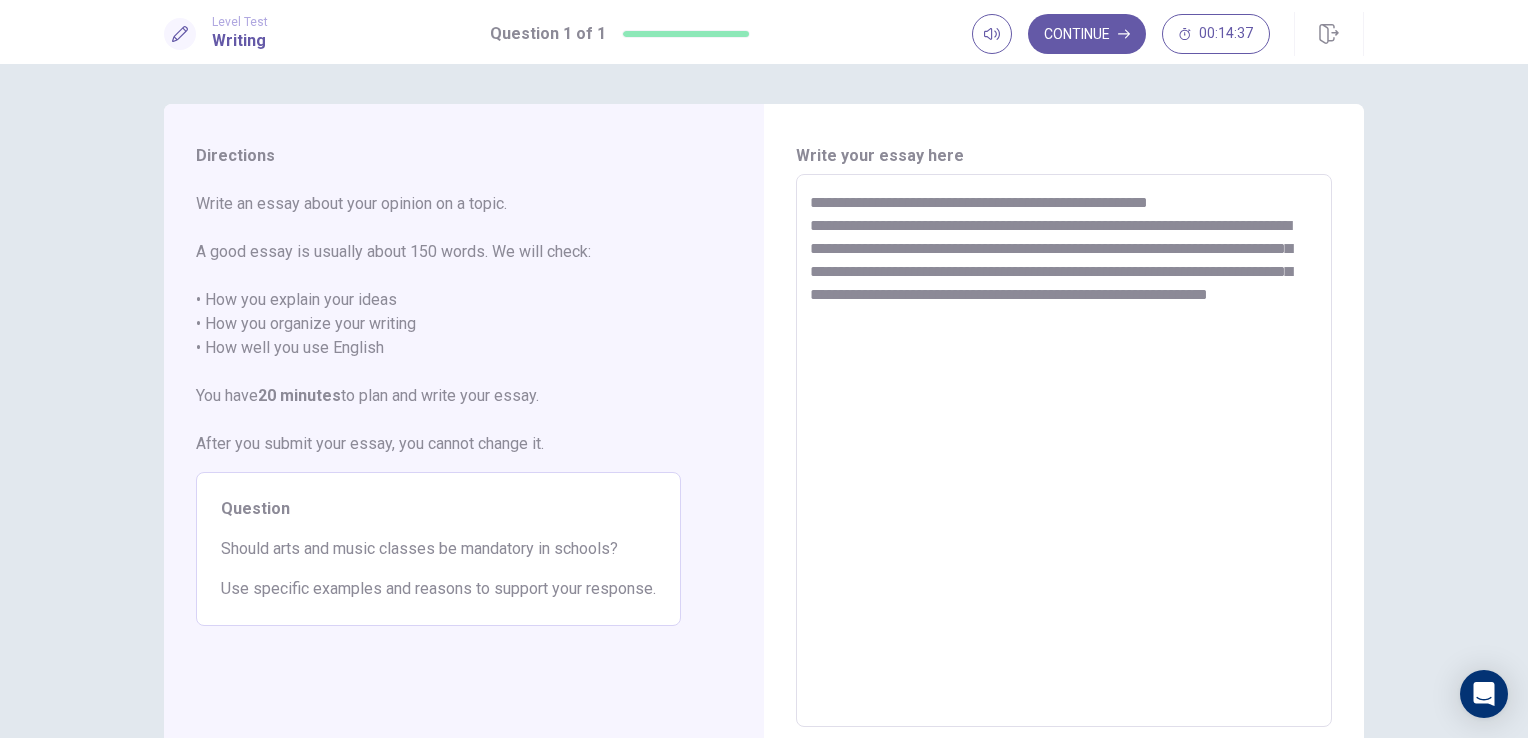 click on "**********" at bounding box center (1064, 451) 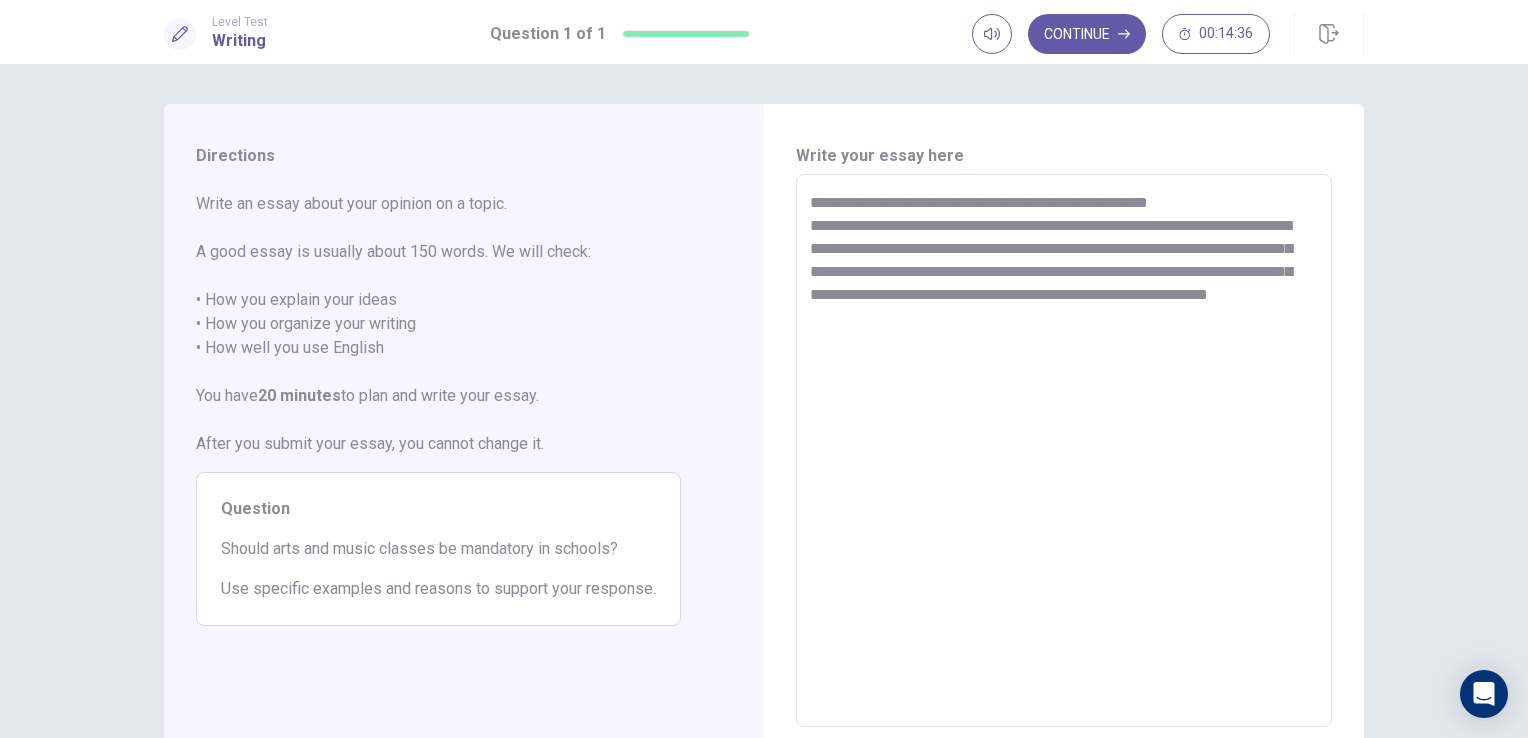 click on "**********" at bounding box center [1064, 451] 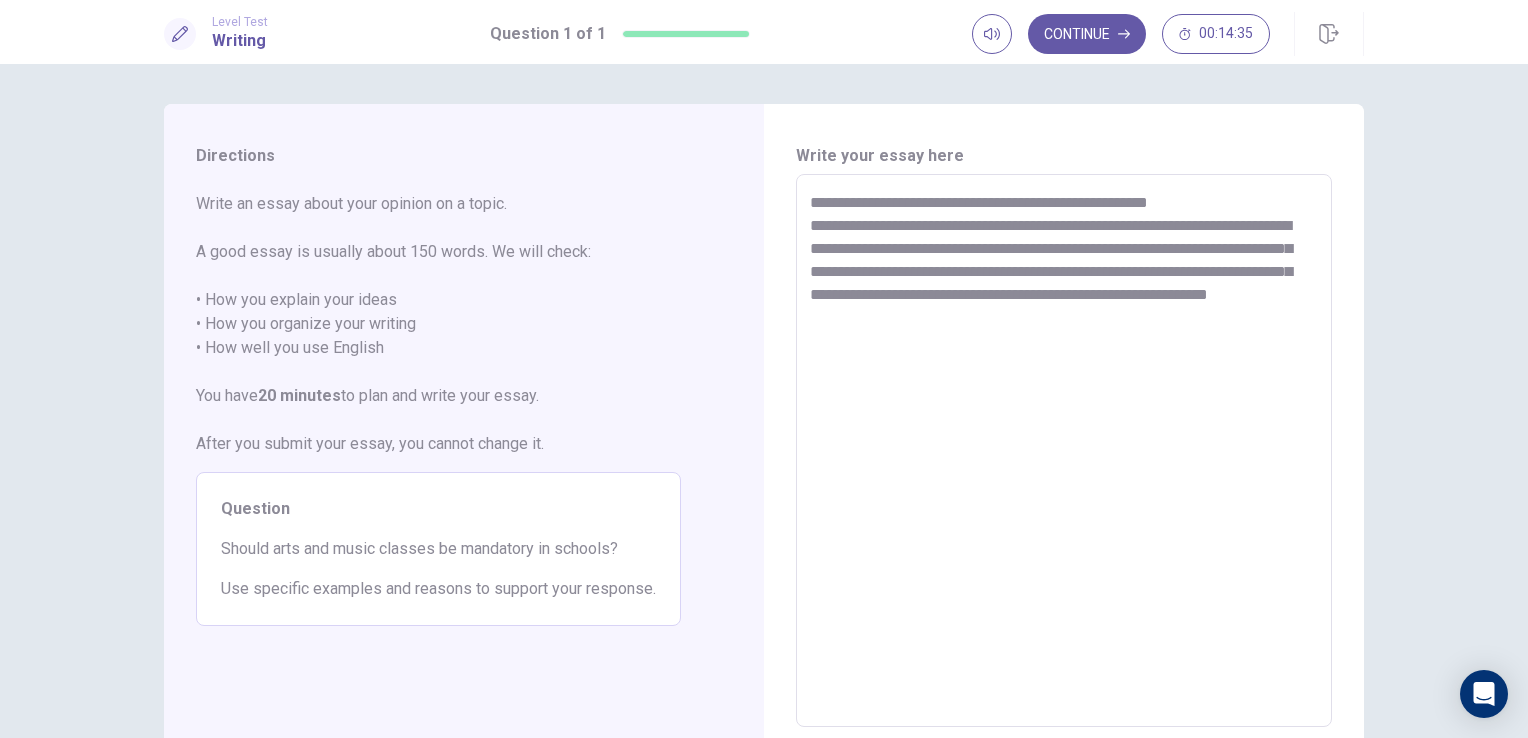 click on "**********" at bounding box center (1064, 451) 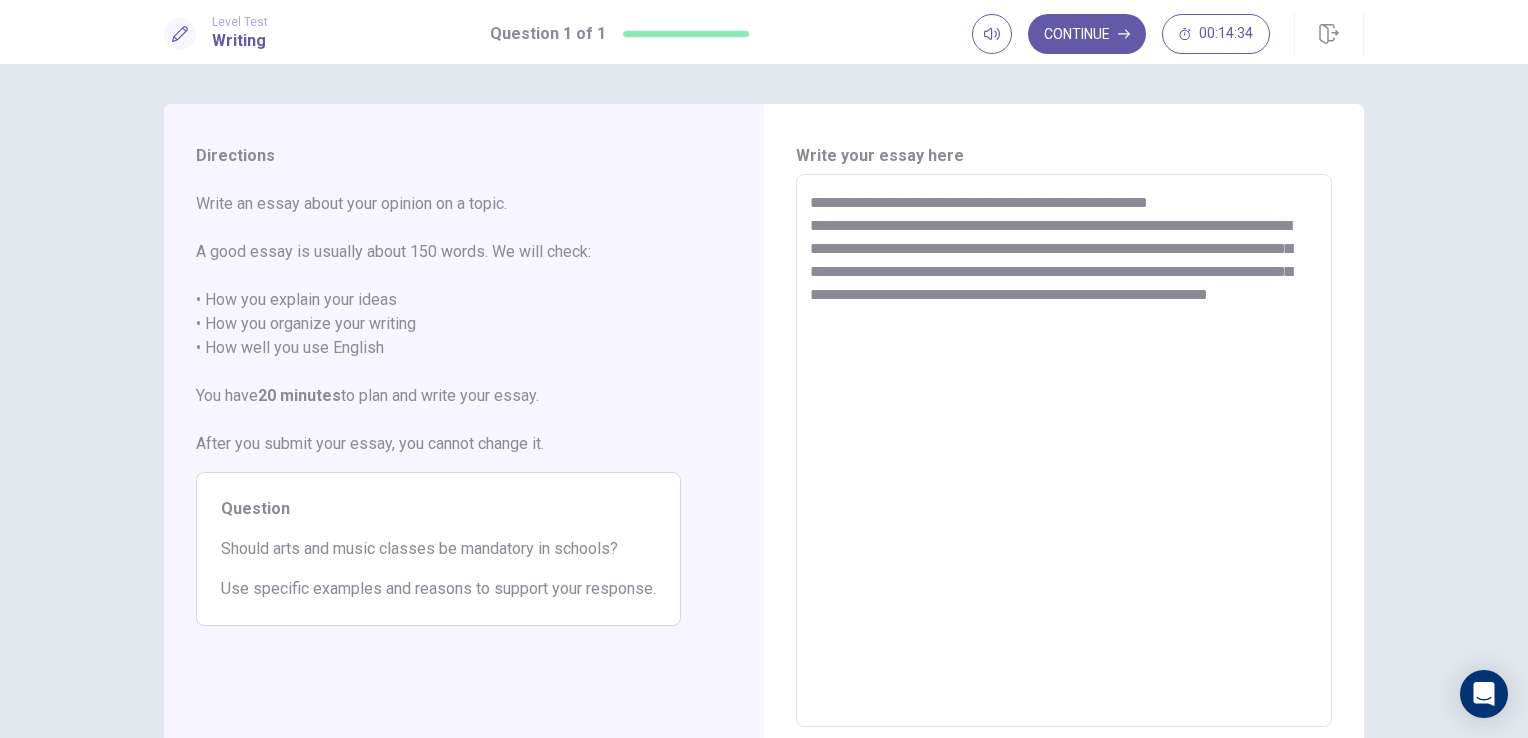 click on "**********" at bounding box center (1064, 451) 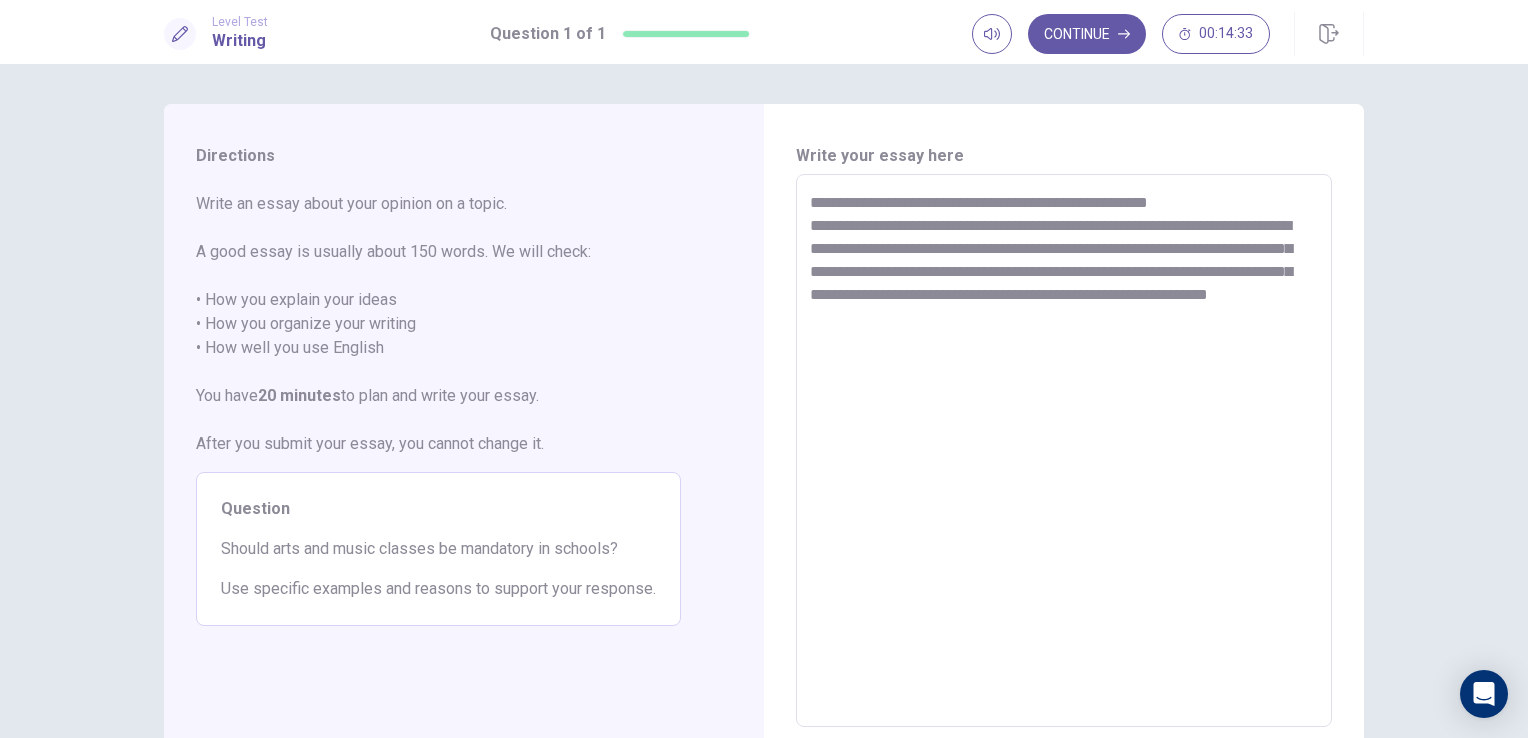 click on "**********" at bounding box center [1064, 451] 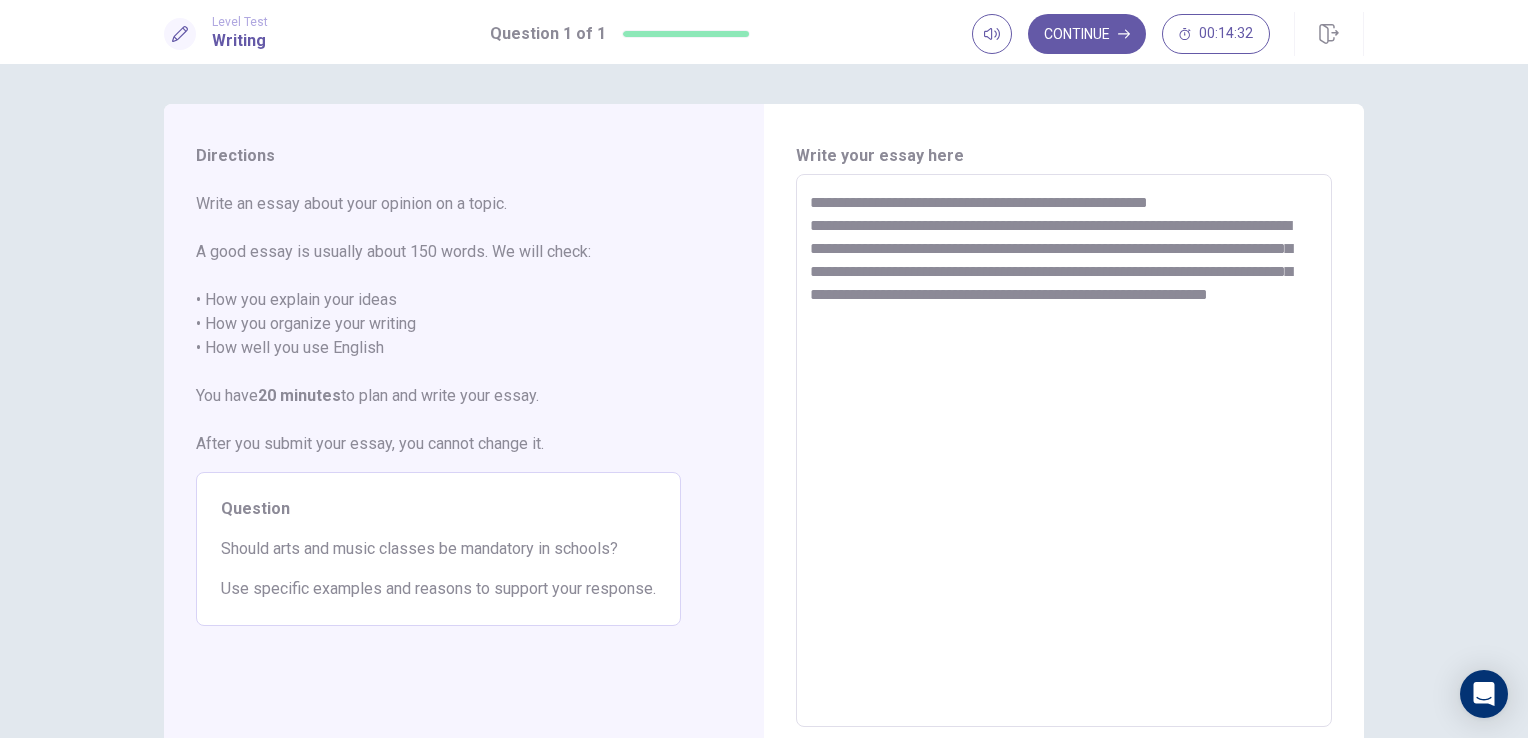 click on "**********" at bounding box center (1064, 451) 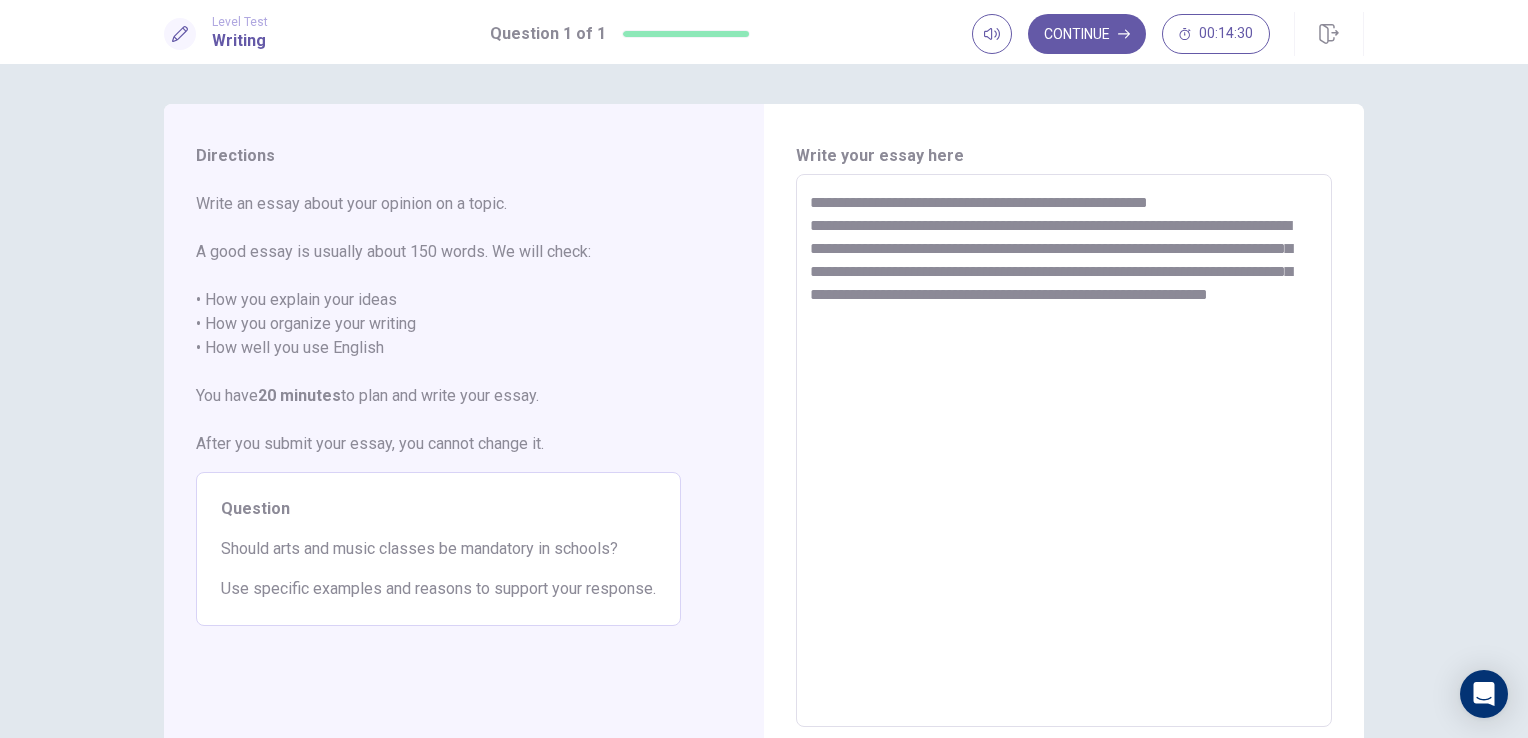 drag, startPoint x: 1043, startPoint y: 202, endPoint x: 1064, endPoint y: 202, distance: 21 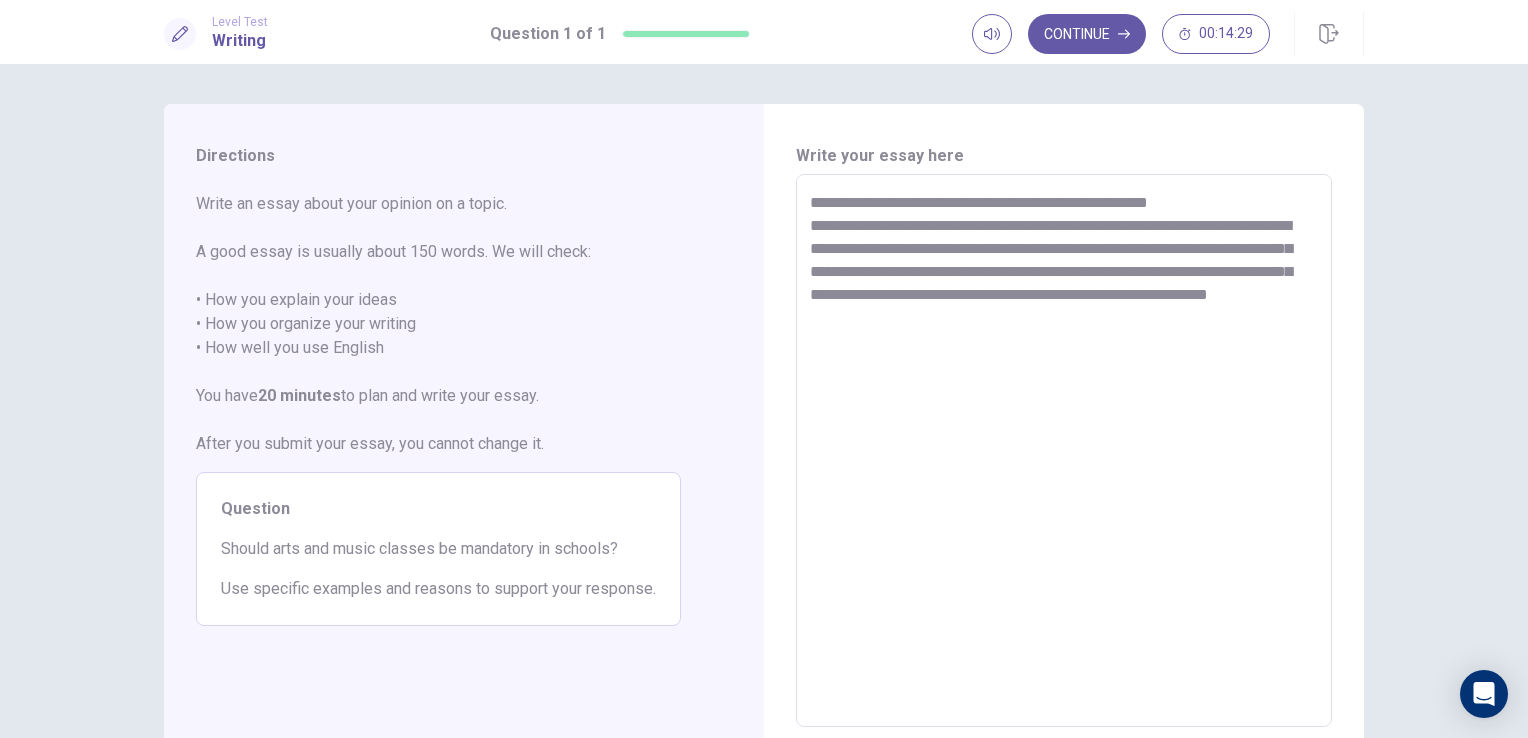 click on "**********" at bounding box center [1064, 451] 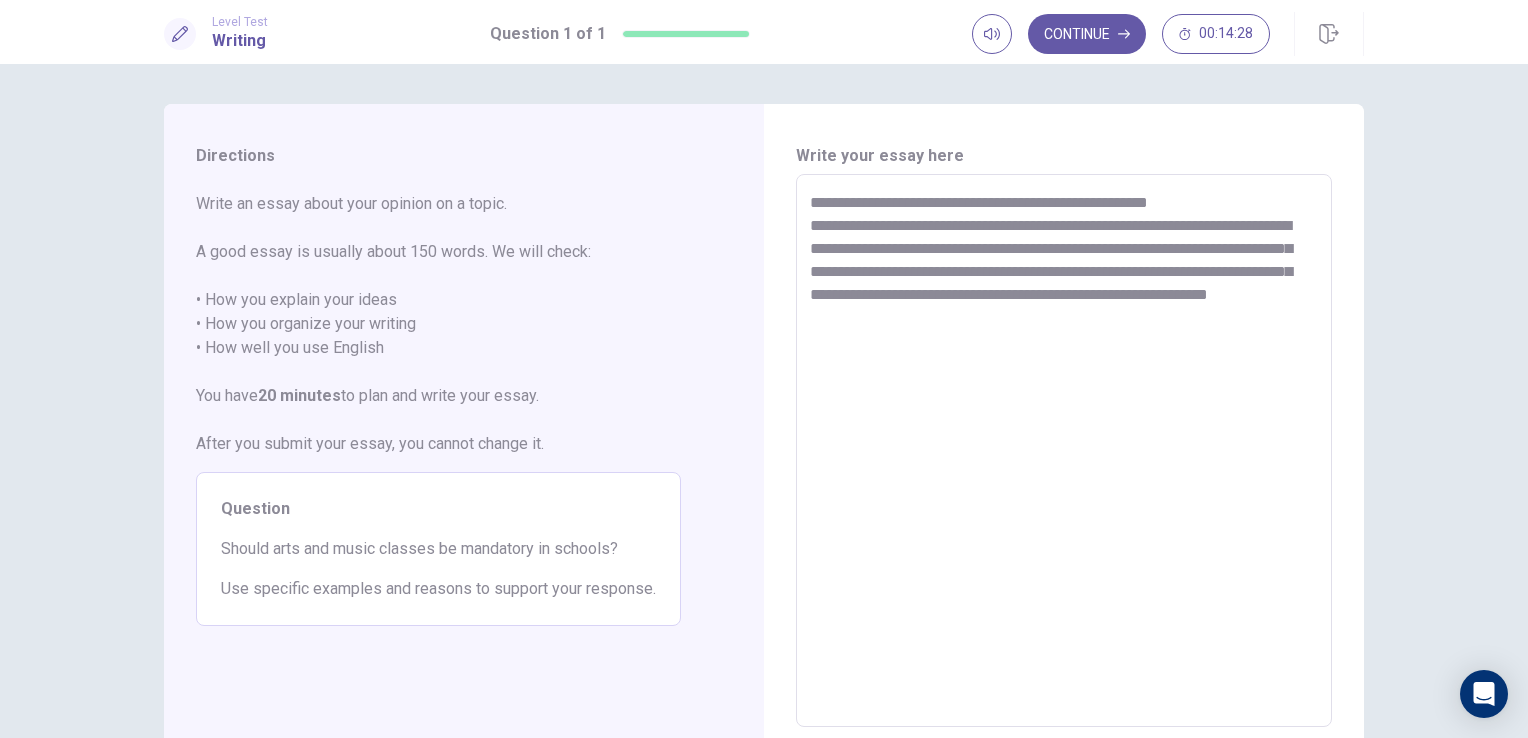click on "**********" at bounding box center (1064, 451) 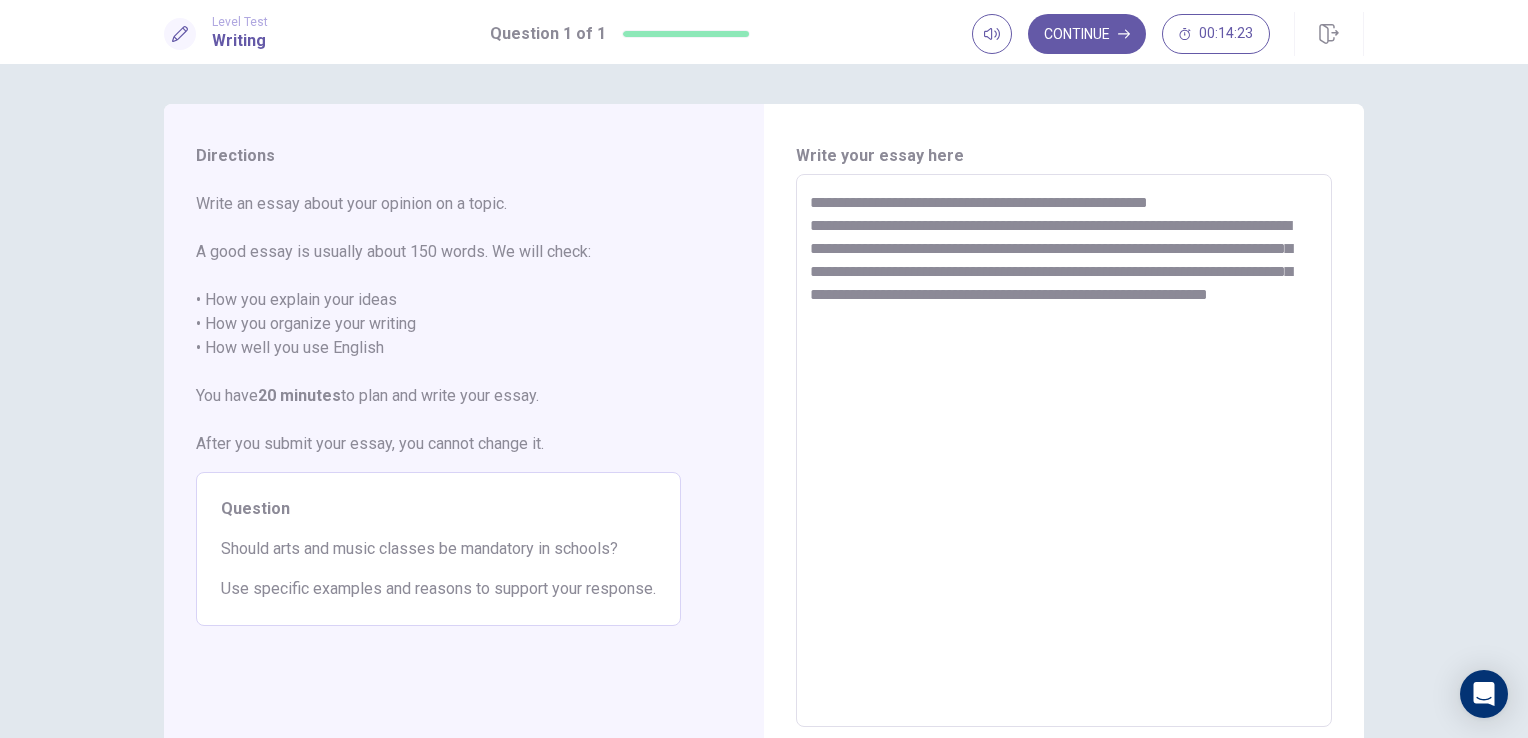 drag, startPoint x: 828, startPoint y: 229, endPoint x: 1013, endPoint y: 225, distance: 185.04324 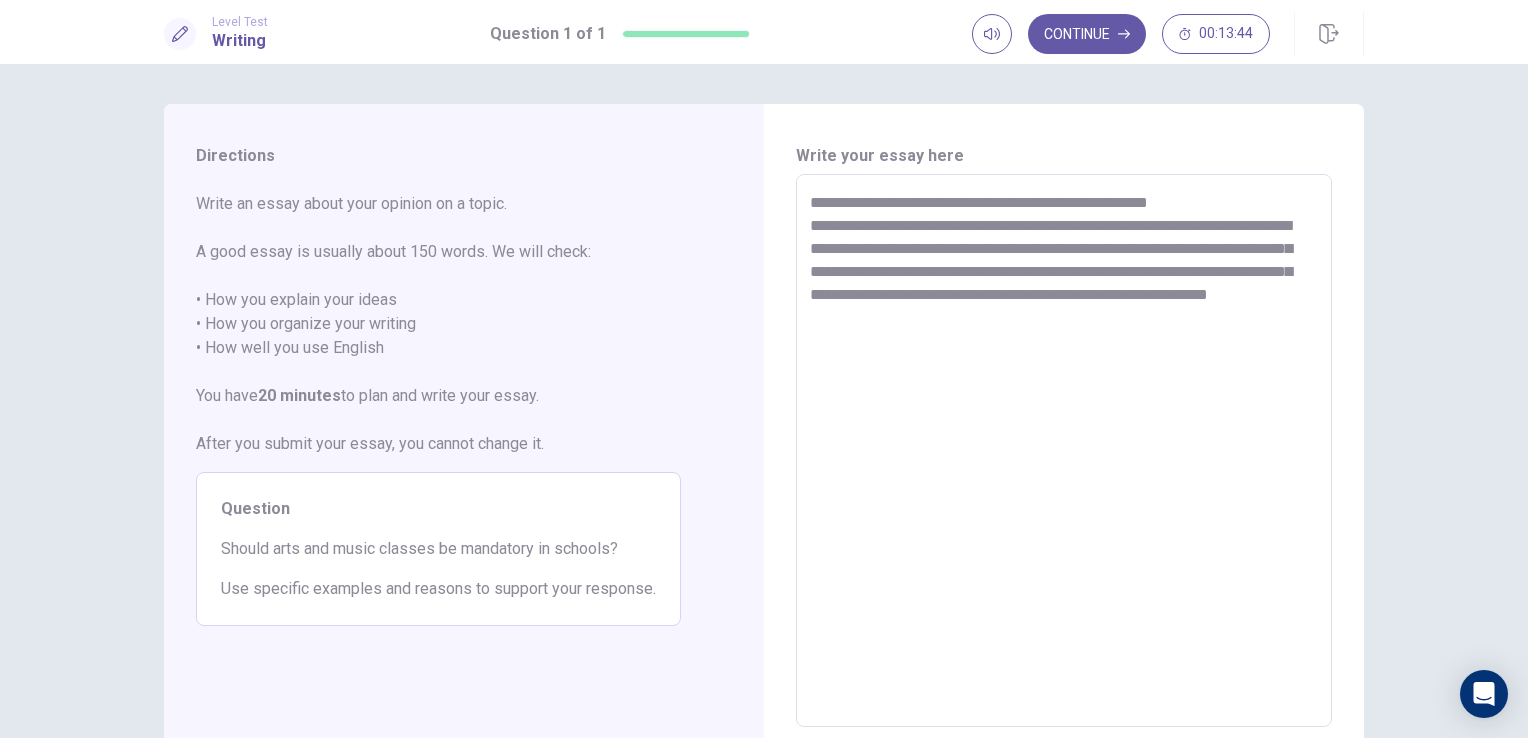 click on "**********" at bounding box center (1064, 451) 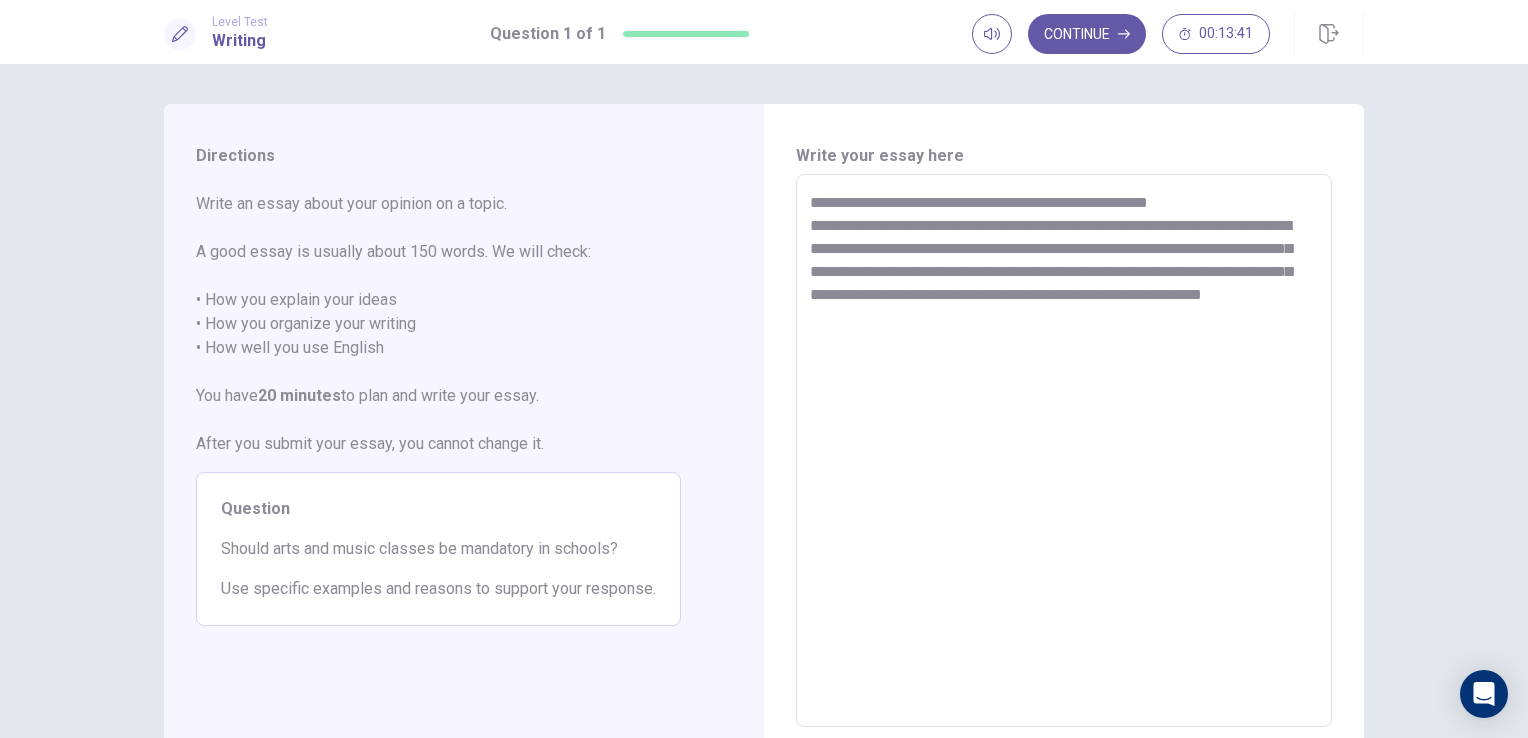 click on "**********" at bounding box center (1064, 451) 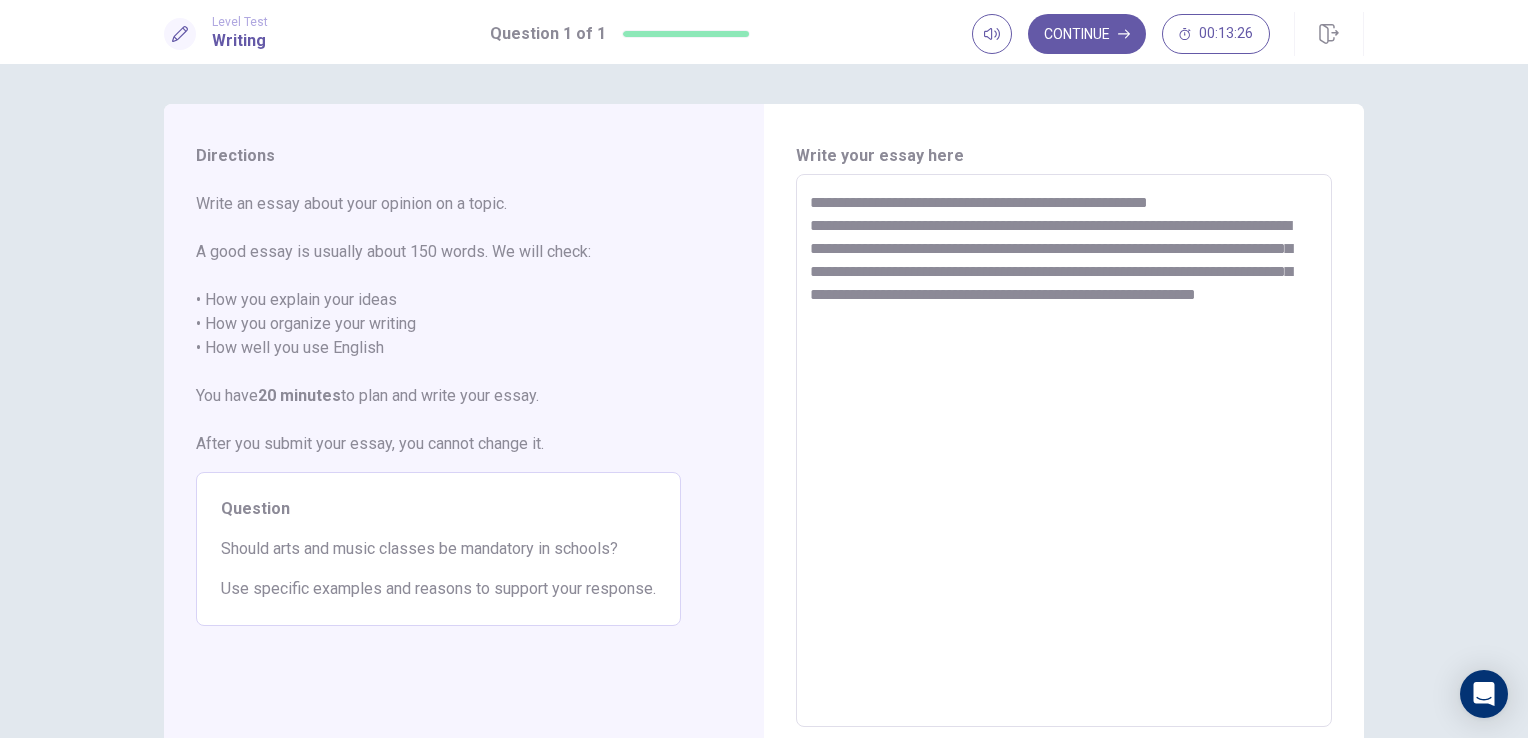click on "**********" at bounding box center [1064, 451] 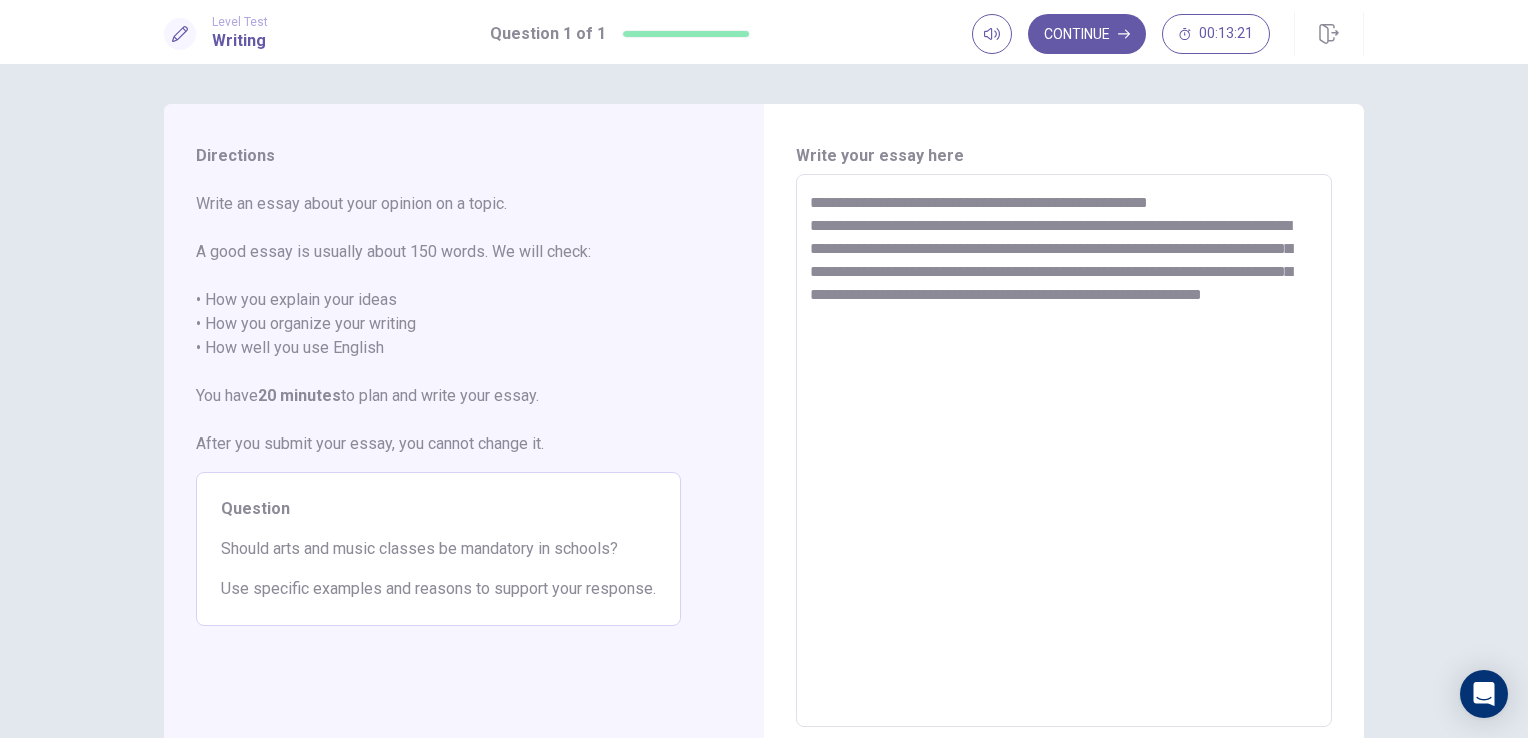 click on "**********" at bounding box center [1064, 451] 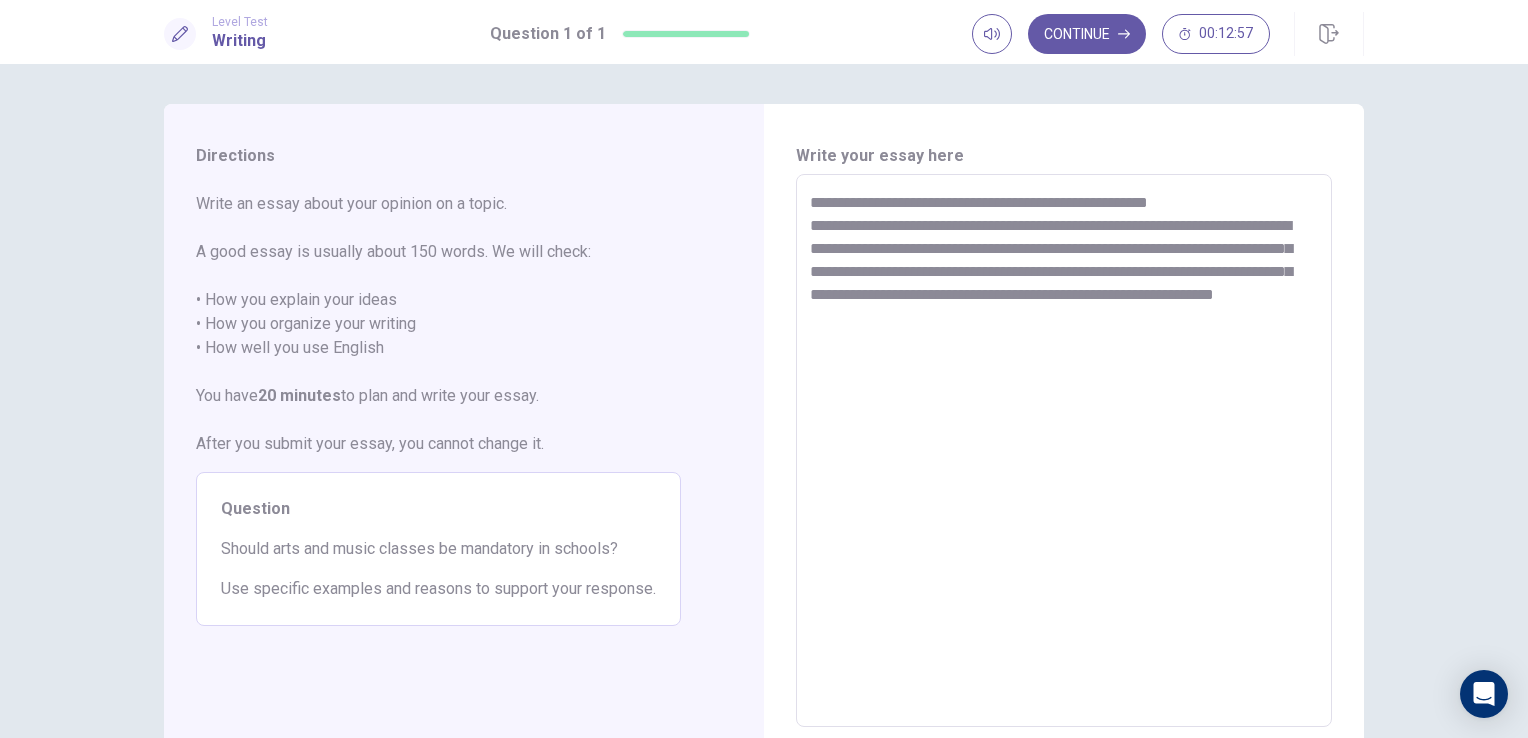 drag, startPoint x: 1071, startPoint y: 329, endPoint x: 679, endPoint y: 167, distance: 424.15564 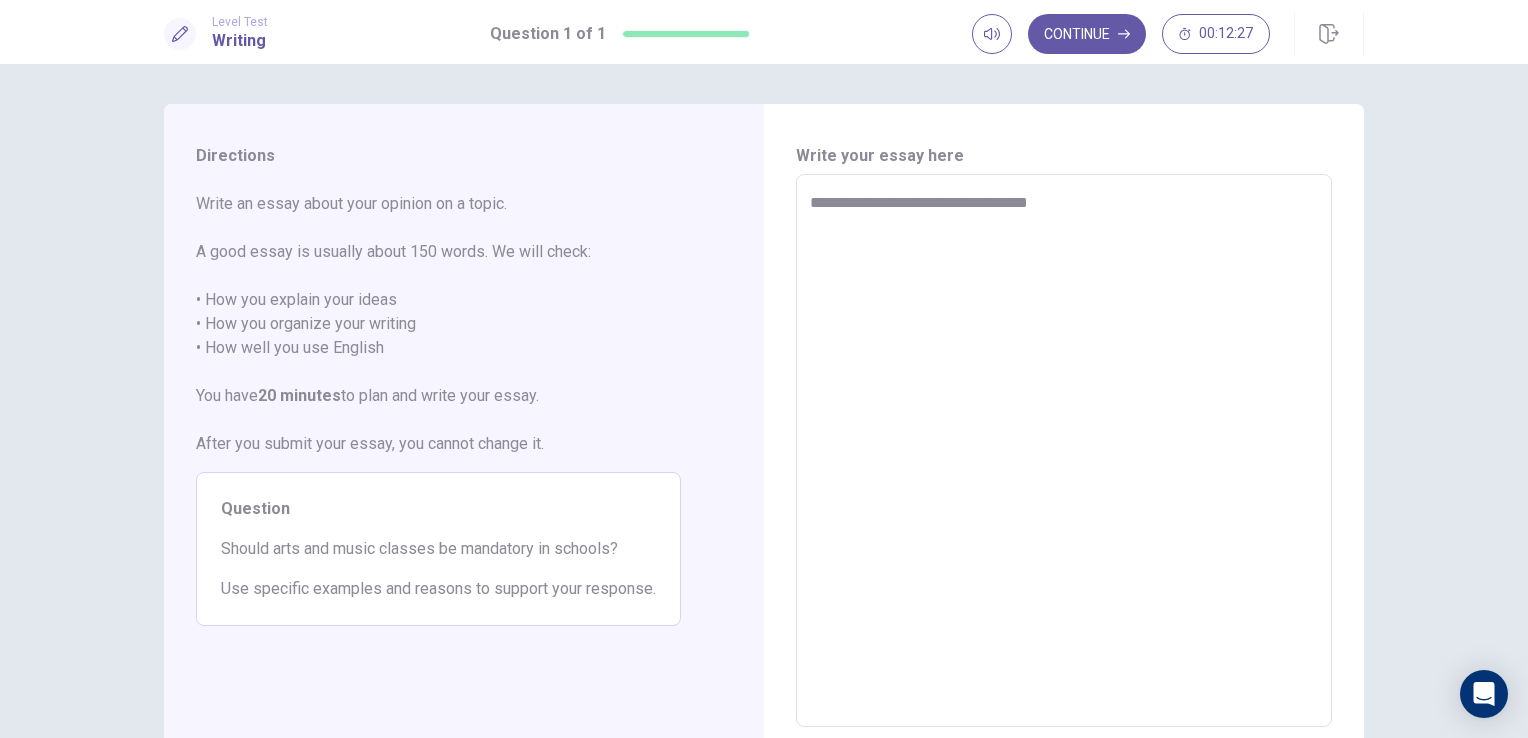 click on "**********" at bounding box center (1064, 451) 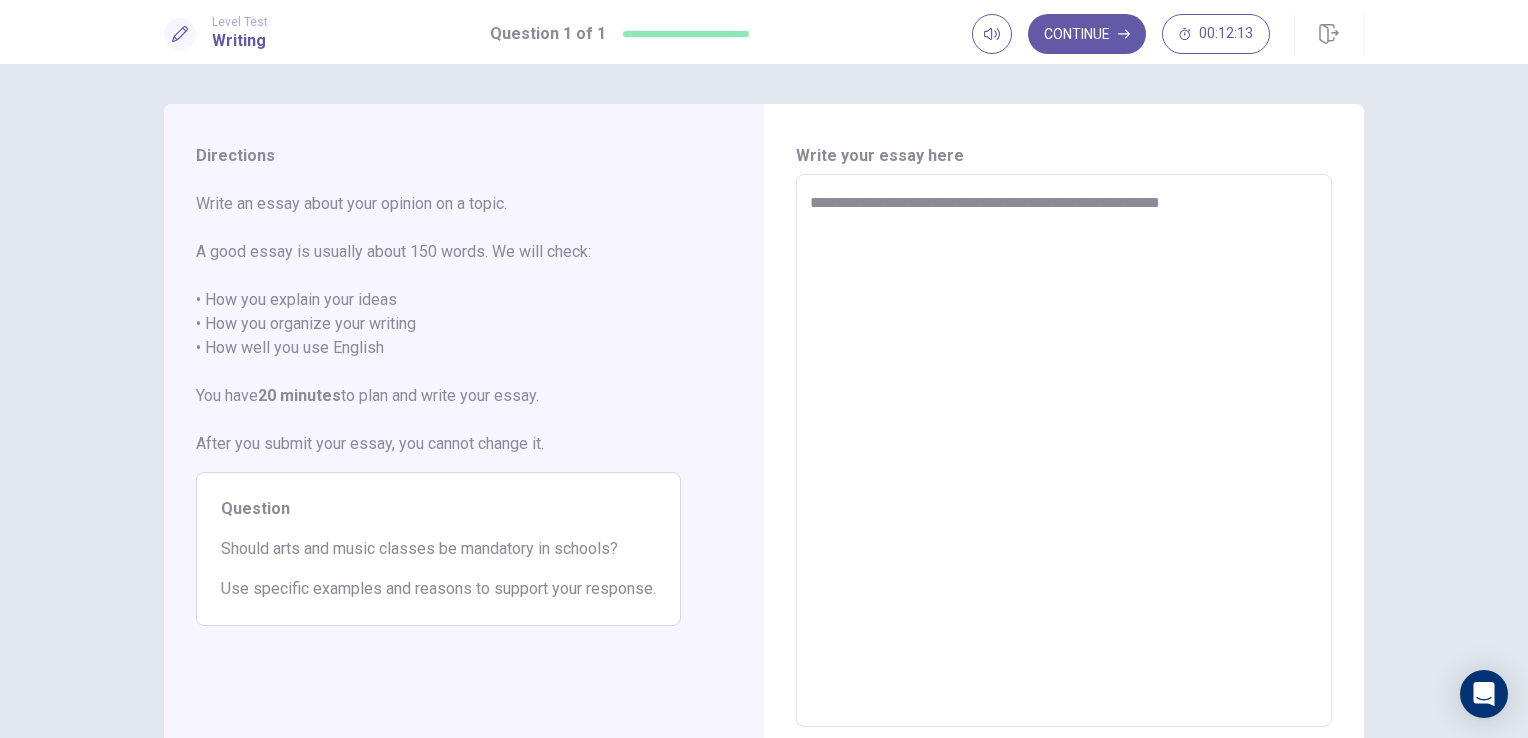 click on "**********" at bounding box center (1064, 451) 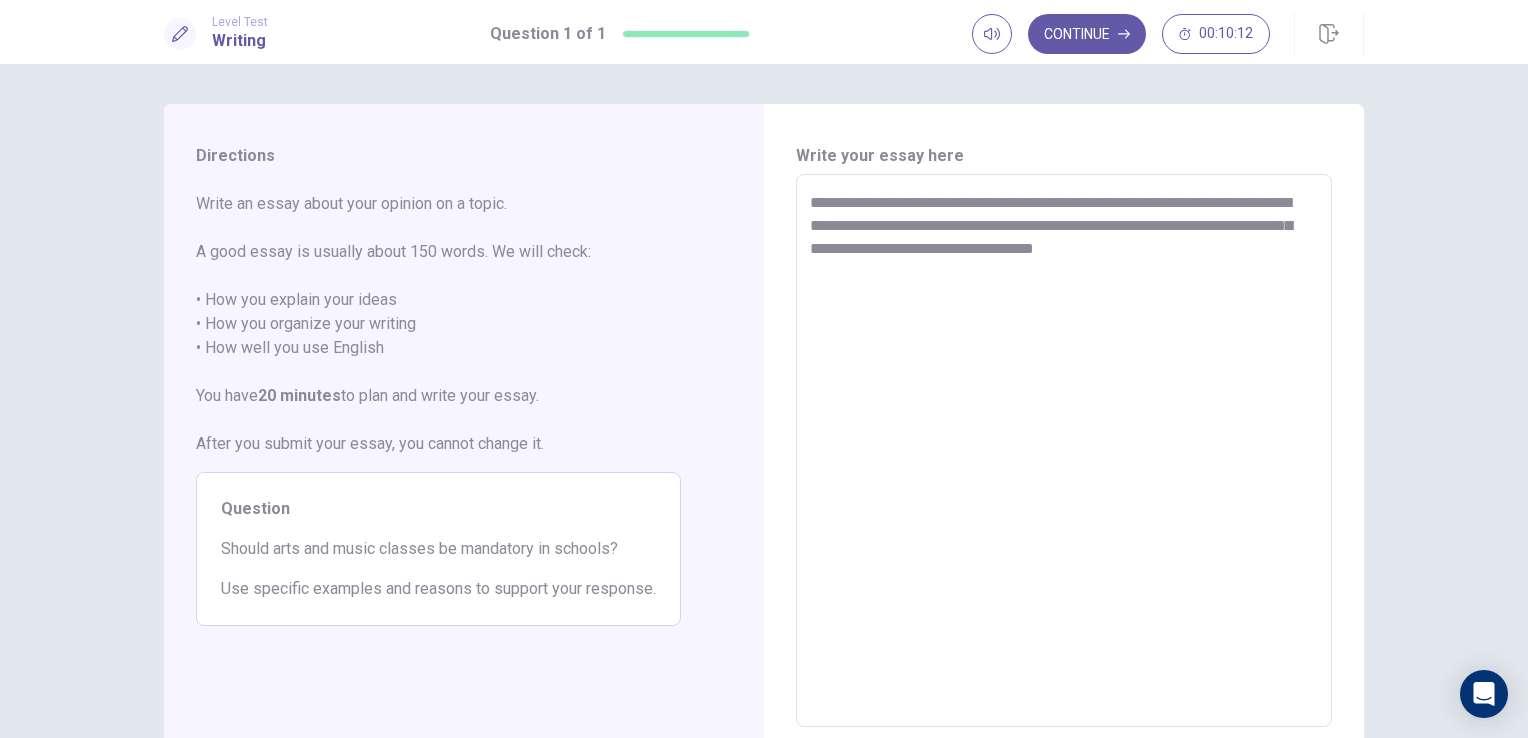 click on "**********" at bounding box center [1064, 451] 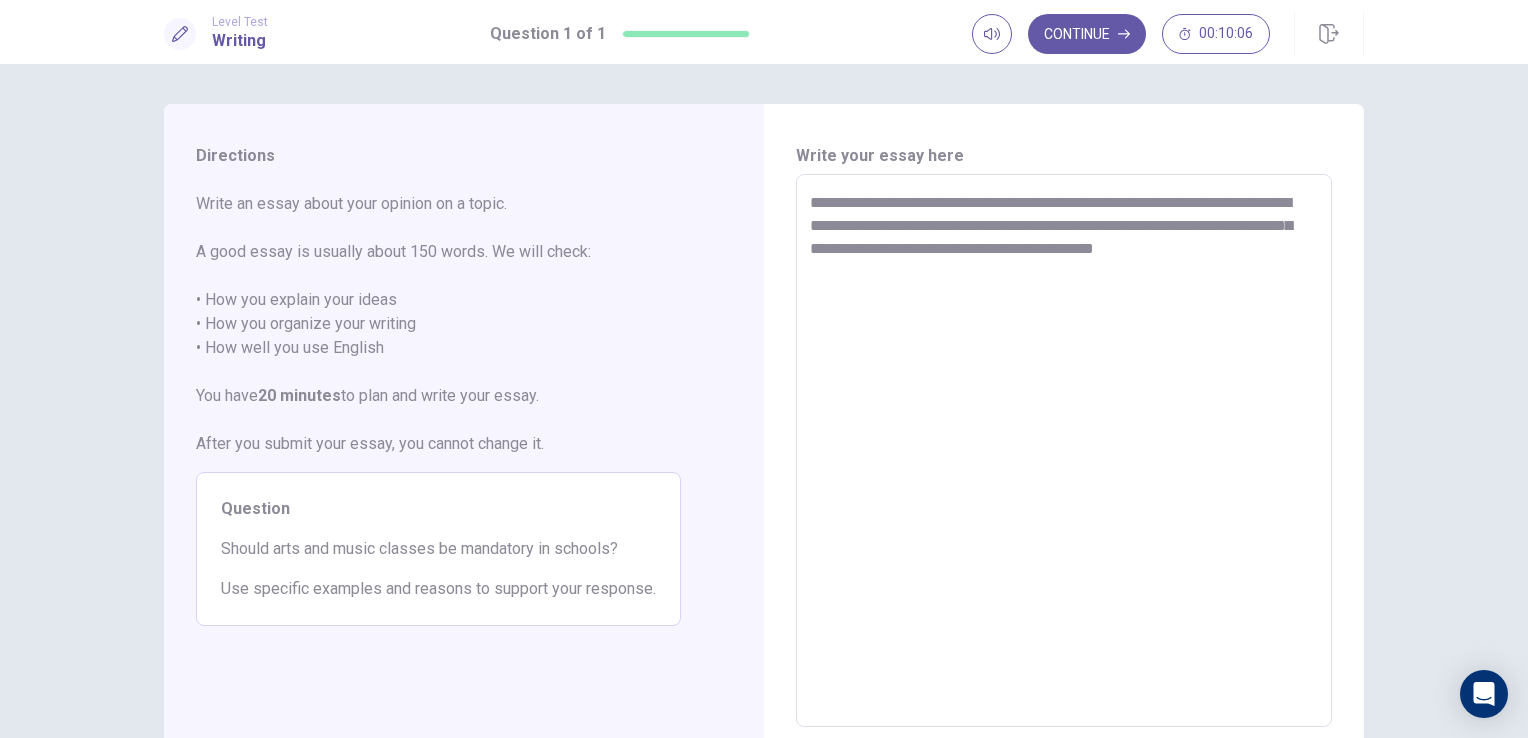 click on "**********" at bounding box center (1064, 451) 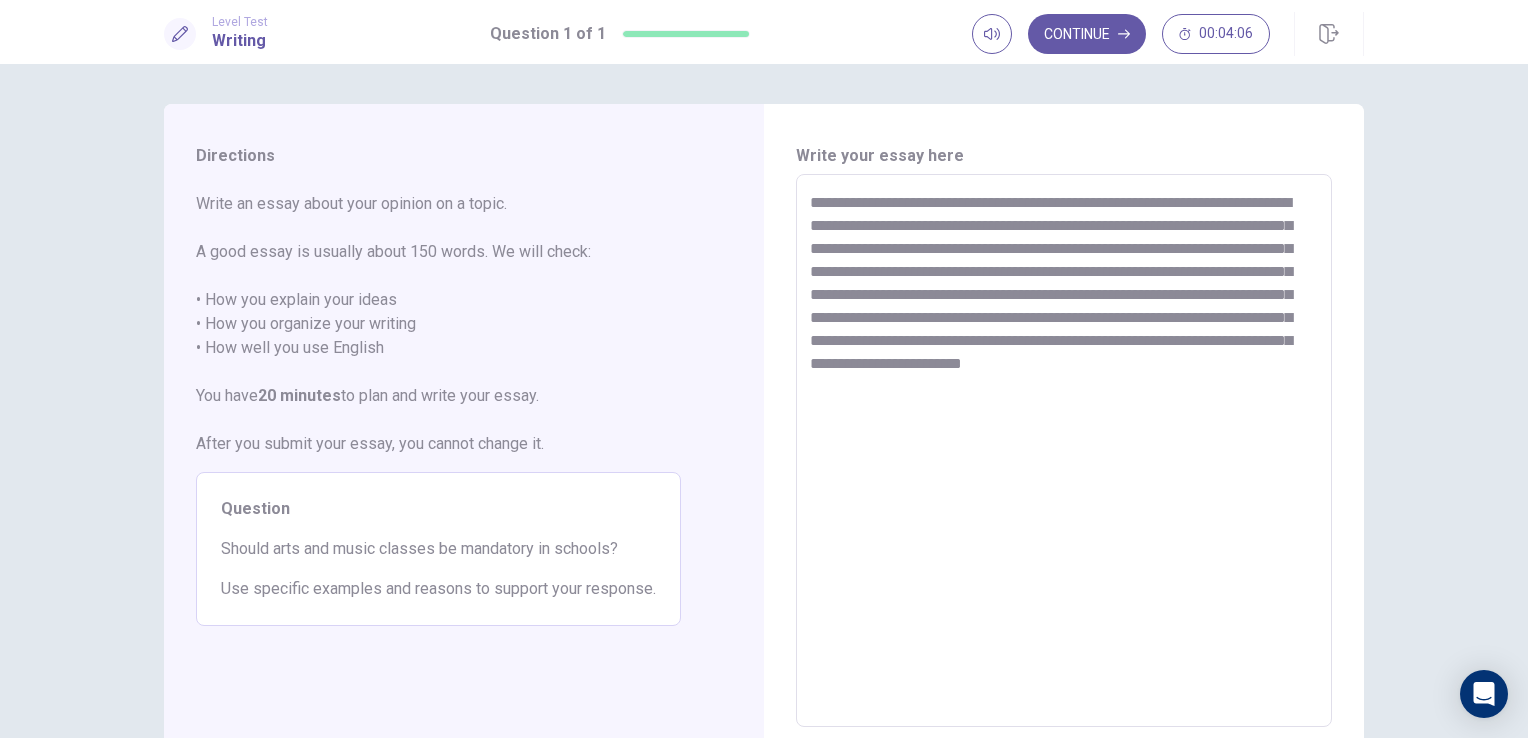 click on "**********" at bounding box center (1064, 451) 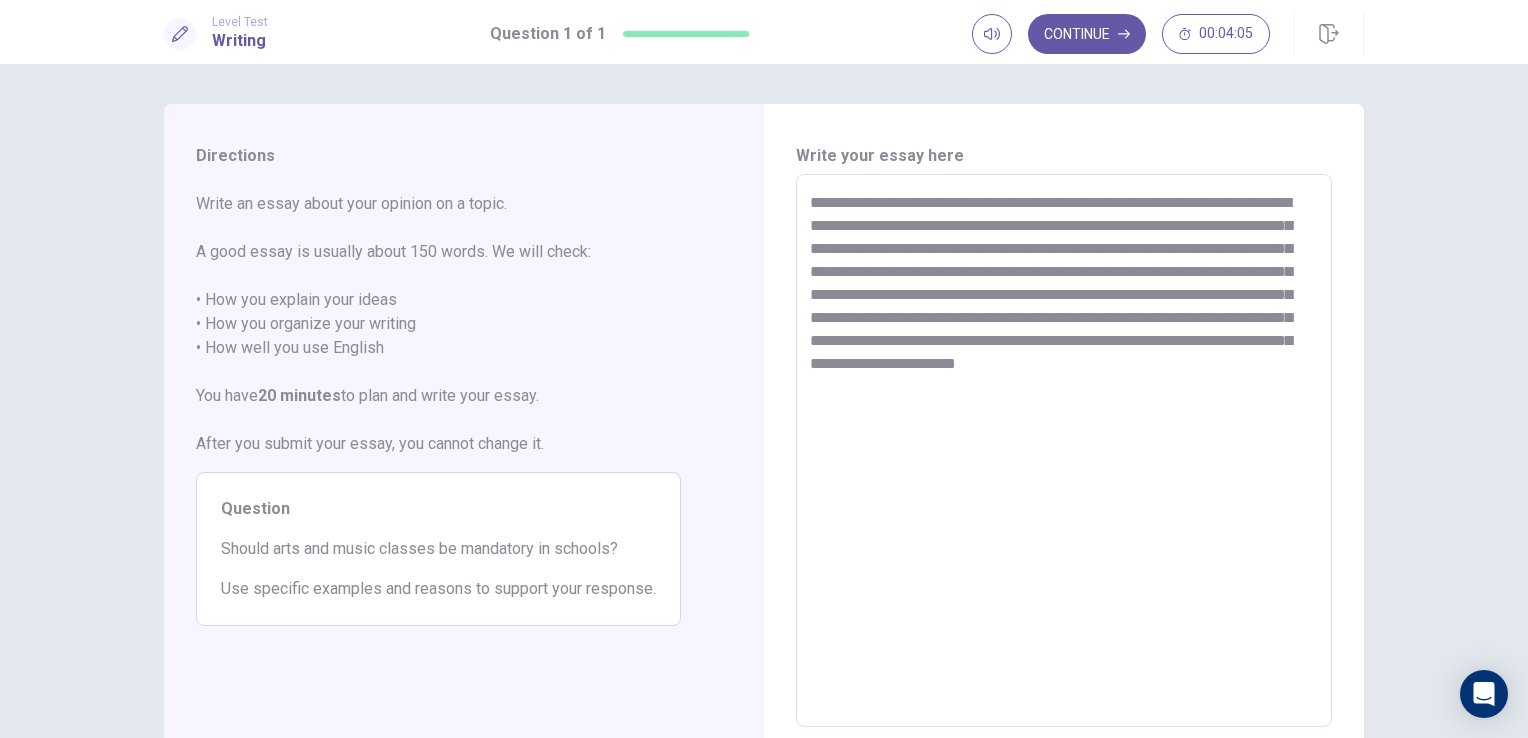 click on "**********" at bounding box center [1064, 451] 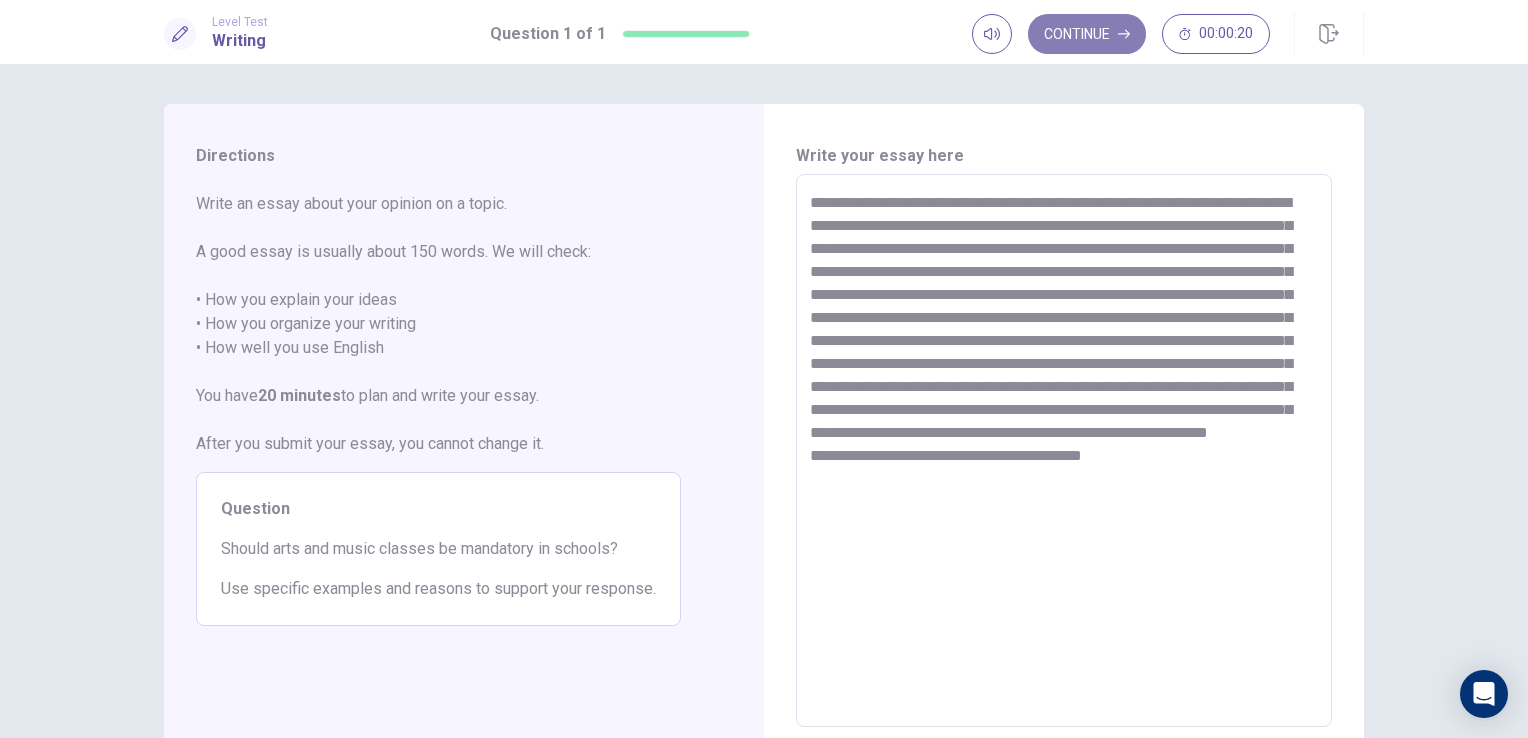 click on "Continue" at bounding box center (1087, 34) 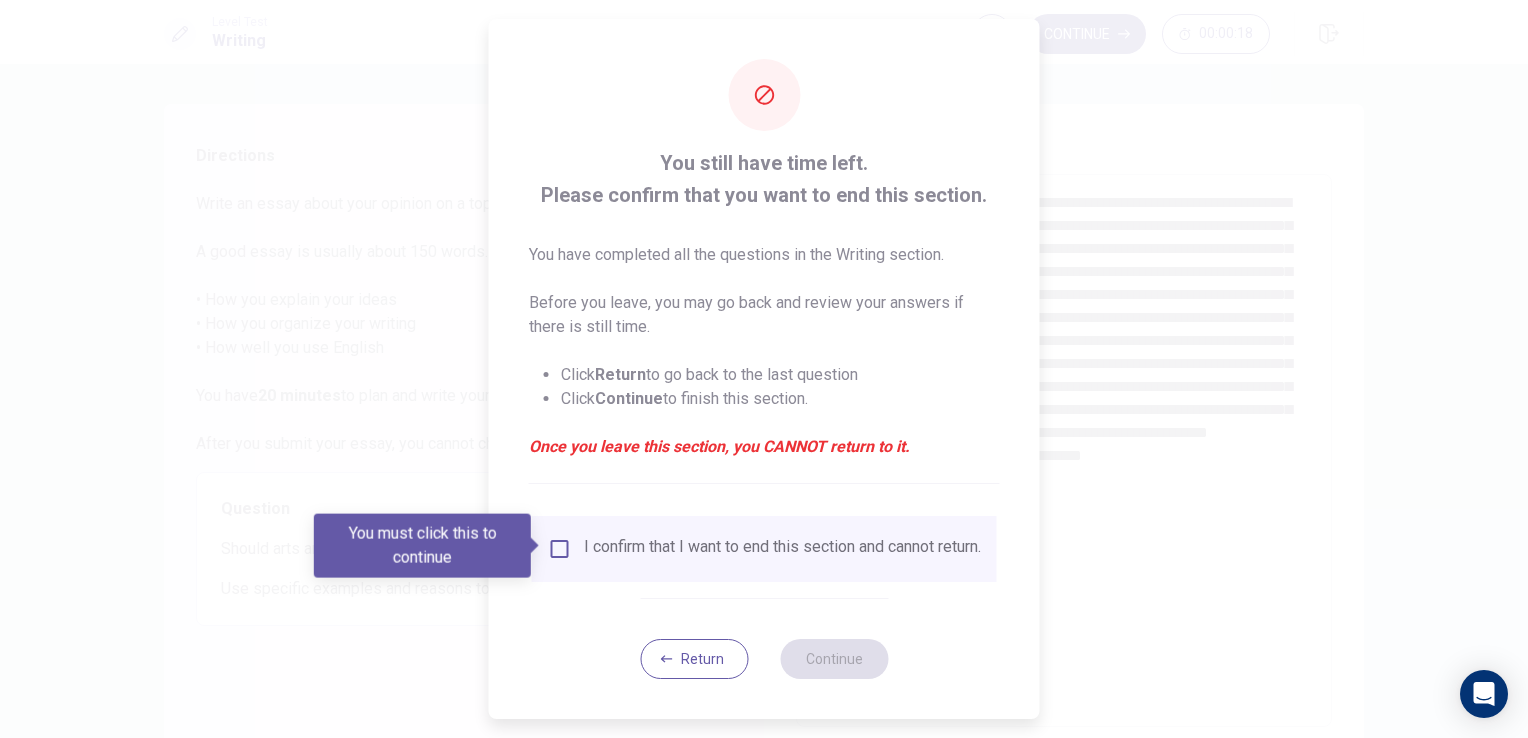 click on "I confirm that I want to end this section and cannot return." at bounding box center (764, 549) 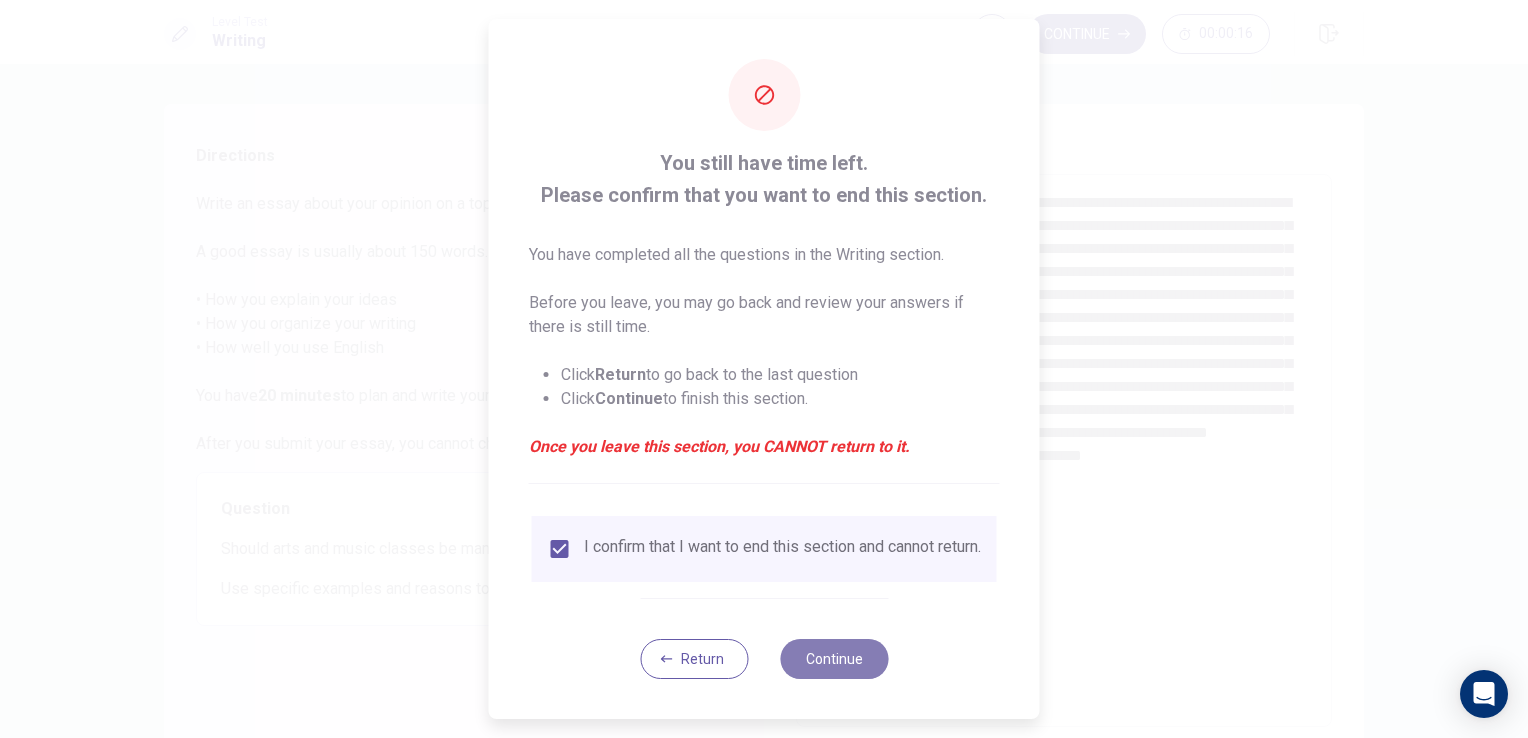 click on "Continue" at bounding box center (834, 659) 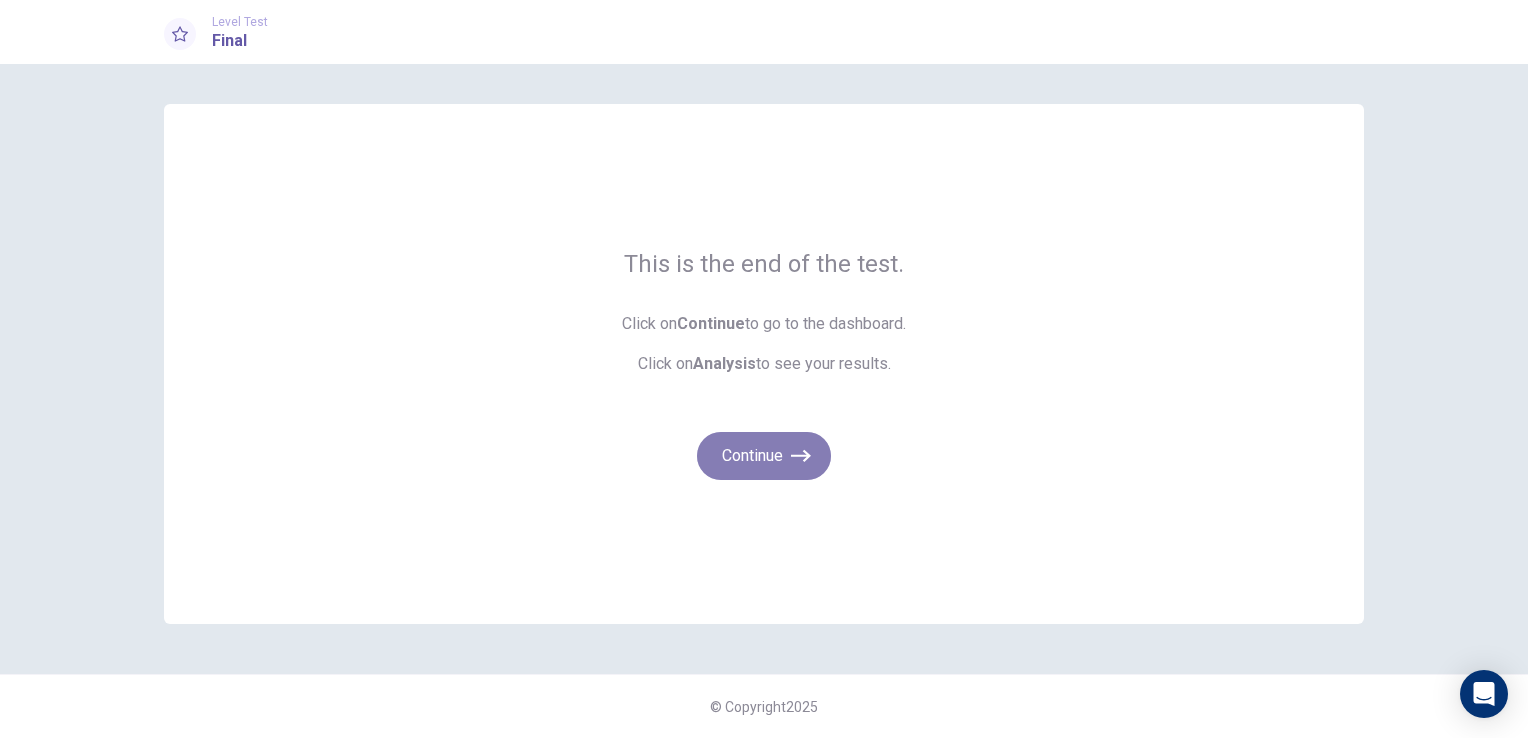 click on "Continue" at bounding box center [764, 456] 